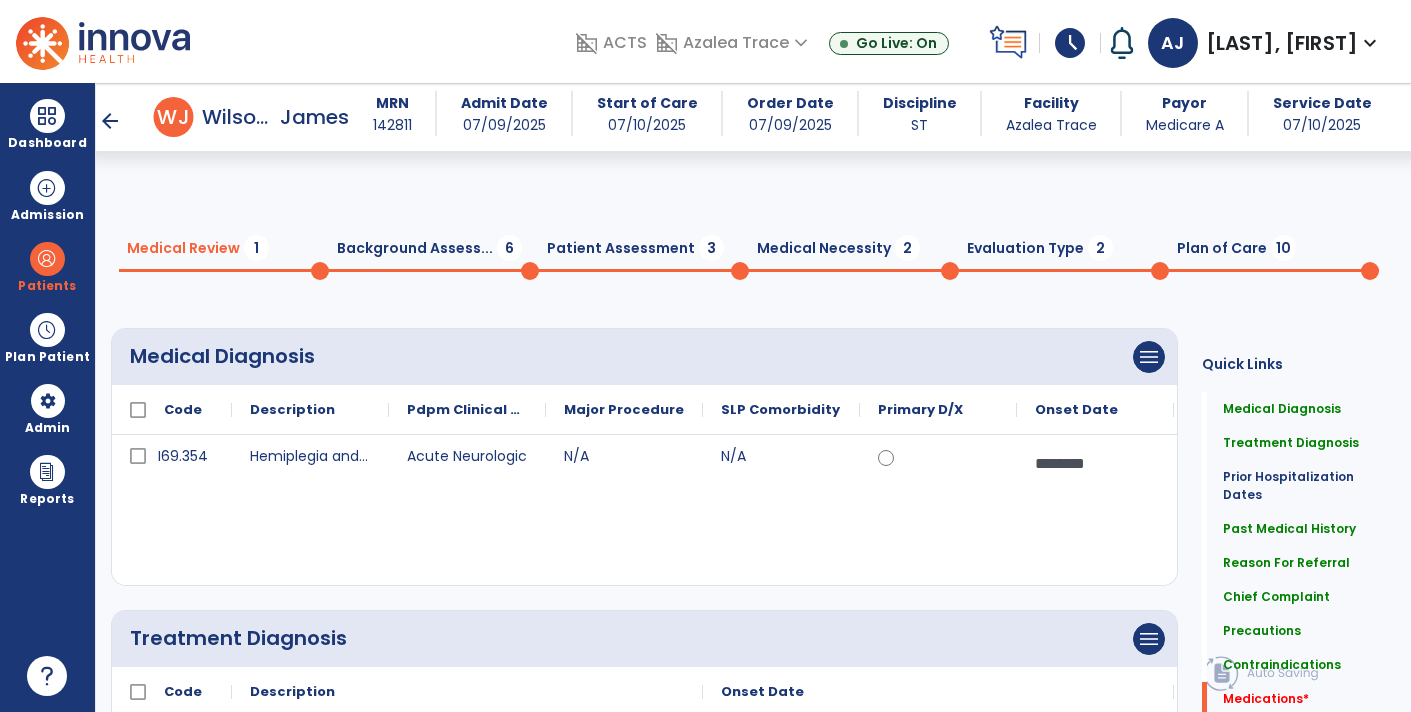 scroll, scrollTop: 0, scrollLeft: 0, axis: both 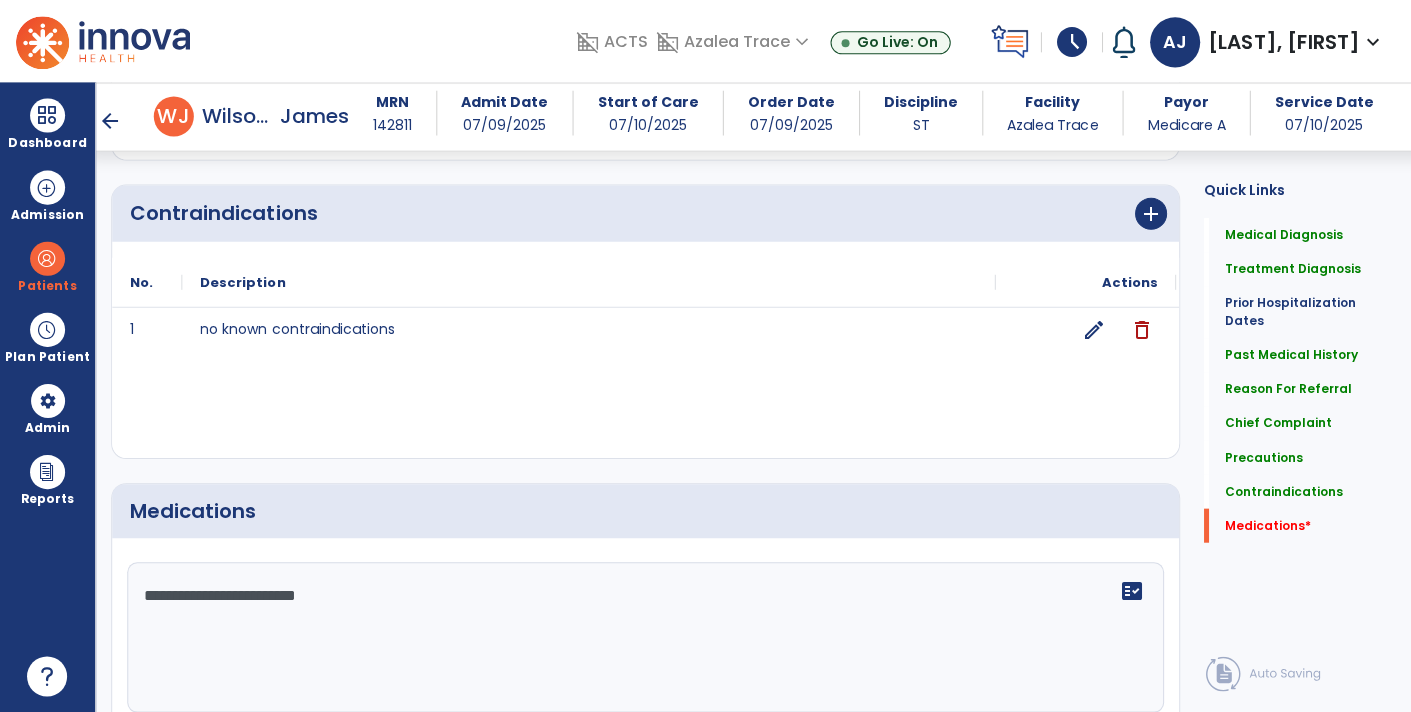 paste on "**********" 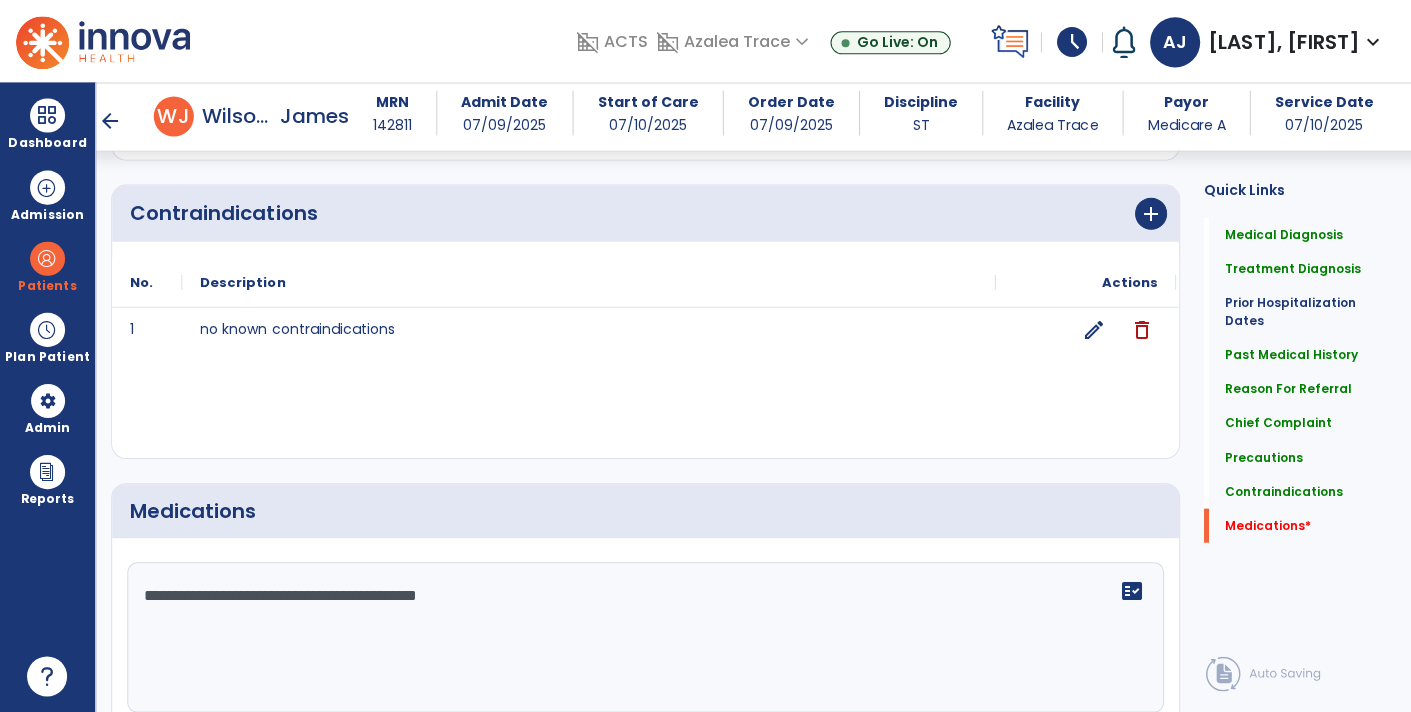 paste on "**********" 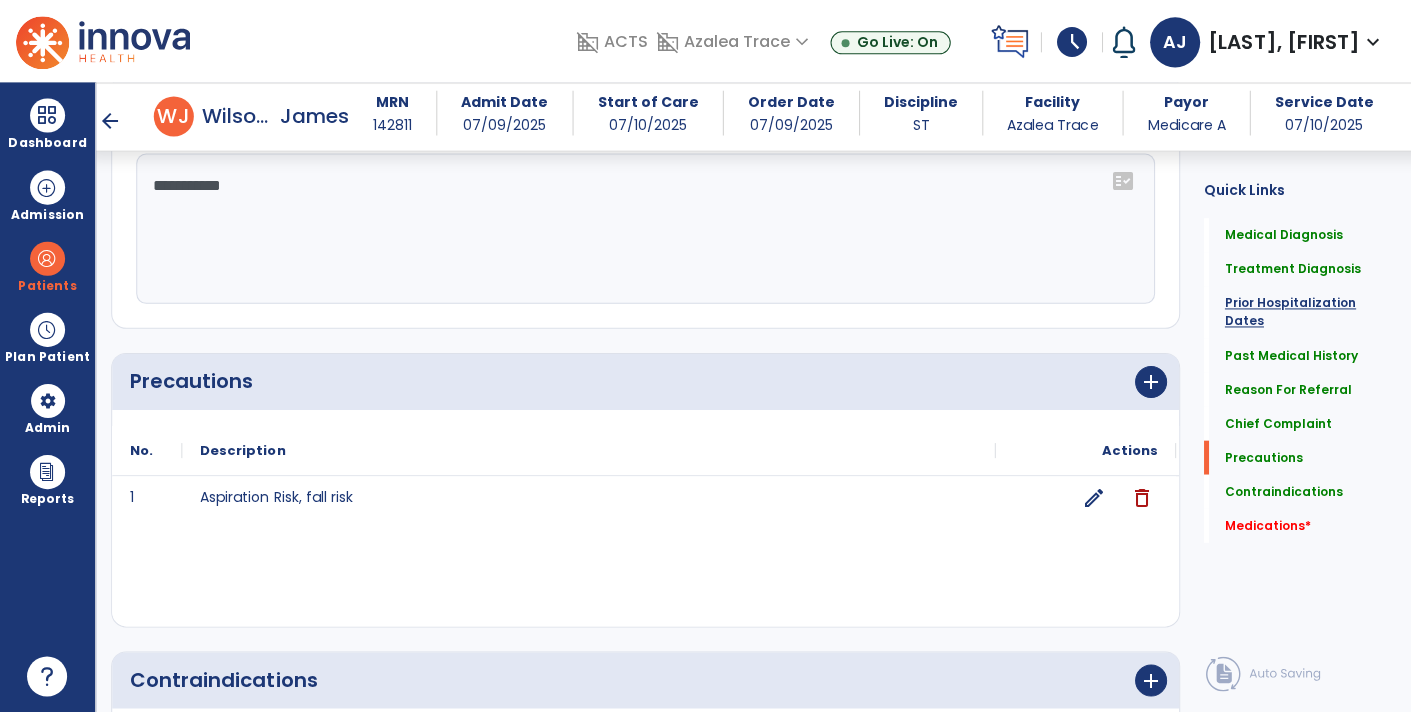 scroll, scrollTop: 2425, scrollLeft: 0, axis: vertical 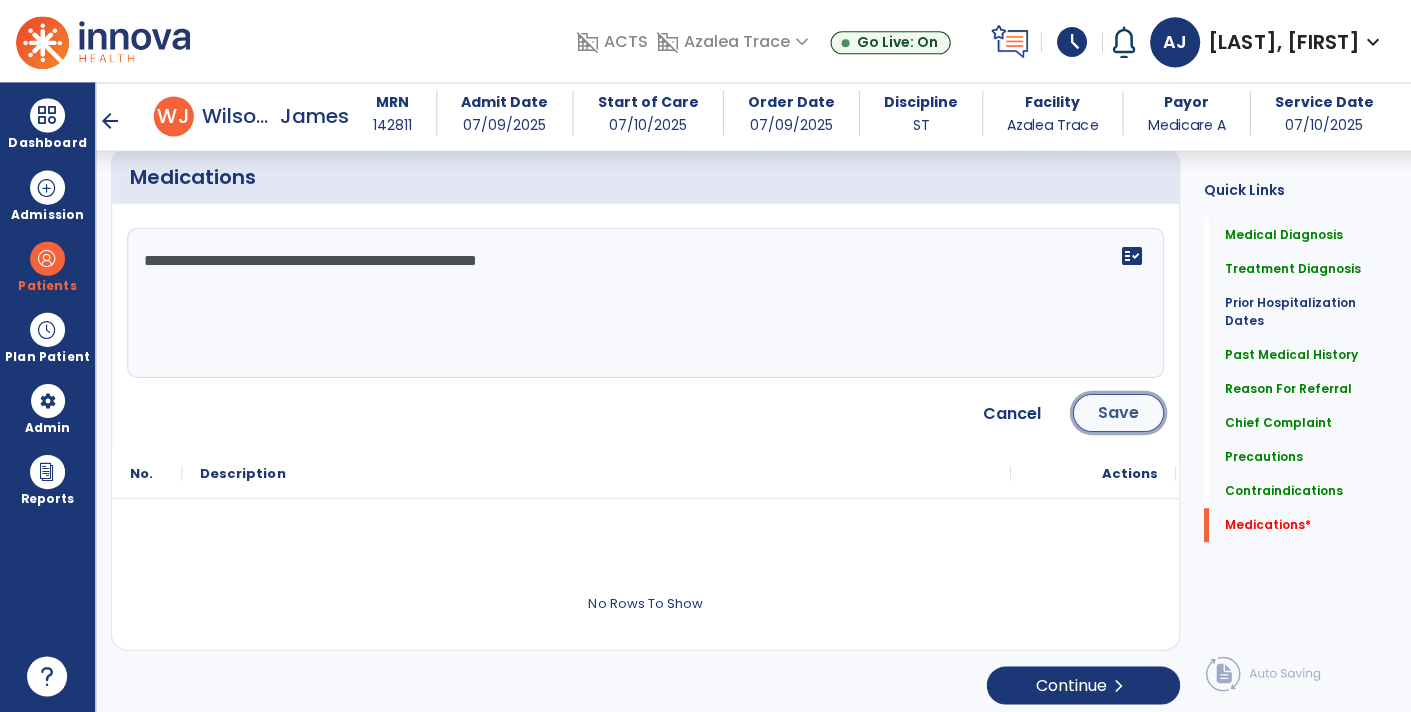 click on "Save" 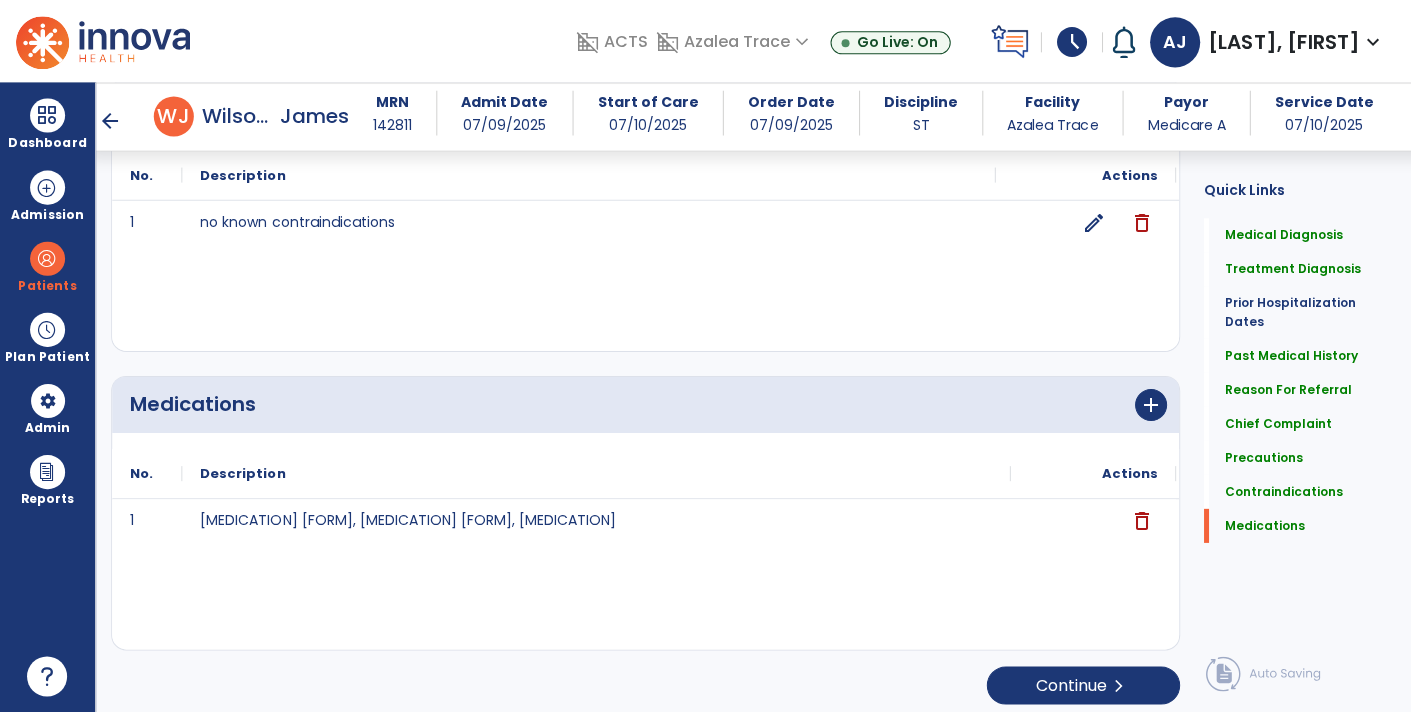 scroll, scrollTop: 2199, scrollLeft: 0, axis: vertical 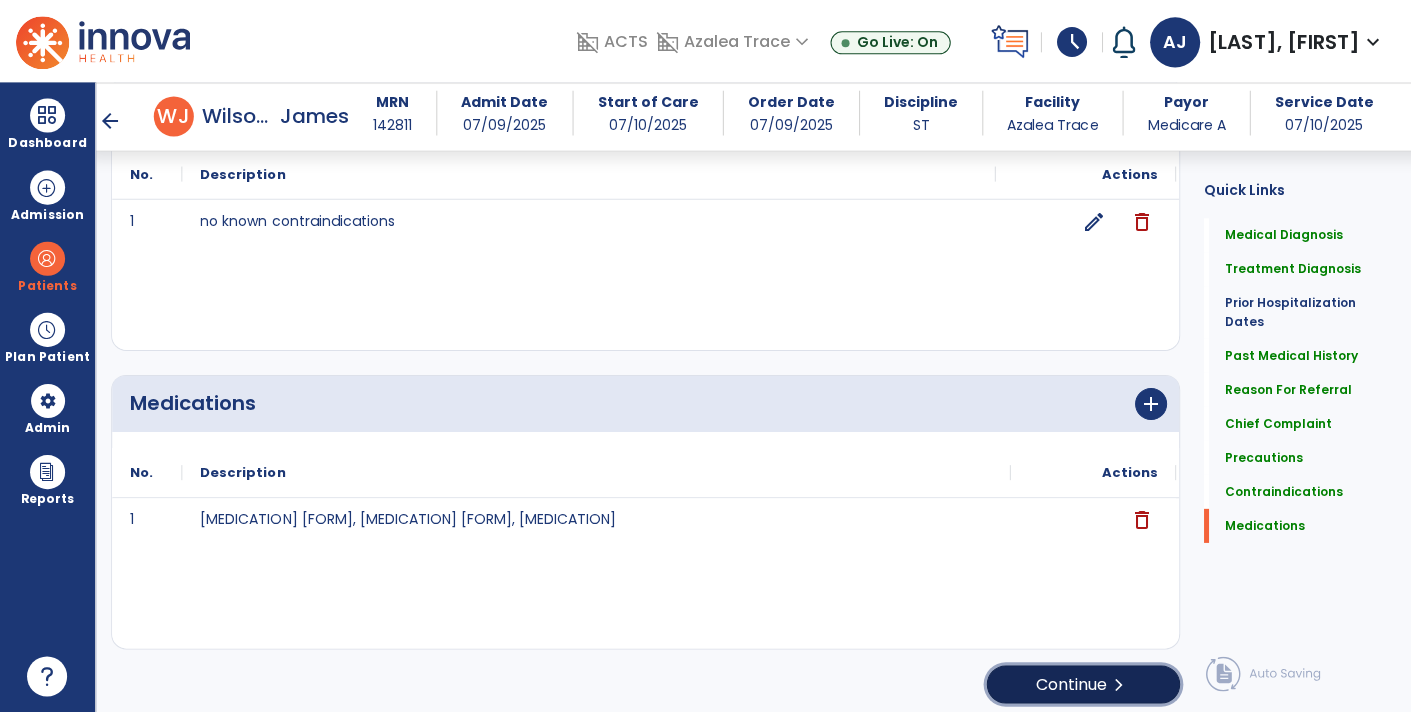 click on "Continue  chevron_right" 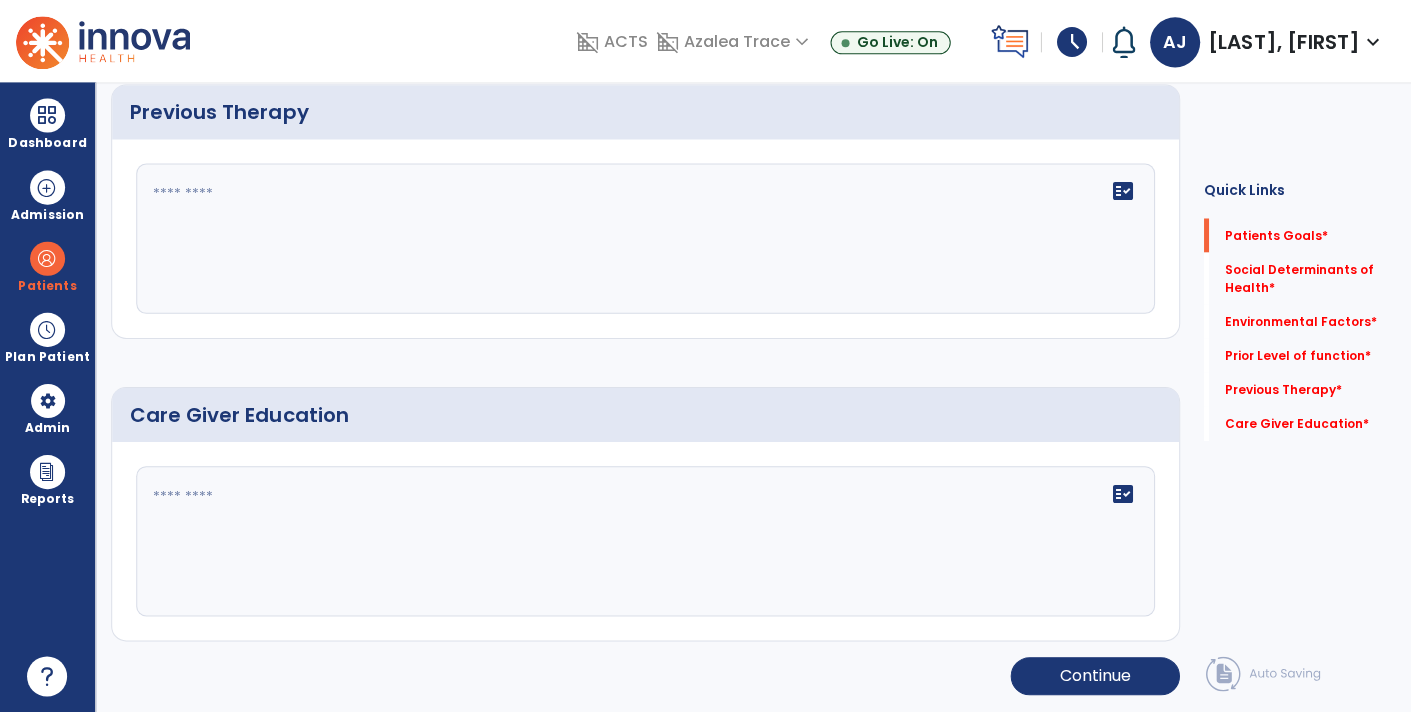 scroll, scrollTop: 0, scrollLeft: 0, axis: both 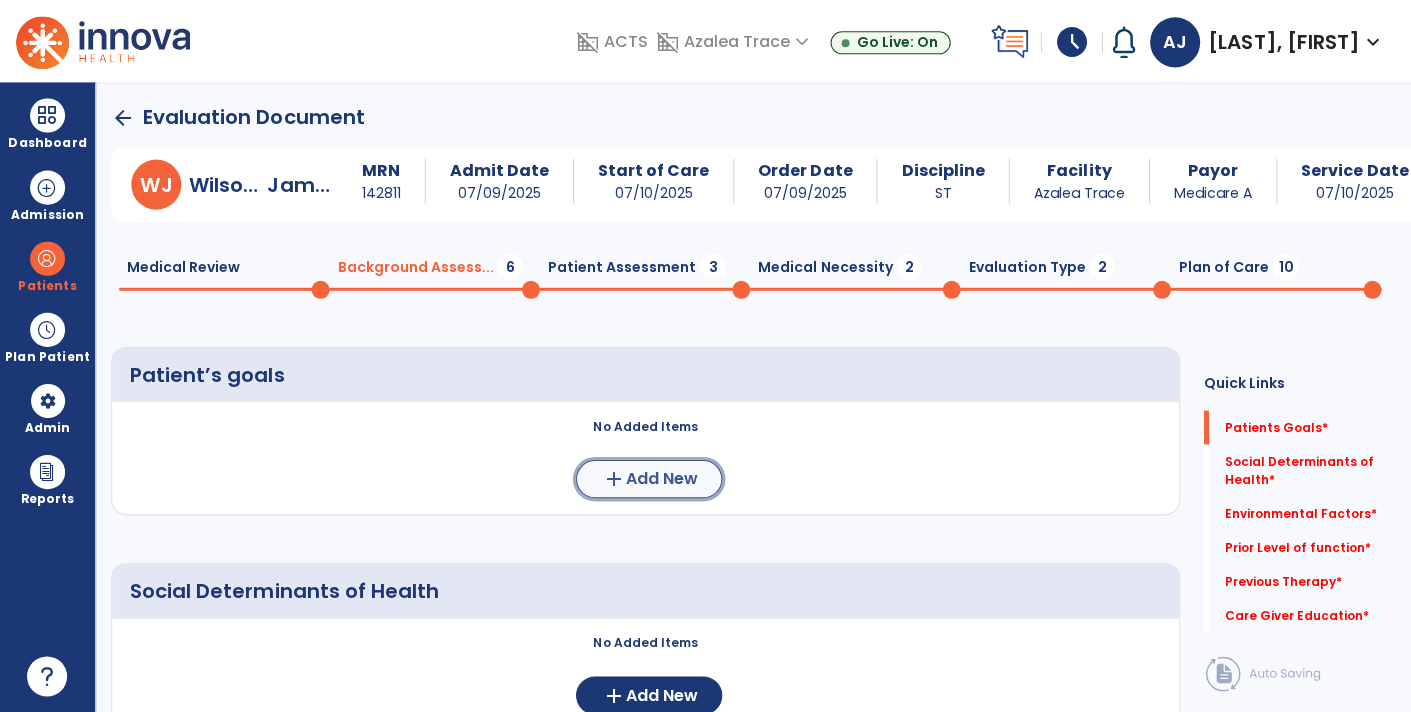 click on "Add New" 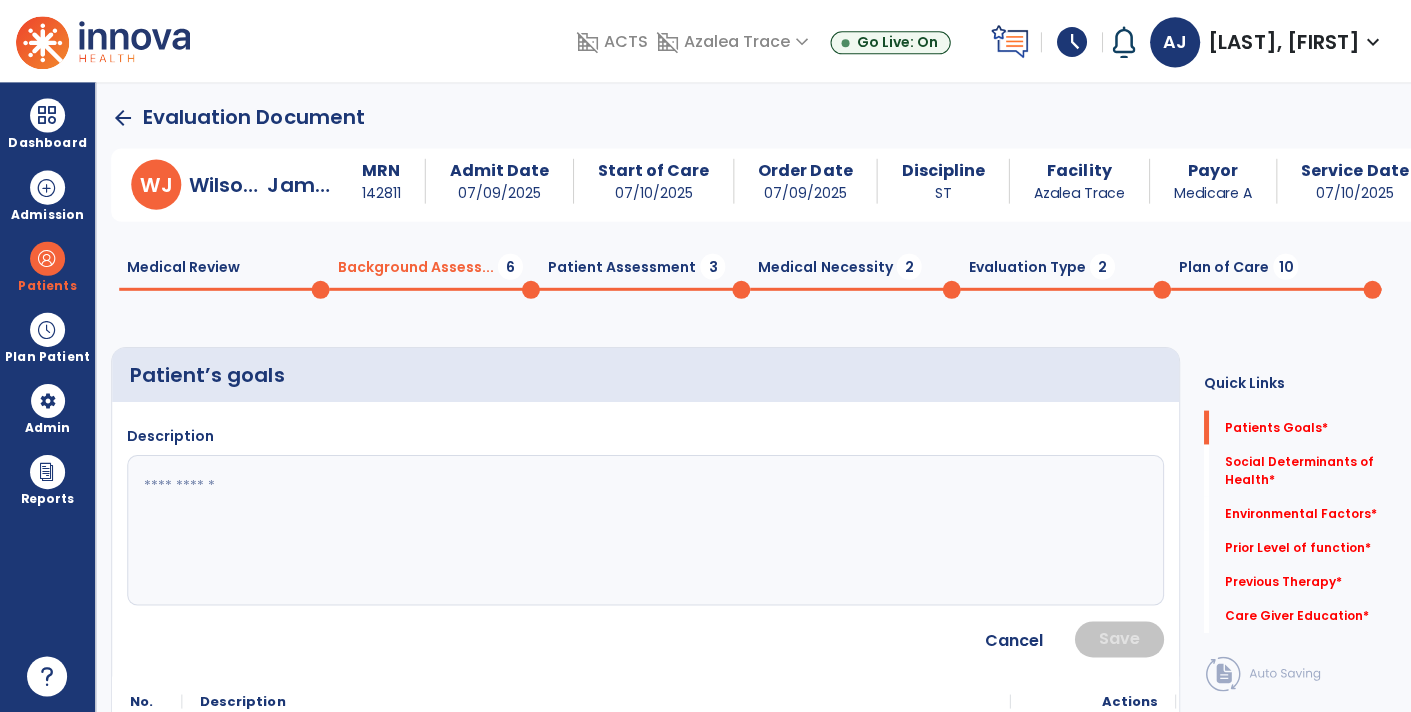 click 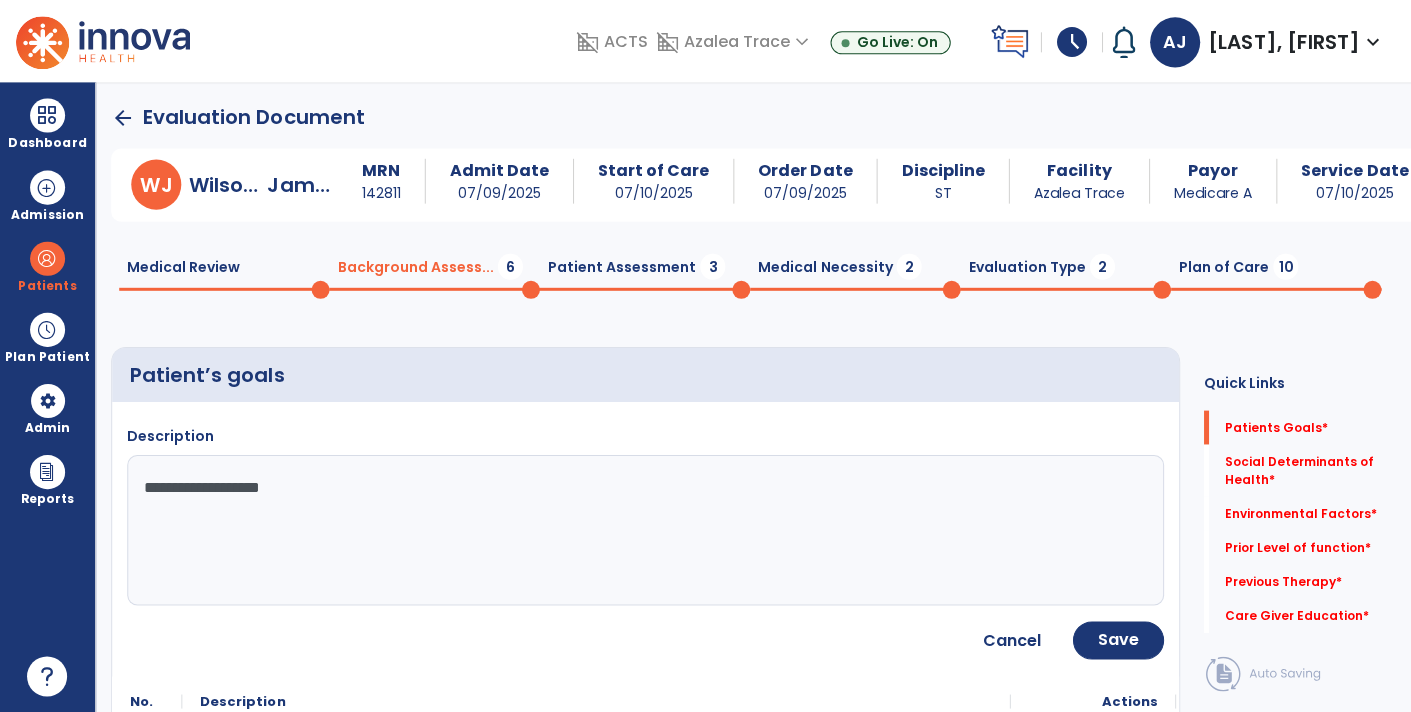 type on "**********" 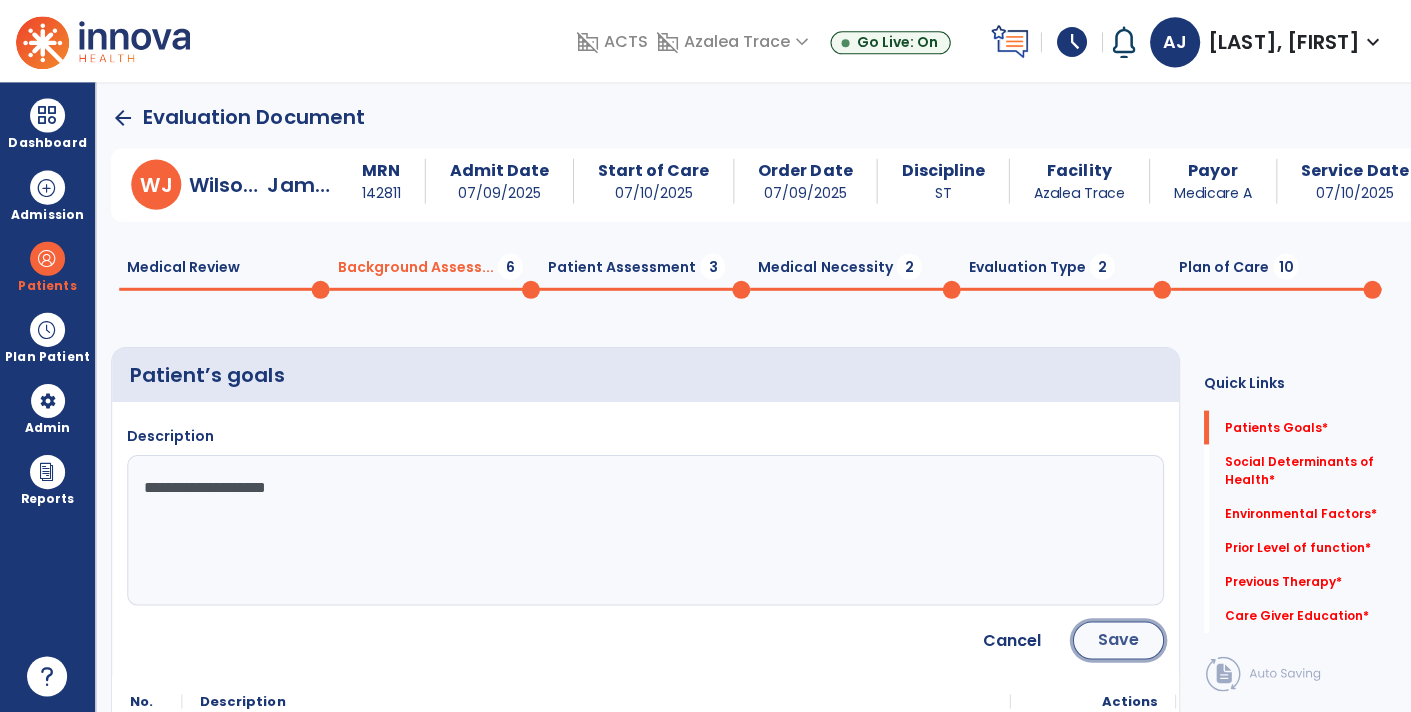 click on "Save" 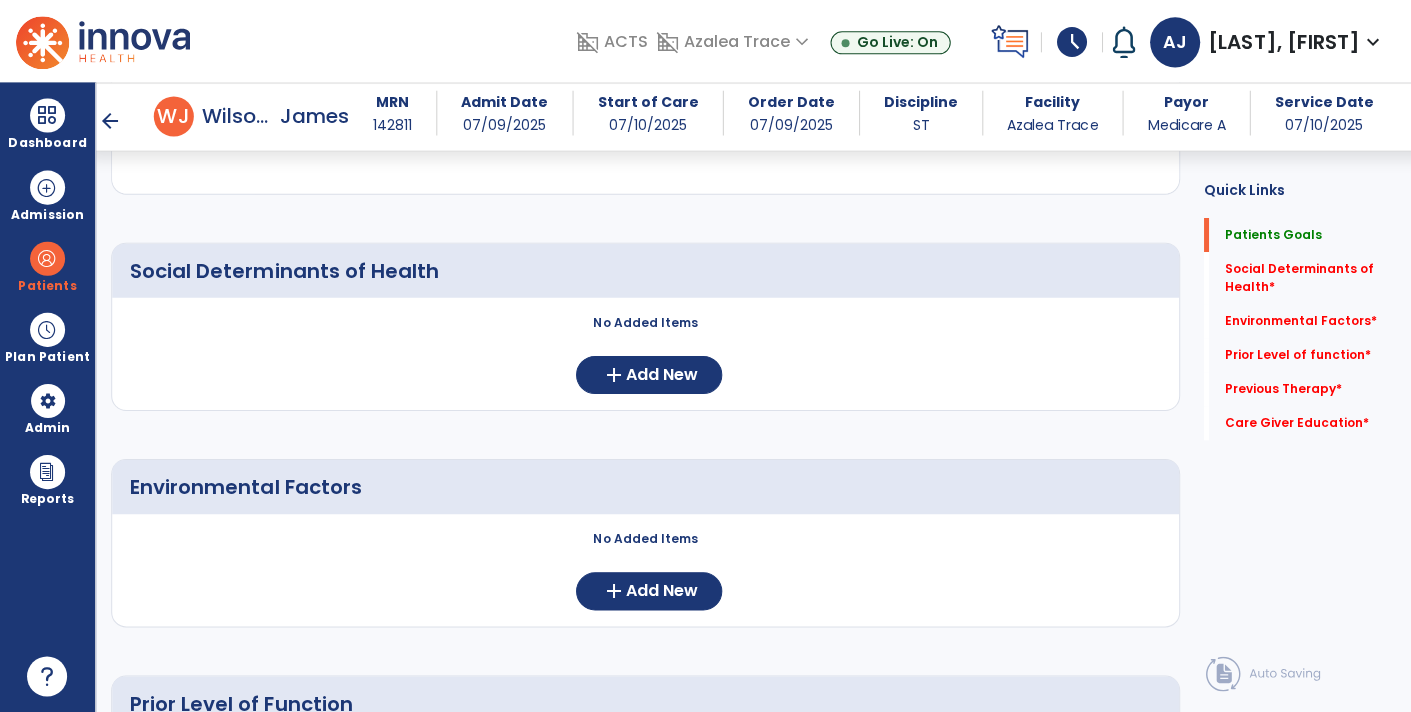 scroll, scrollTop: 414, scrollLeft: 0, axis: vertical 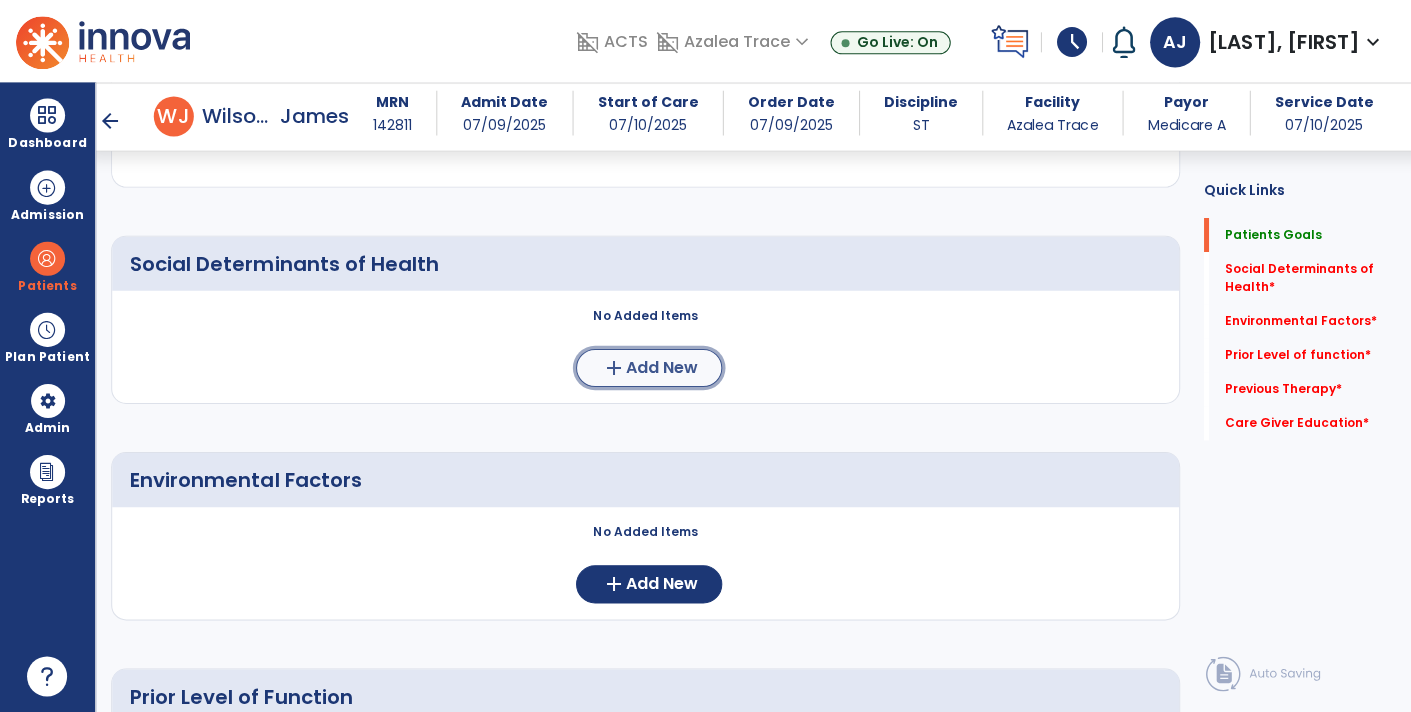 click on "add  Add New" 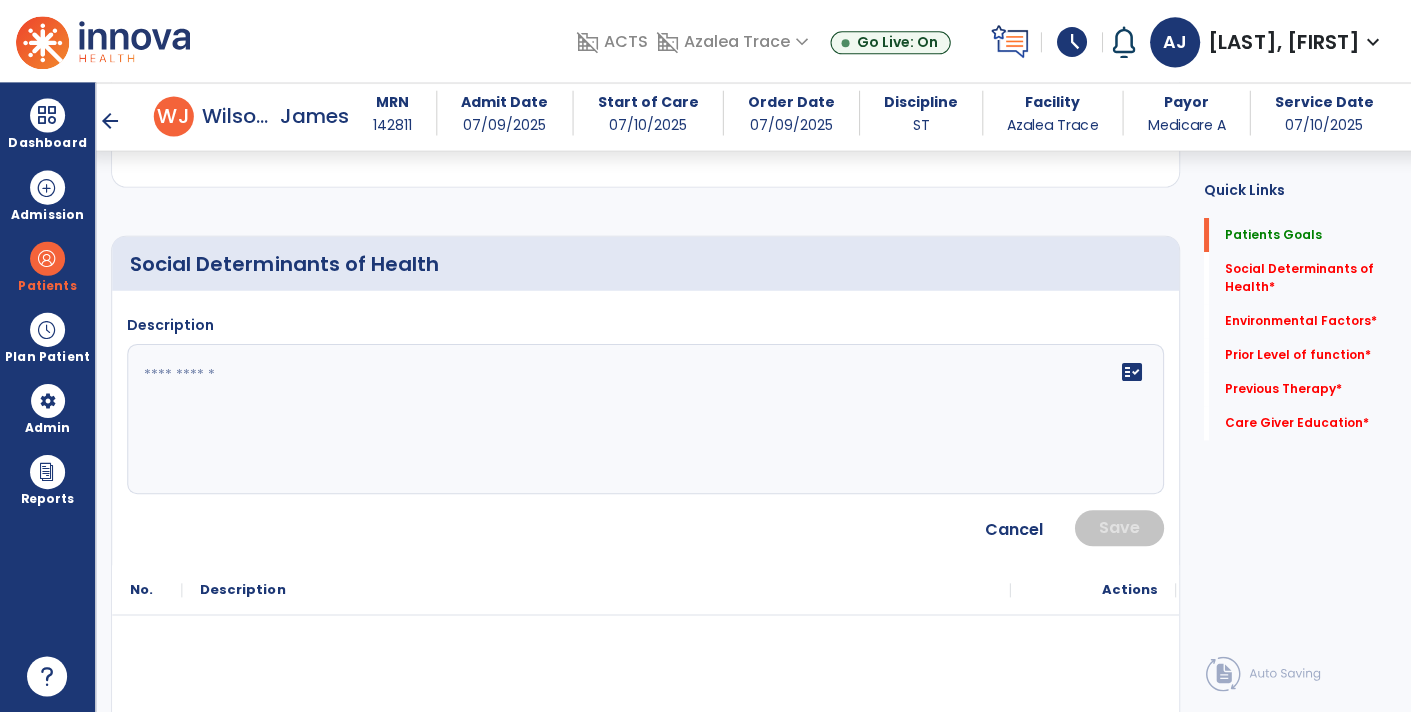 click 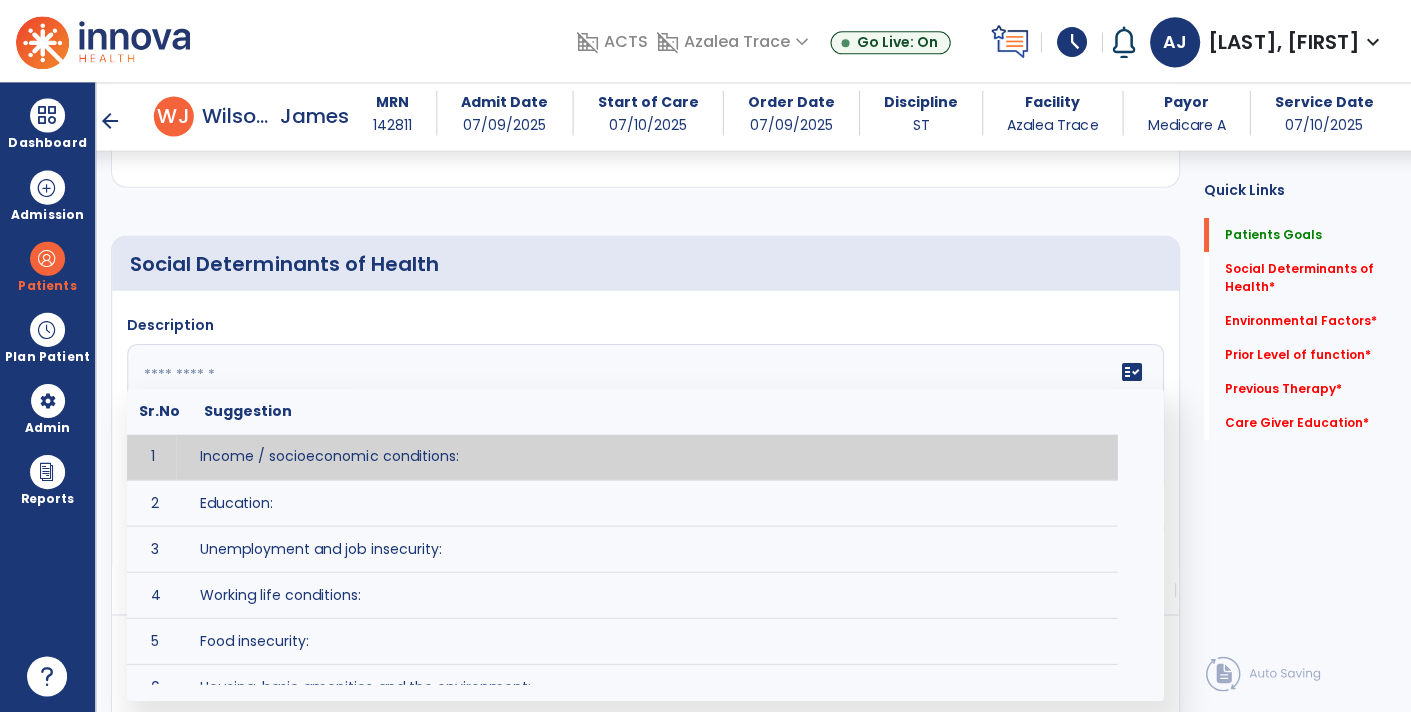 paste on "**********" 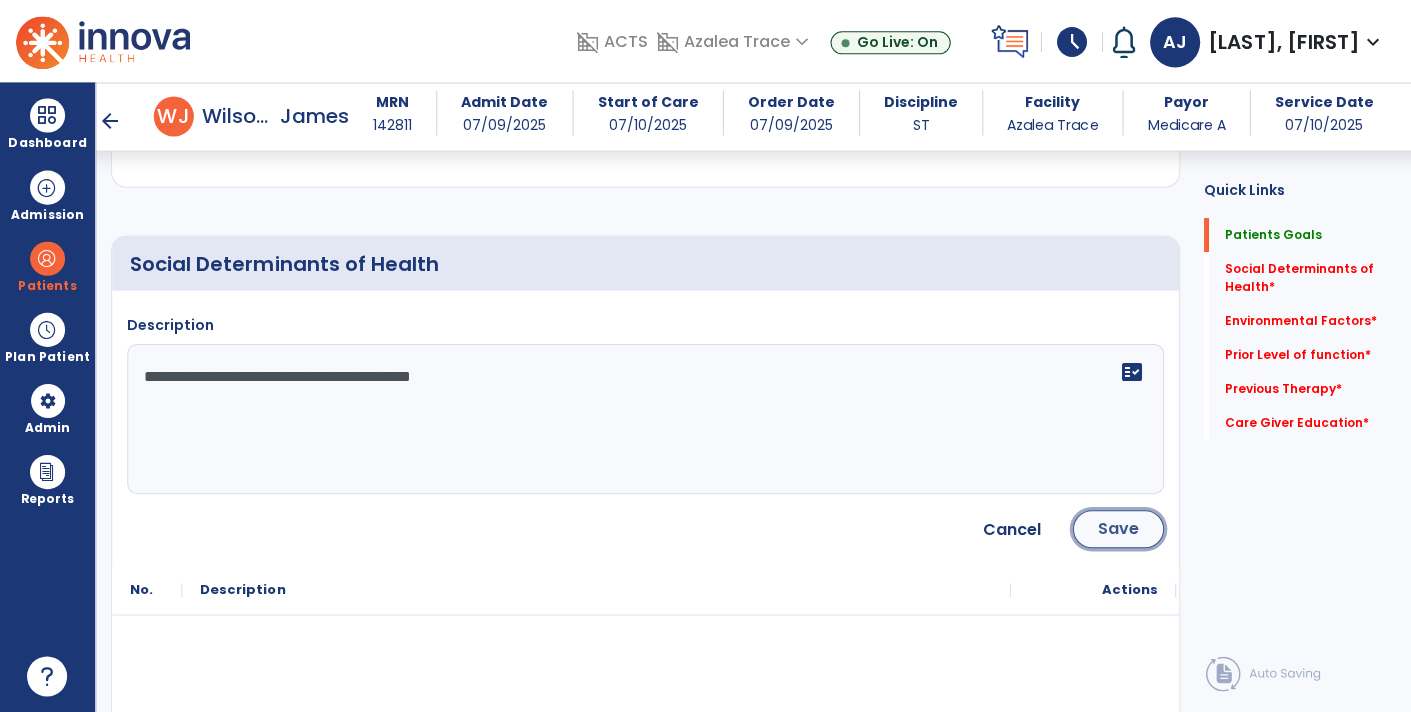 click on "Save" 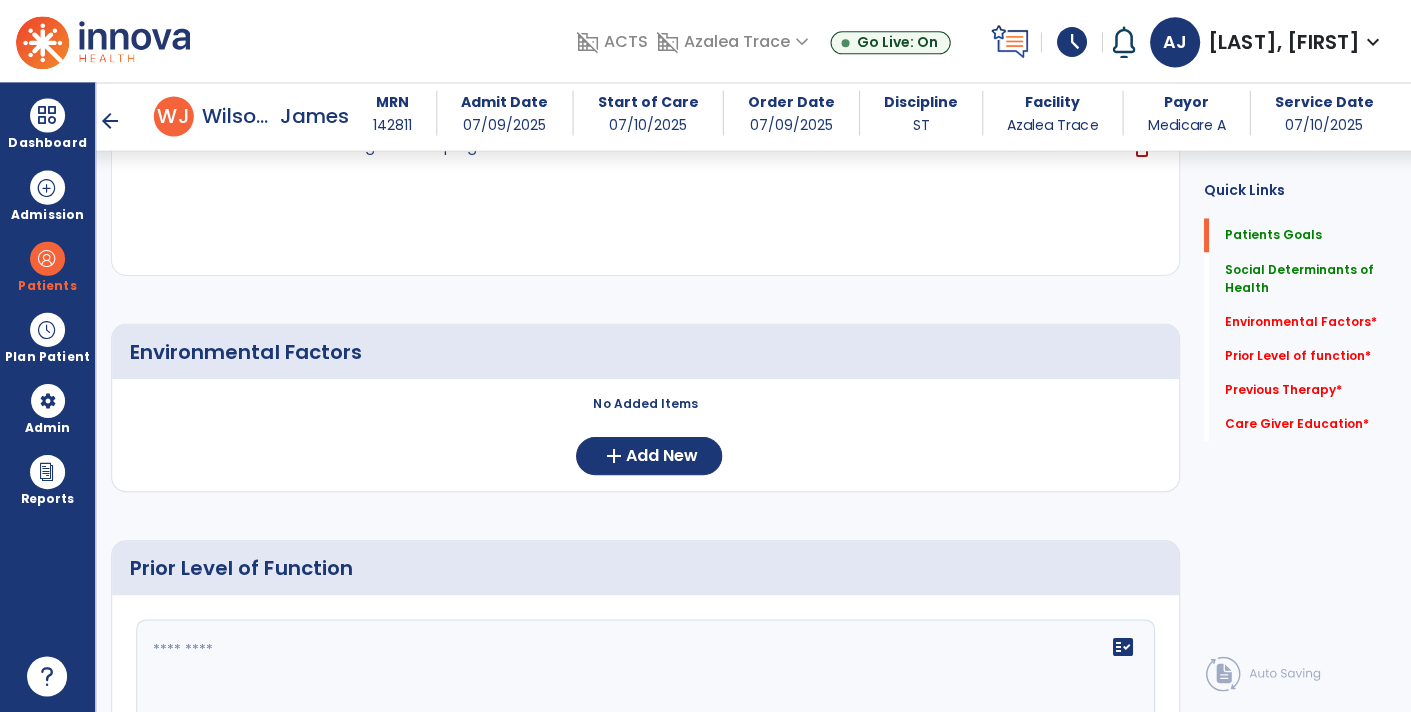 scroll, scrollTop: 647, scrollLeft: 0, axis: vertical 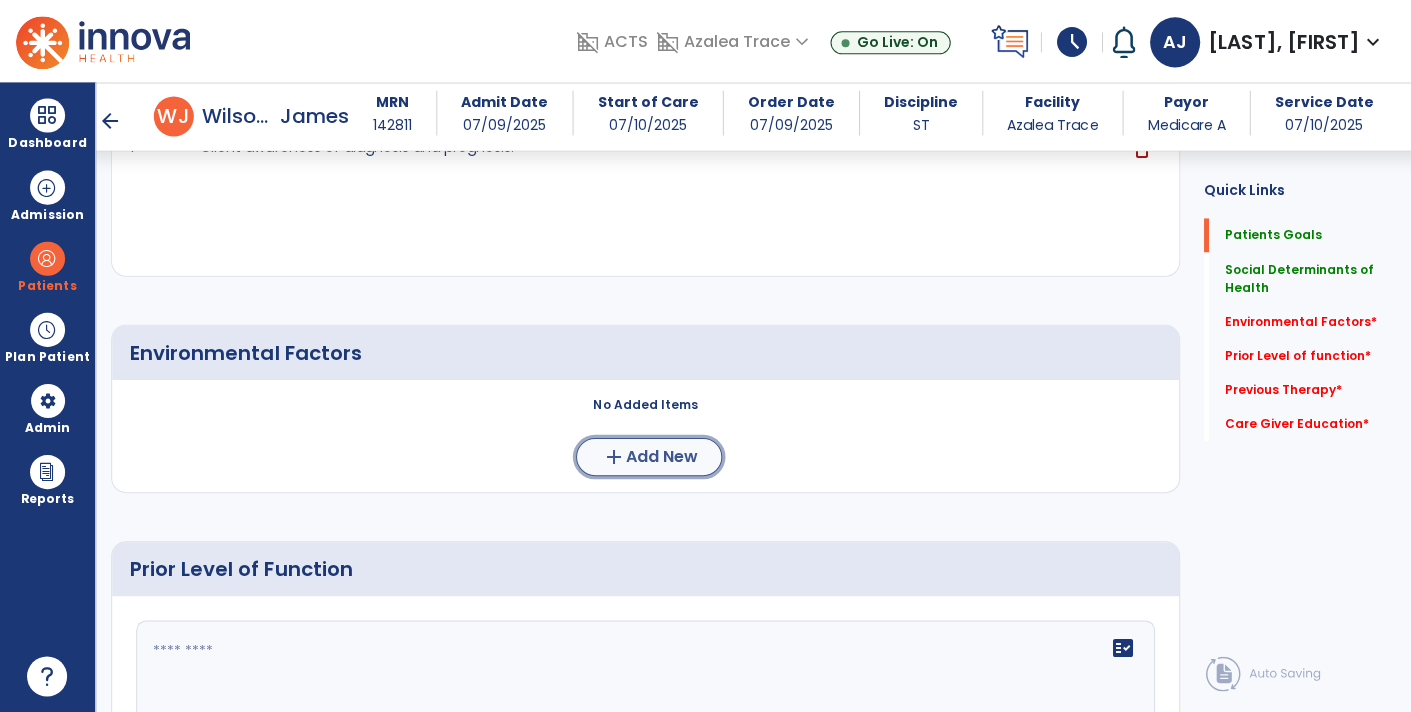 click on "Add New" 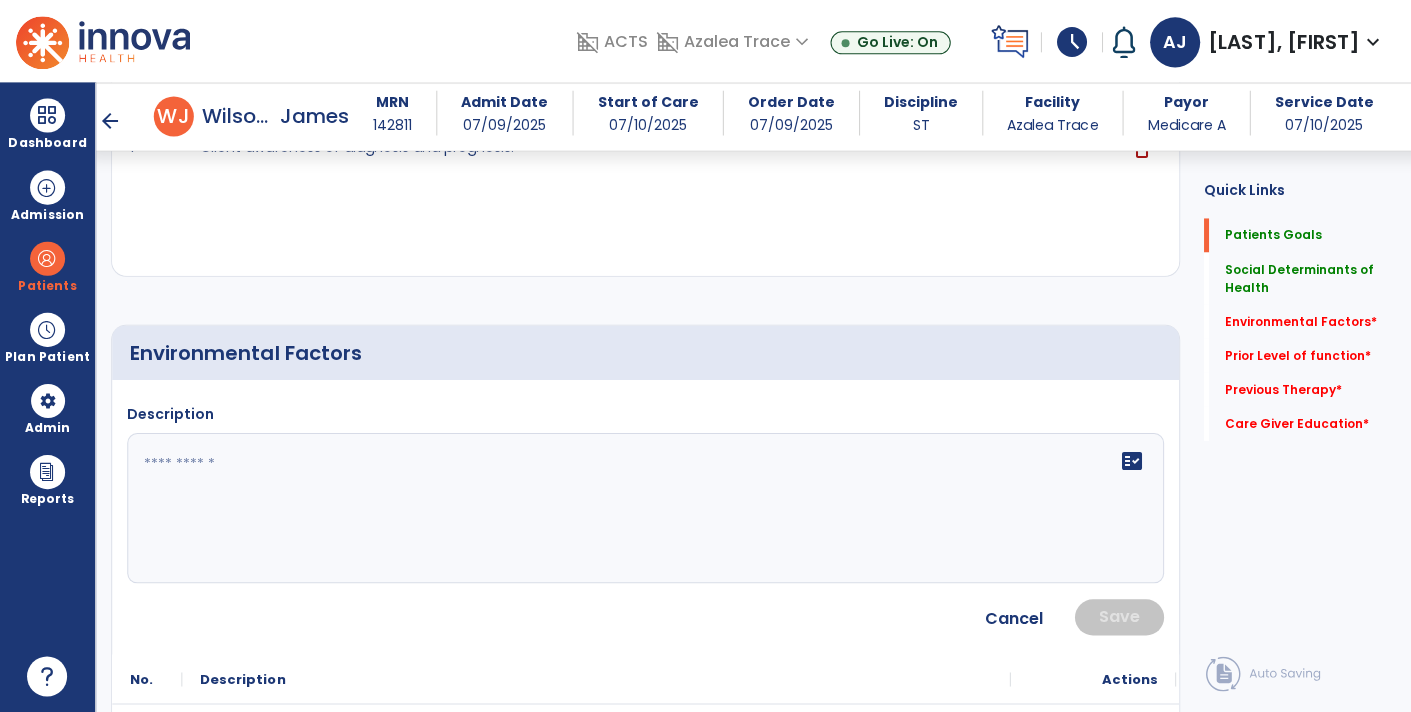 click on "fact_check" 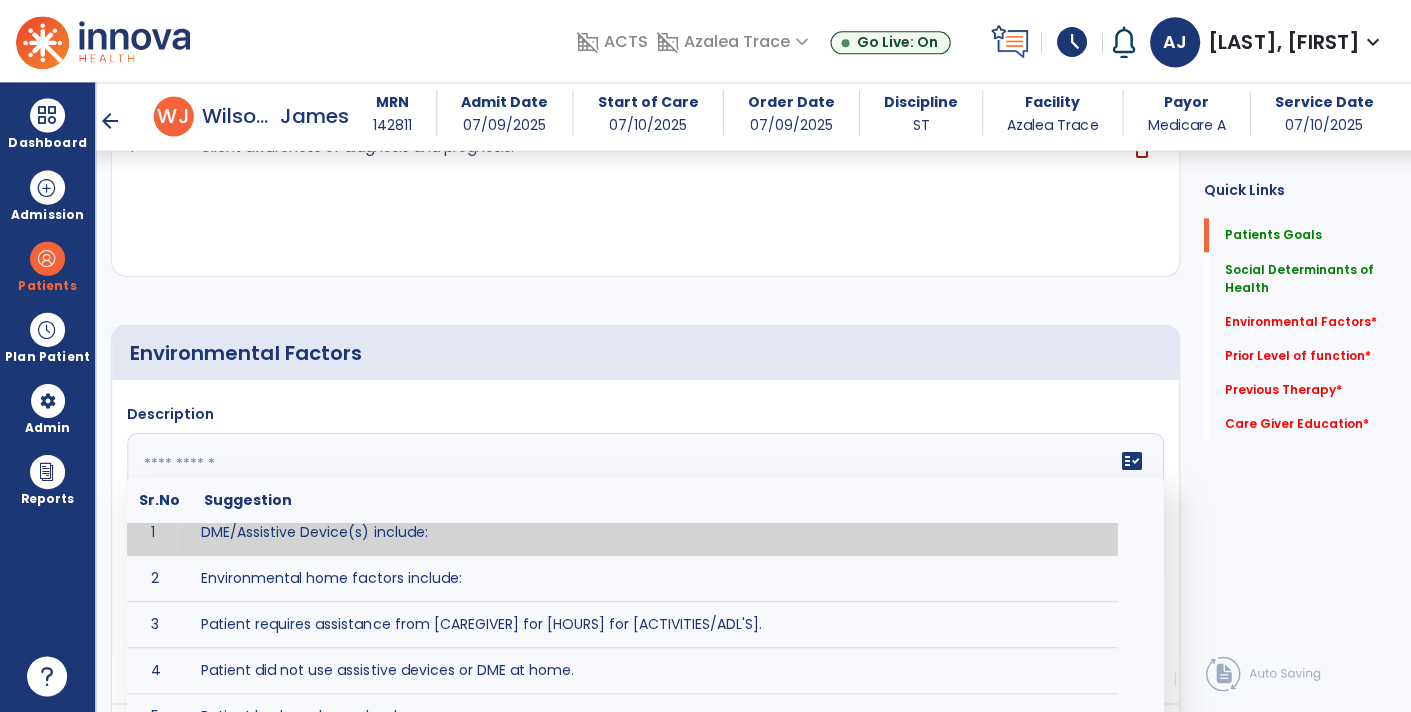 scroll, scrollTop: 5, scrollLeft: 0, axis: vertical 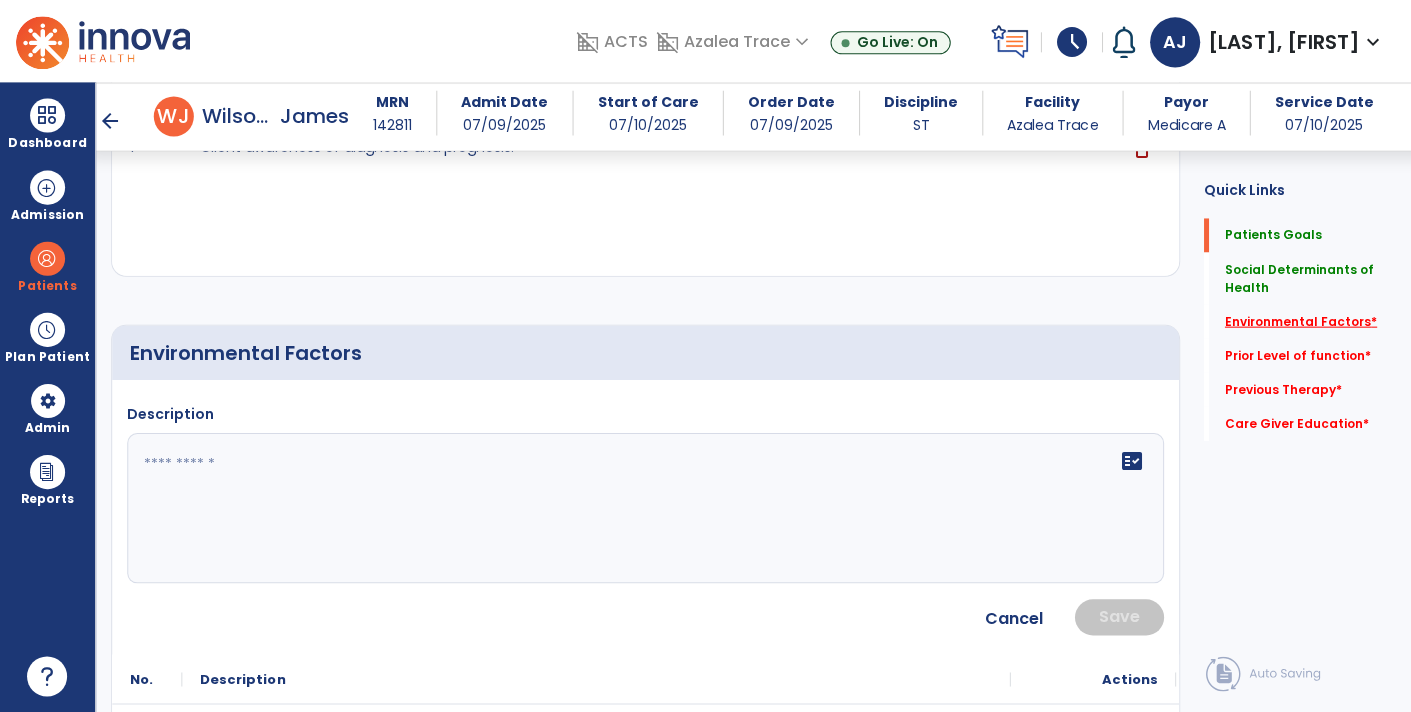 click on "Environmental Factors   *" 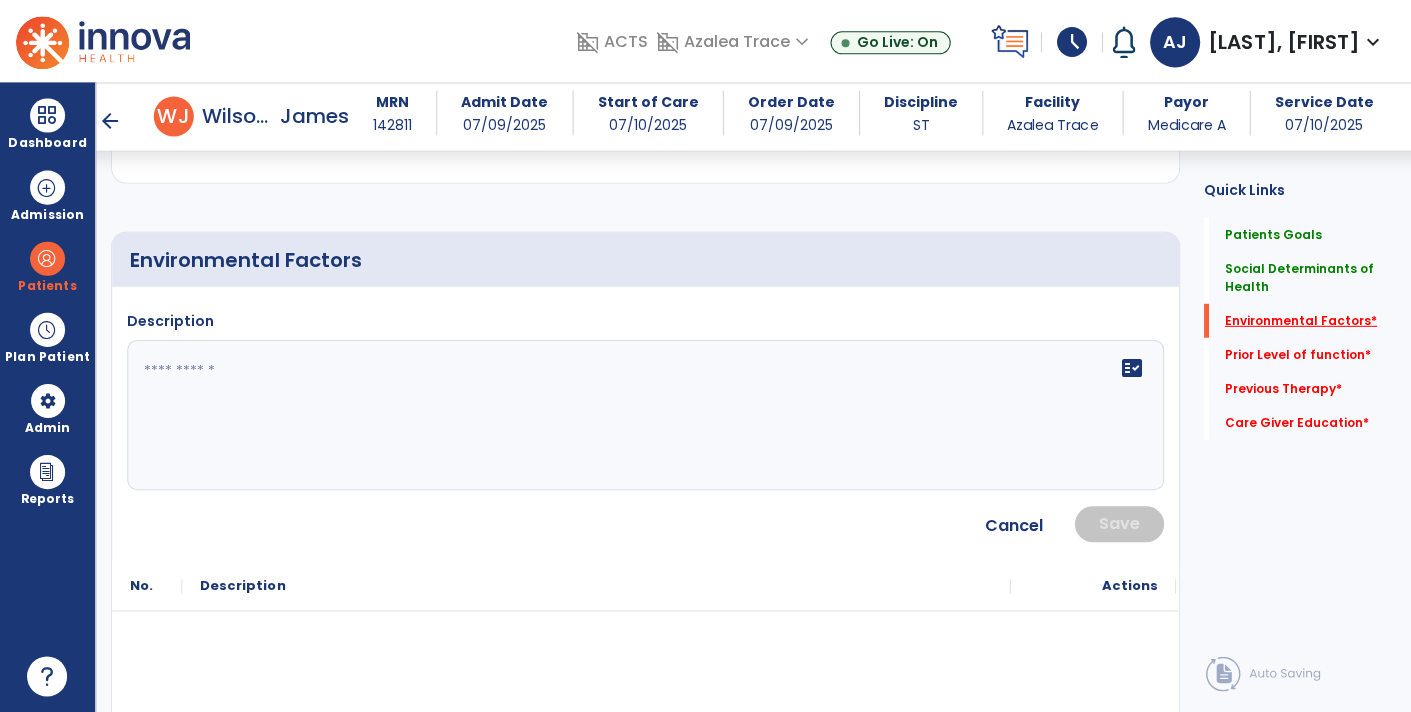 scroll, scrollTop: 814, scrollLeft: 0, axis: vertical 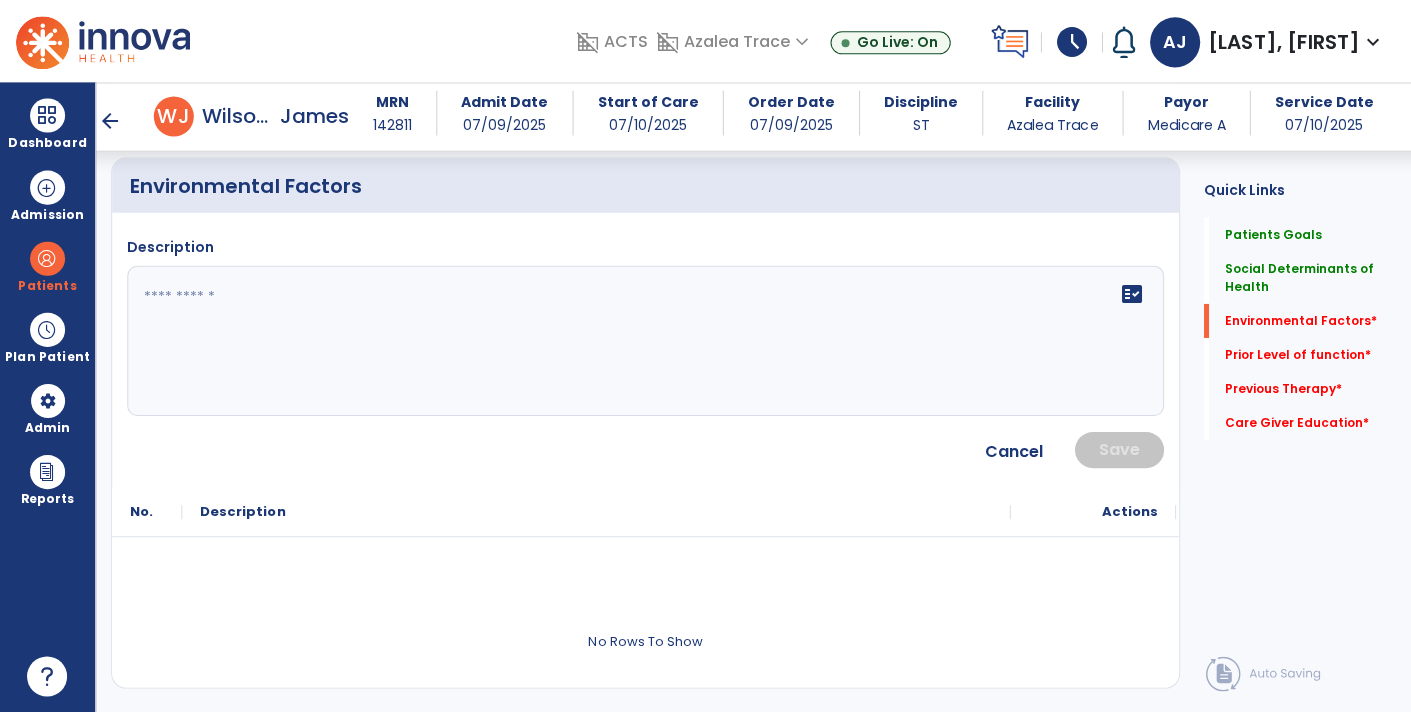 click on "fact_check" 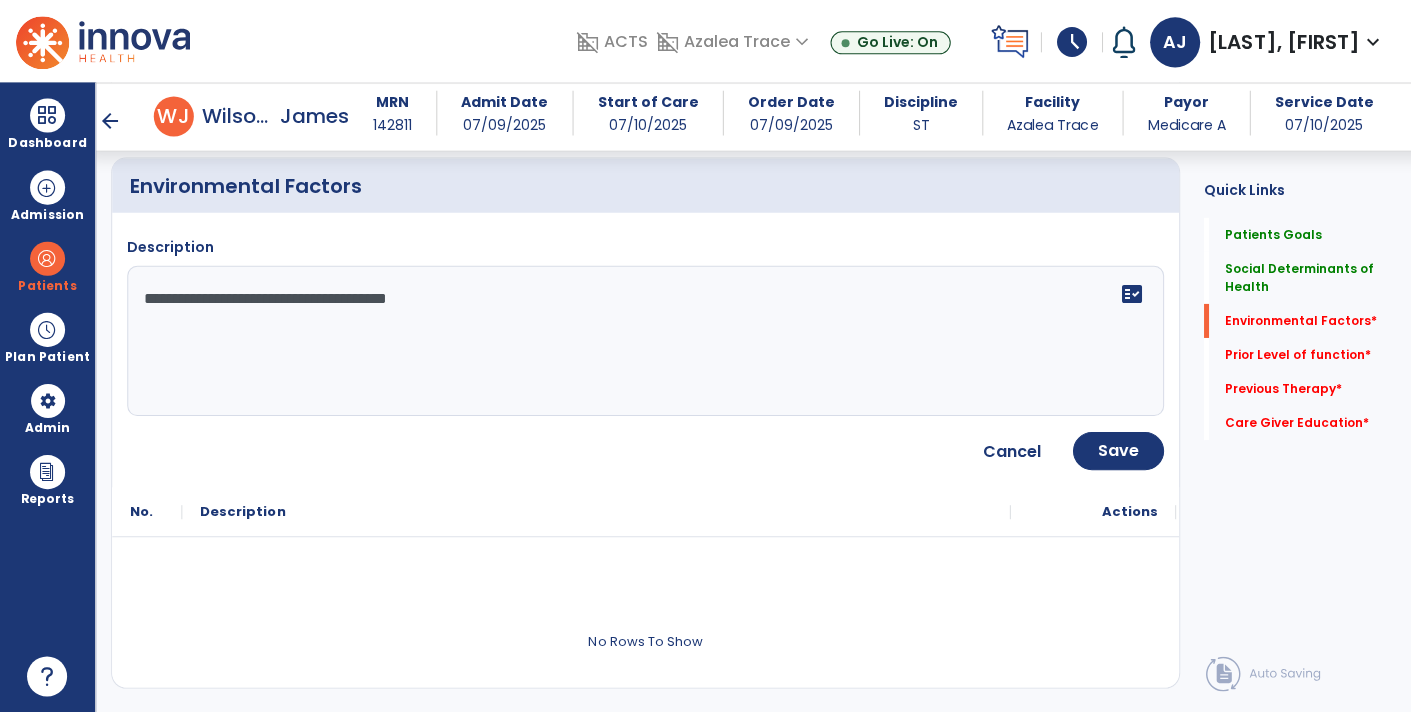 type on "**********" 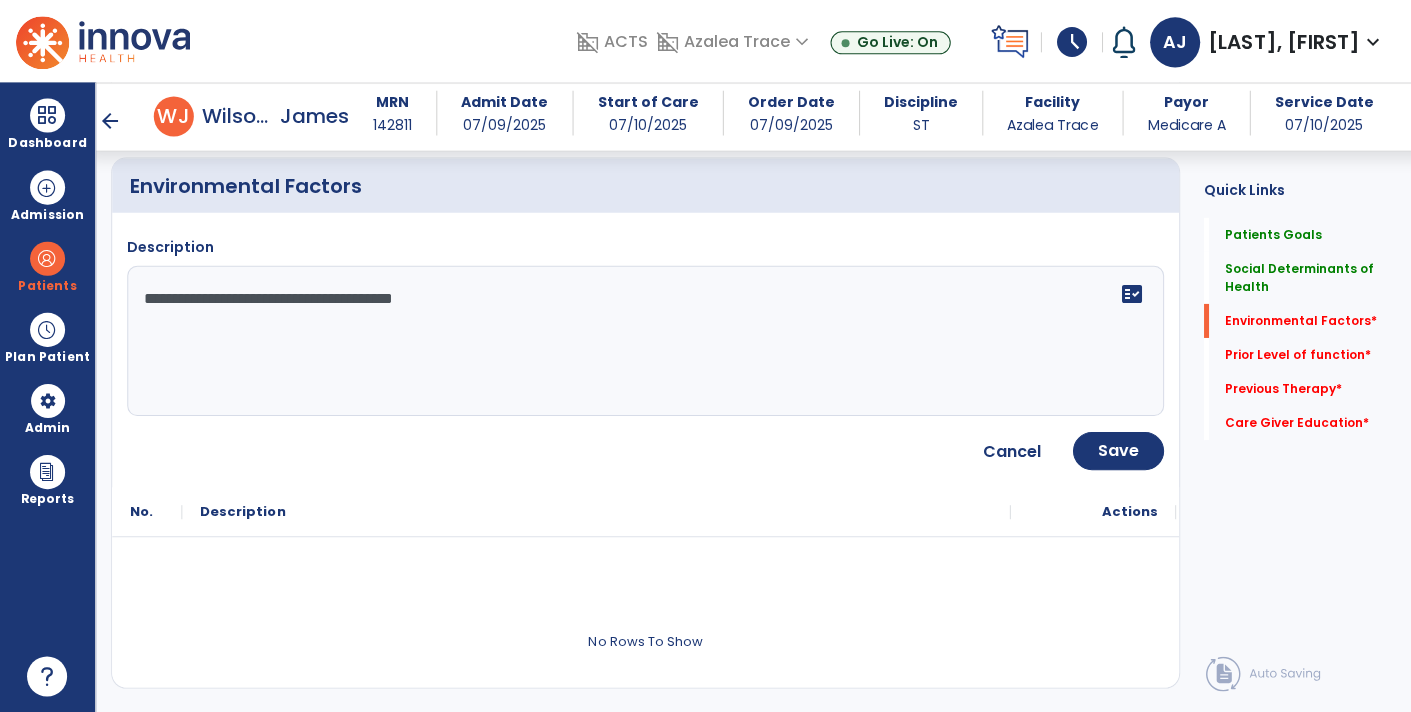 scroll, scrollTop: 0, scrollLeft: 0, axis: both 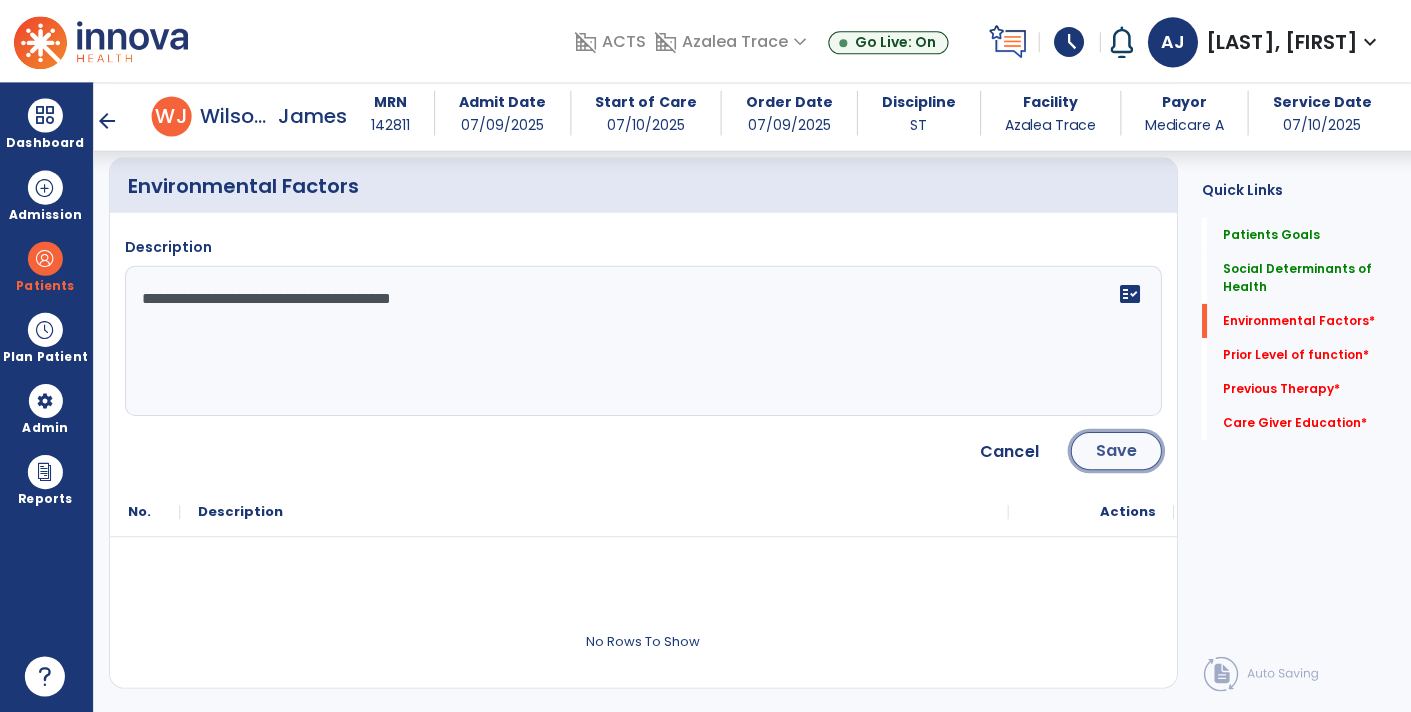 click on "Save" 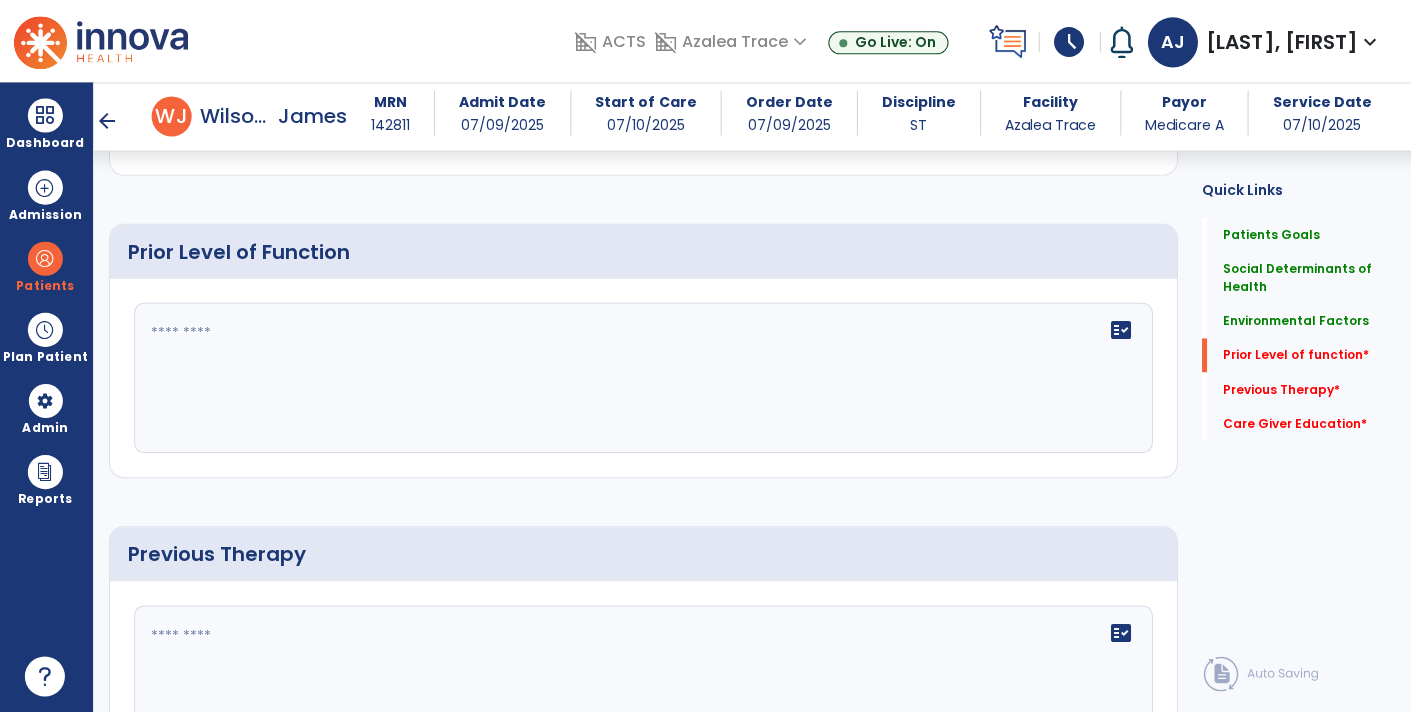 scroll, scrollTop: 1070, scrollLeft: 0, axis: vertical 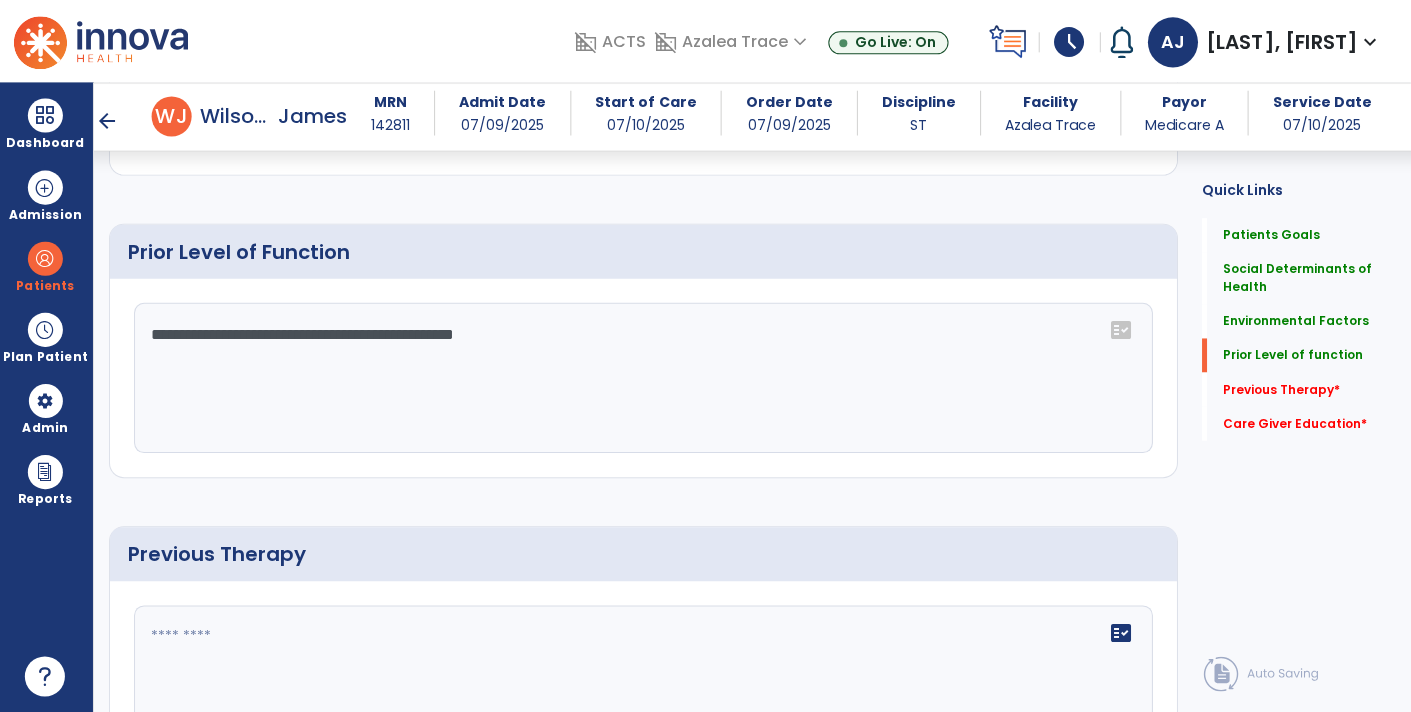 click on "**********" 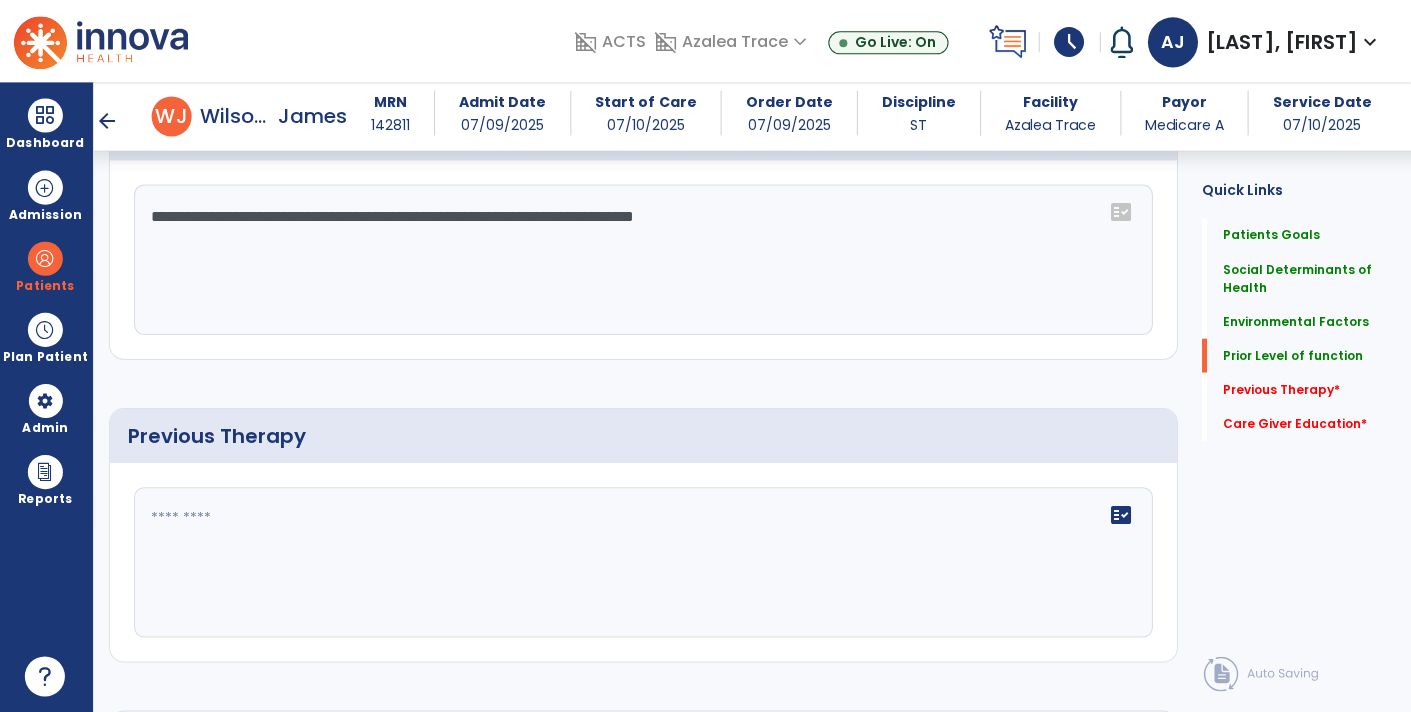 scroll, scrollTop: 1315, scrollLeft: 0, axis: vertical 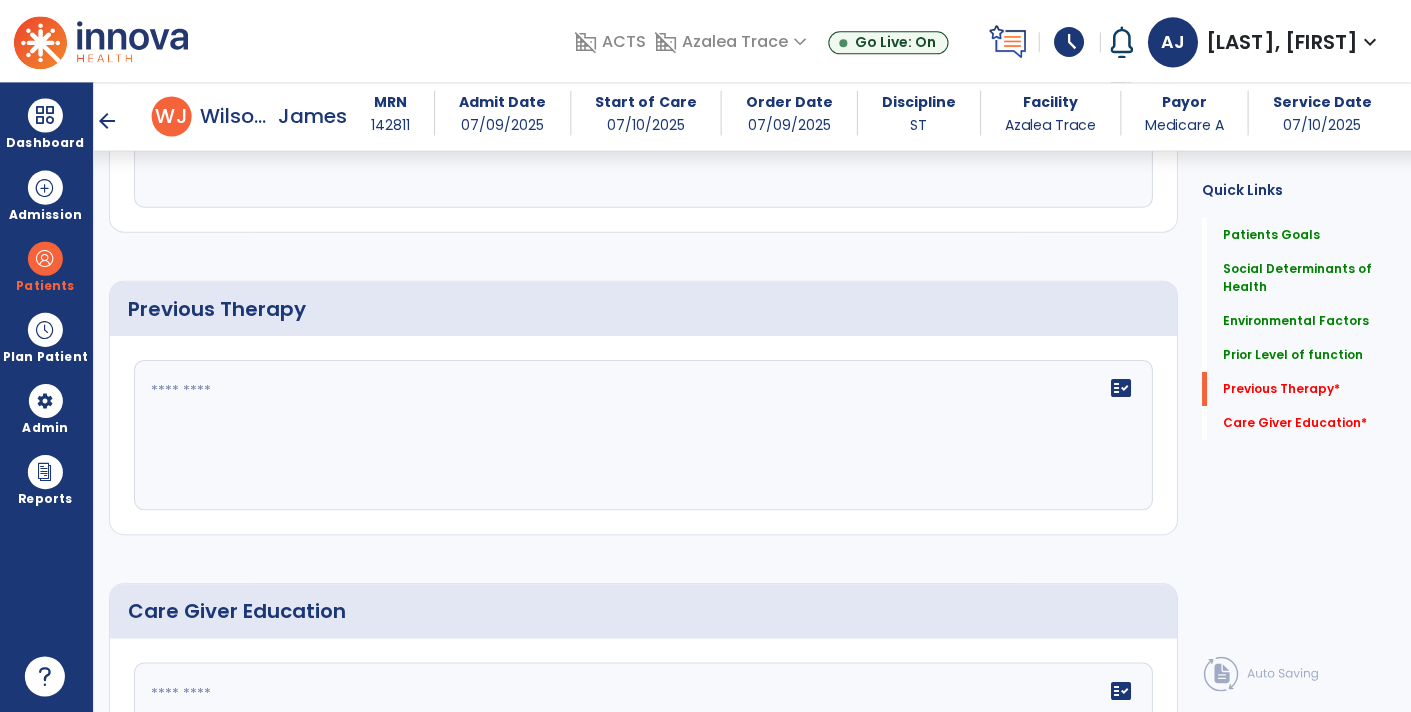 type on "**********" 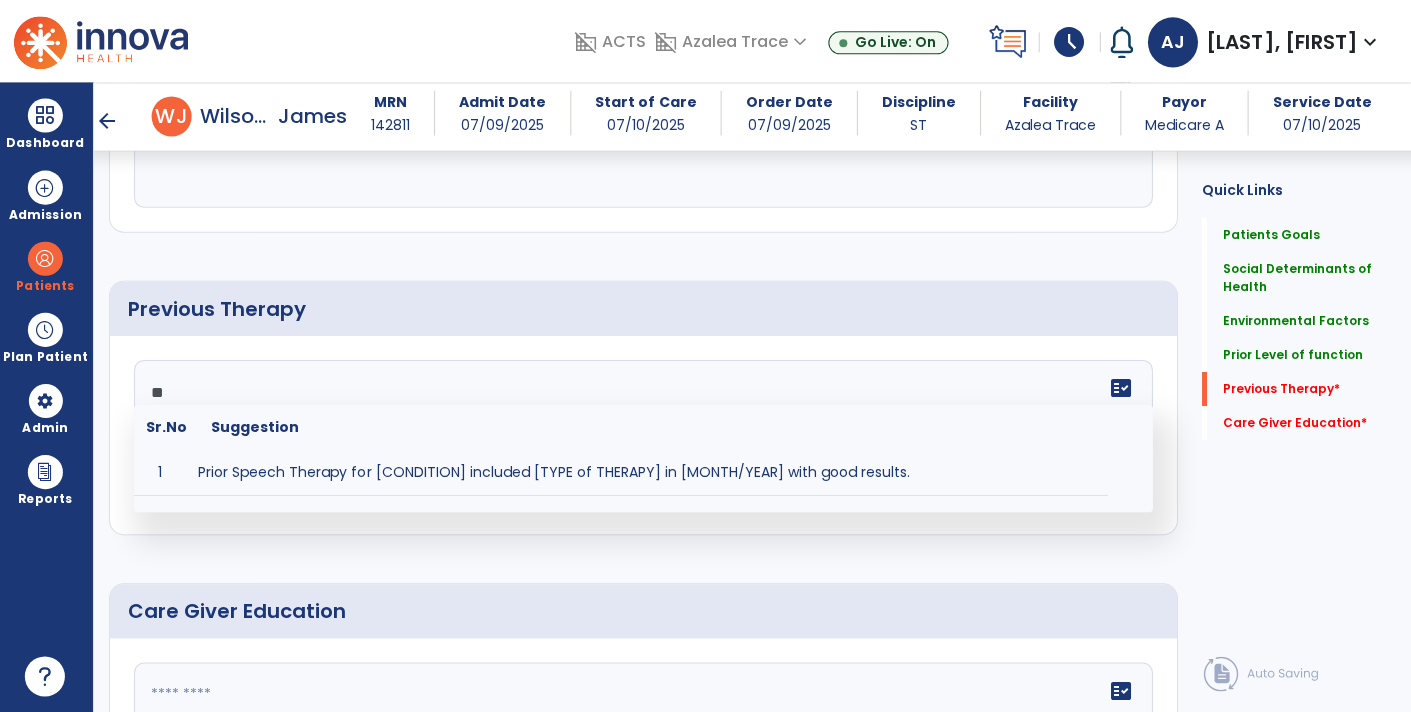 type on "*" 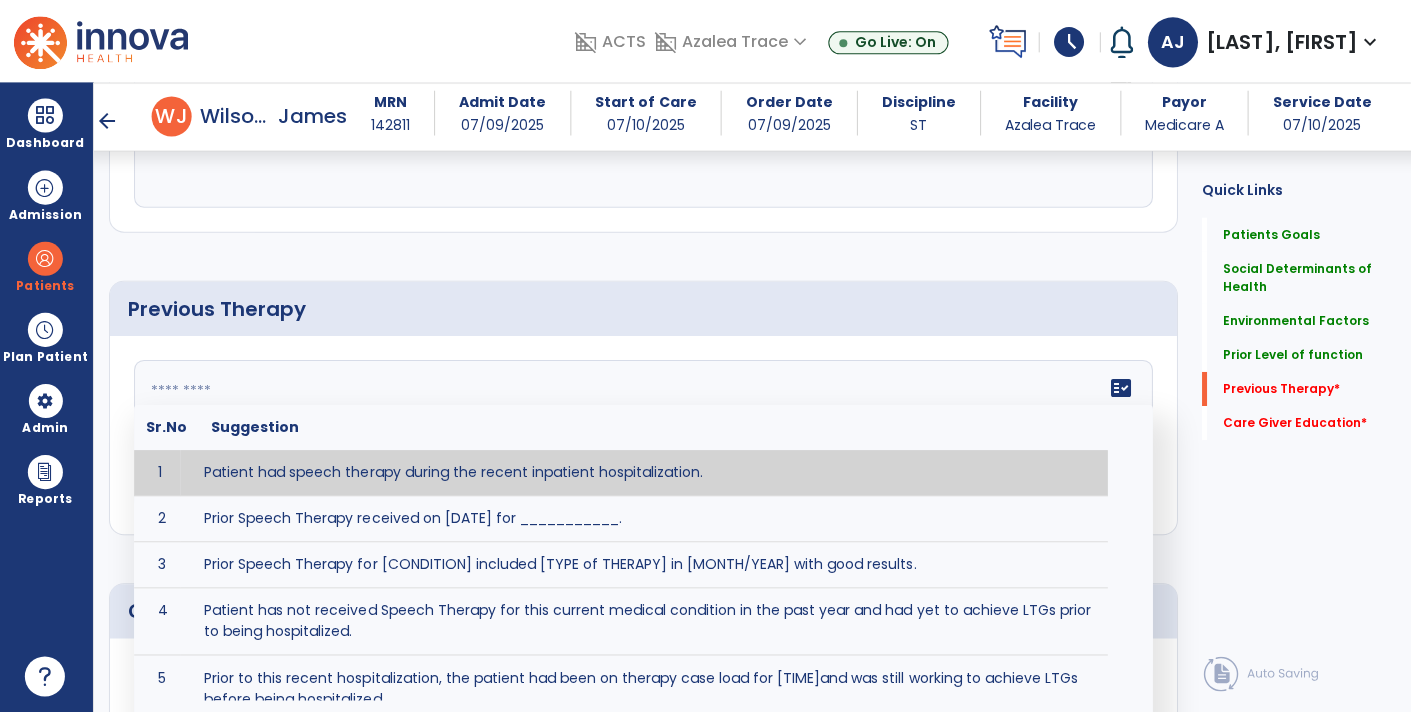 type on "**********" 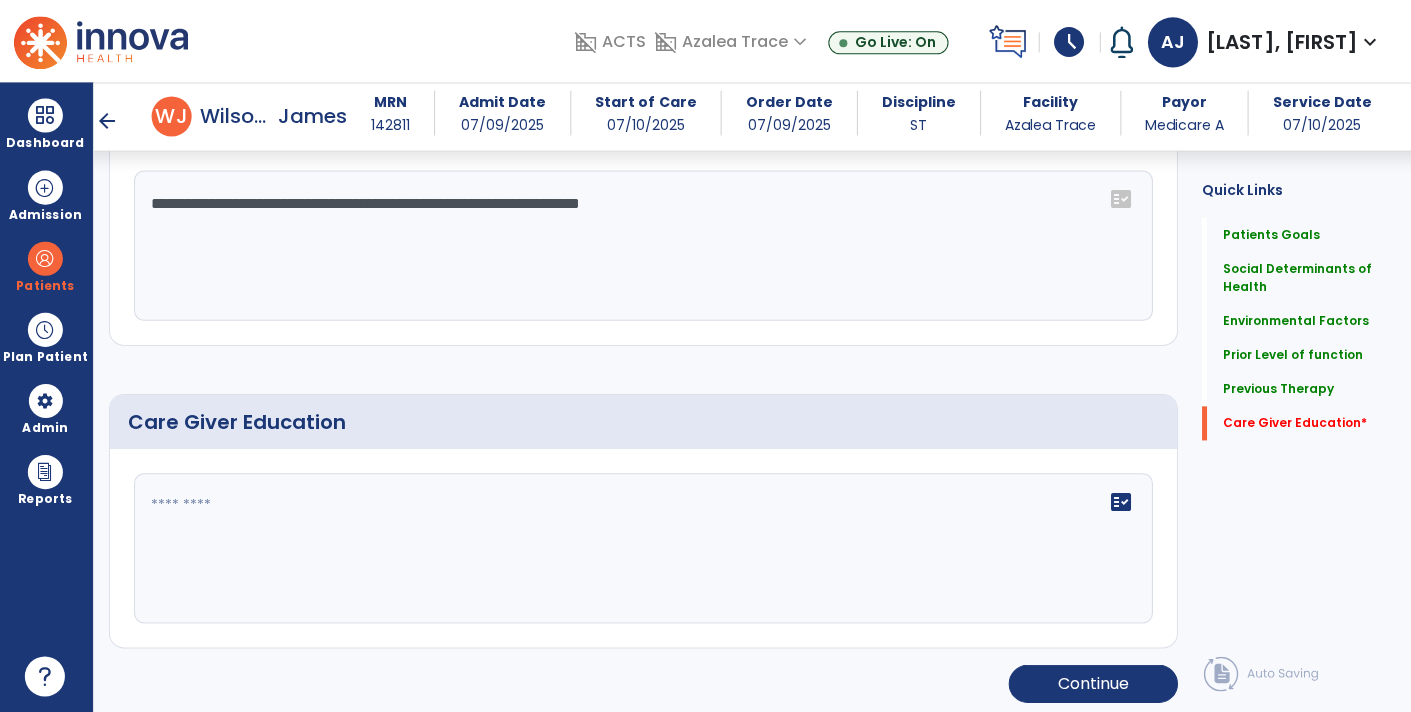 scroll, scrollTop: 1504, scrollLeft: 0, axis: vertical 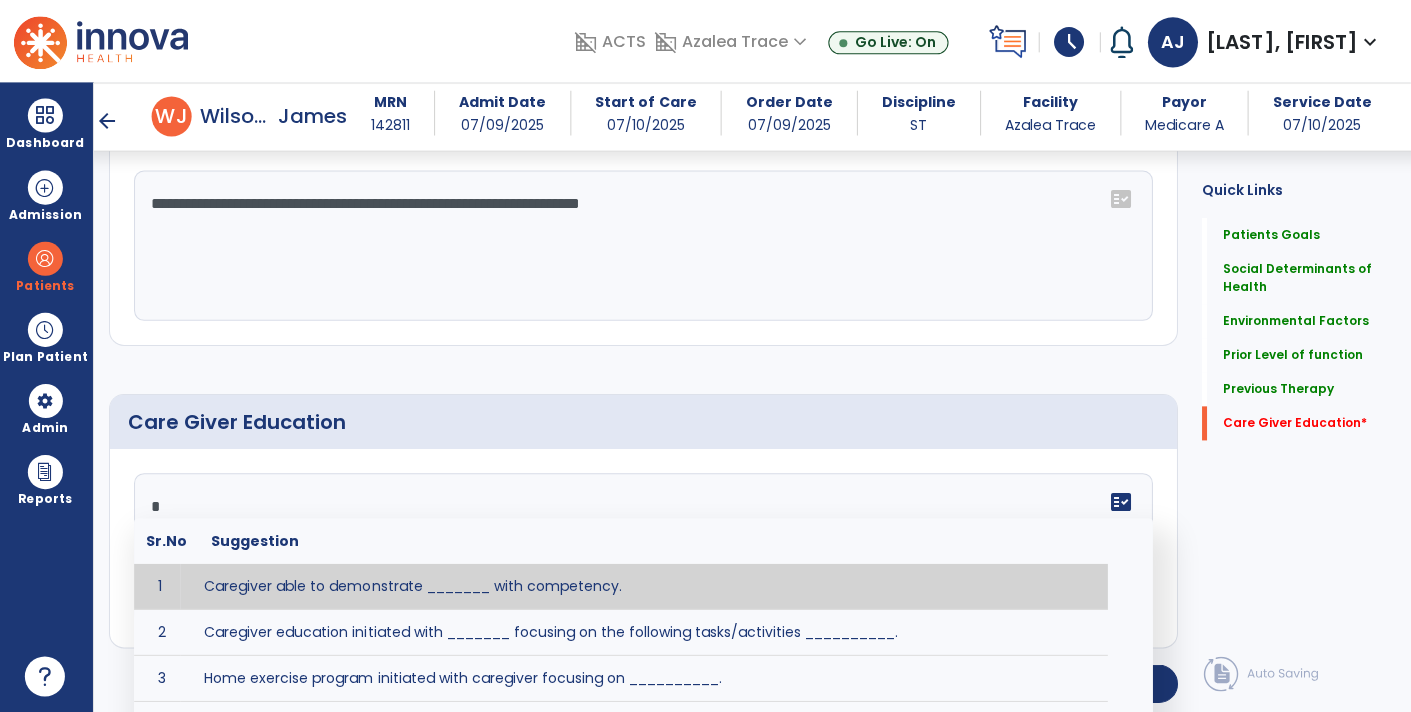 type on "**" 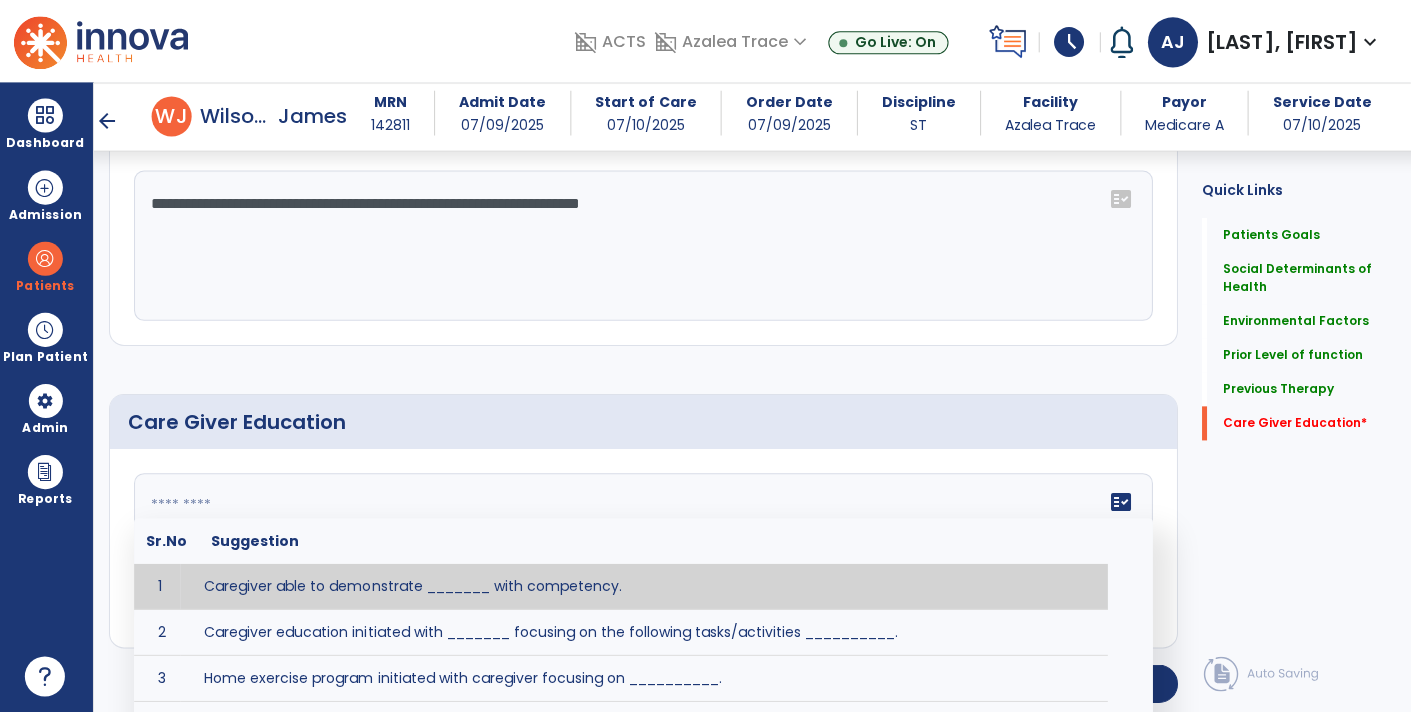type on "**" 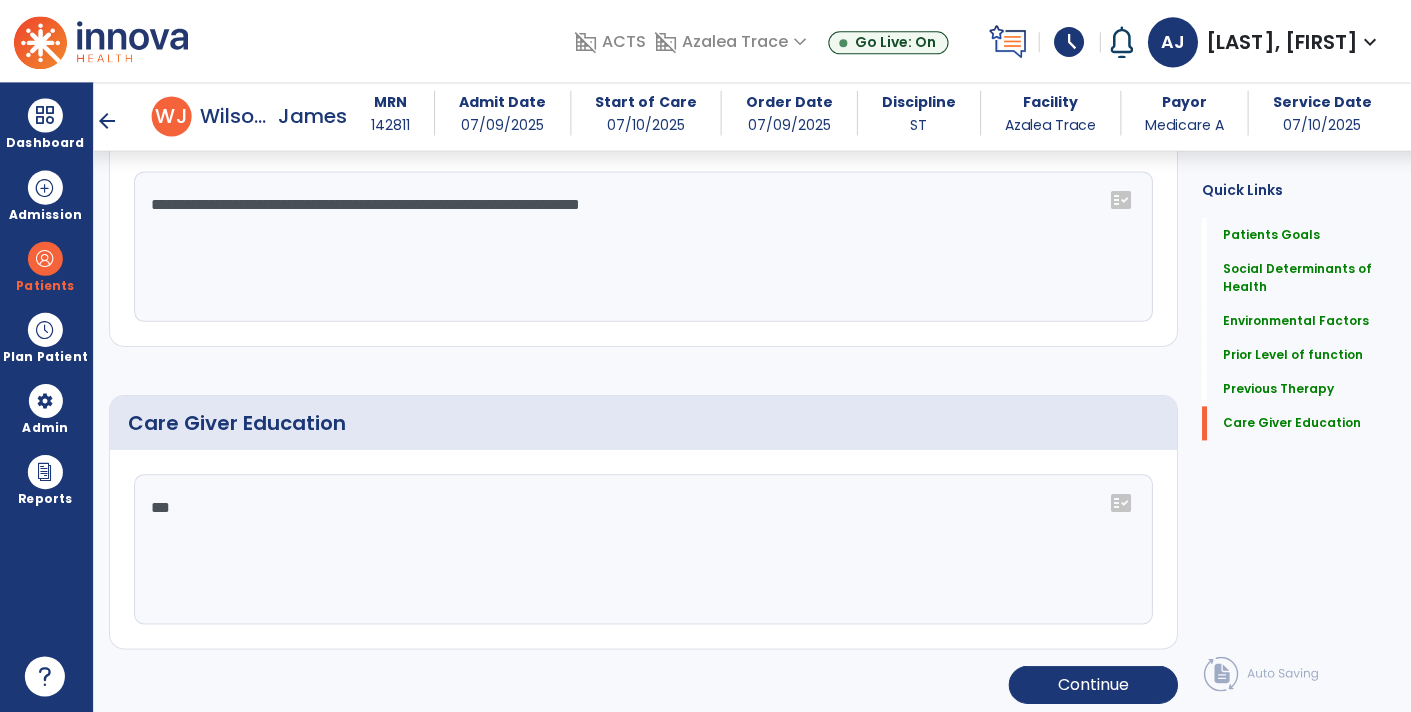 scroll, scrollTop: 1504, scrollLeft: 0, axis: vertical 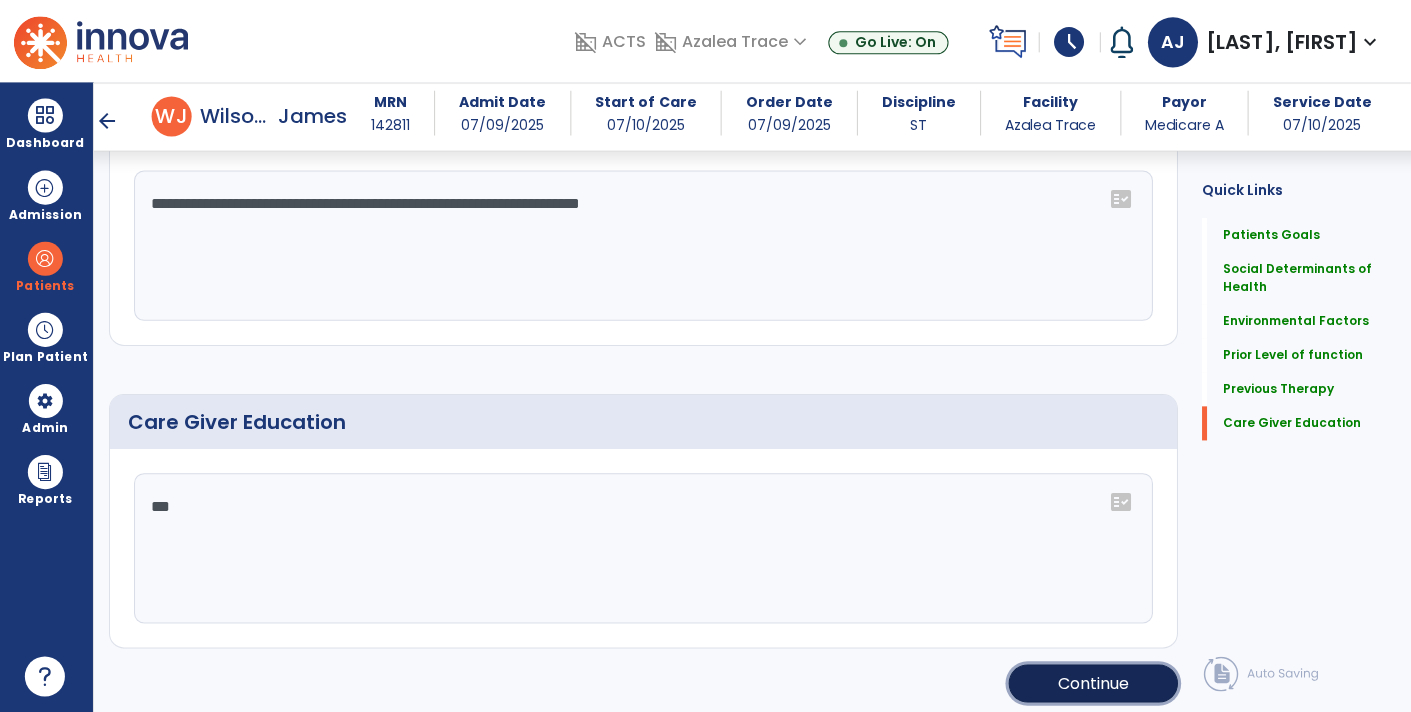 click on "Continue" 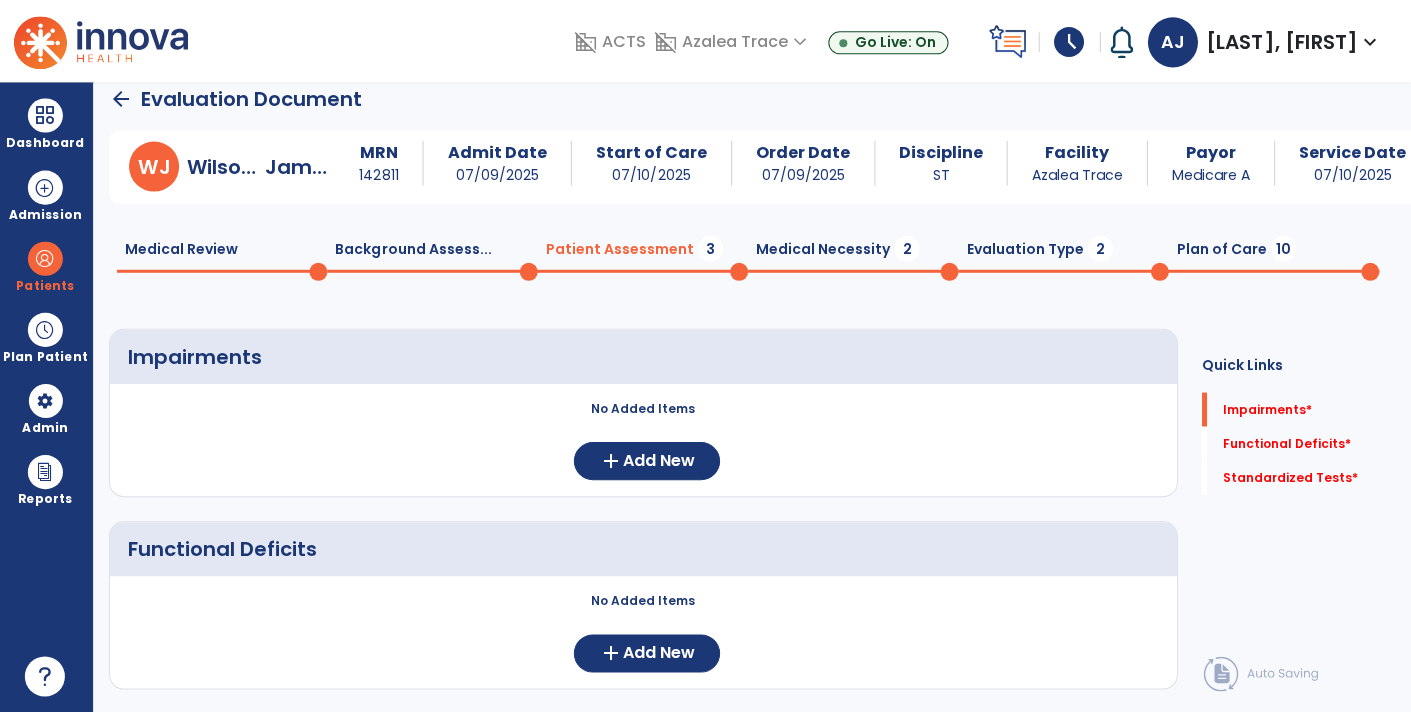 scroll, scrollTop: 0, scrollLeft: 0, axis: both 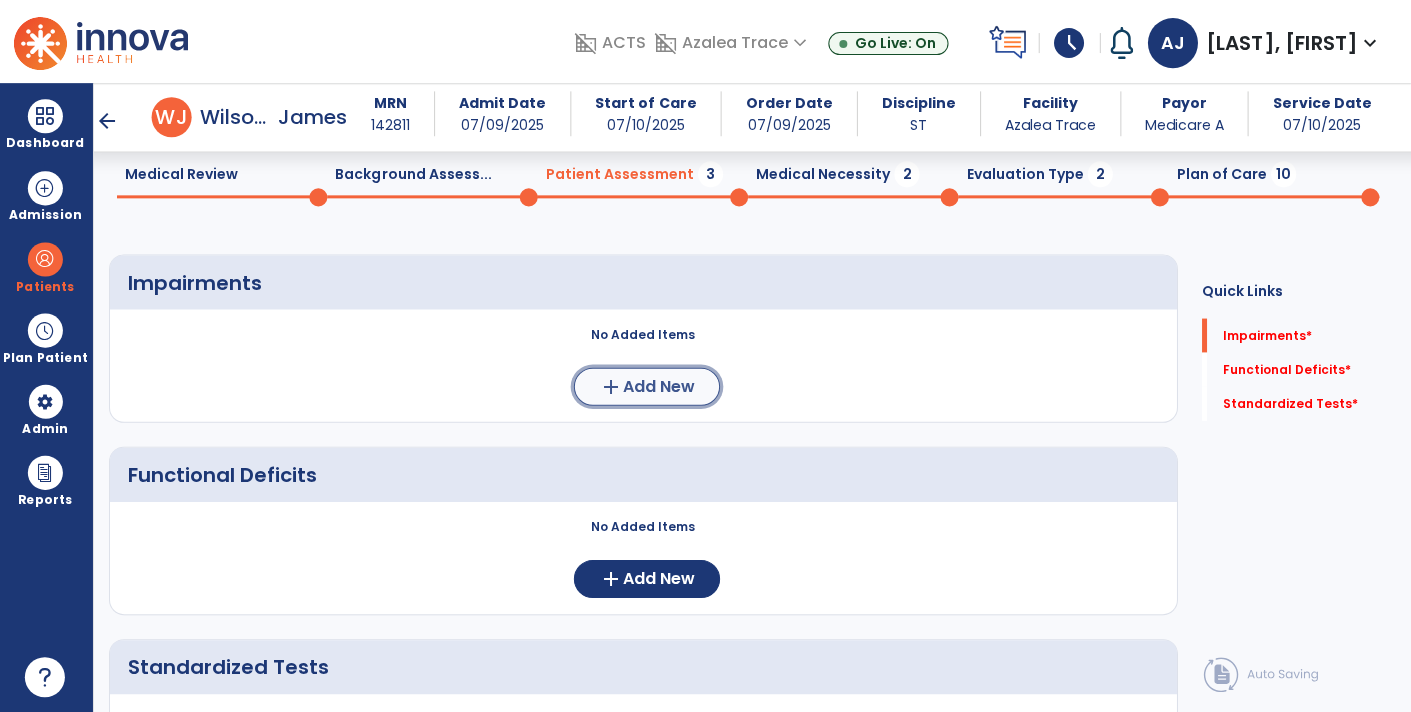 click on "Add New" 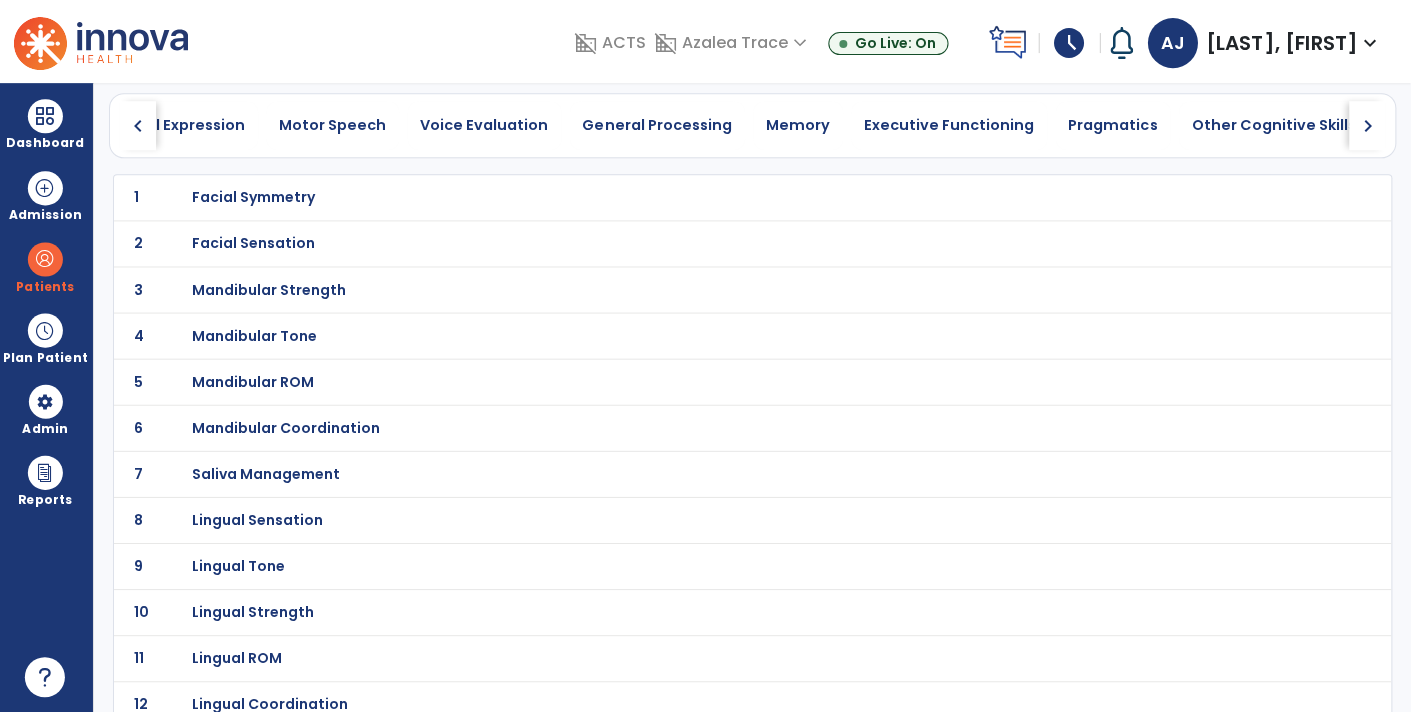 scroll, scrollTop: 0, scrollLeft: 945, axis: horizontal 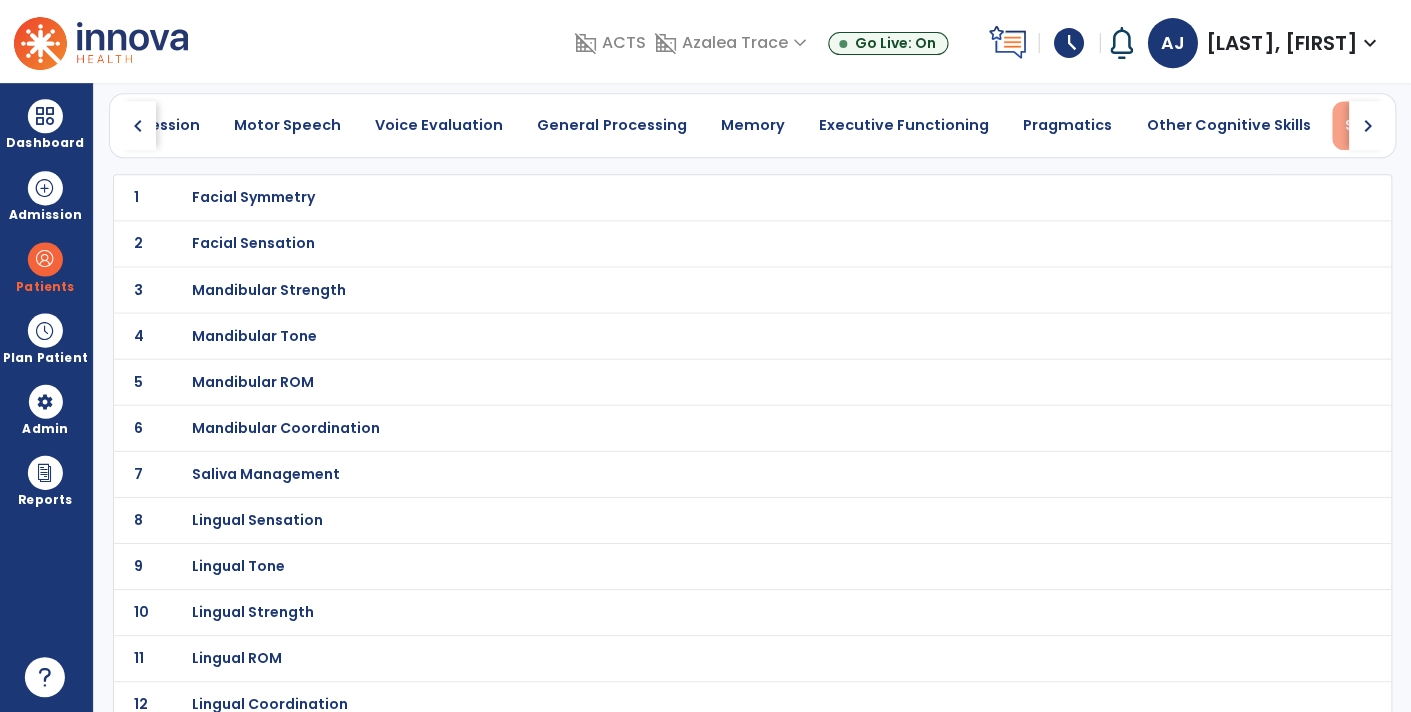 click on "Swallowing" at bounding box center [1387, 125] 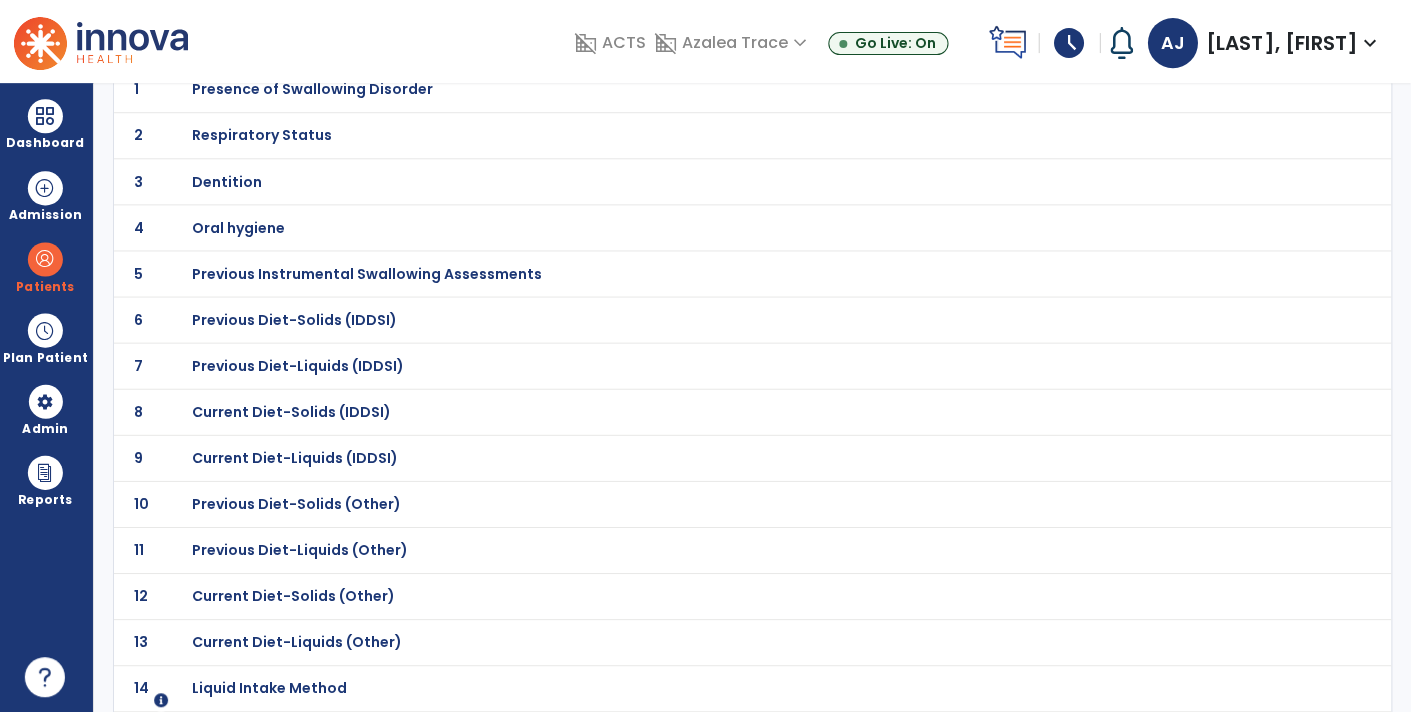scroll, scrollTop: 225, scrollLeft: 0, axis: vertical 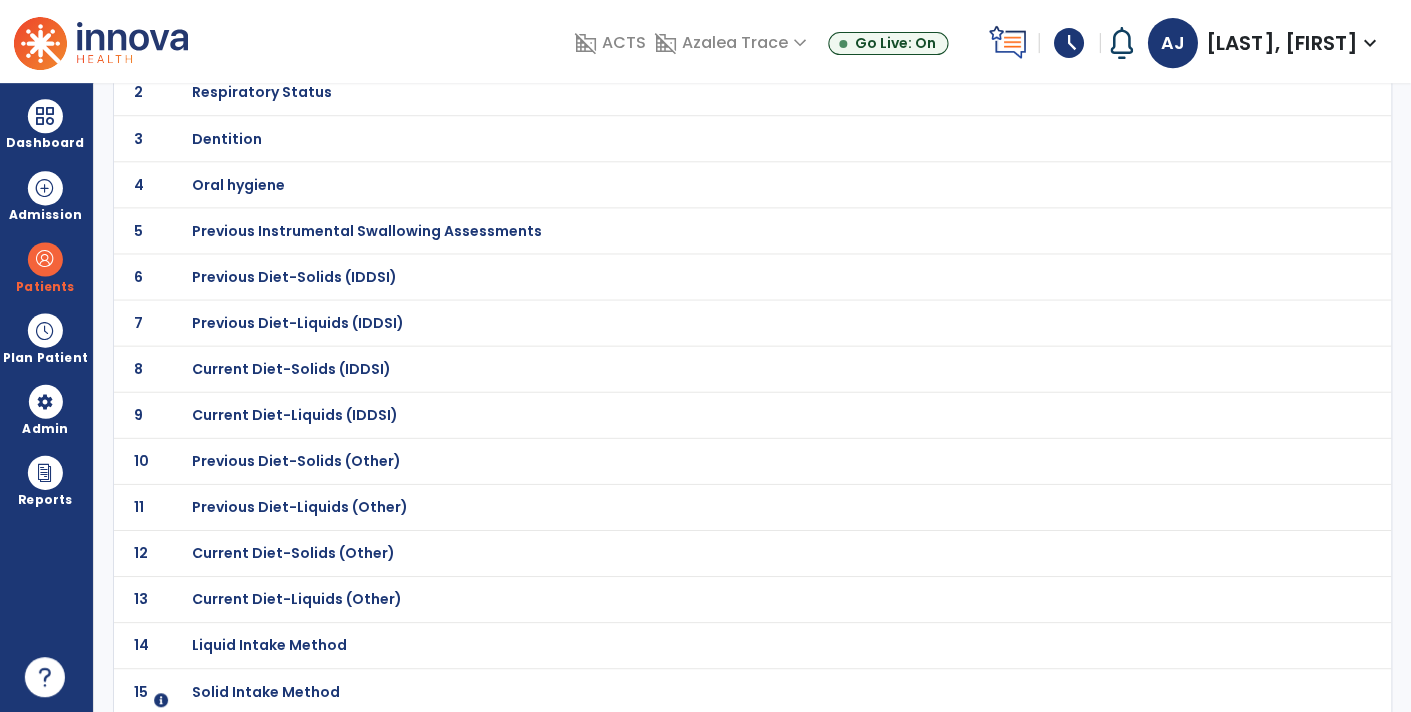 click on "Current Diet-Solids (IDDSI)" at bounding box center [314, 46] 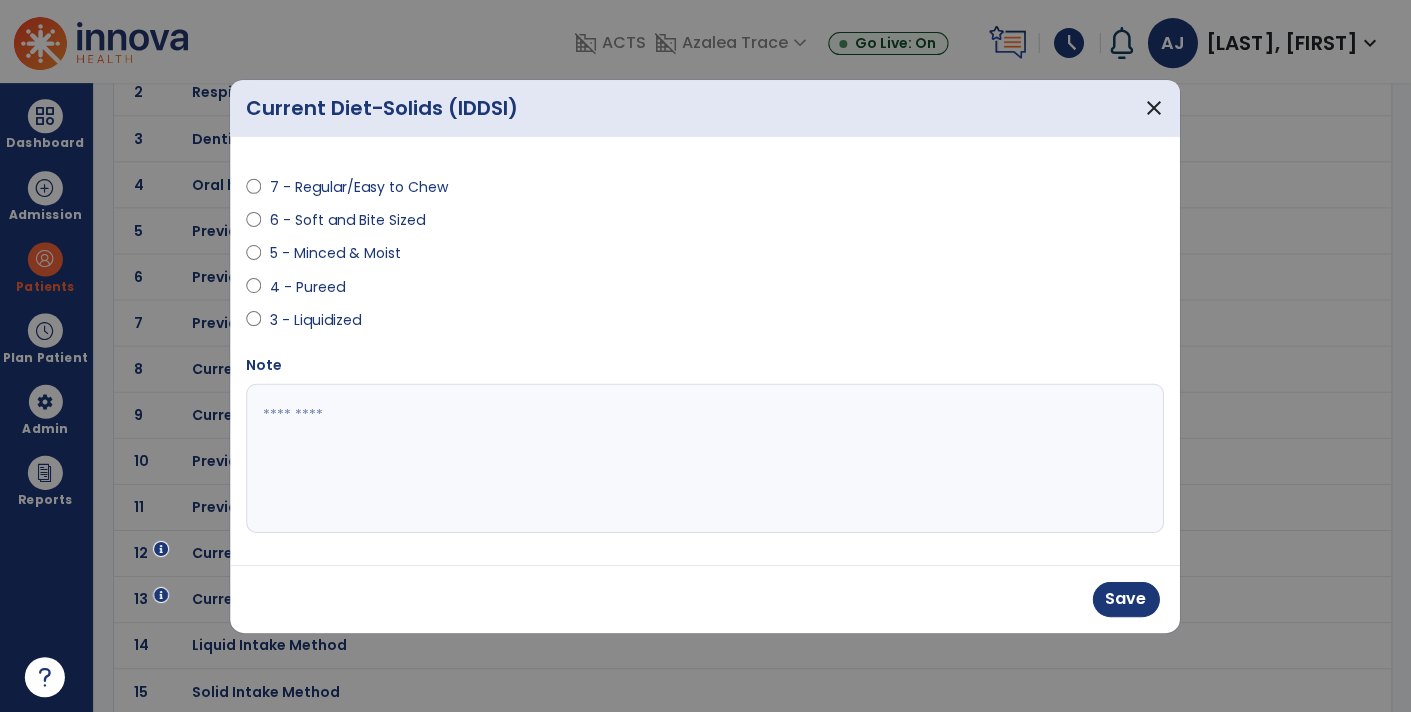 scroll, scrollTop: 0, scrollLeft: 0, axis: both 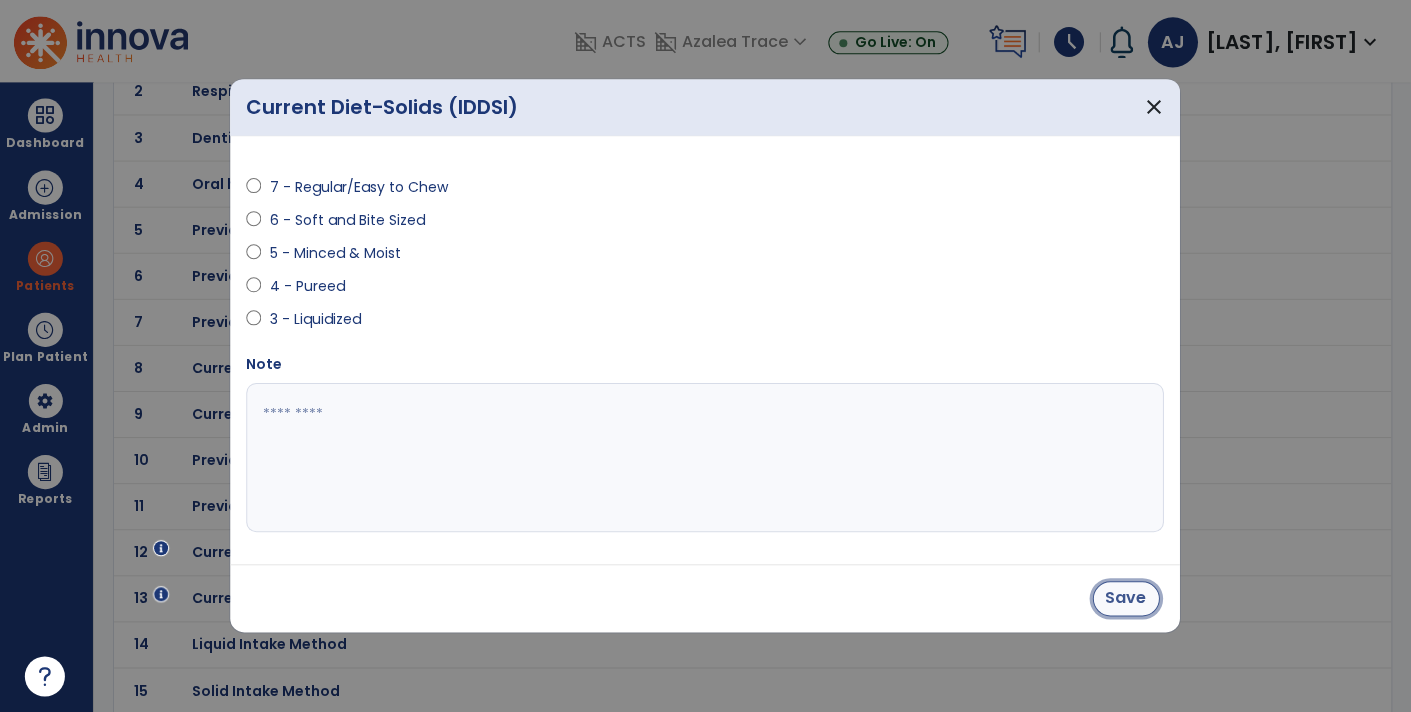 click on "Save" at bounding box center (1126, 598) 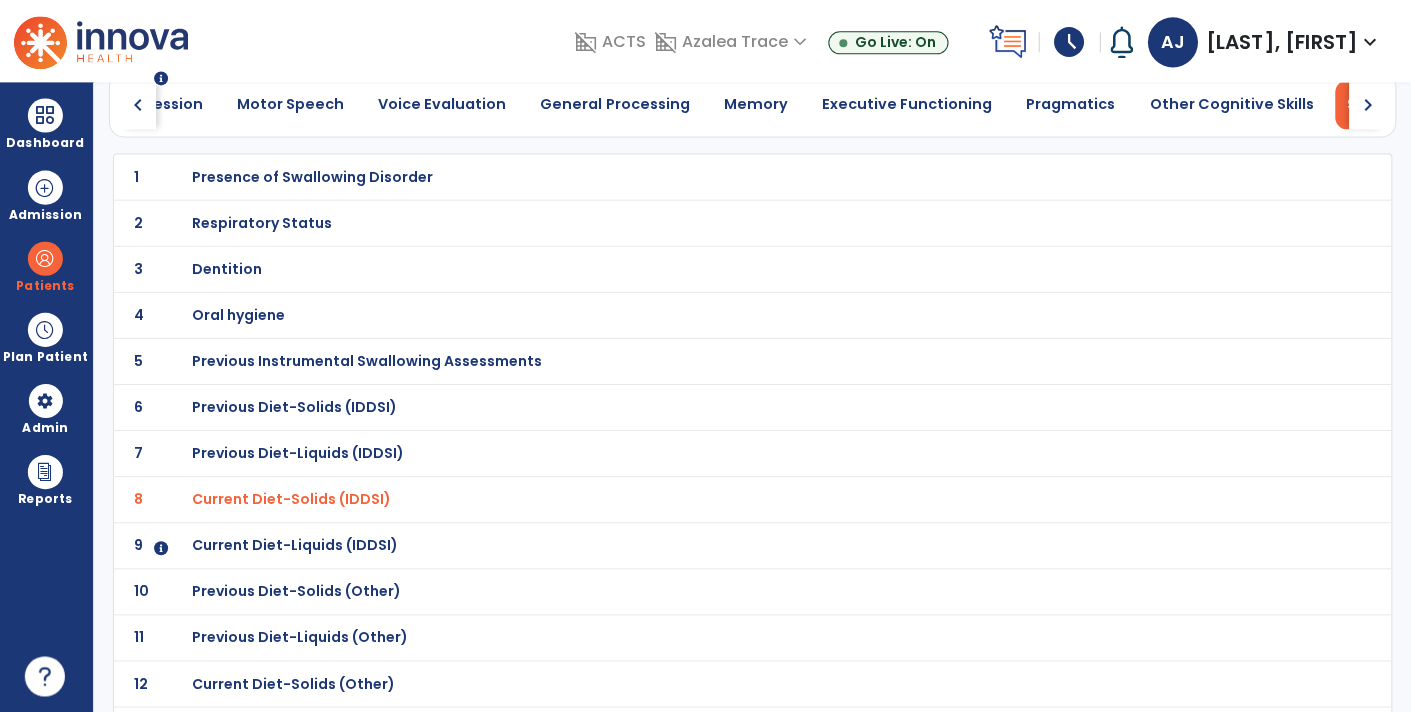 scroll, scrollTop: 85, scrollLeft: 0, axis: vertical 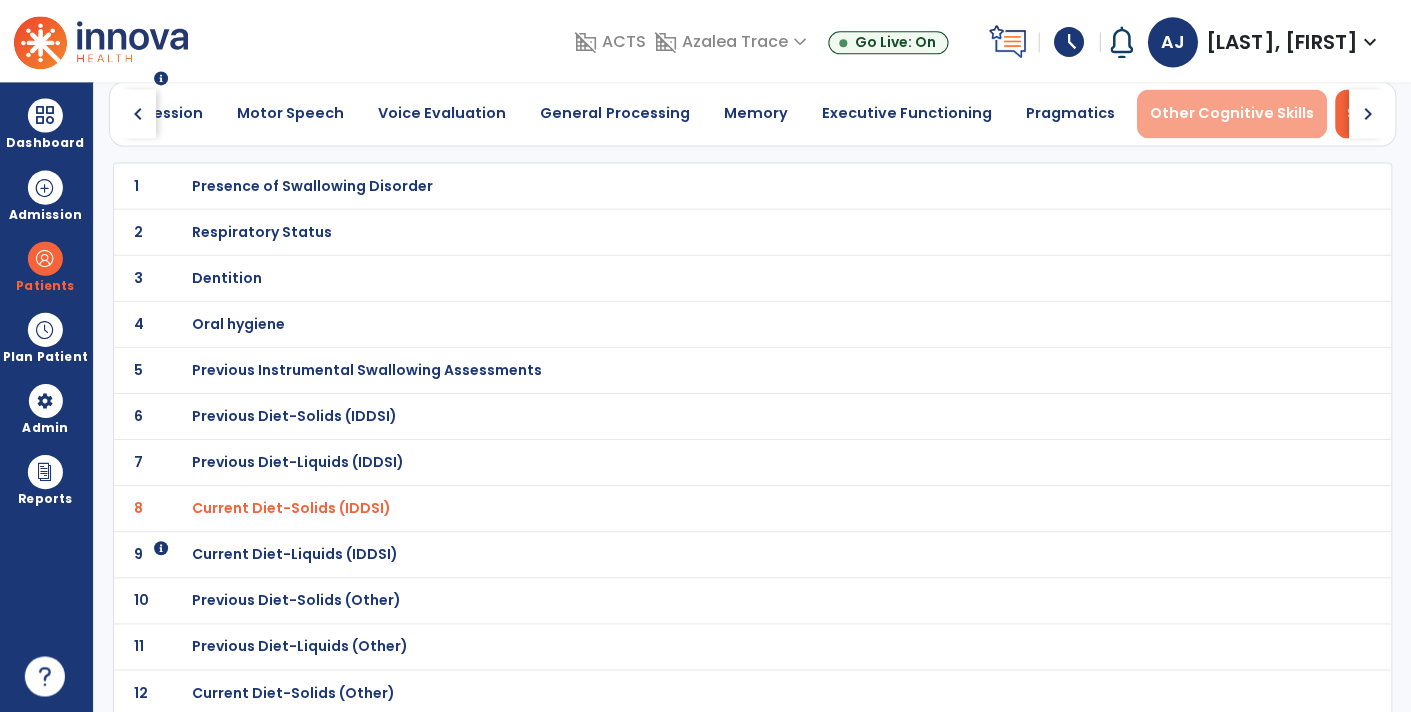 click on "Other Cognitive Skills" at bounding box center (1232, 114) 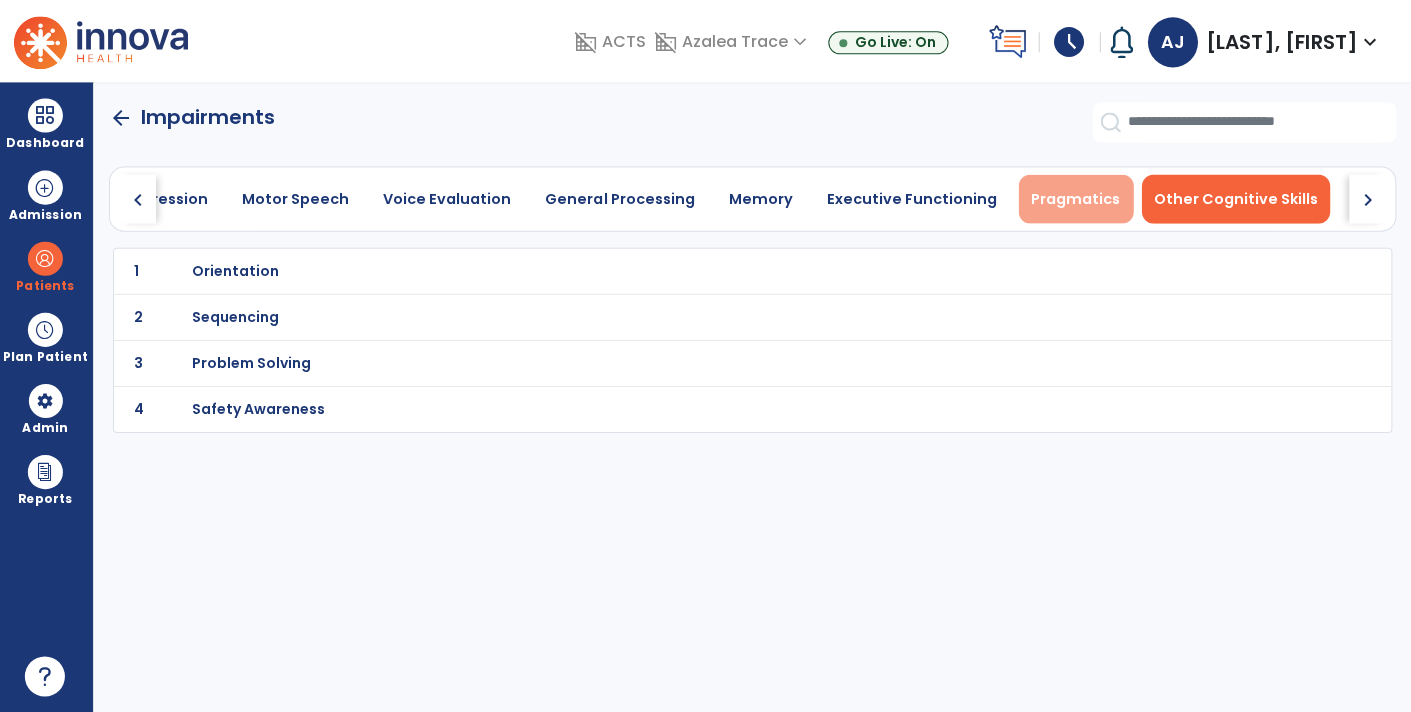 click on "Pragmatics" at bounding box center [1076, 199] 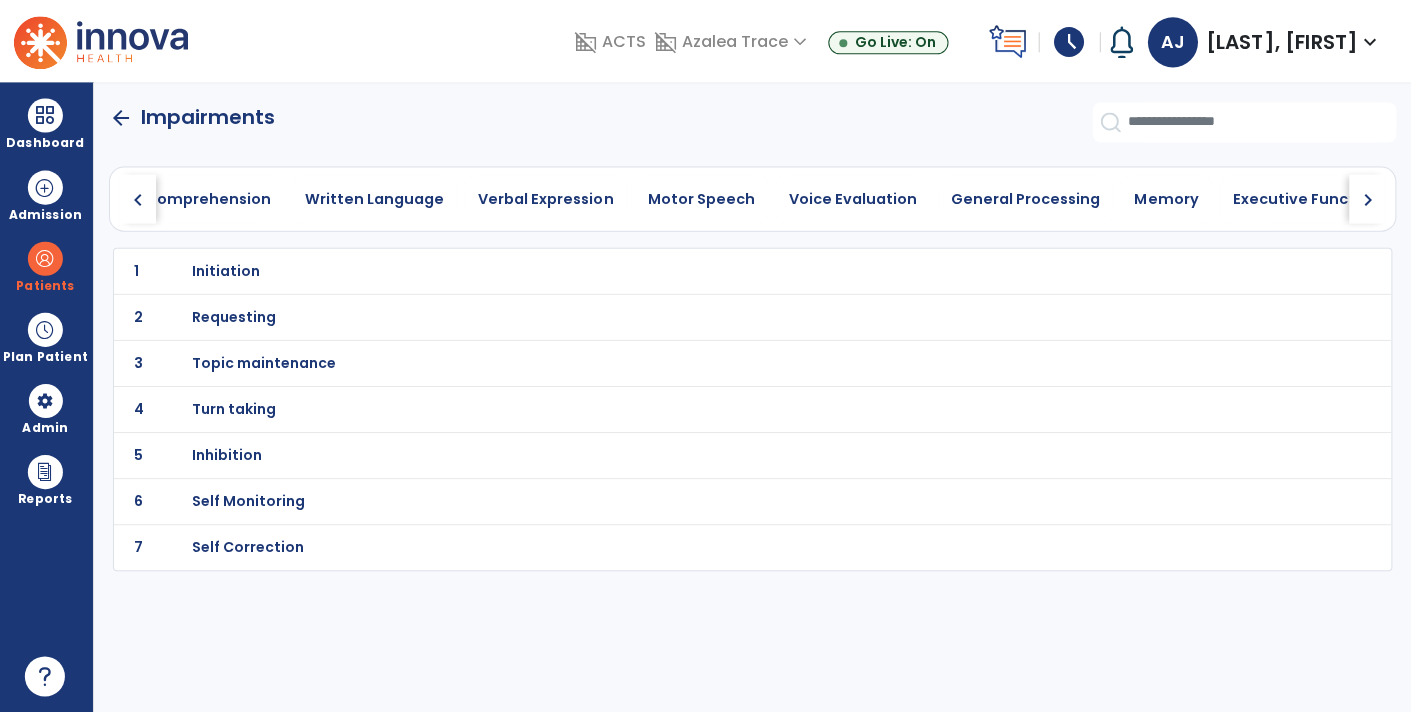 scroll, scrollTop: 0, scrollLeft: 506, axis: horizontal 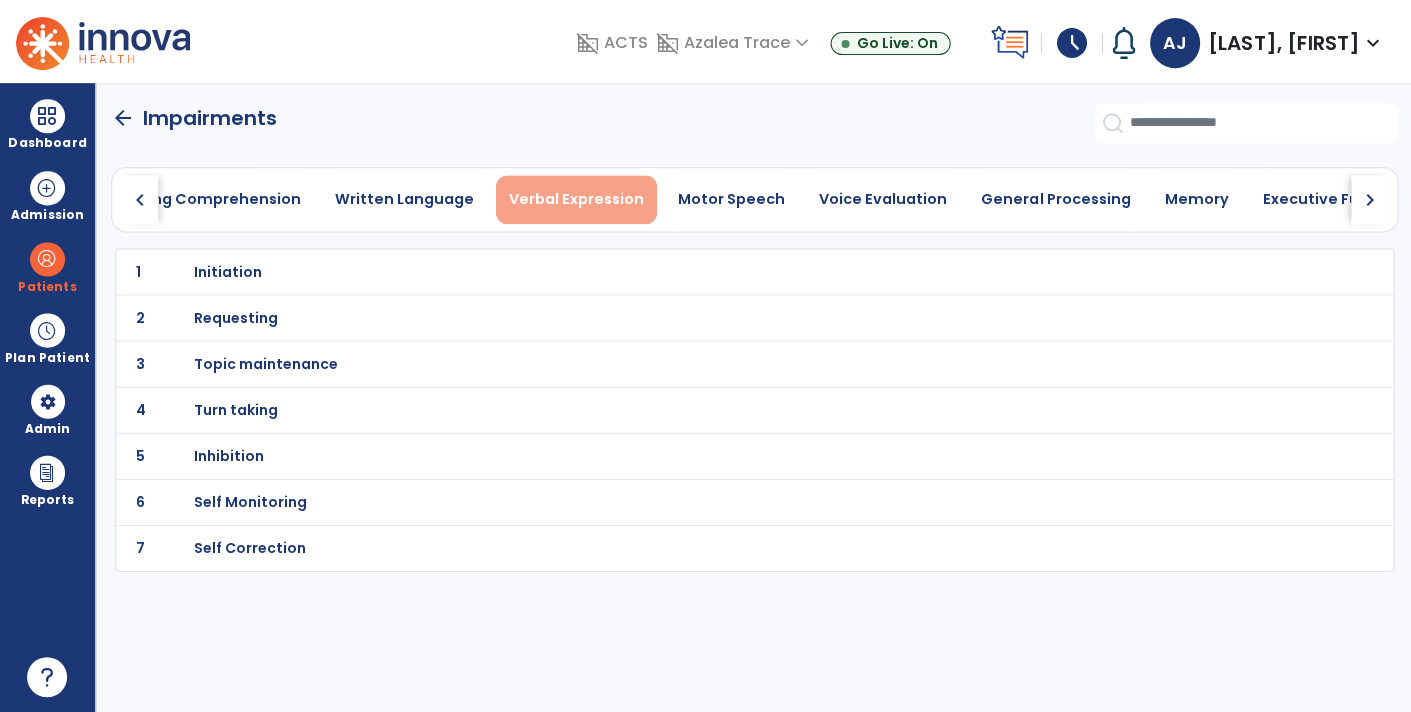 click on "Verbal Expression" at bounding box center (575, 199) 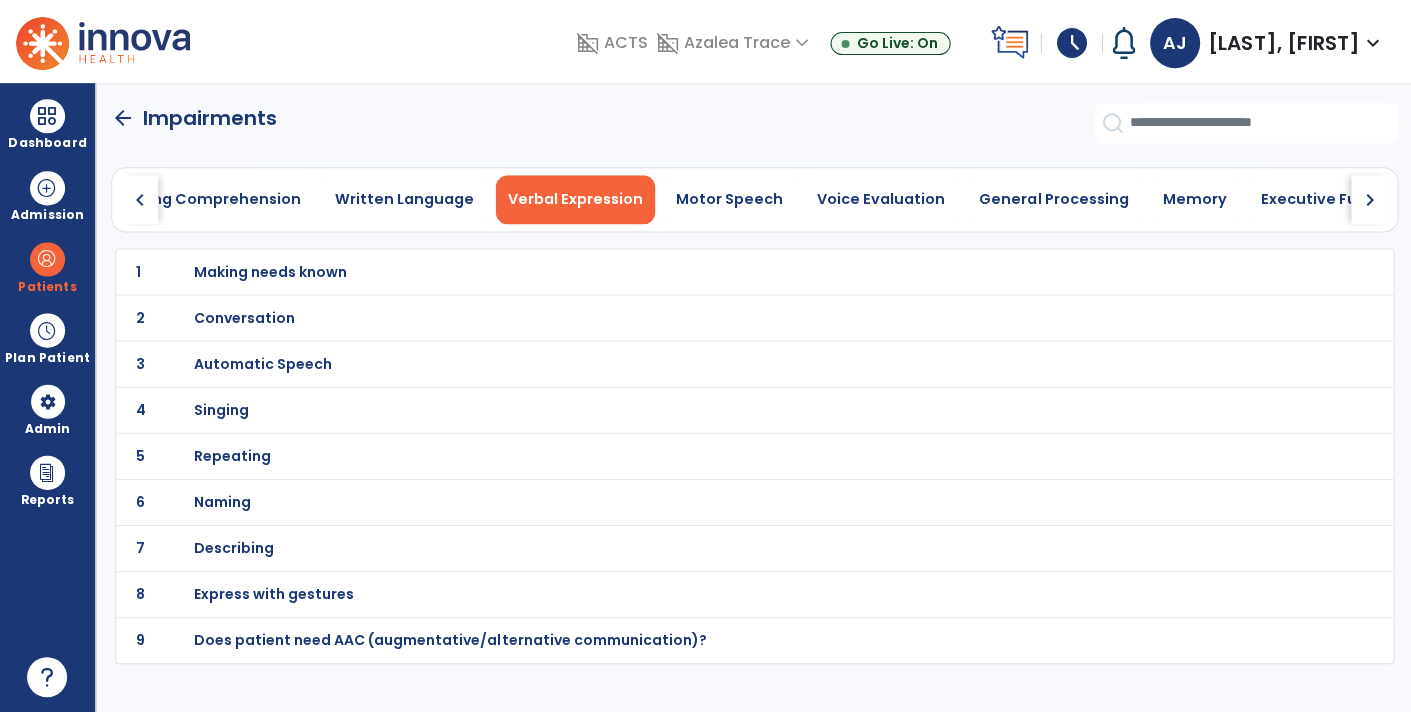 click on "Naming" at bounding box center [710, 271] 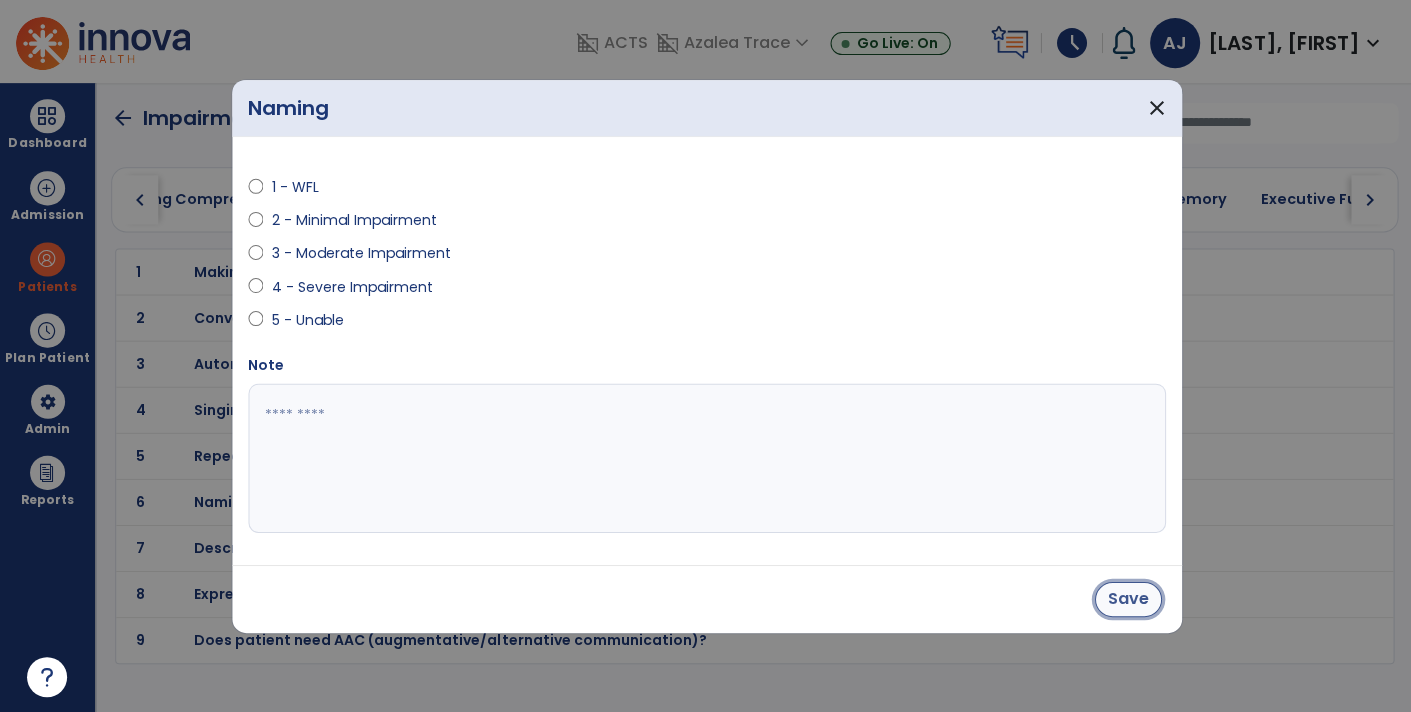 click on "Save" at bounding box center (1126, 598) 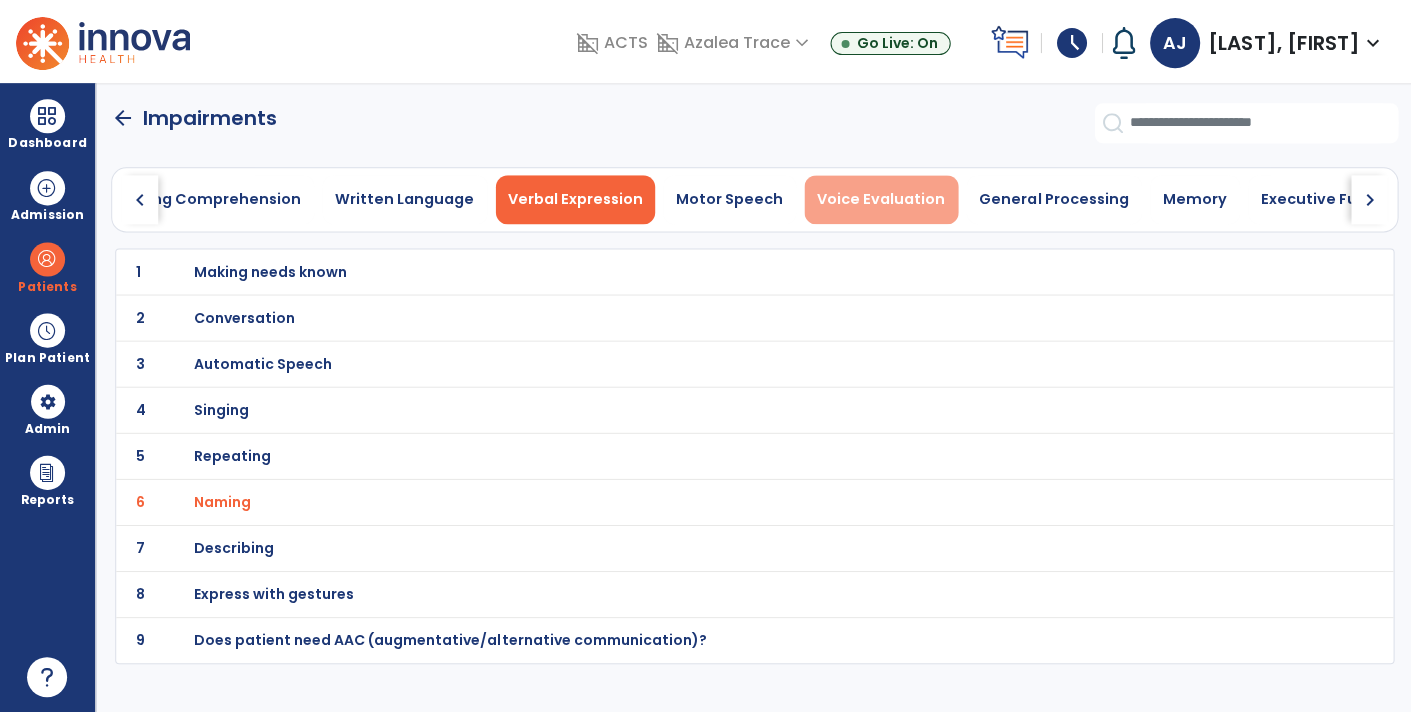 click on "Voice Evaluation" at bounding box center (880, 199) 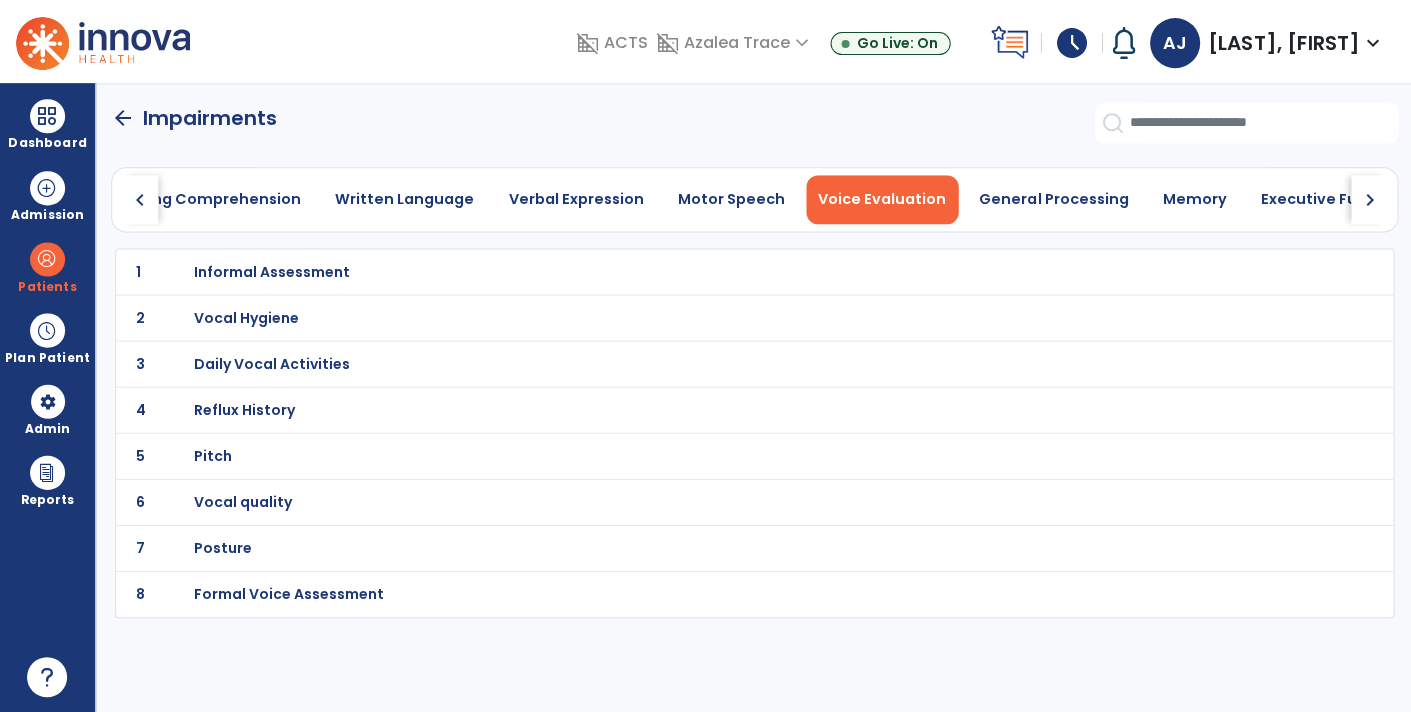 click on "arrow_back   Impairments" 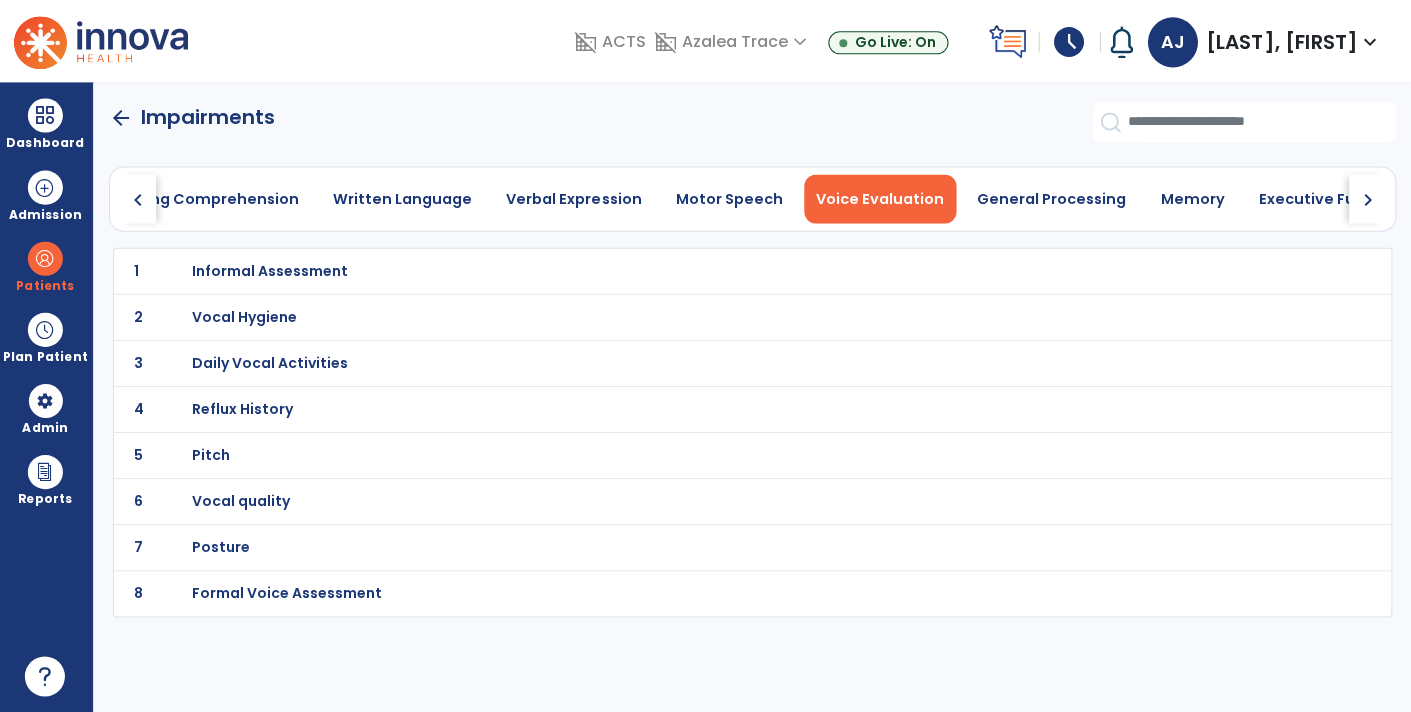 scroll, scrollTop: 0, scrollLeft: 0, axis: both 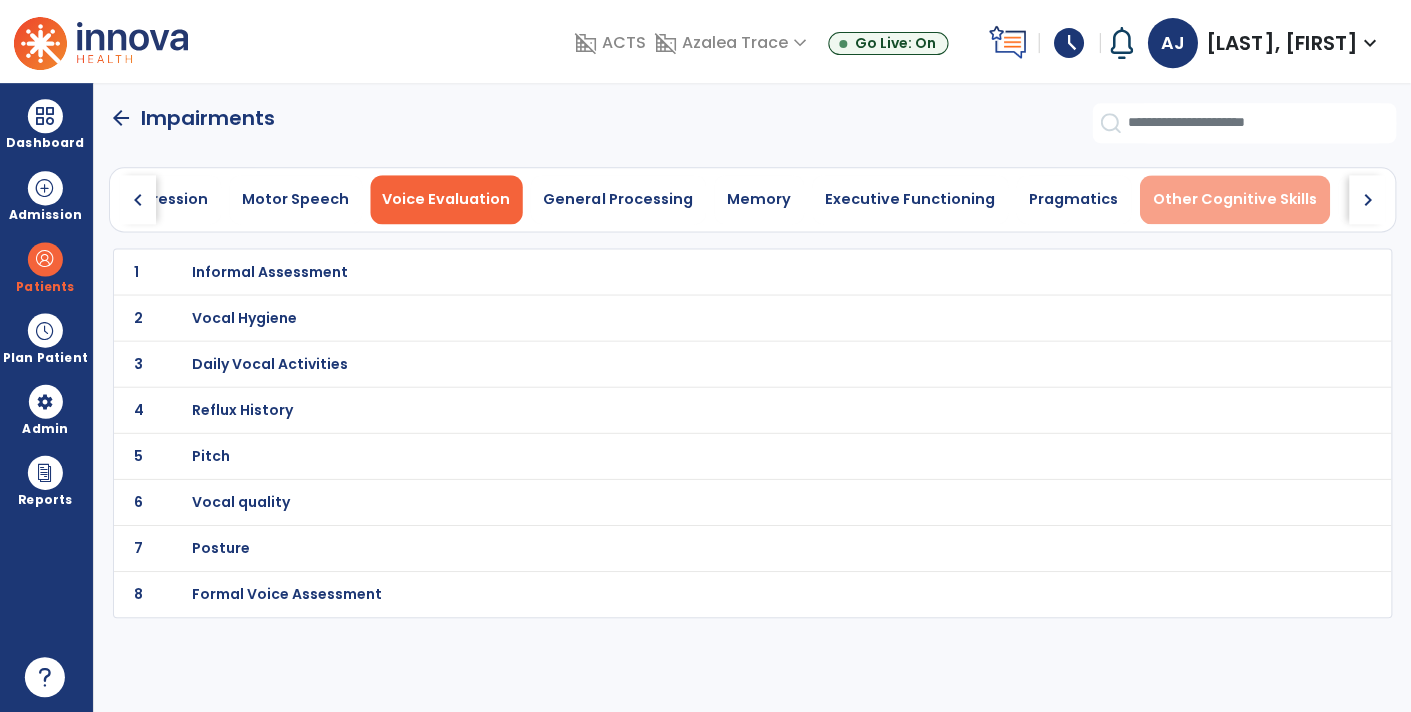 click on "Other Cognitive Skills" at bounding box center (1235, 199) 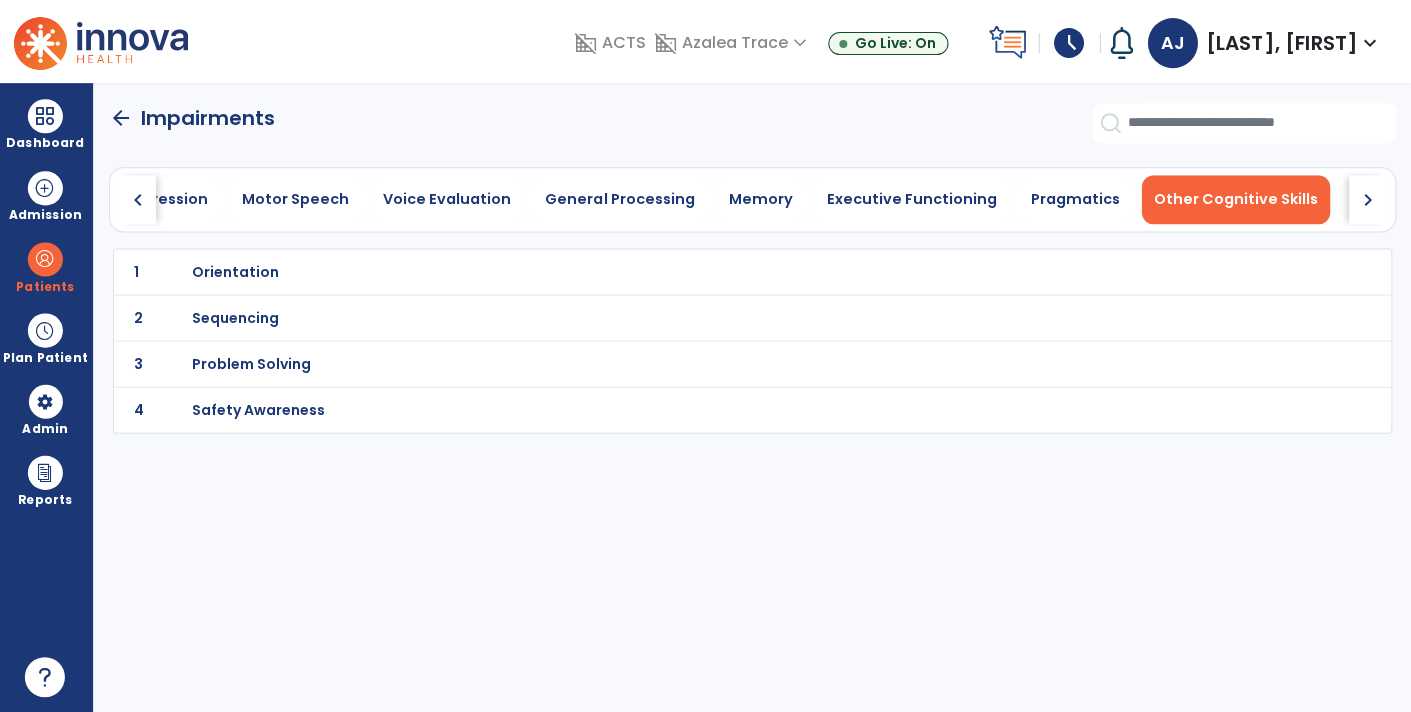 click on "Safety Awareness" at bounding box center [237, 271] 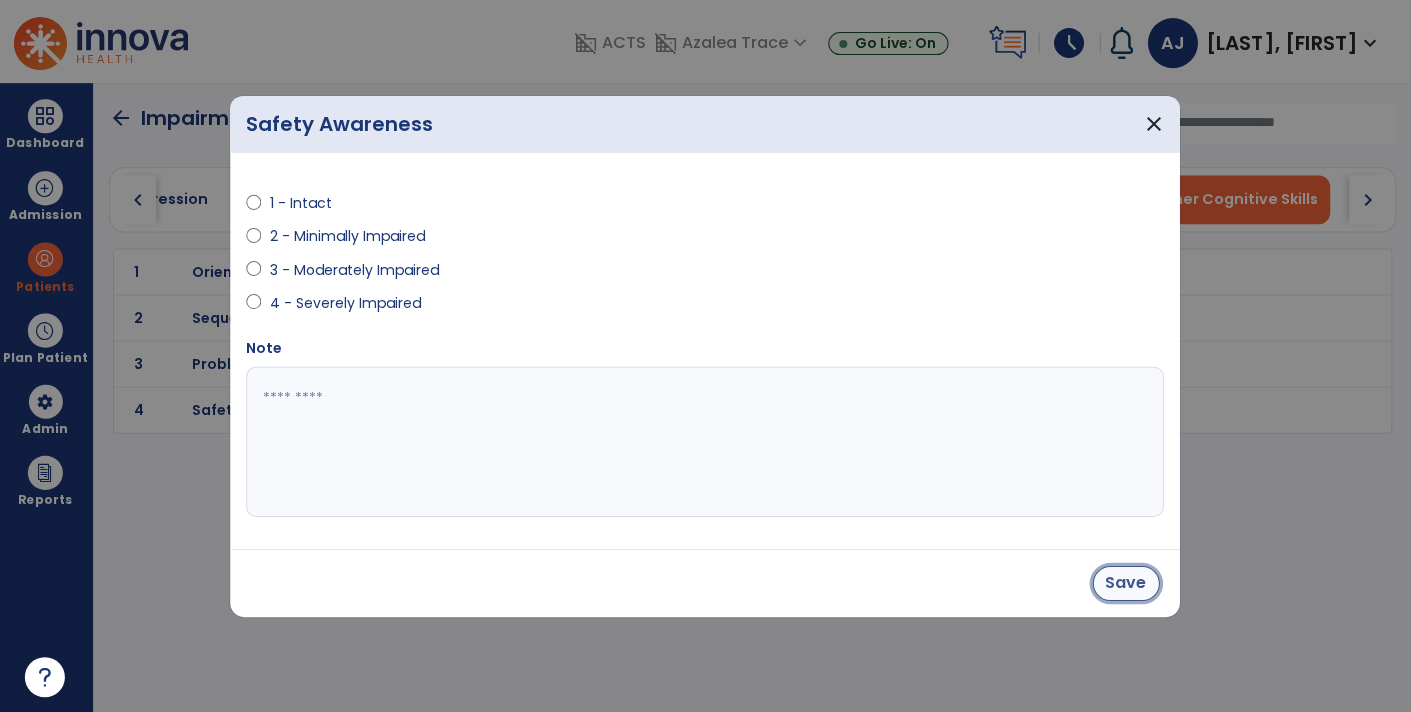 click on "Save" at bounding box center (1126, 582) 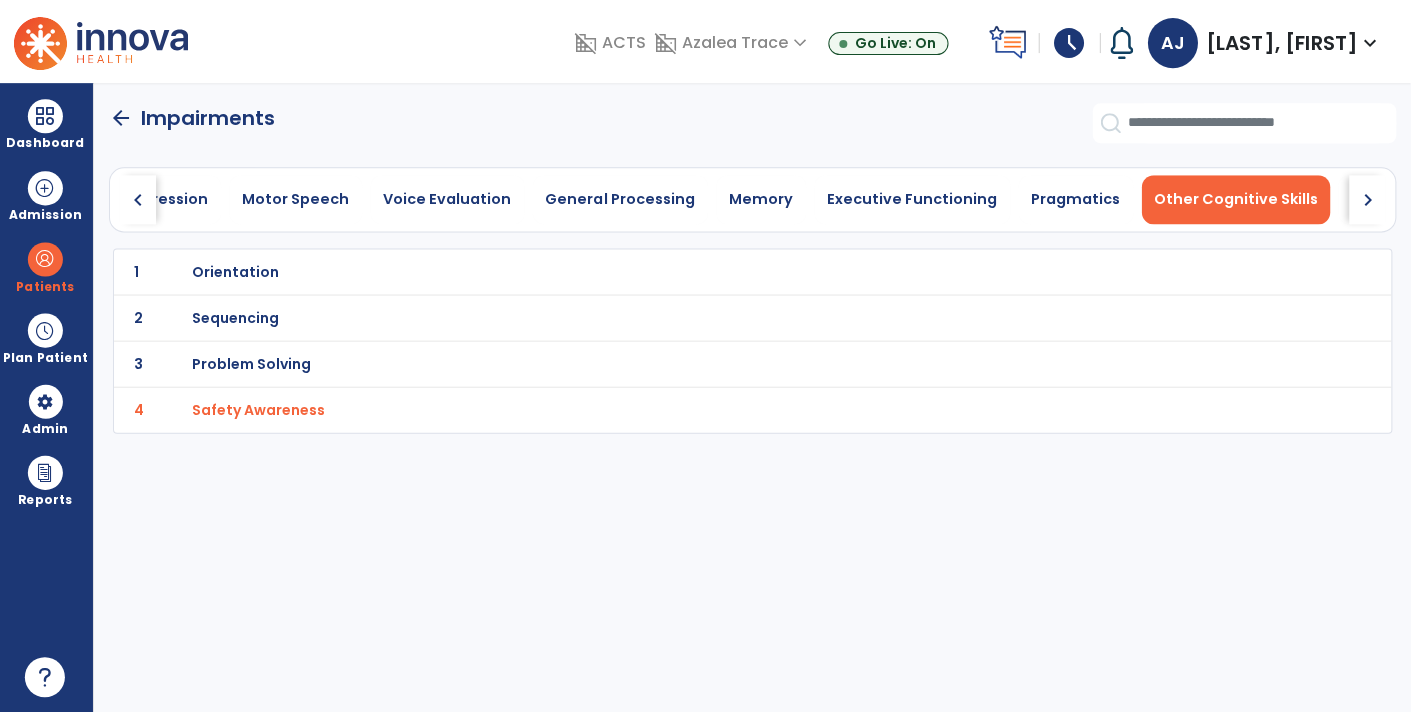 click on "arrow_back" 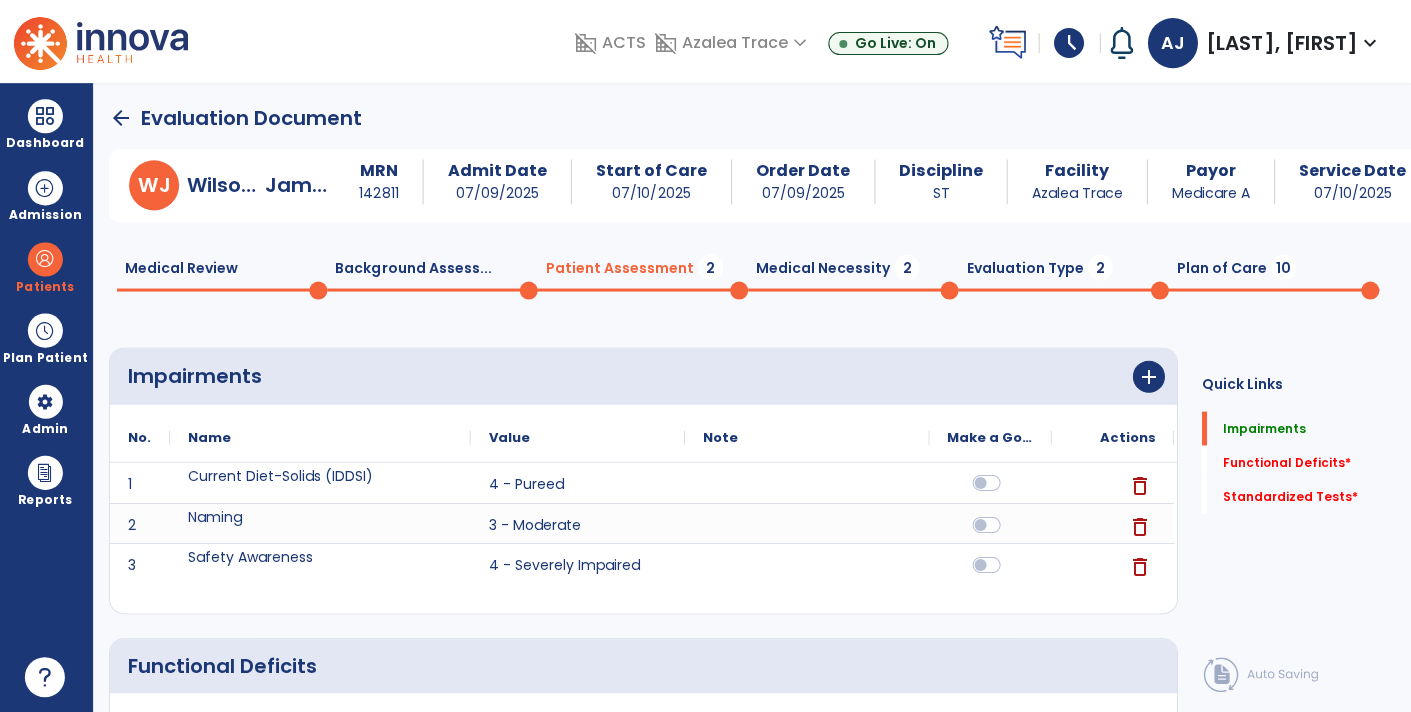 click 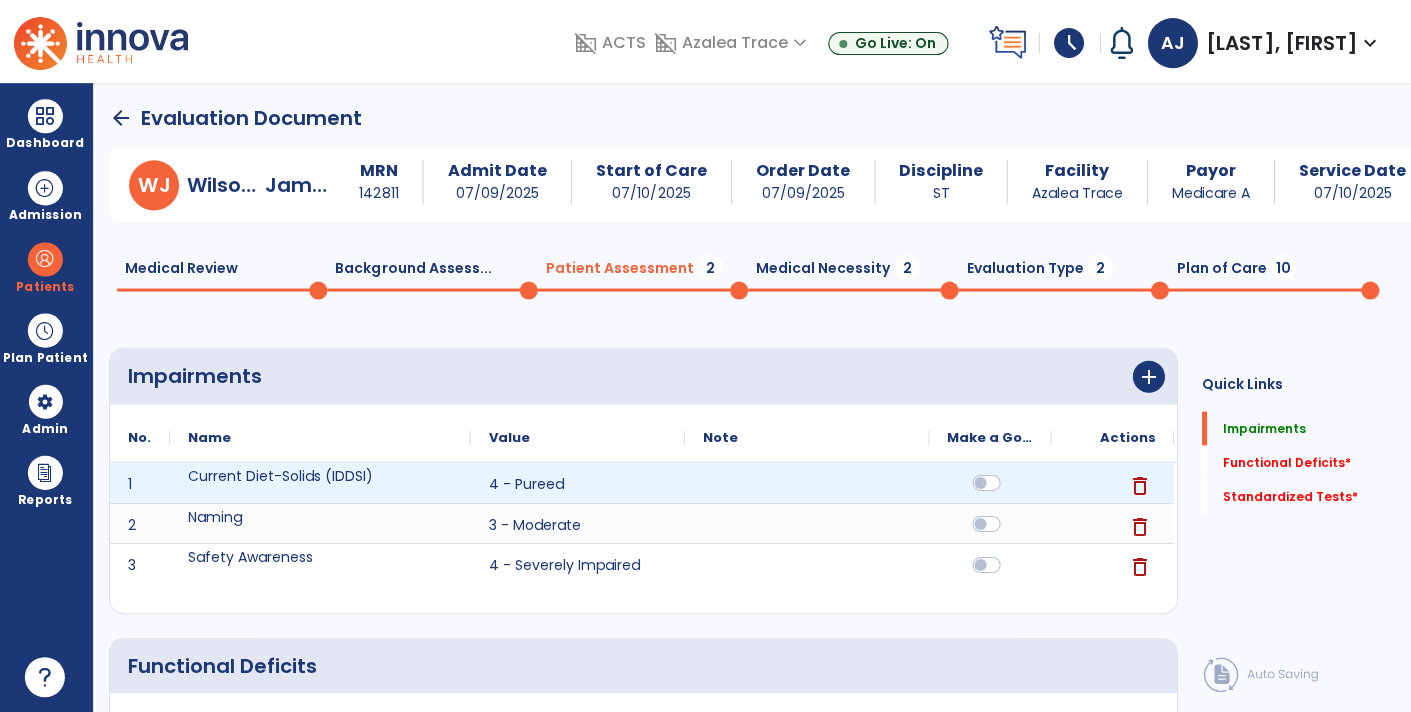 click 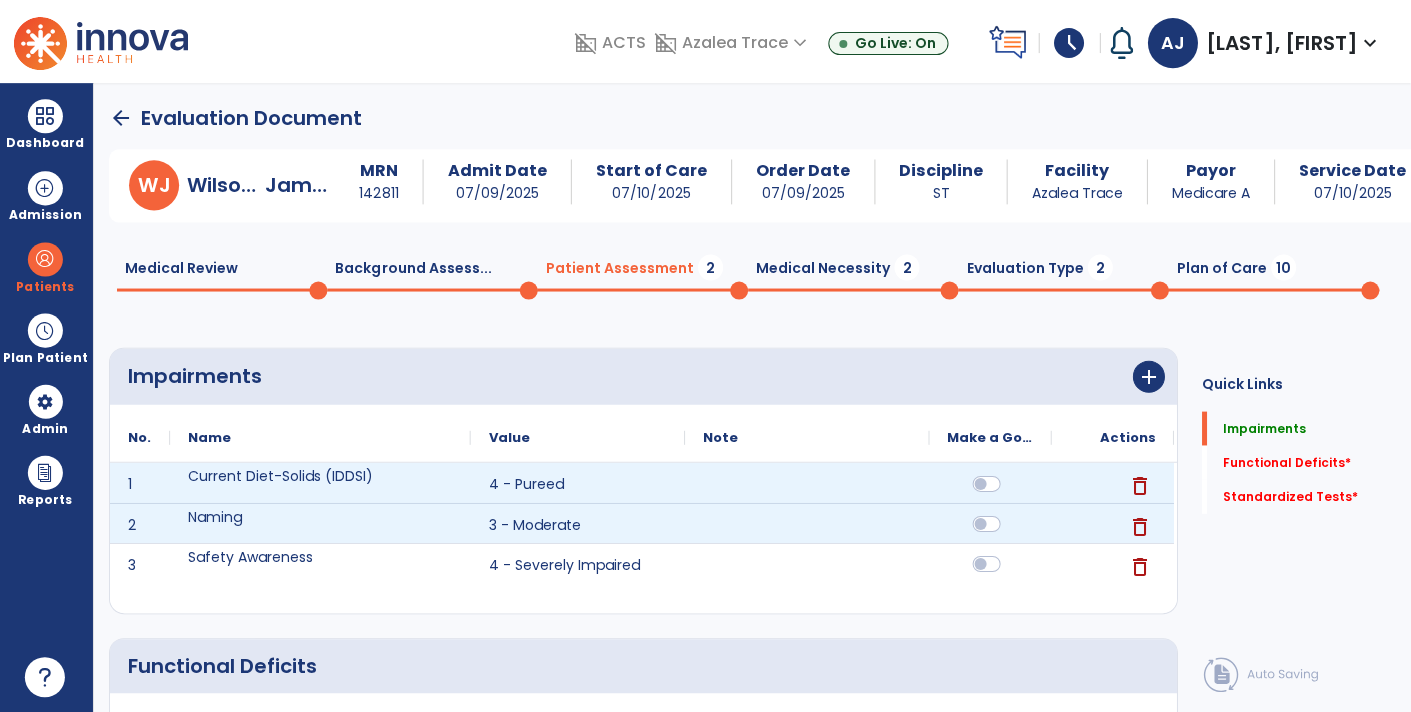click 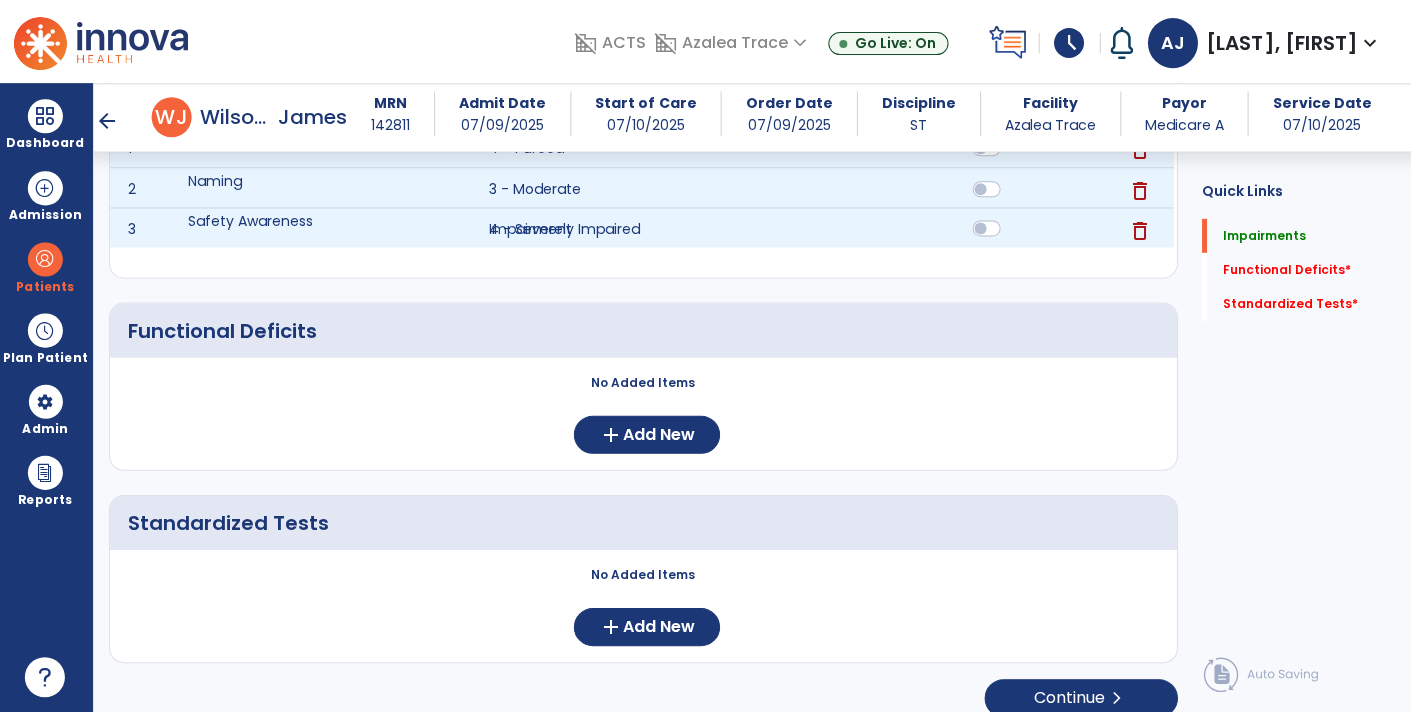scroll, scrollTop: 315, scrollLeft: 0, axis: vertical 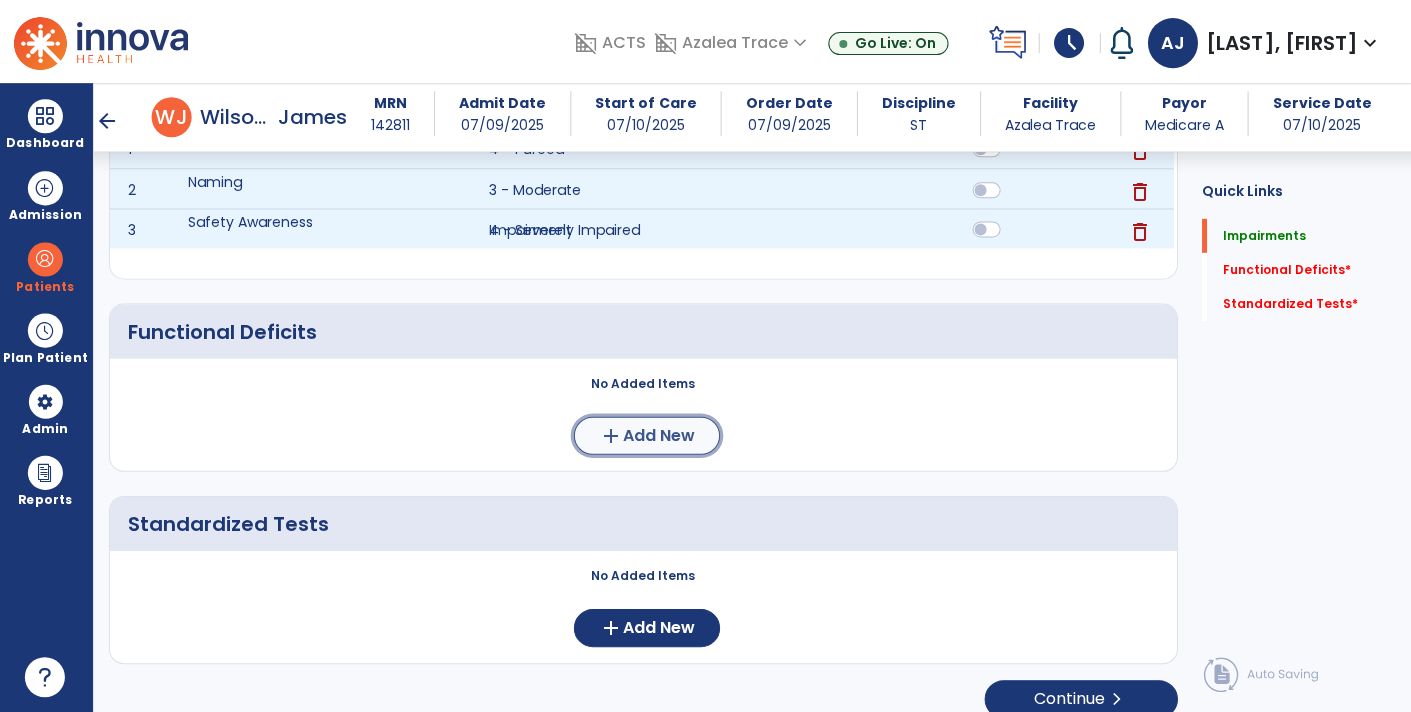 click on "Add New" 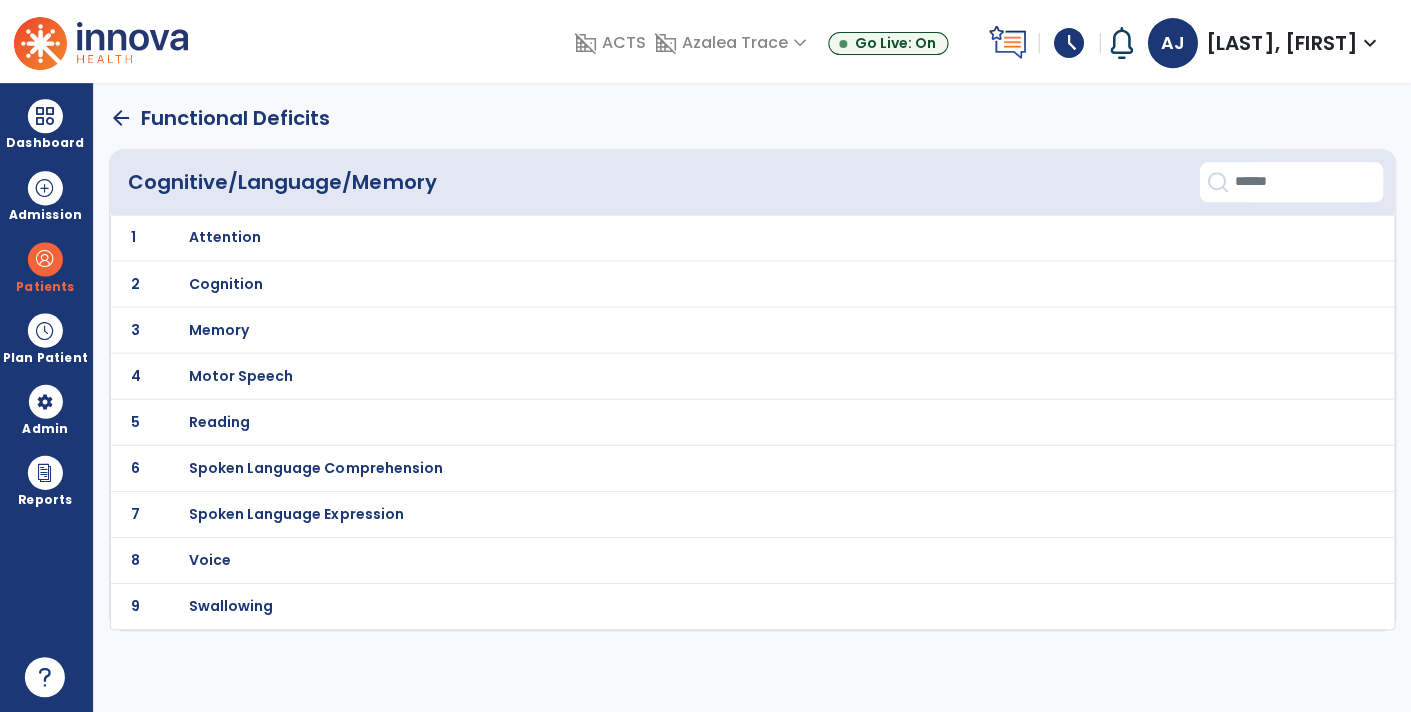 scroll, scrollTop: 0, scrollLeft: 0, axis: both 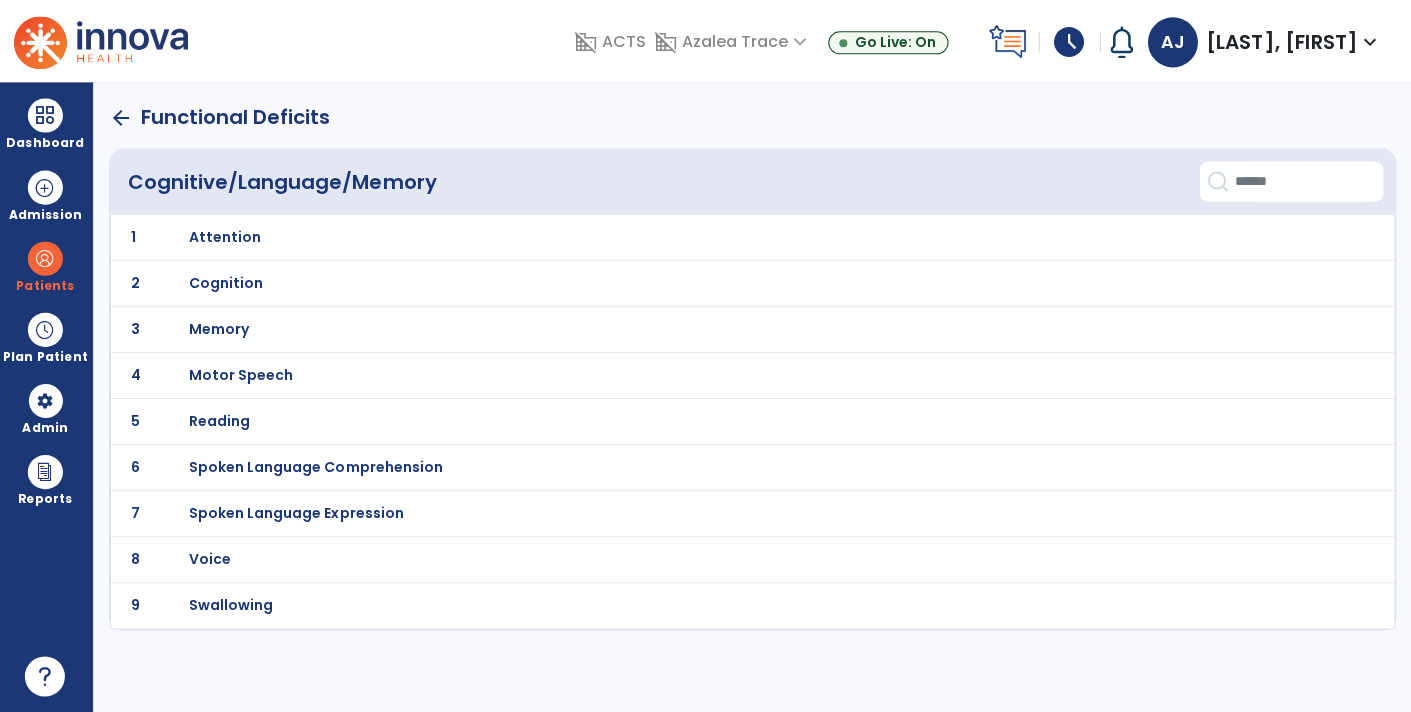 click on "Spoken Language Expression" at bounding box center [227, 237] 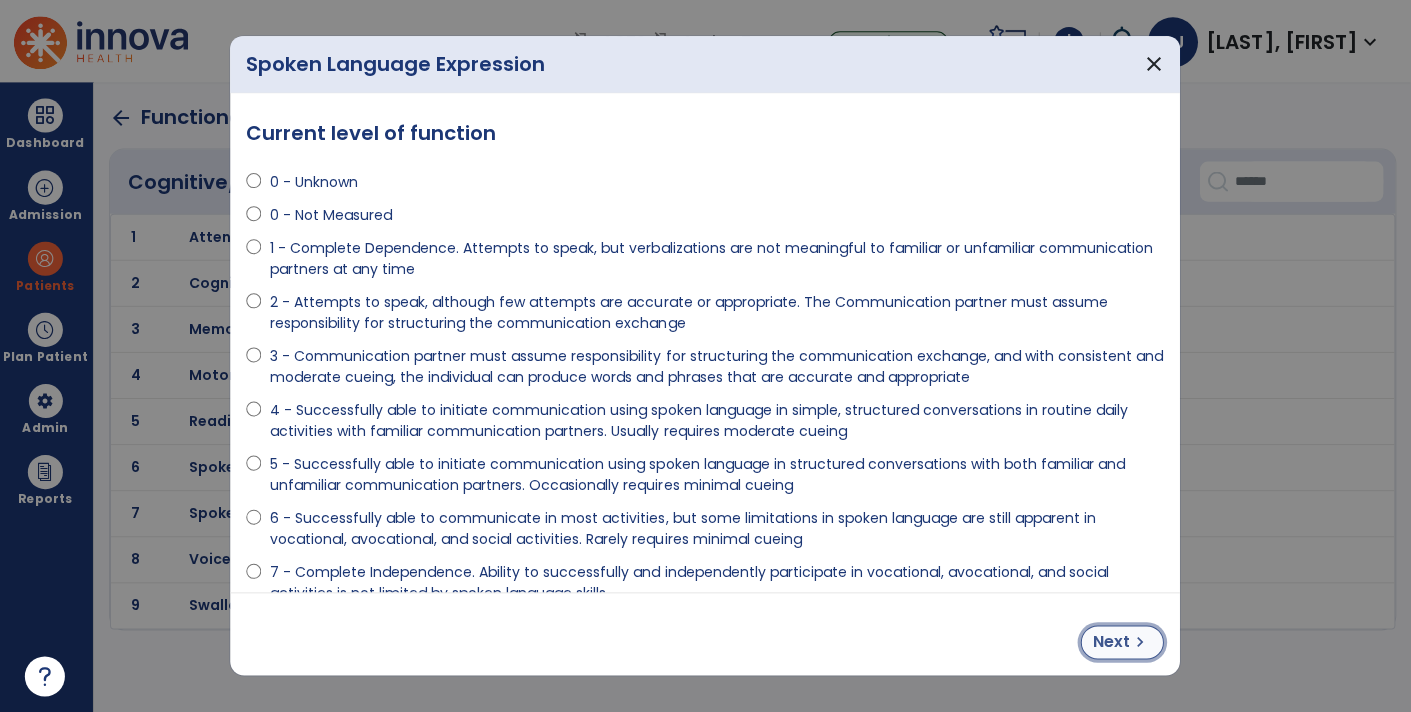 click on "Next  chevron_right" at bounding box center (1122, 642) 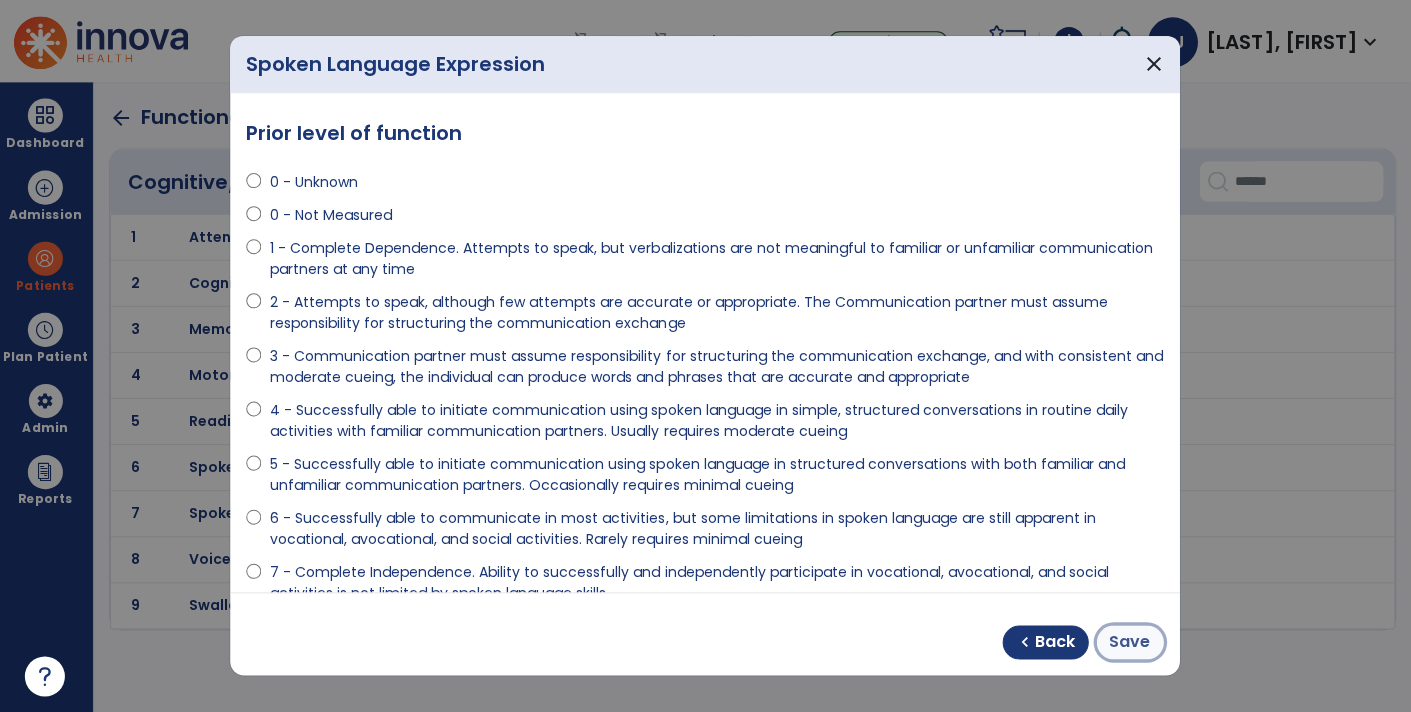 click on "Save" at bounding box center [1130, 642] 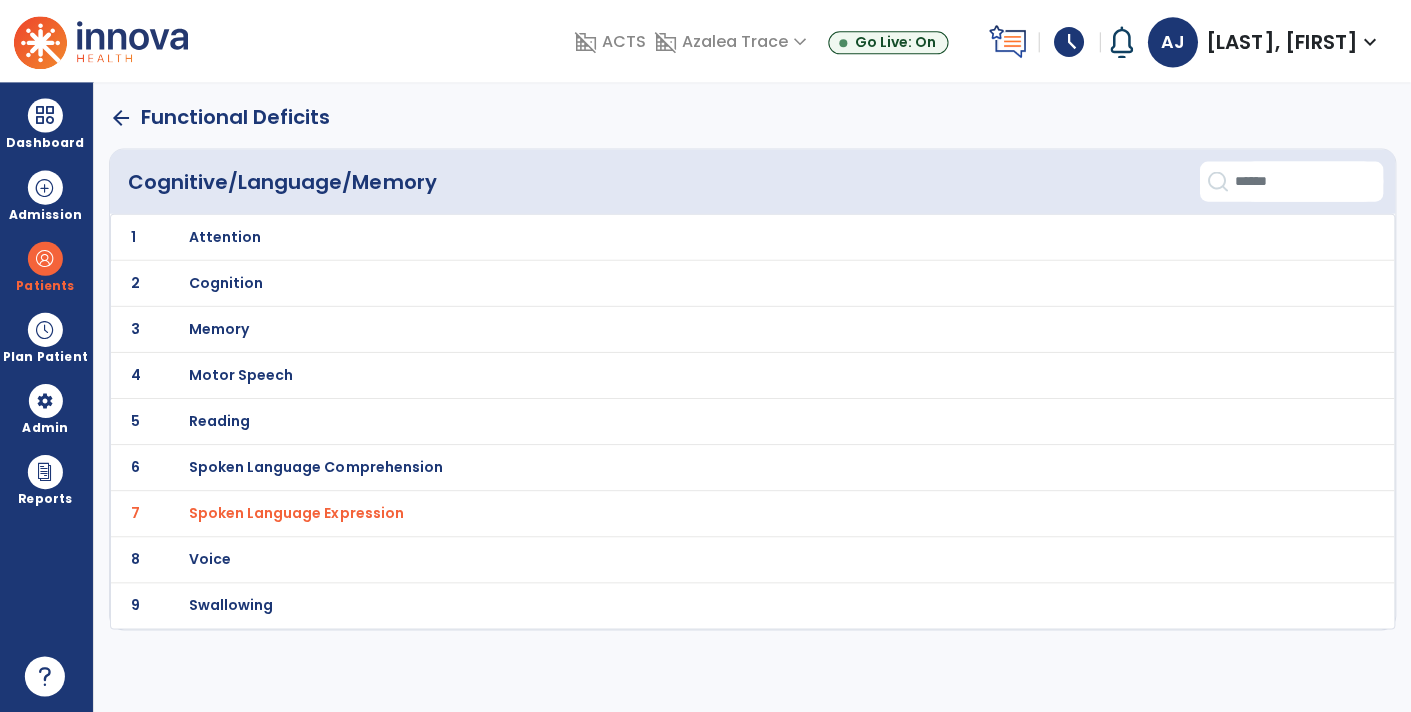 scroll, scrollTop: 0, scrollLeft: 0, axis: both 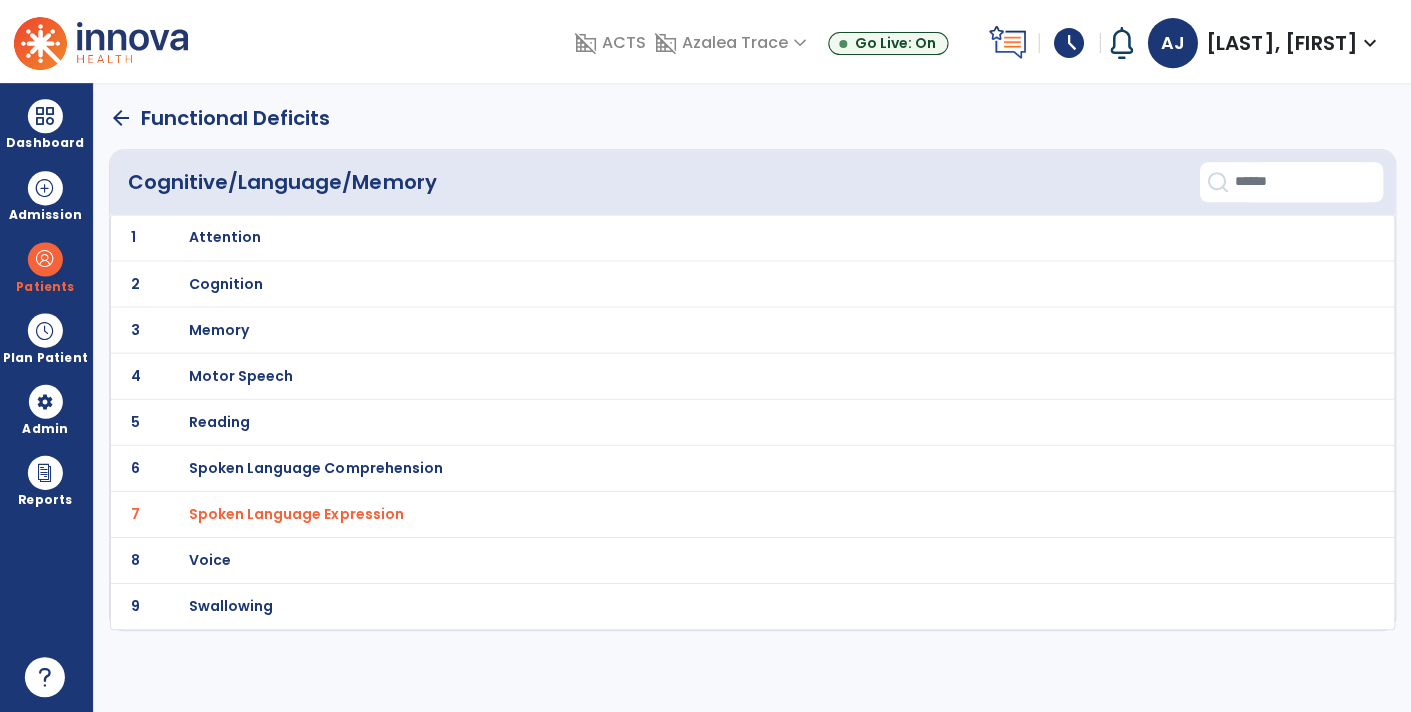 click on "arrow_back" 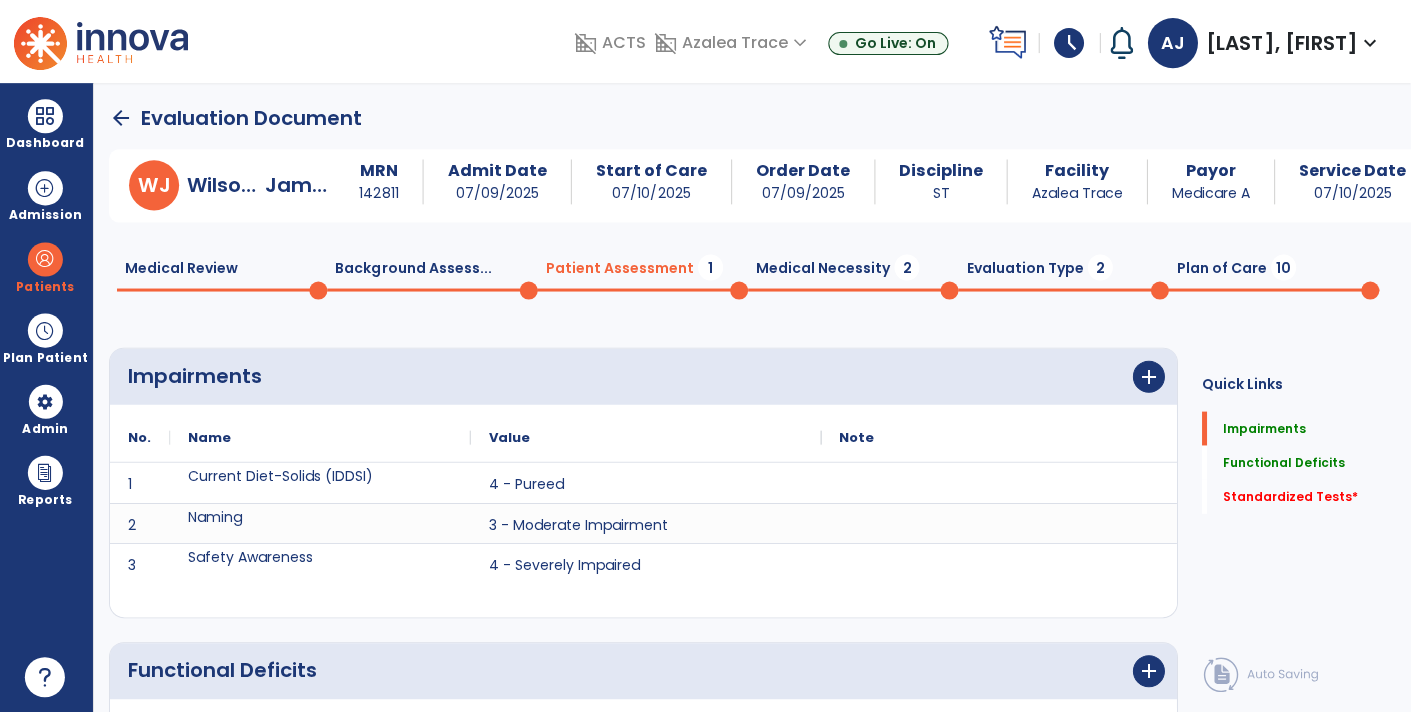 scroll, scrollTop: 0, scrollLeft: 0, axis: both 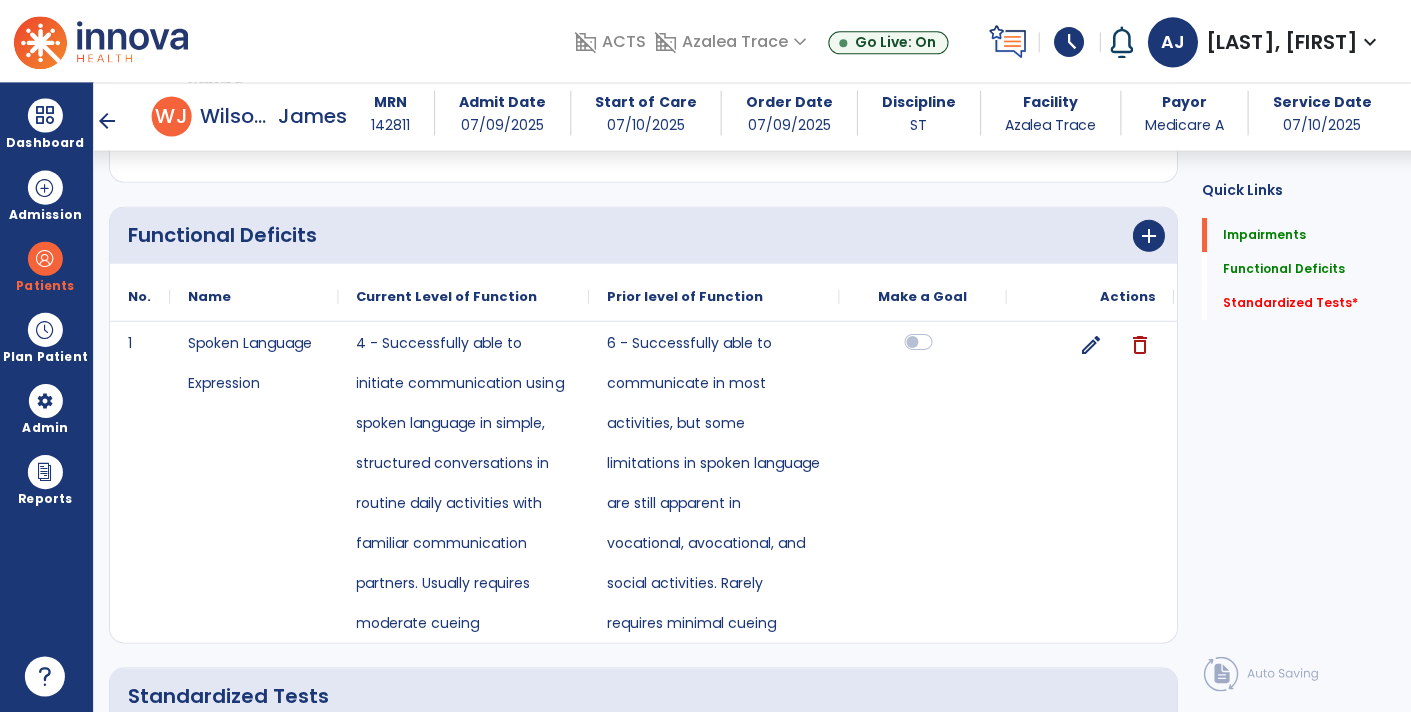 click 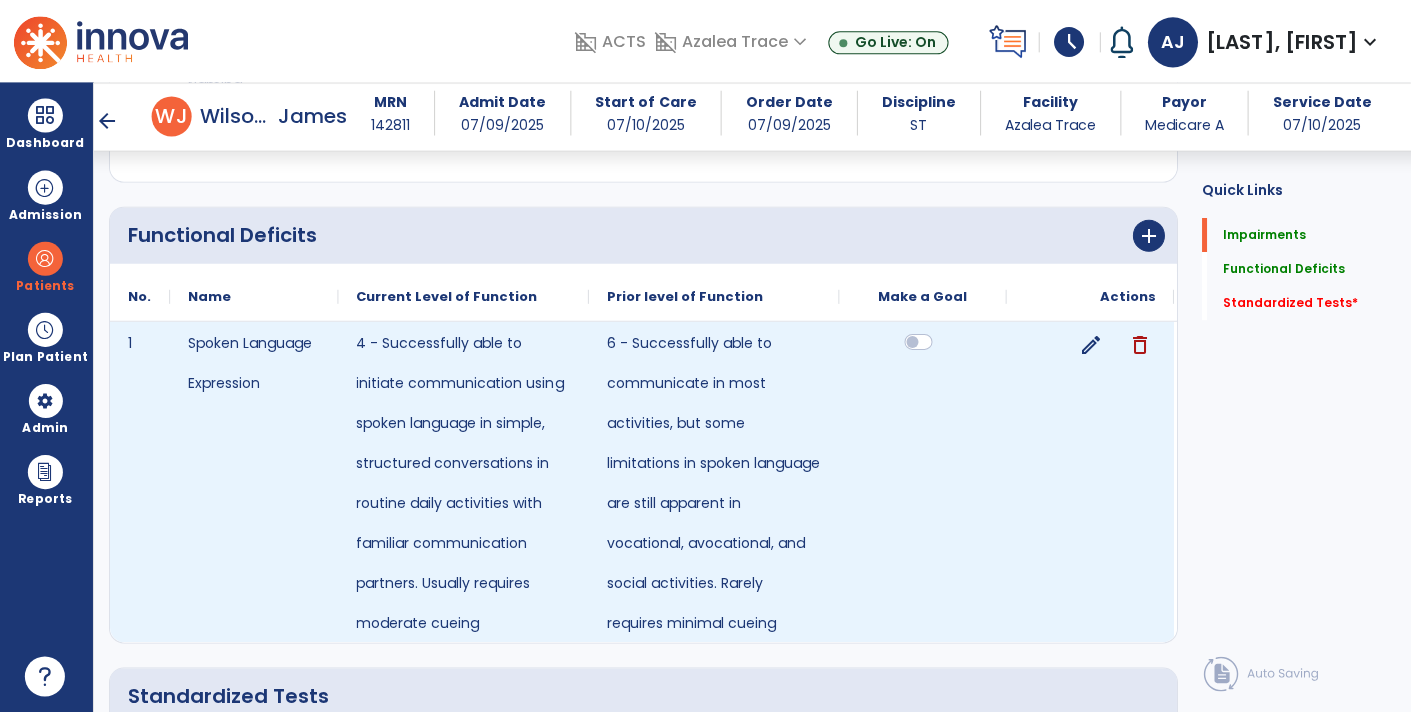 scroll, scrollTop: 601, scrollLeft: 0, axis: vertical 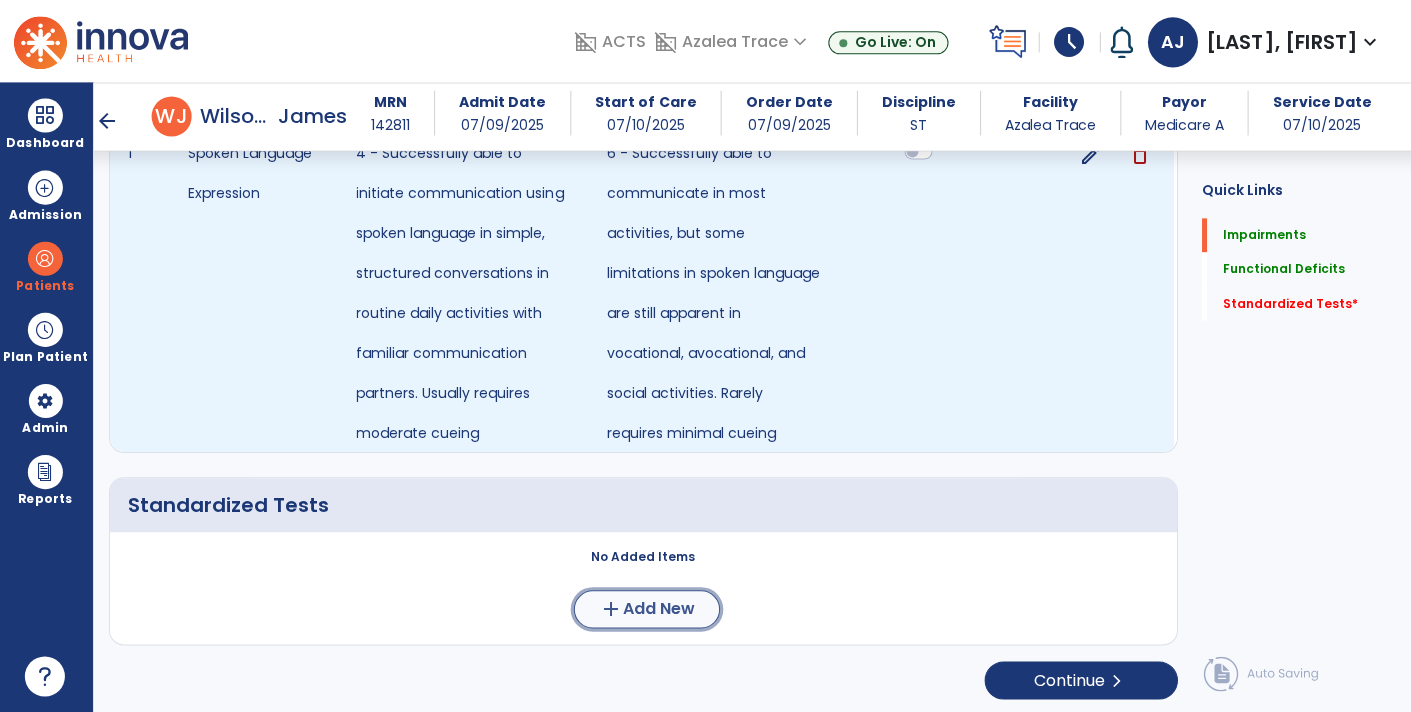 click on "Add New" 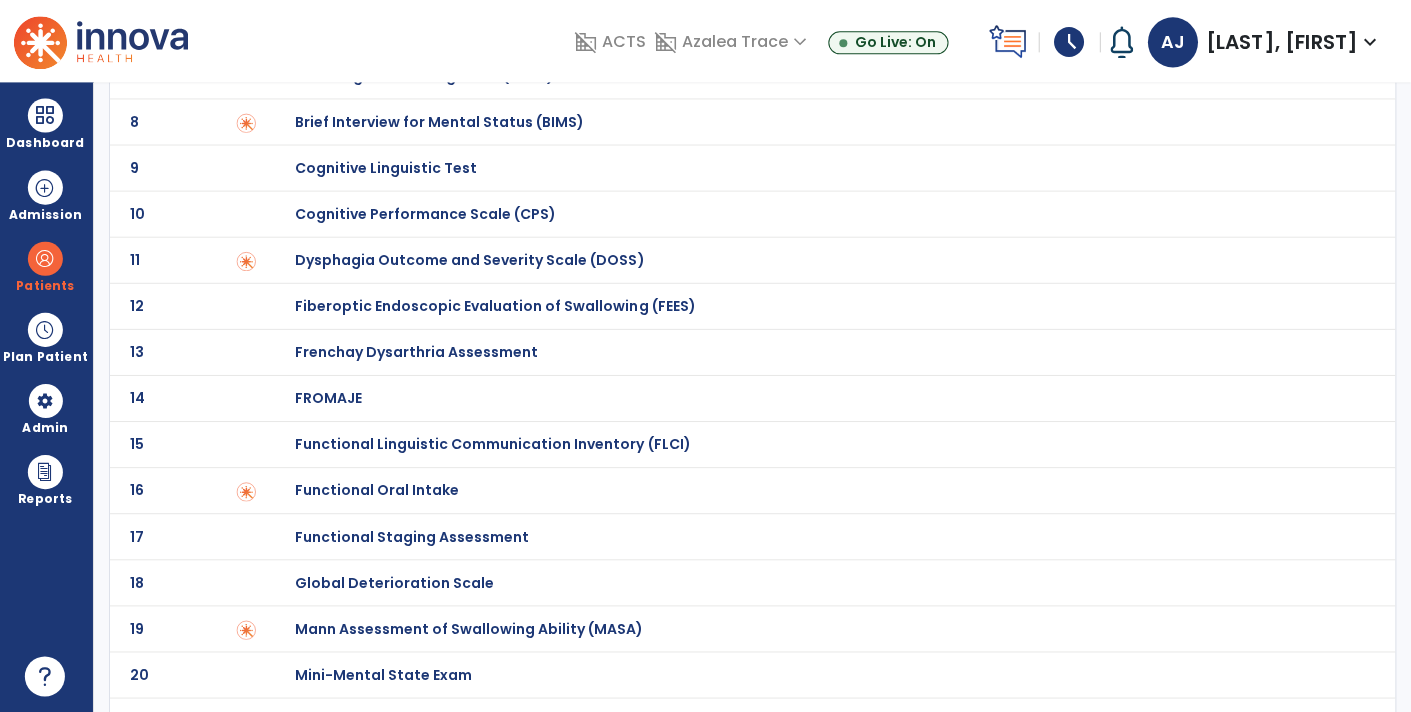 scroll, scrollTop: 399, scrollLeft: 0, axis: vertical 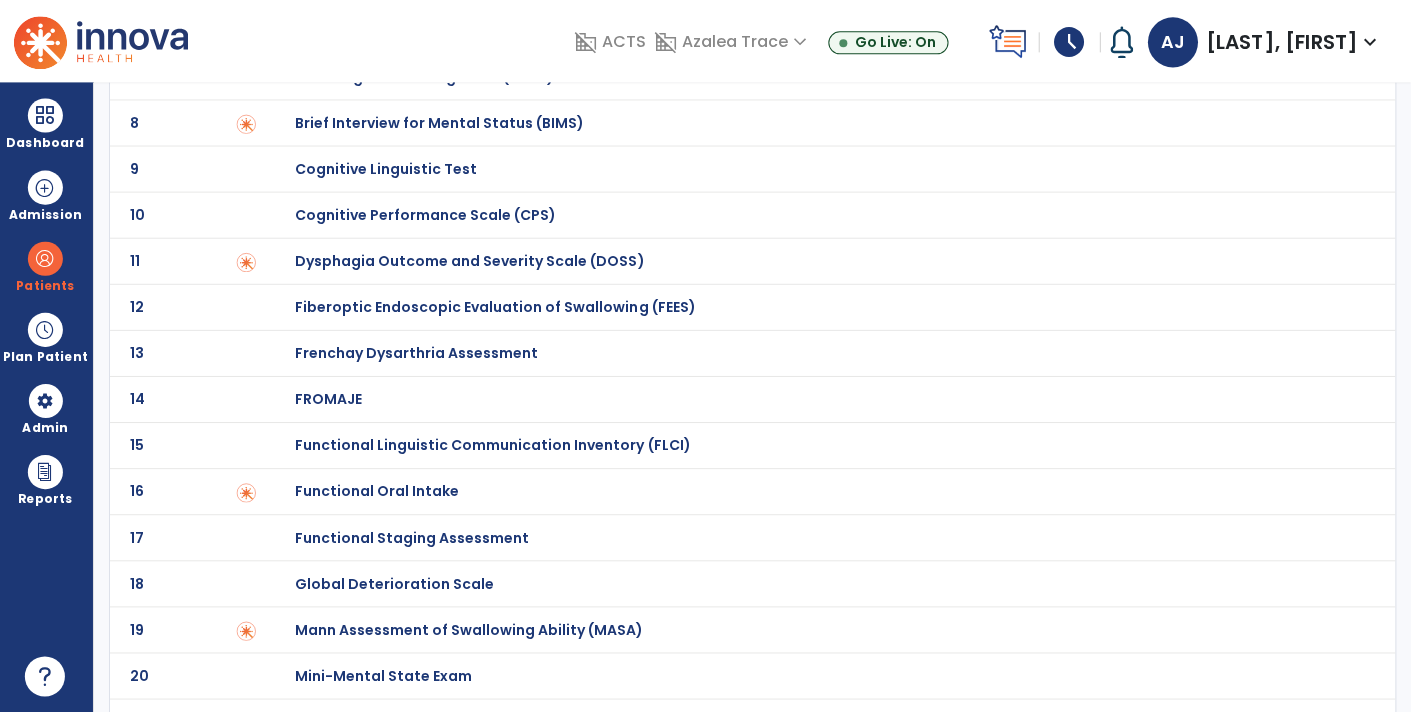 click on "Global Deterioration Scale" at bounding box center (376, -199) 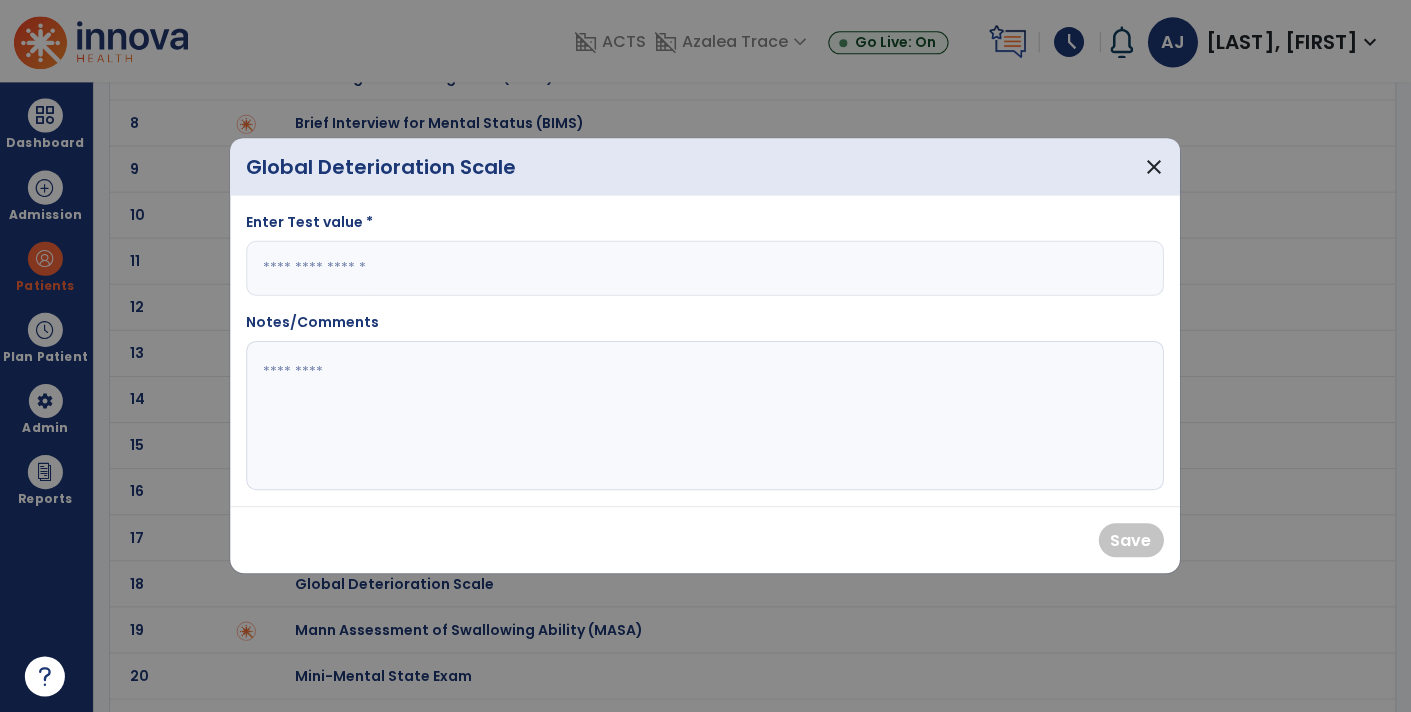 click at bounding box center (706, 268) 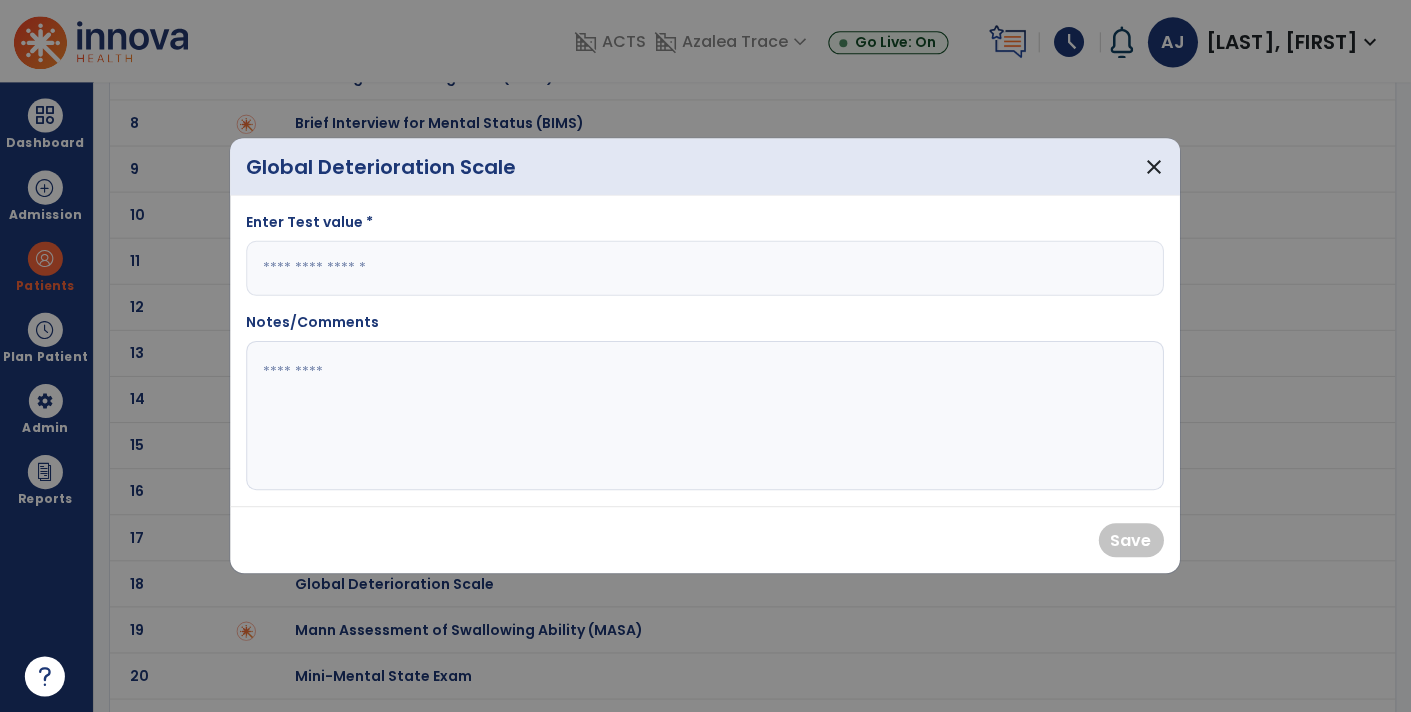 type on "*" 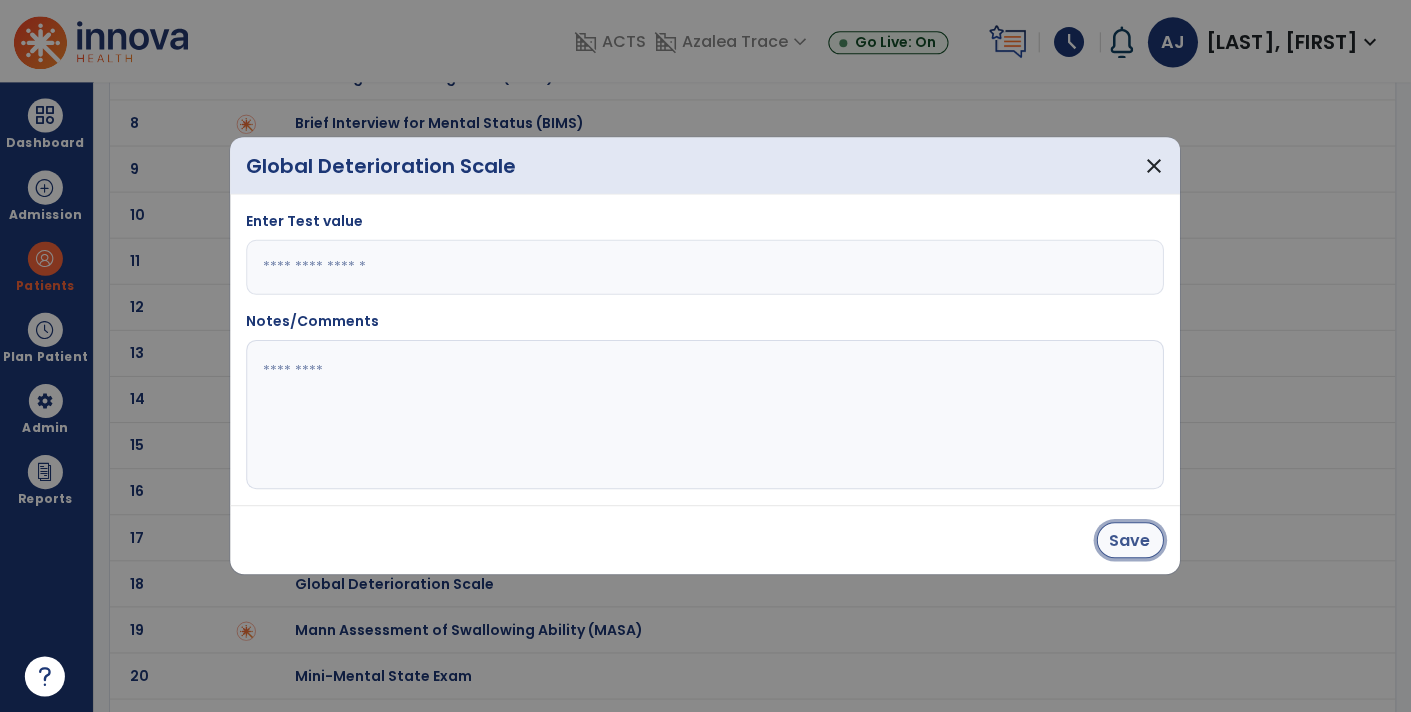 click on "Save" at bounding box center [1130, 540] 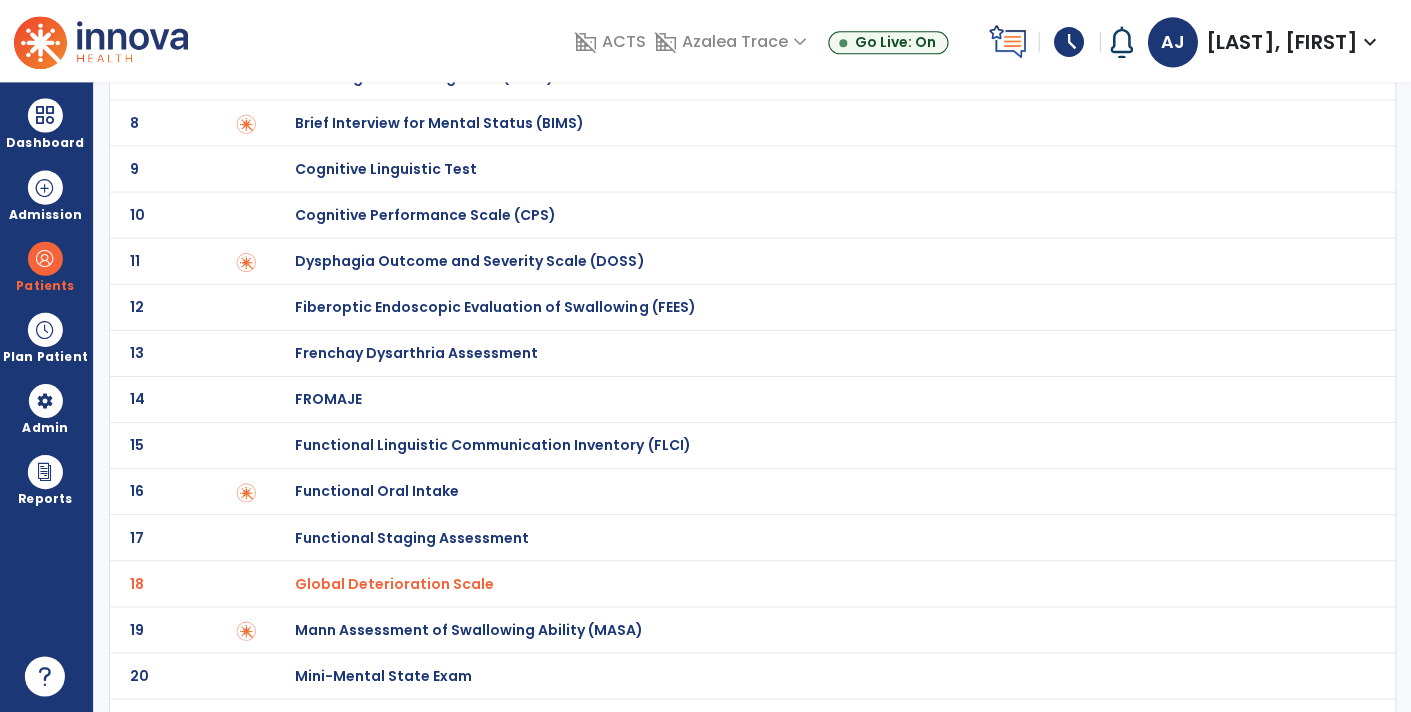 click on "18 Global Deterioration Scale" 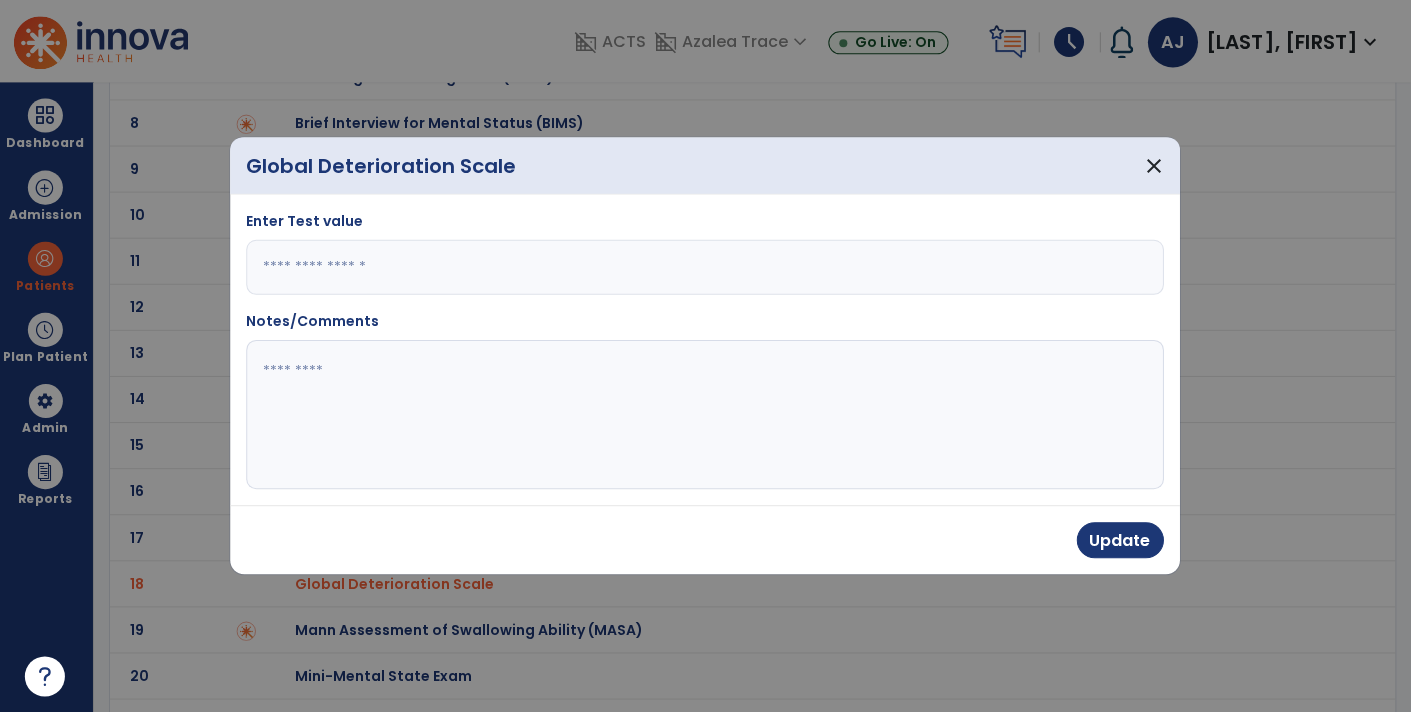click on "*" at bounding box center (706, 267) 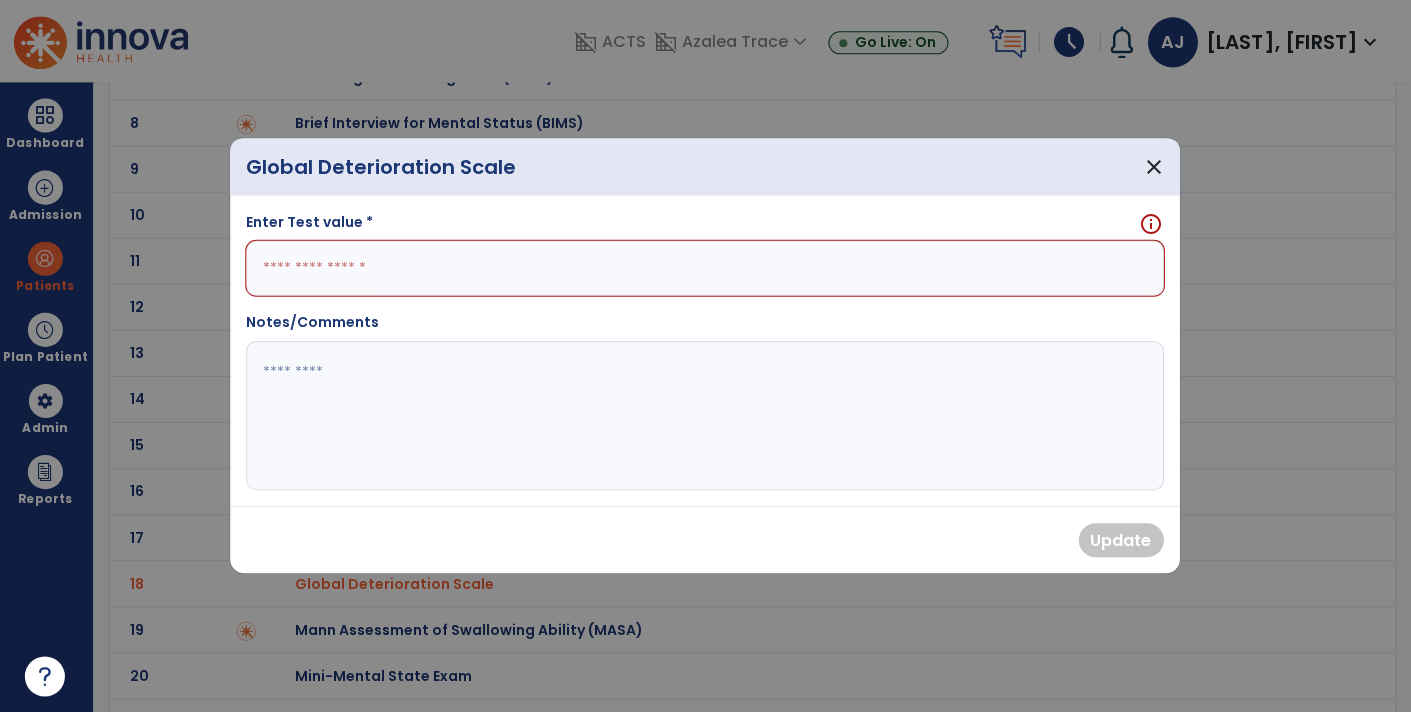 type on "*" 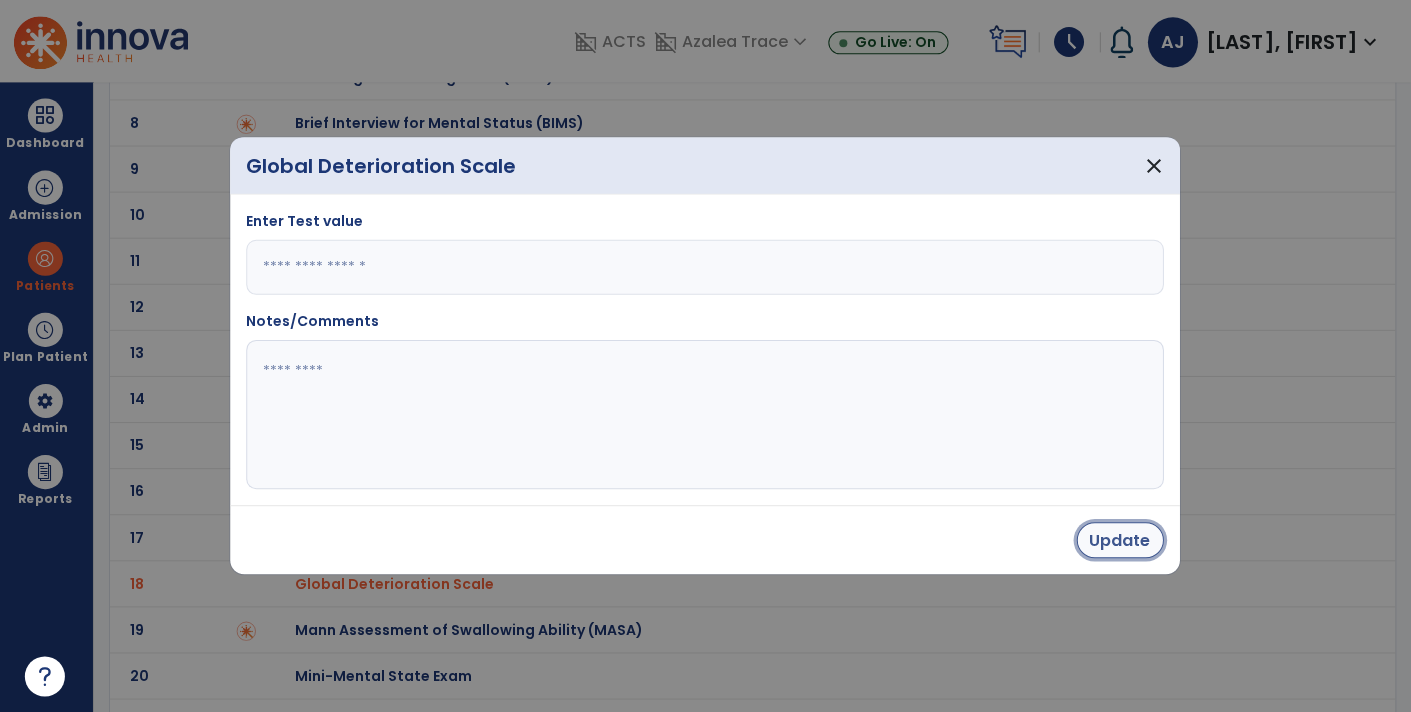click on "Update" at bounding box center [1120, 540] 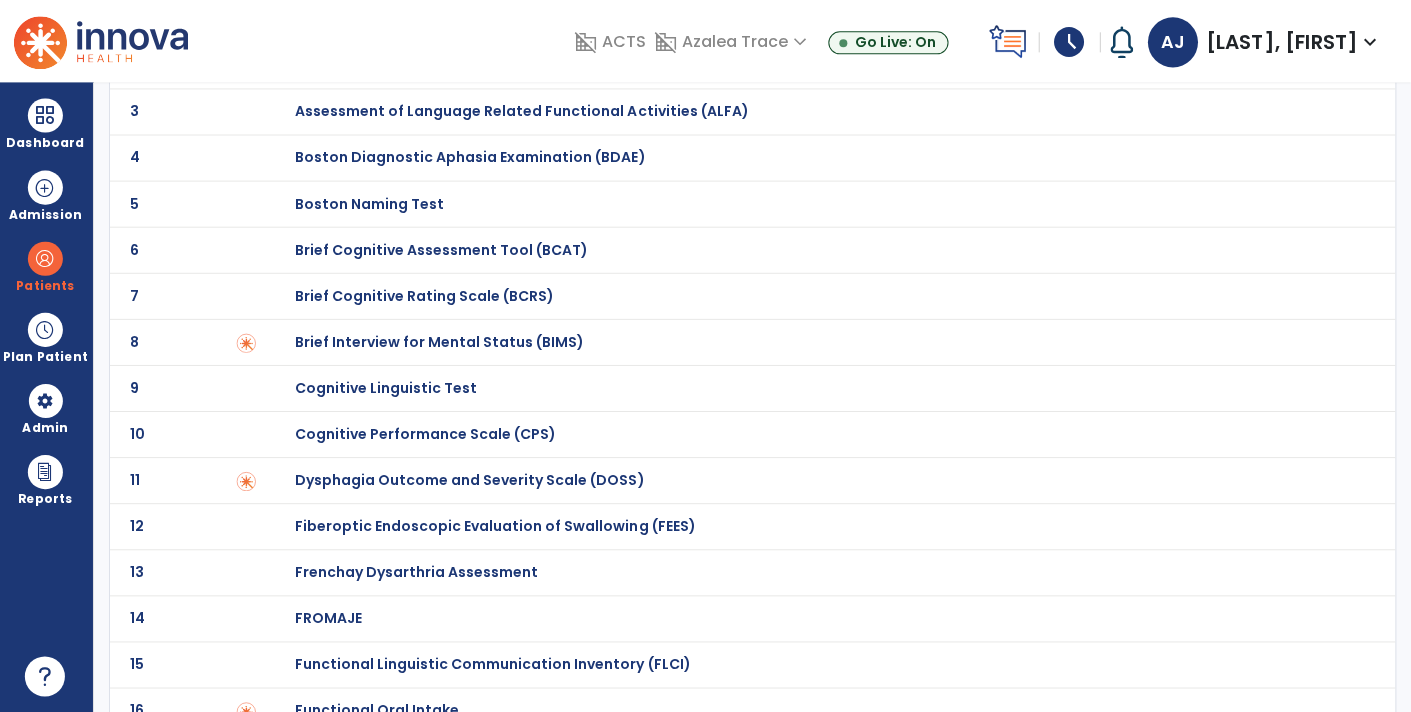 scroll, scrollTop: 0, scrollLeft: 0, axis: both 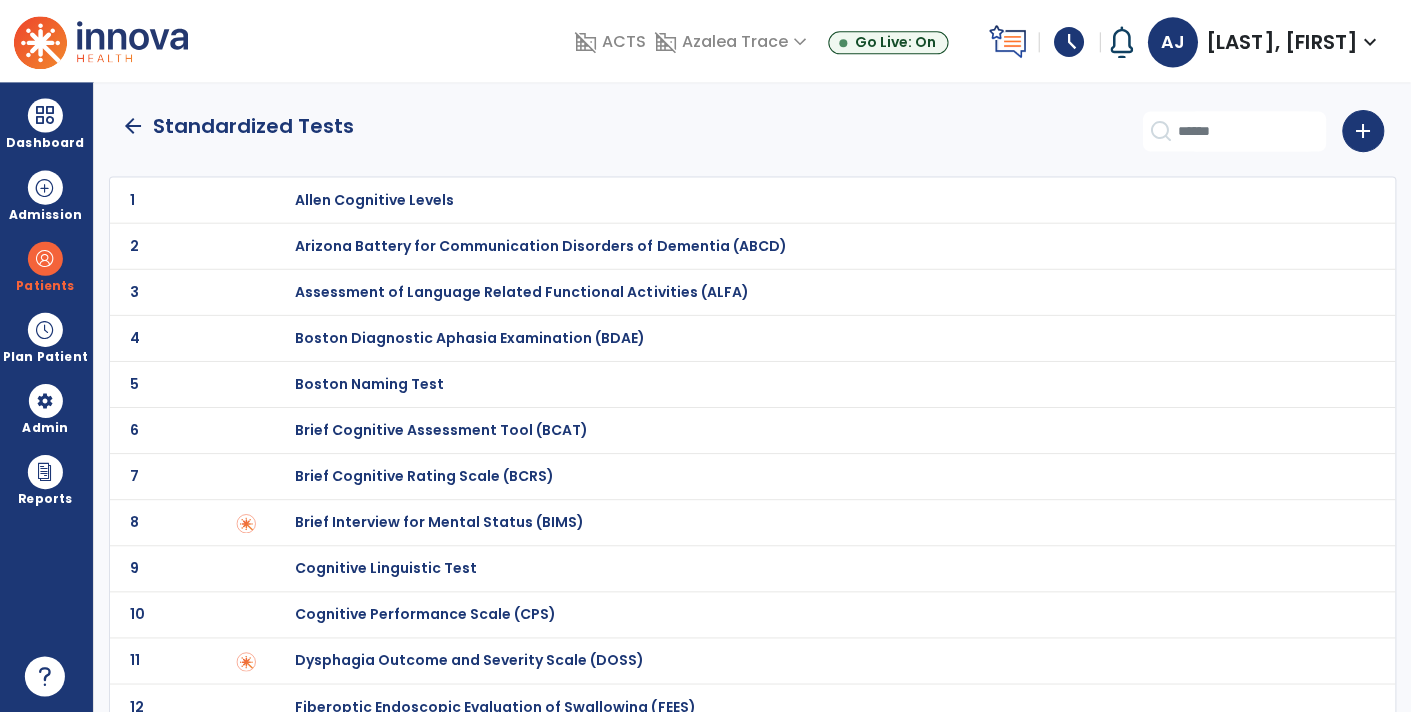 click on "arrow_back" 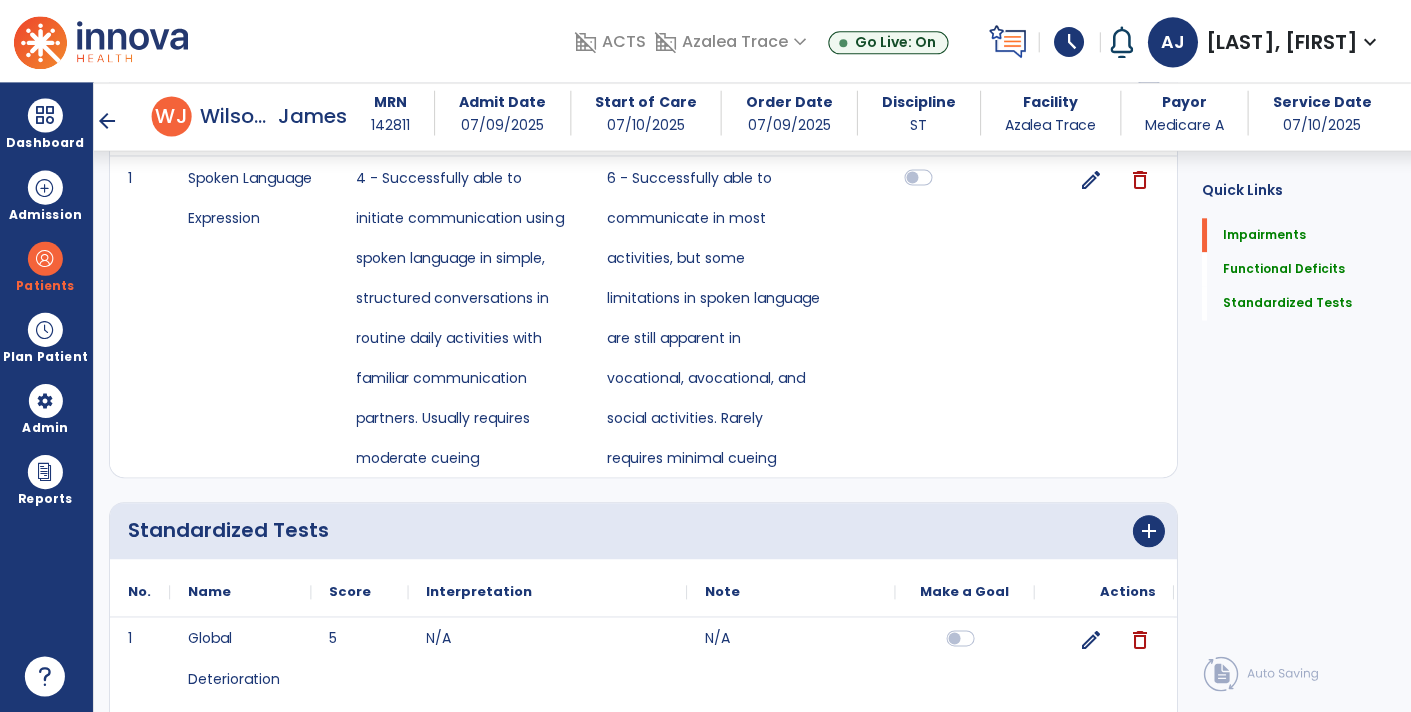 scroll, scrollTop: 700, scrollLeft: 0, axis: vertical 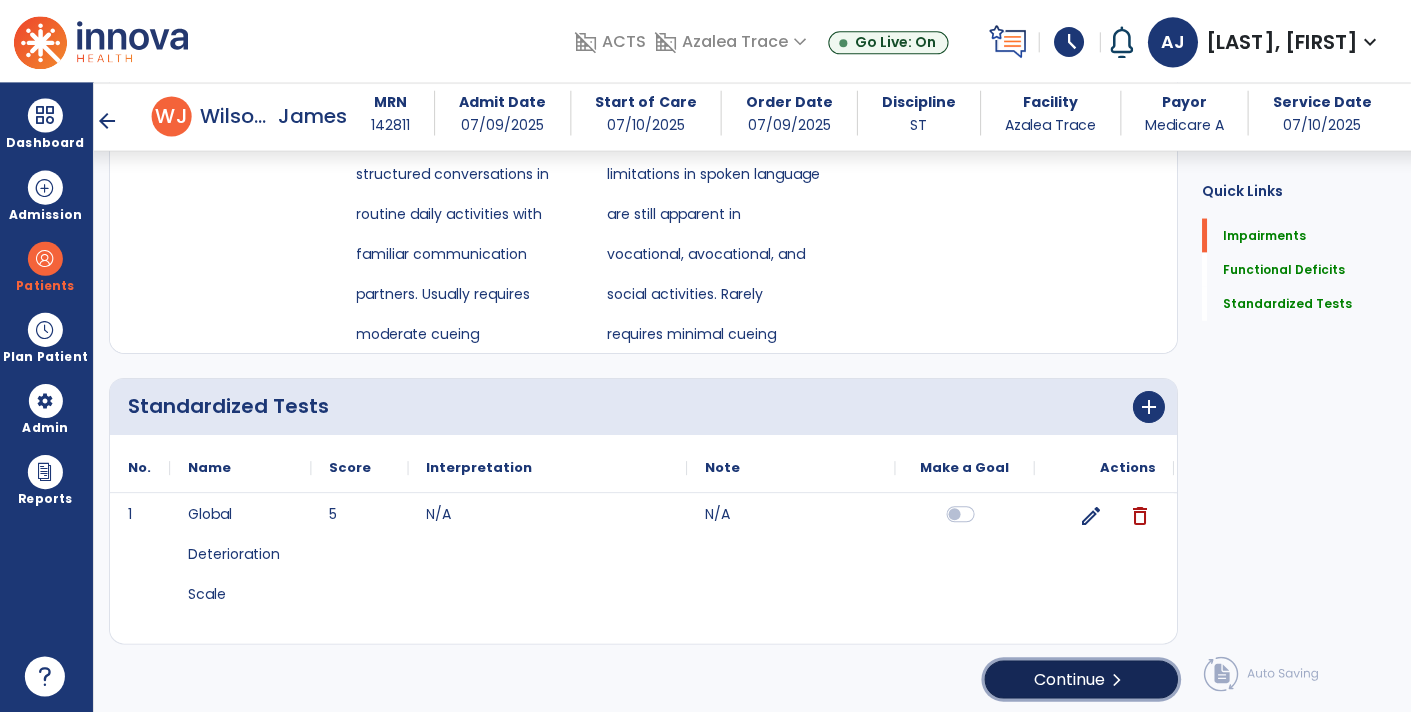 click on "Continue  chevron_right" 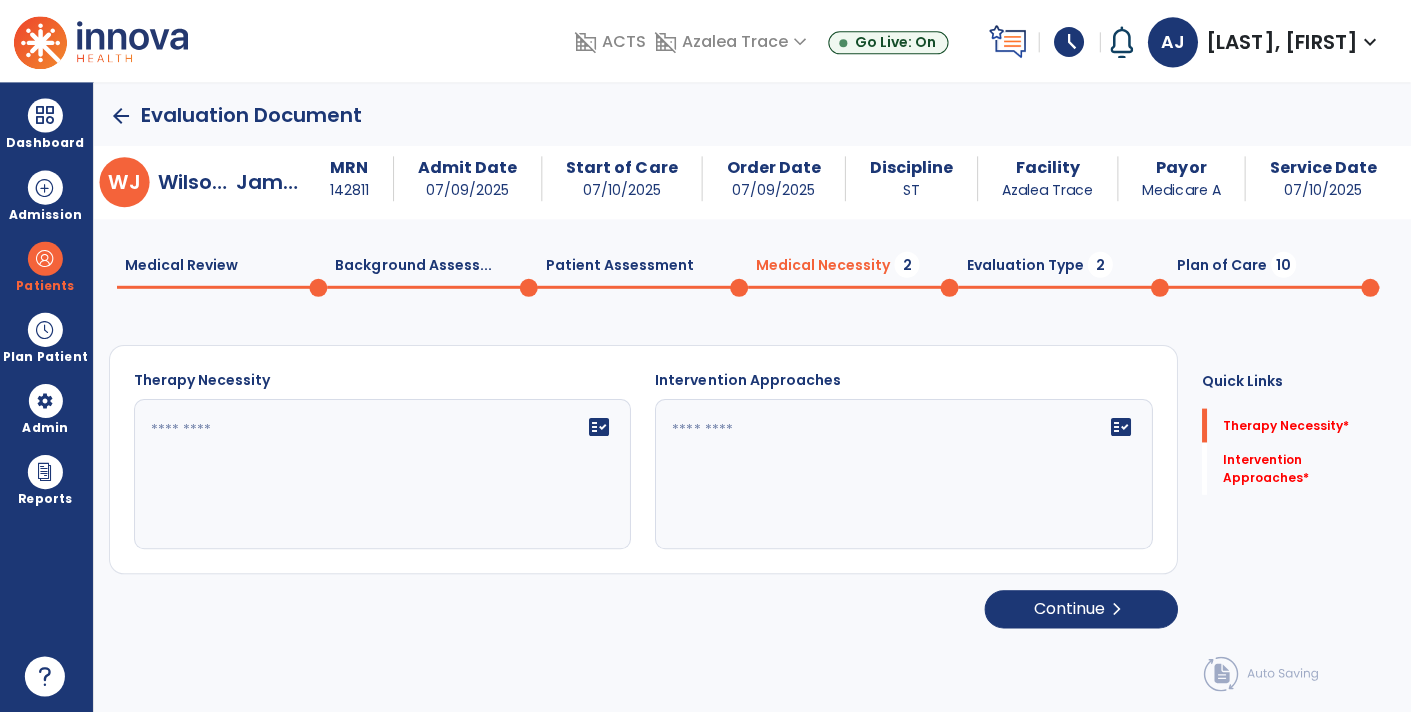 scroll, scrollTop: 0, scrollLeft: 0, axis: both 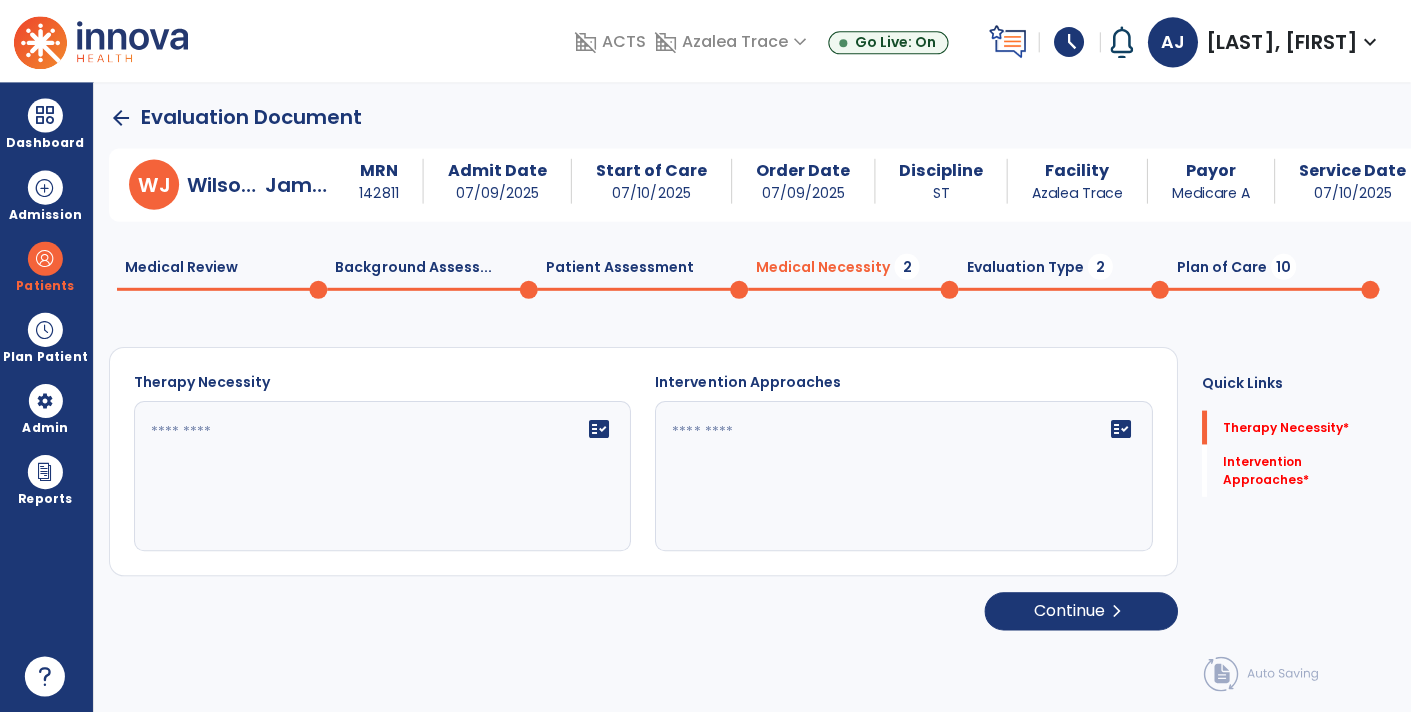 click on "fact_check" 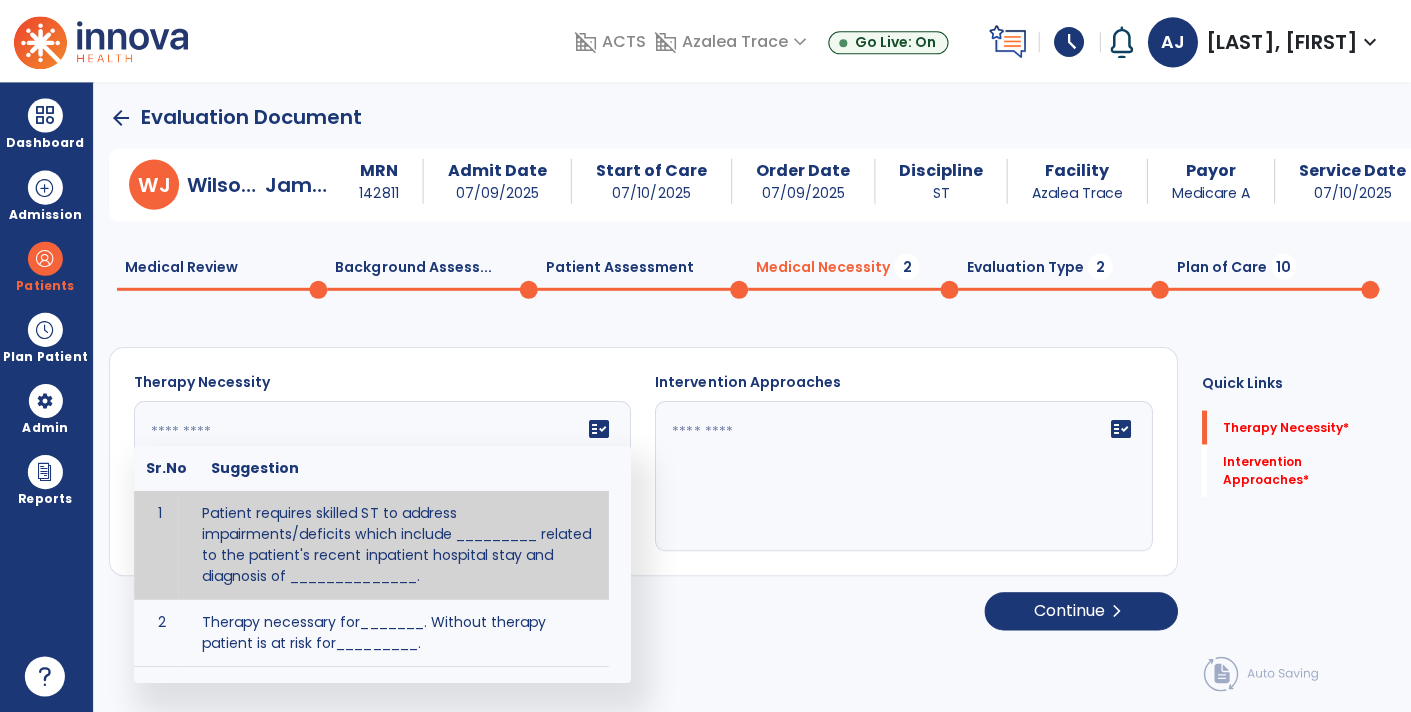 paste on "**********" 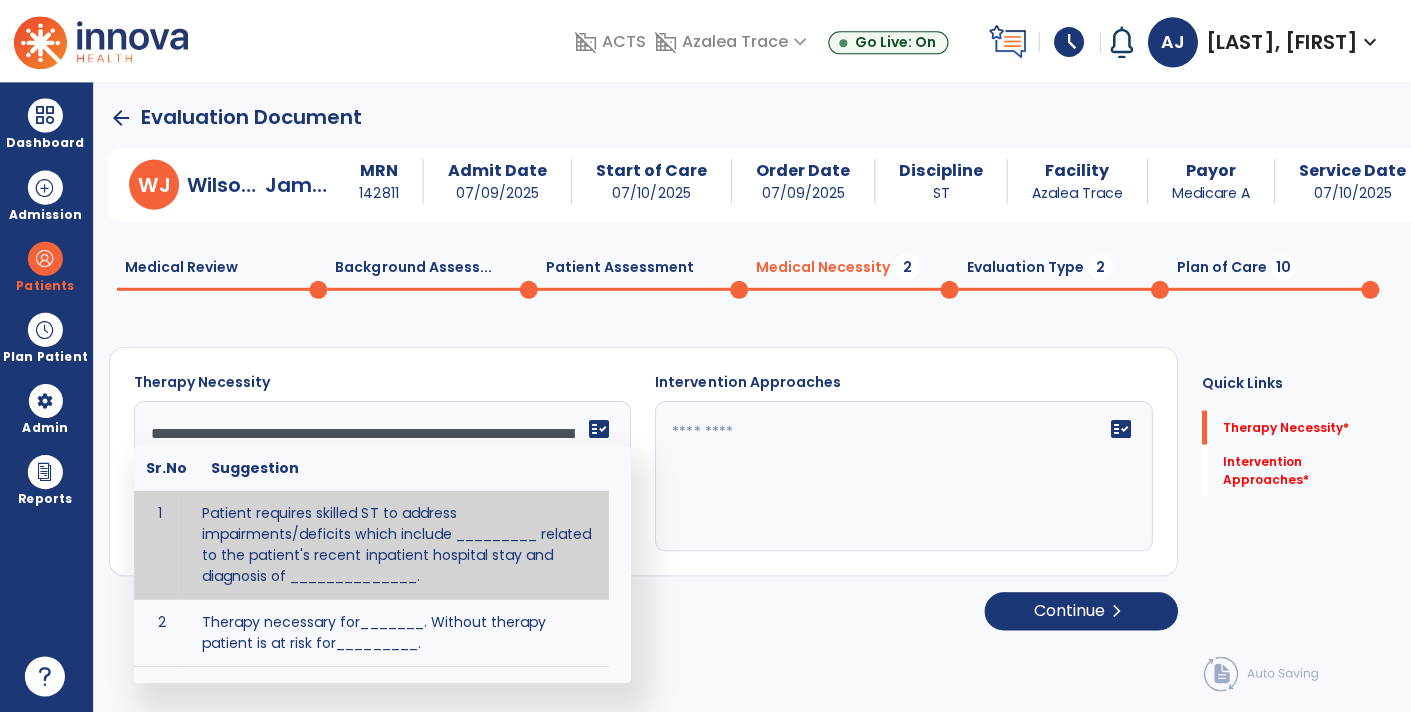scroll, scrollTop: 63, scrollLeft: 0, axis: vertical 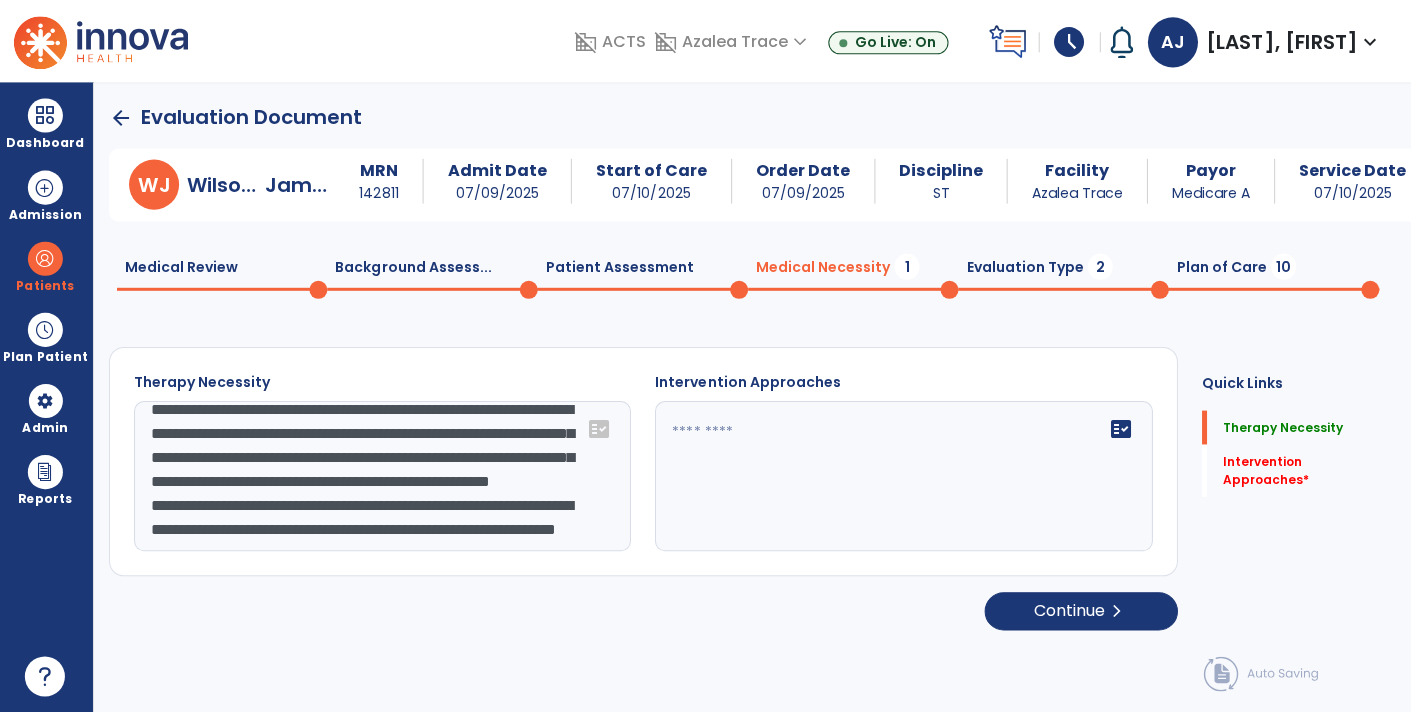type on "**********" 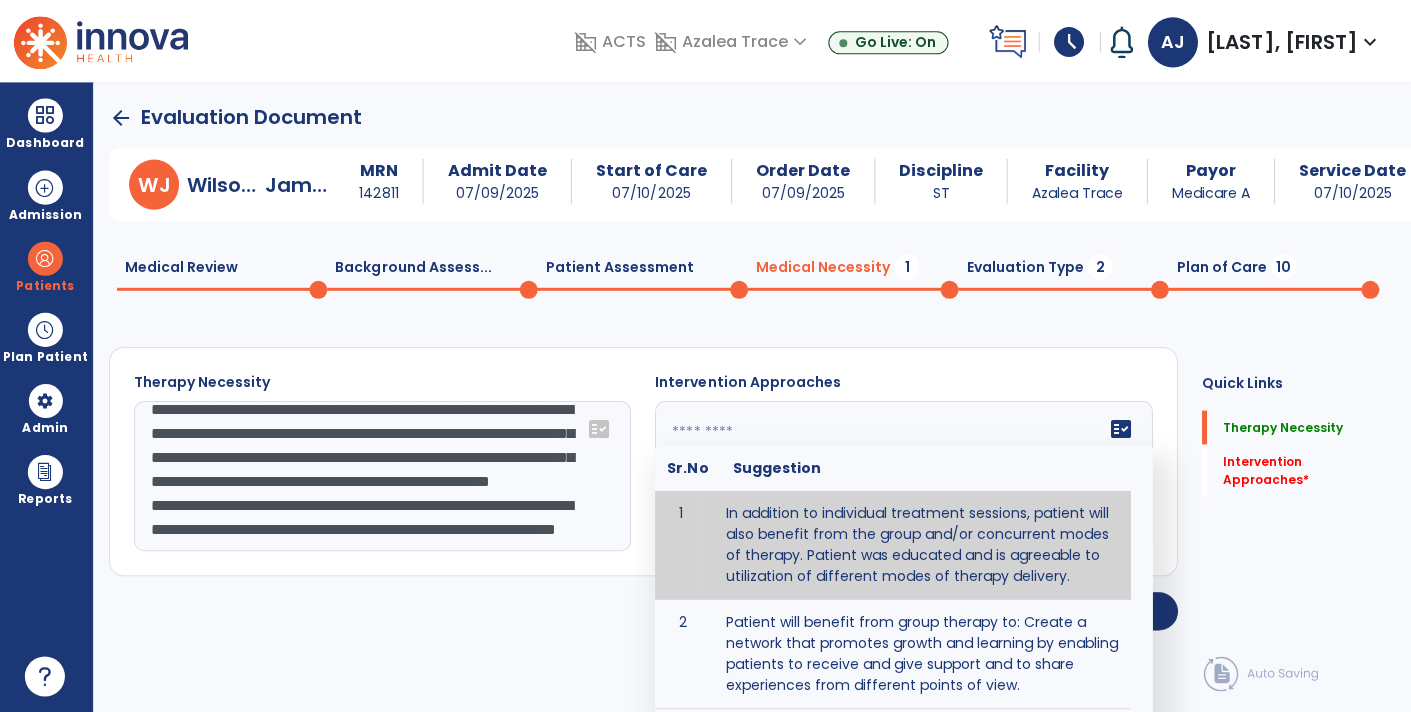 paste on "**********" 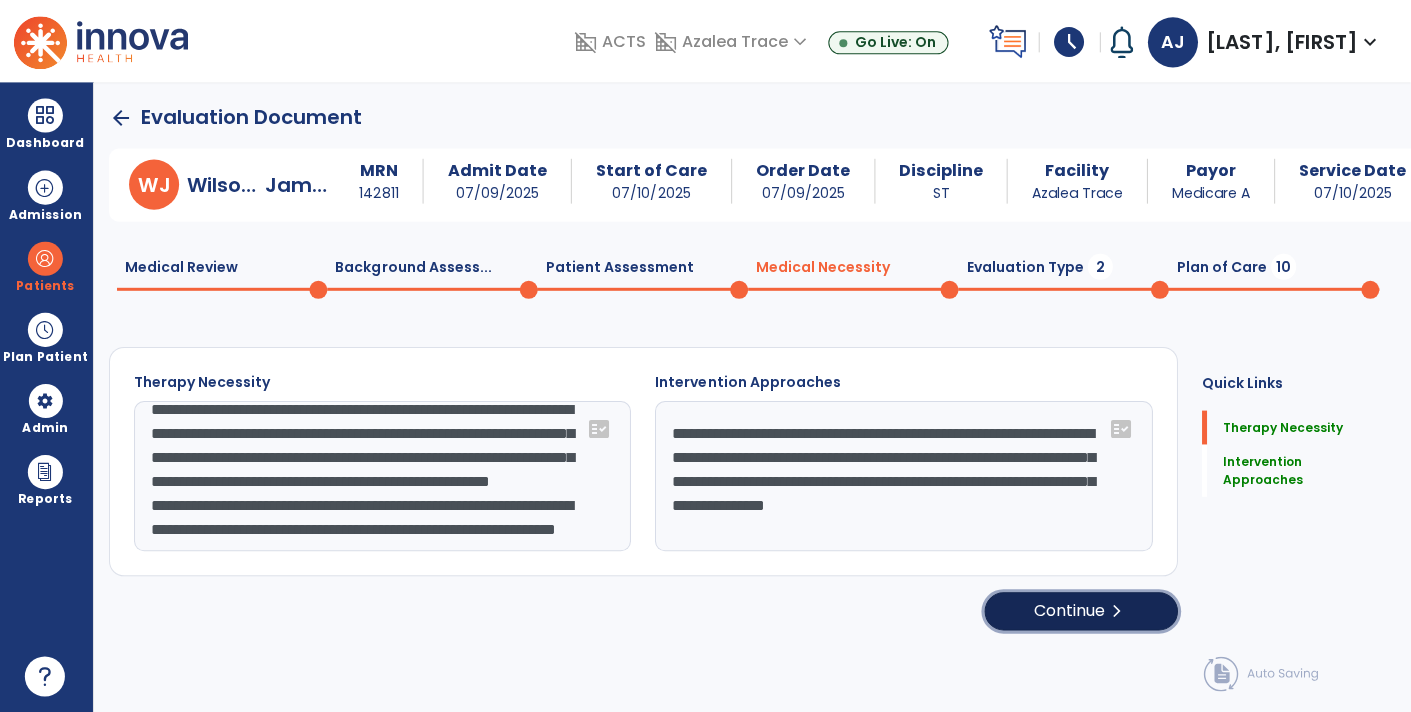click on "Continue  chevron_right" 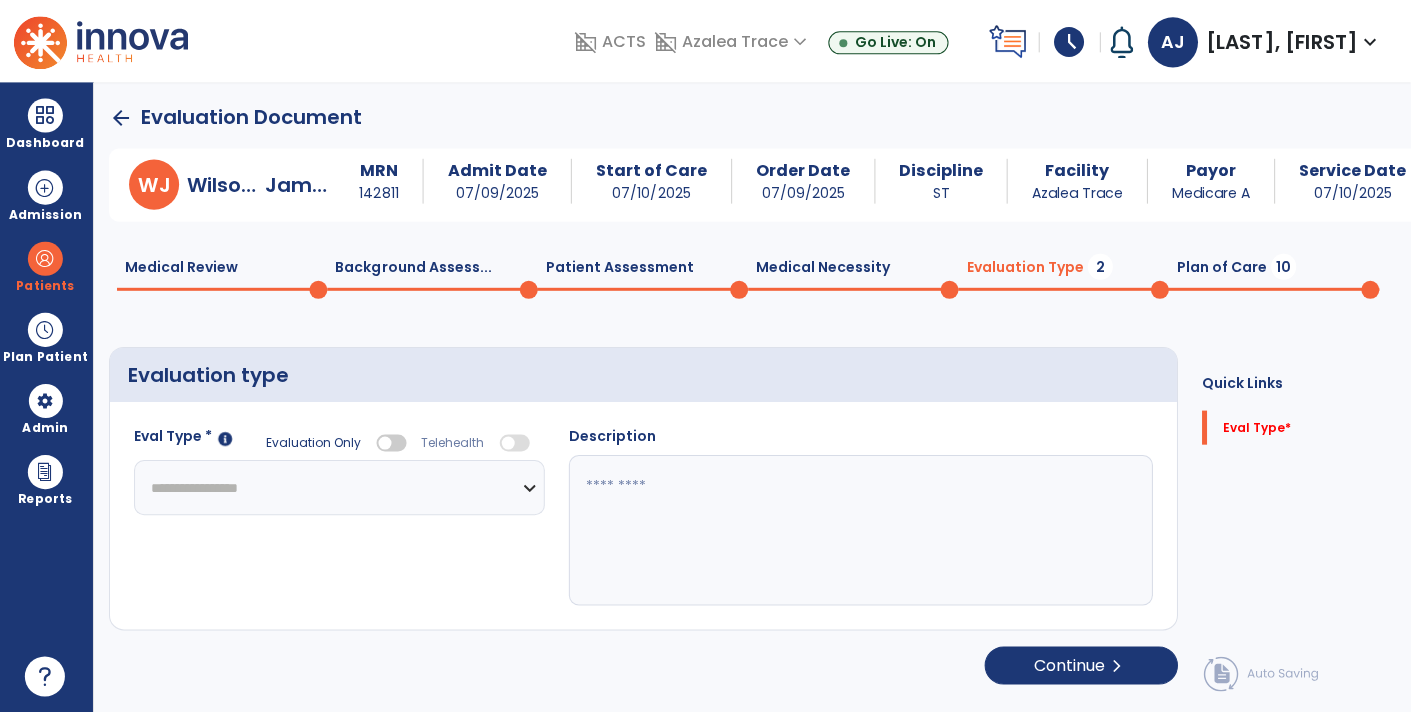 click on "**********" 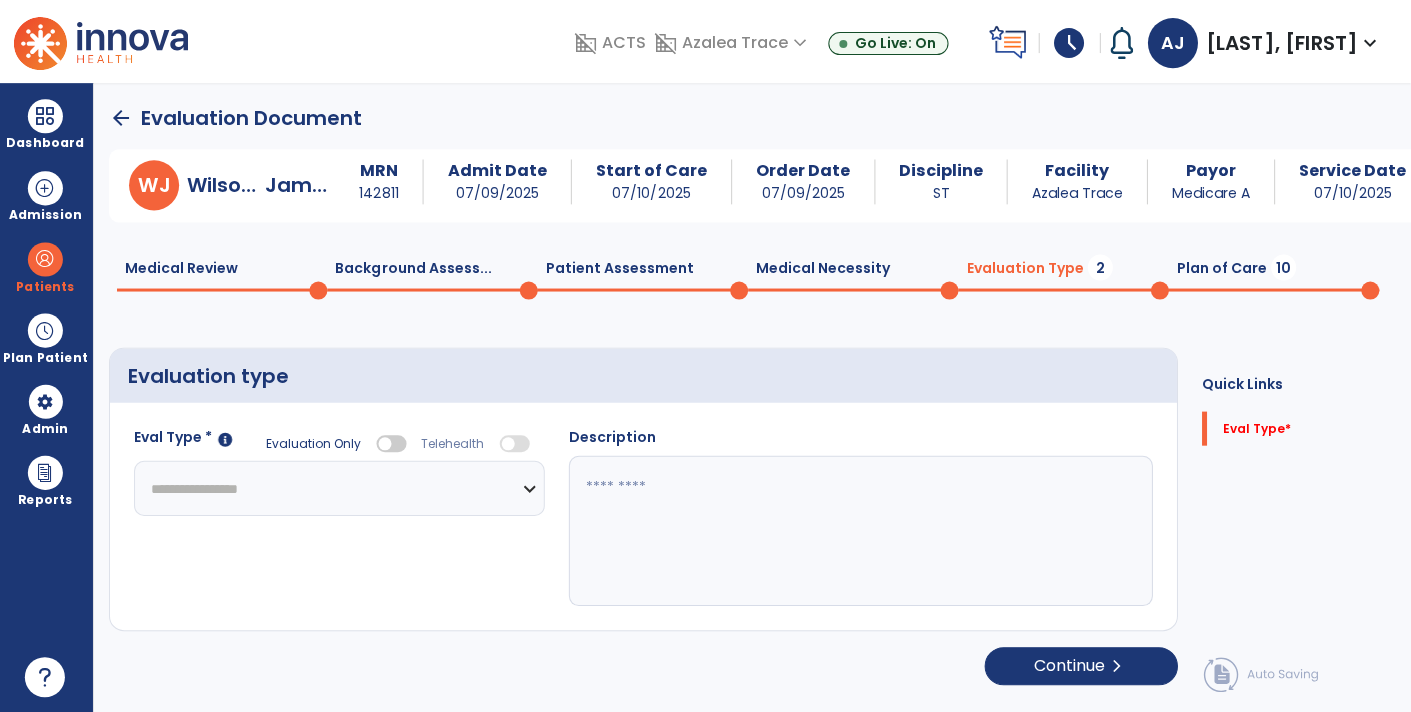 scroll, scrollTop: 1, scrollLeft: 0, axis: vertical 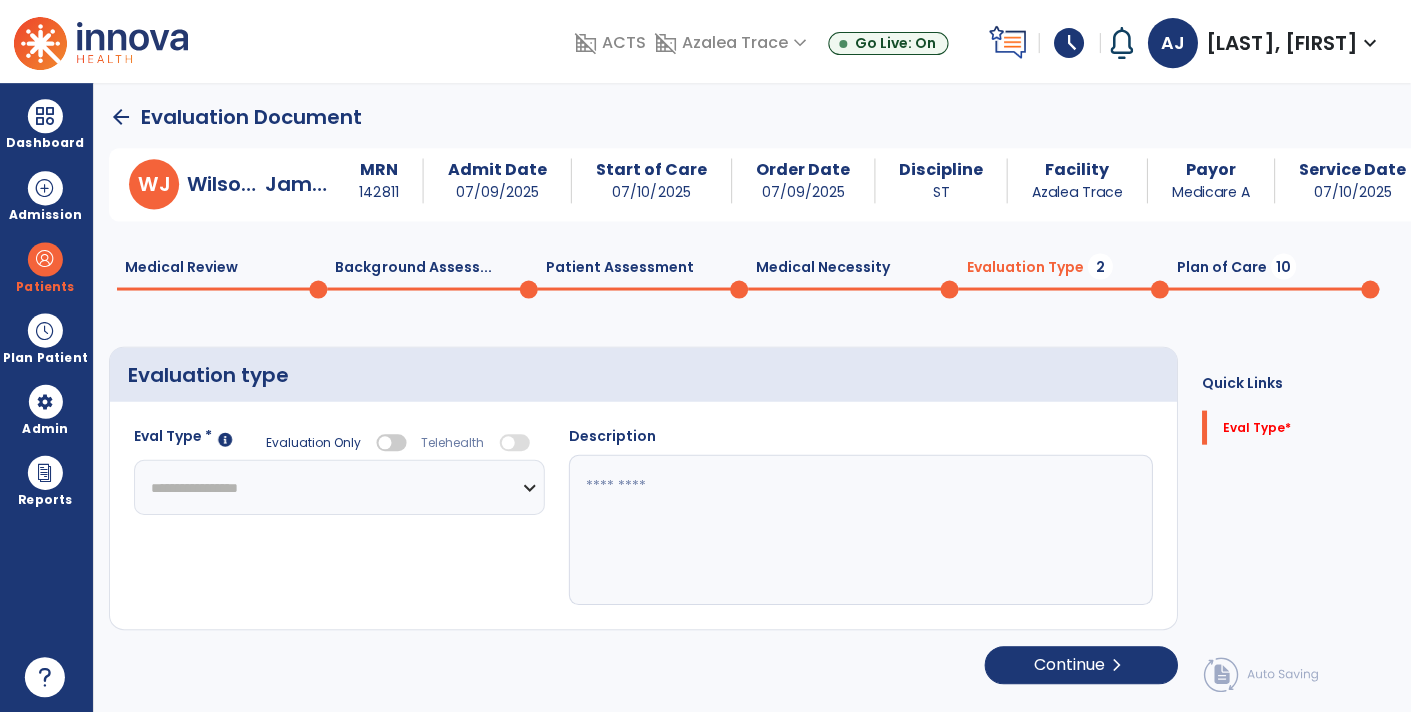 click on "**********" 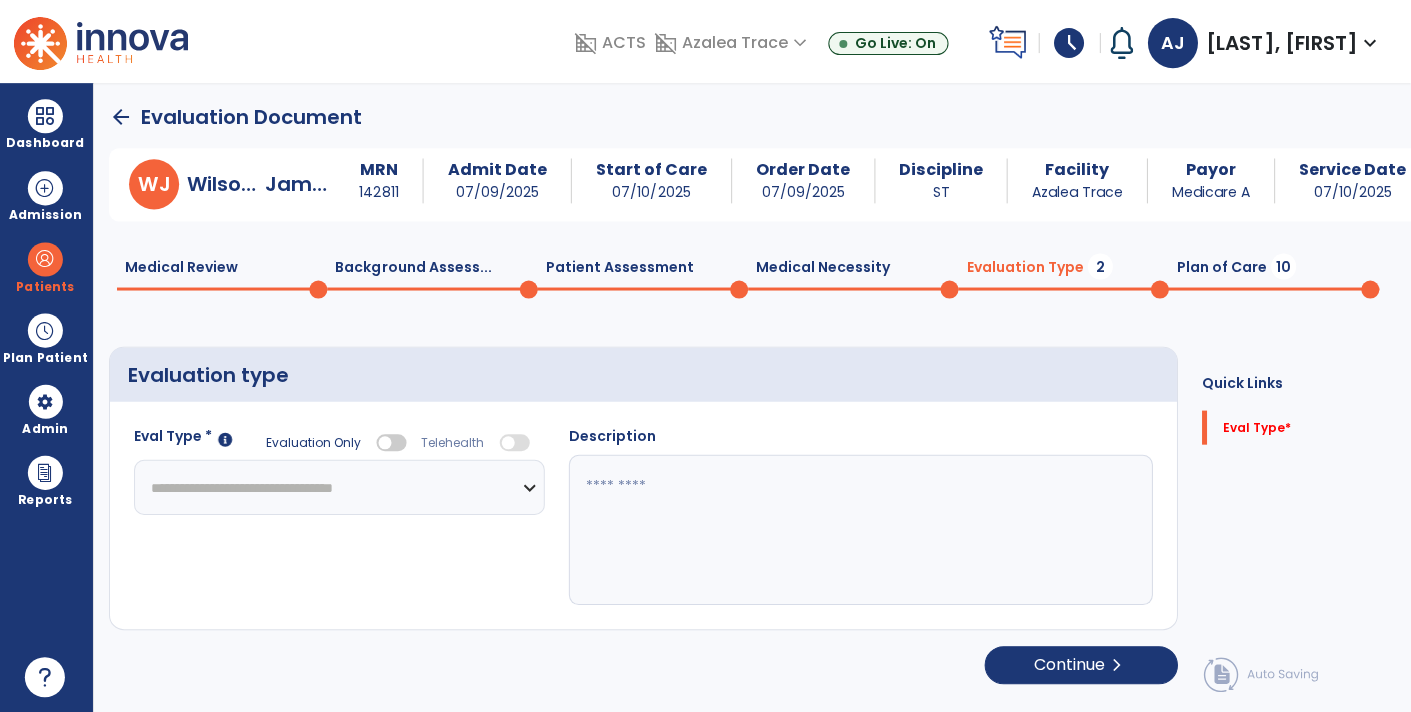 click on "**********" 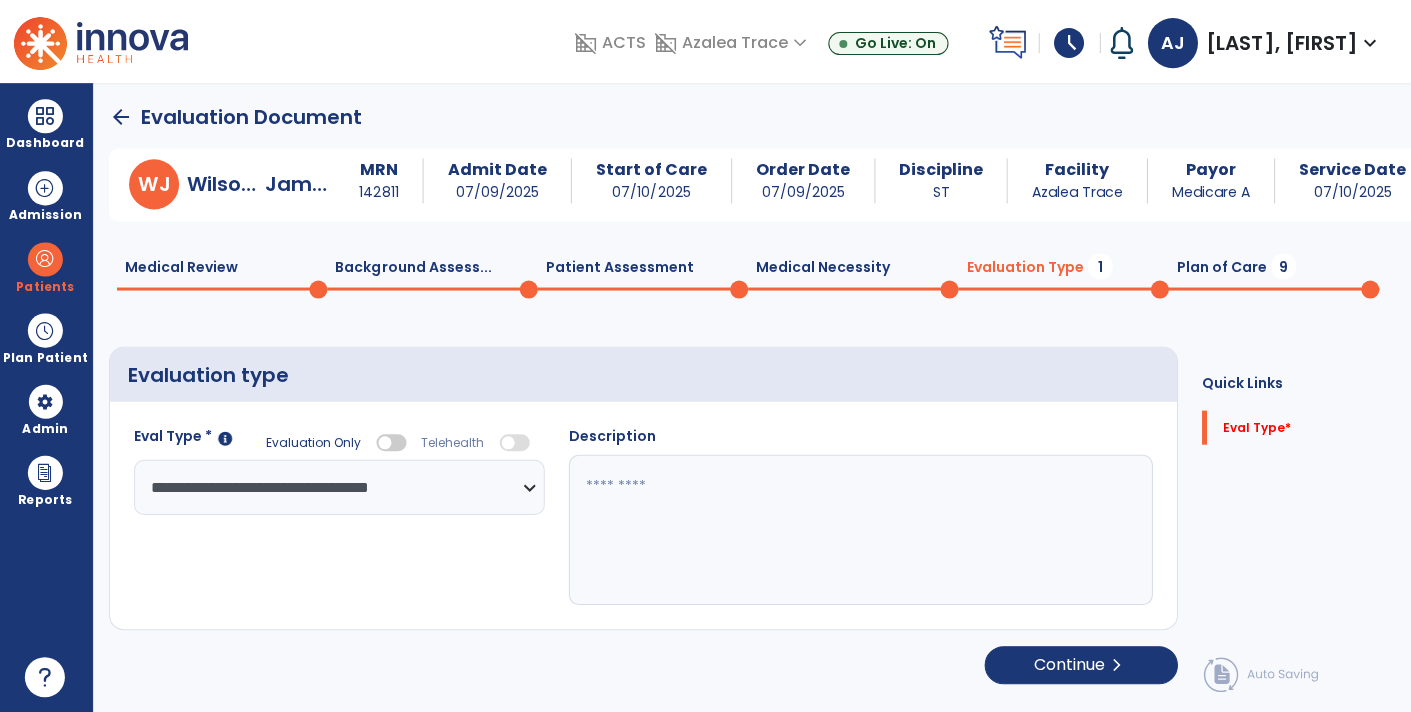 click 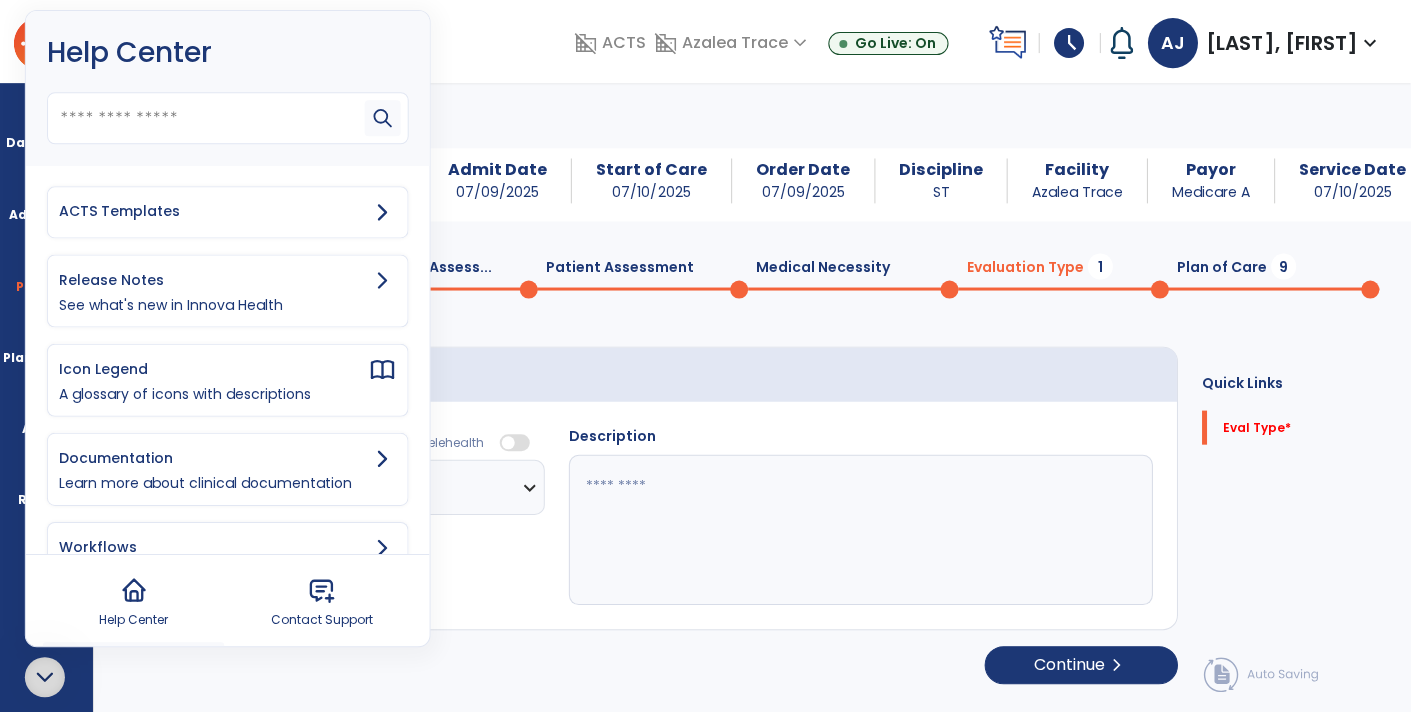 click on "ACTS Templates" at bounding box center [215, 211] 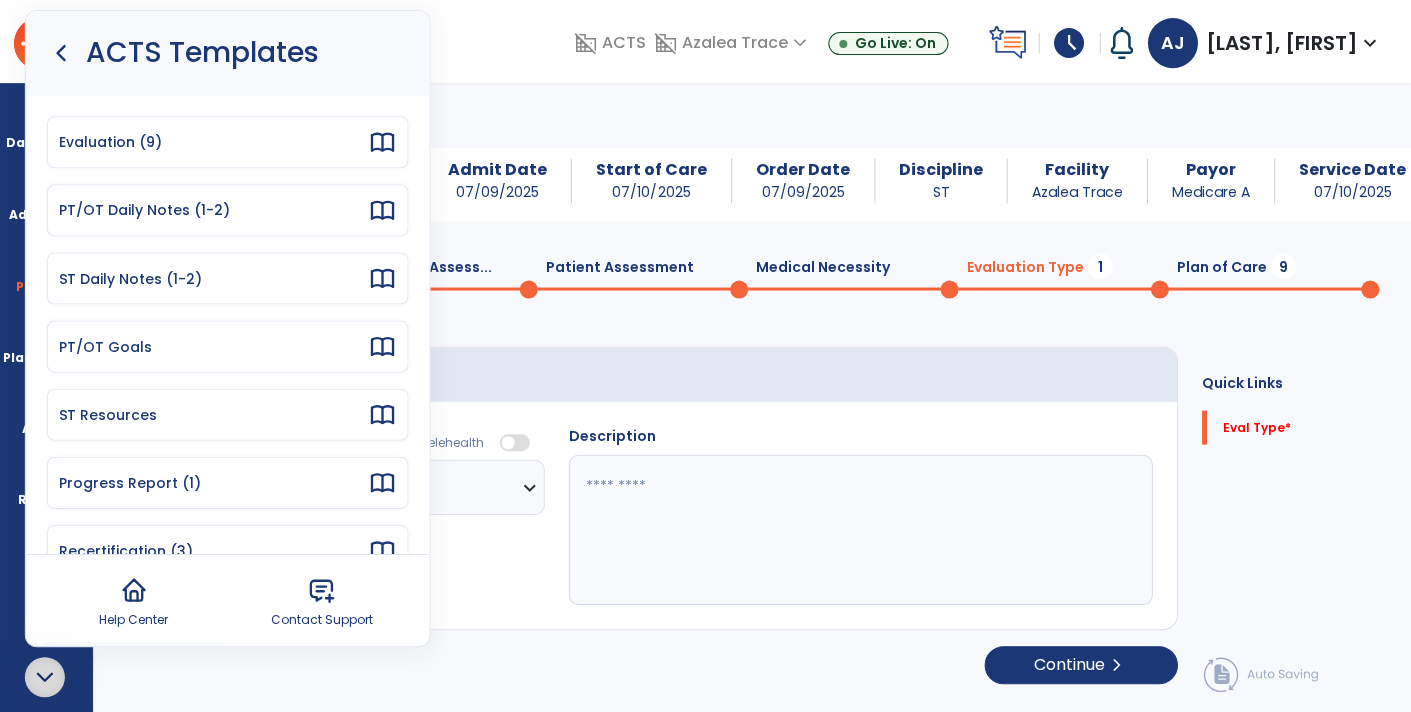 click on "ST Resources" at bounding box center (215, 414) 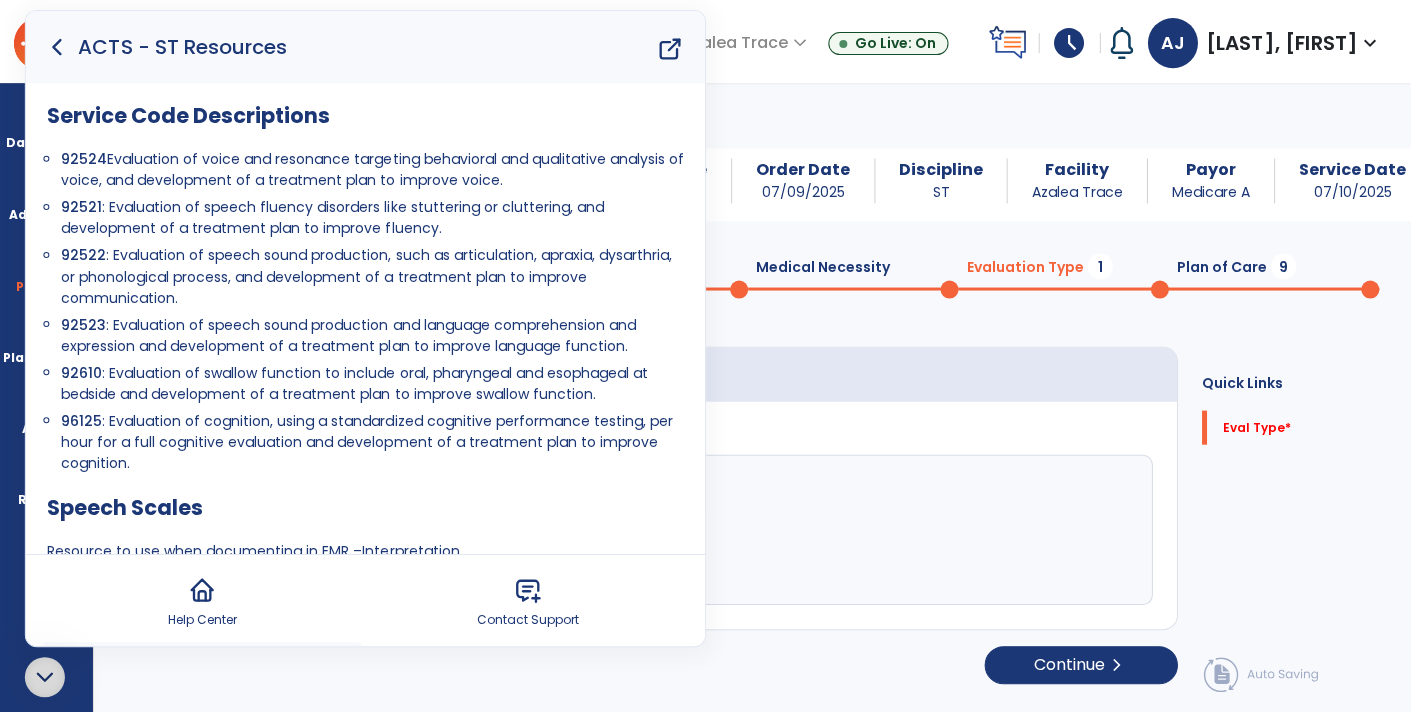 click 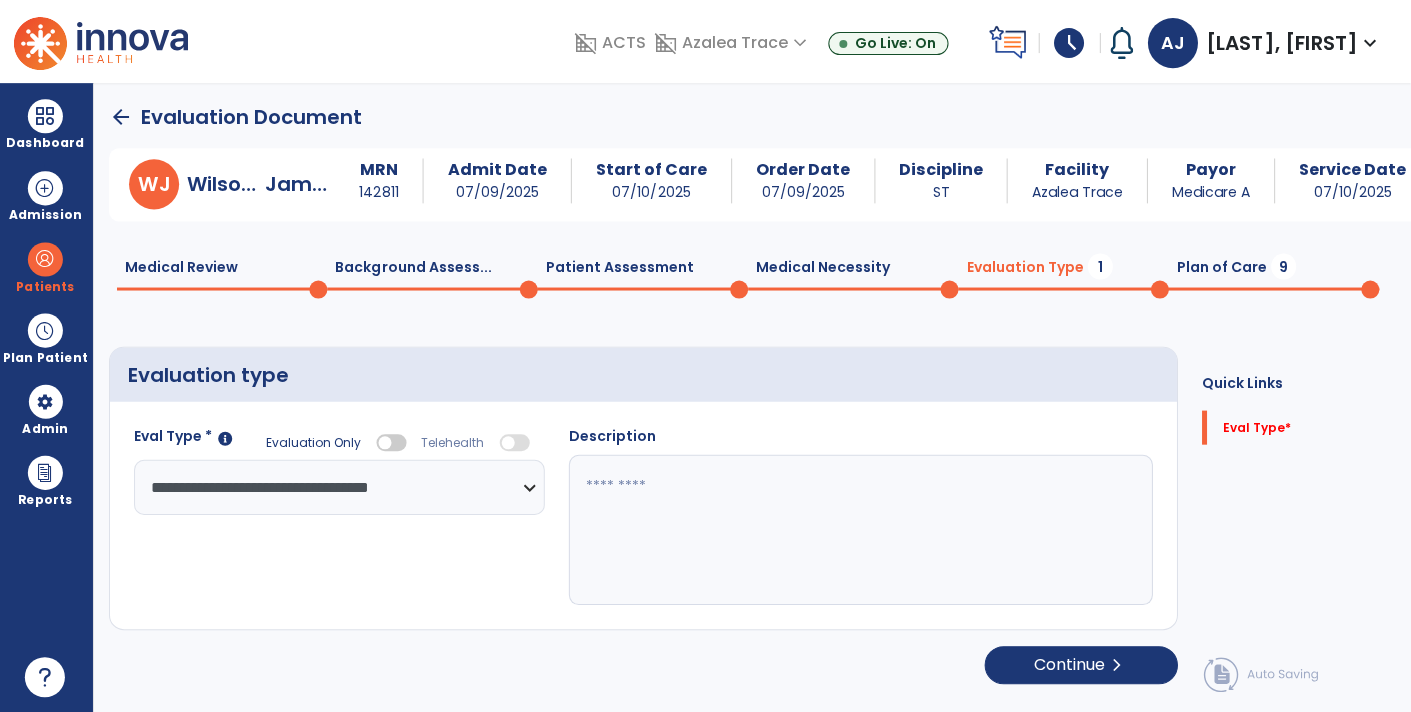 click 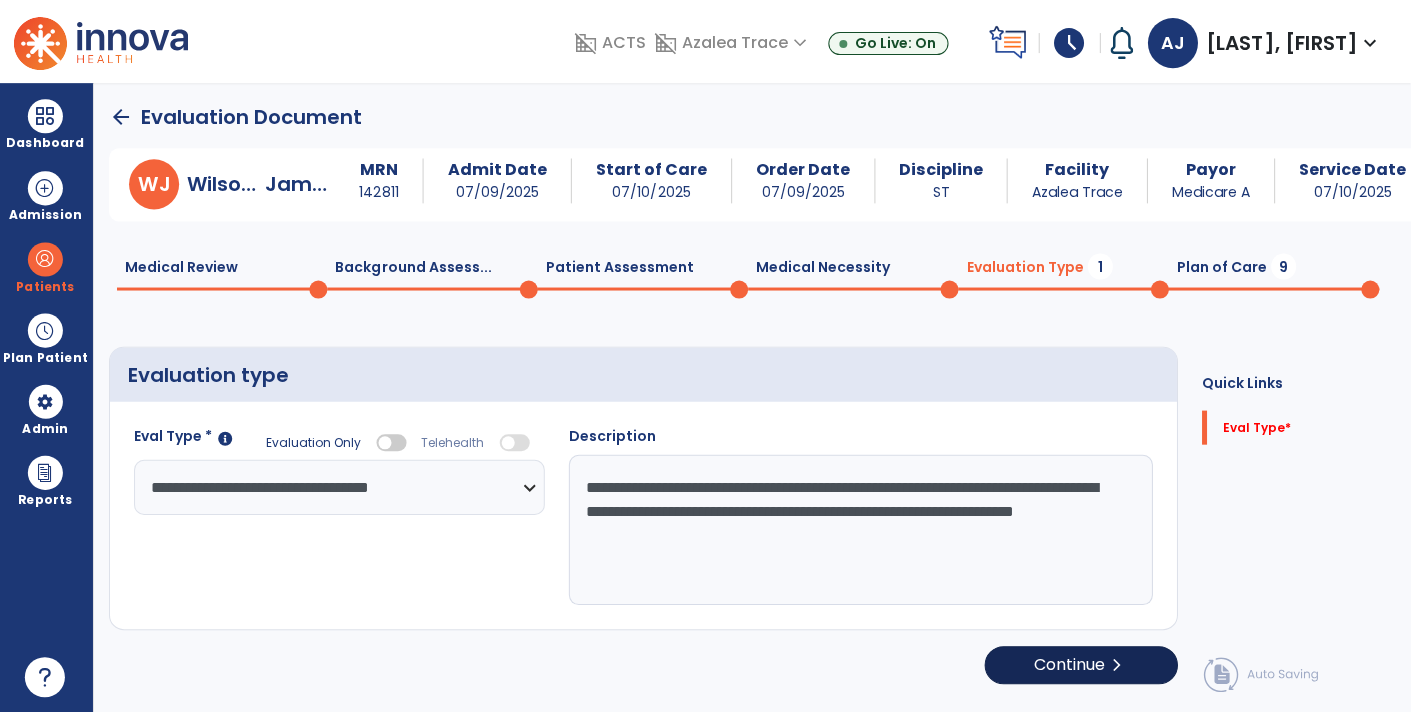 type on "**********" 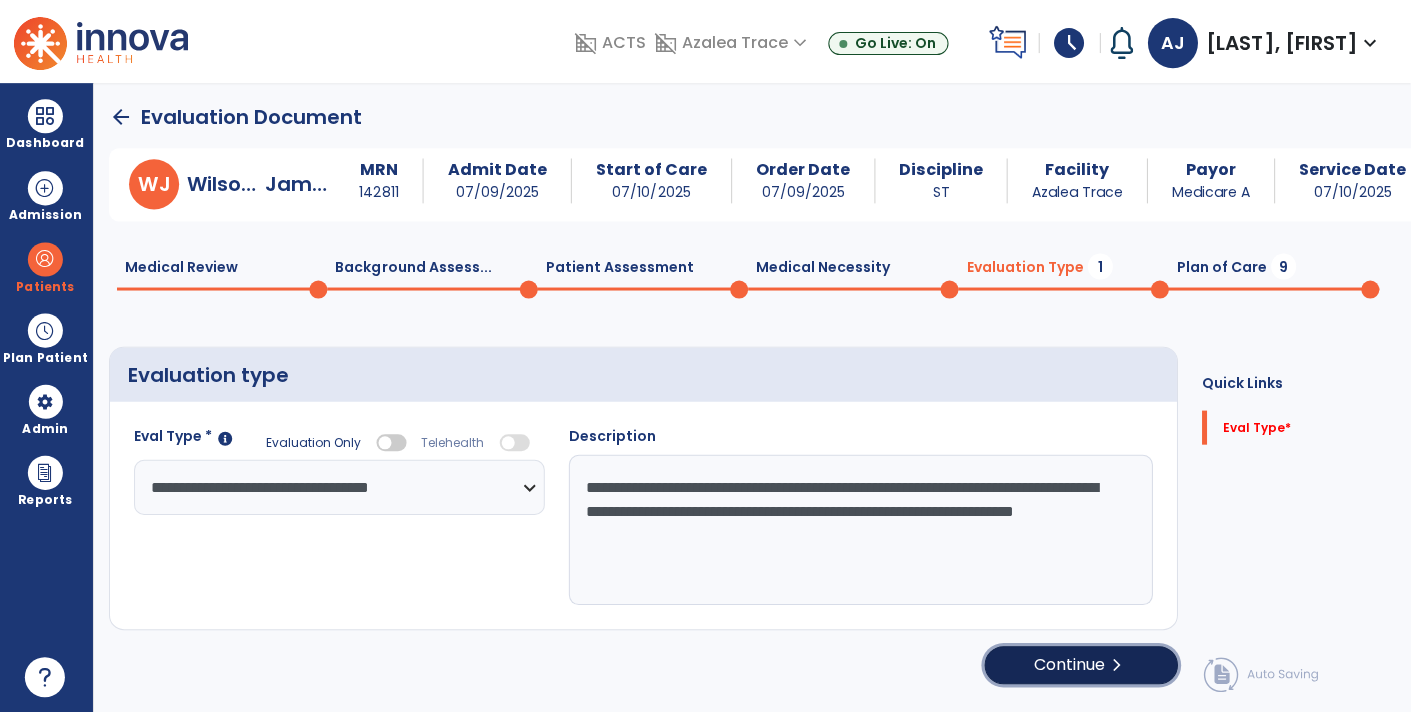 click on "chevron_right" 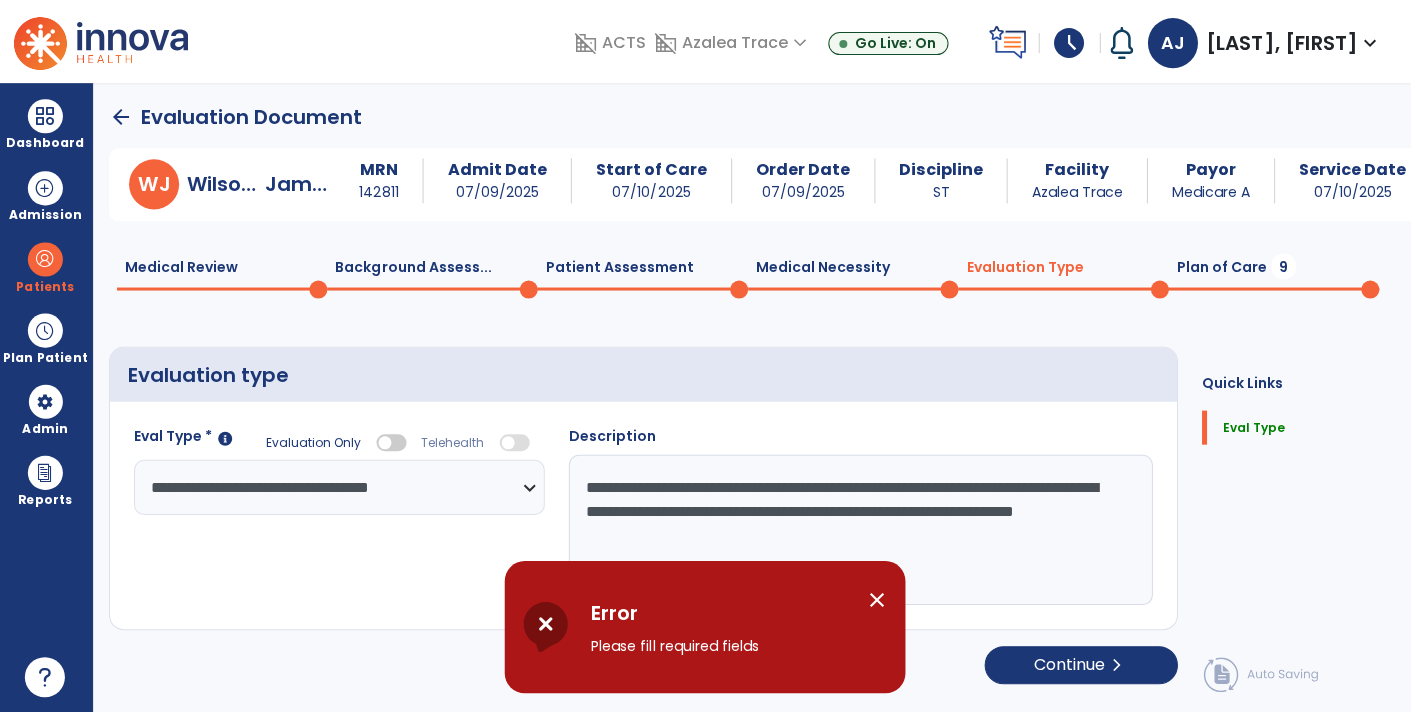 click on "close" at bounding box center (878, 599) 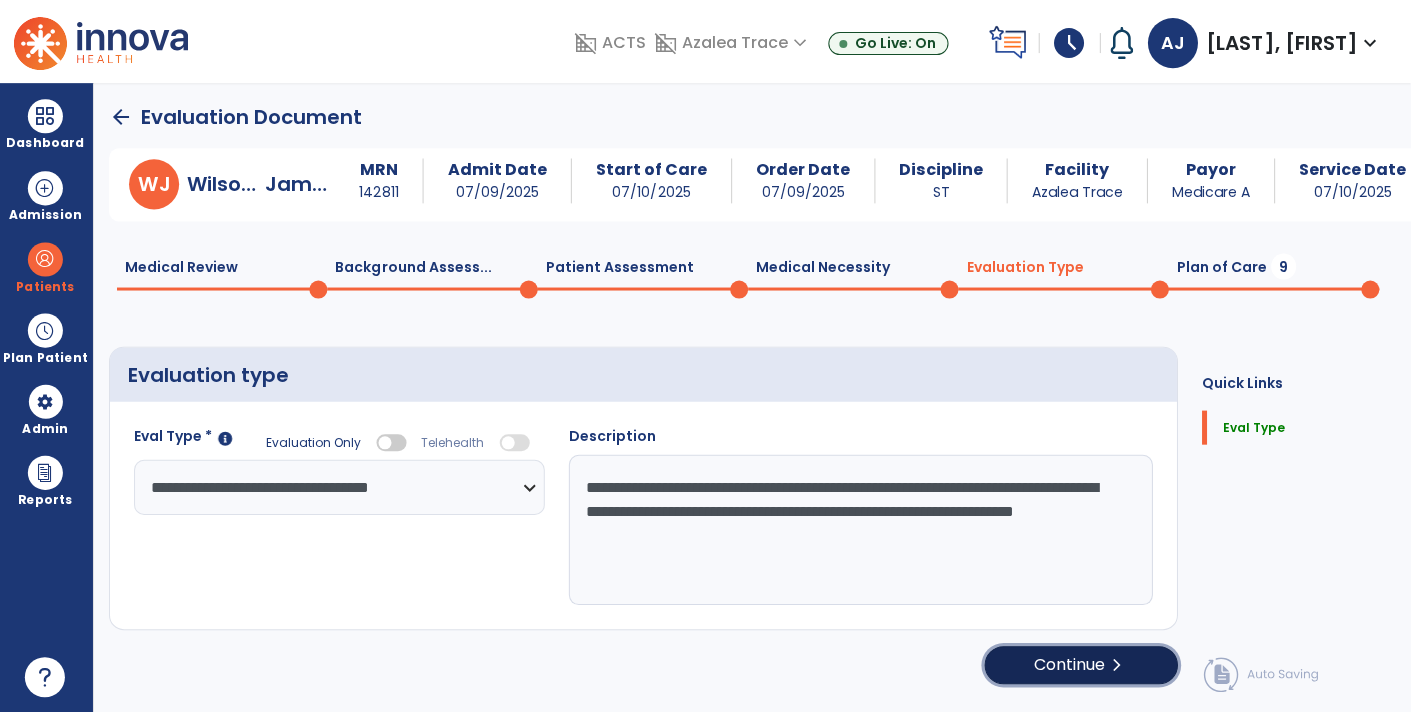click on "Continue  chevron_right" 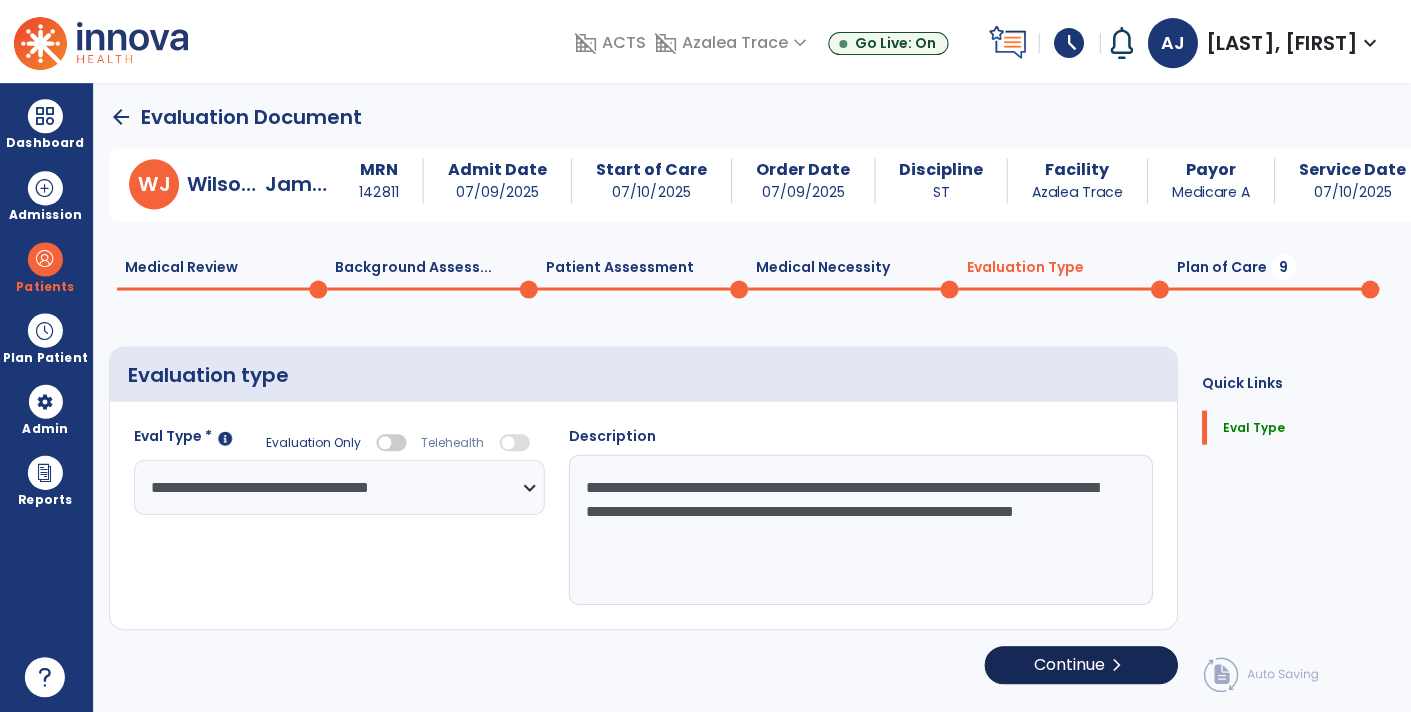 select on "*****" 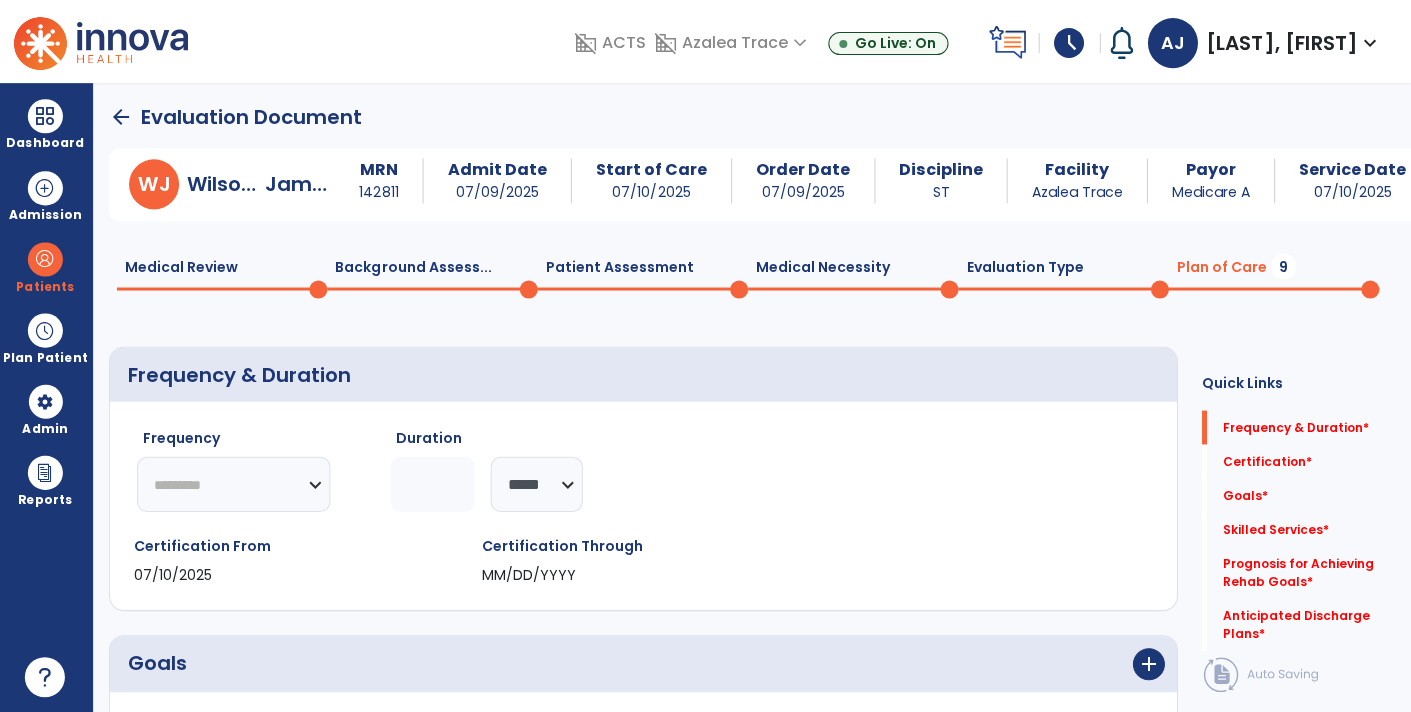 click on "********* ** ** ** ** ** ** **" 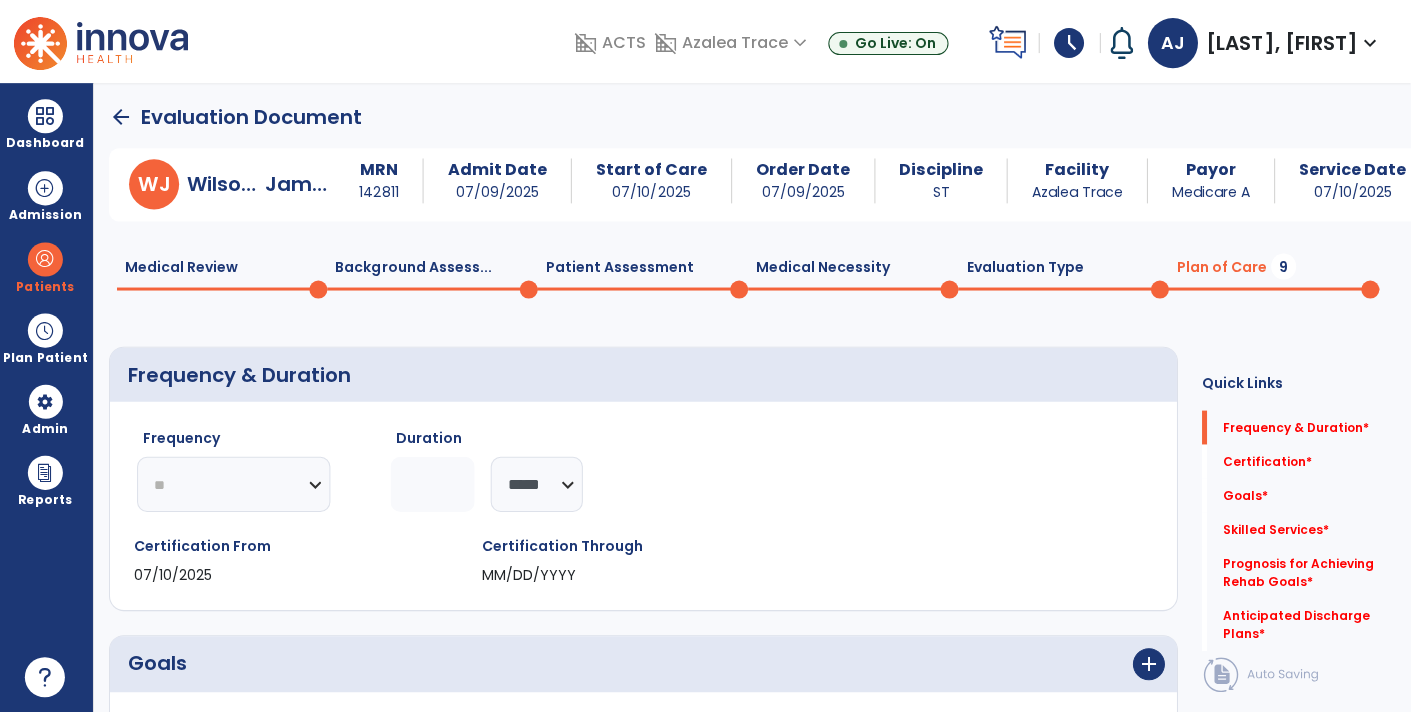click on "********* ** ** ** ** ** ** **" 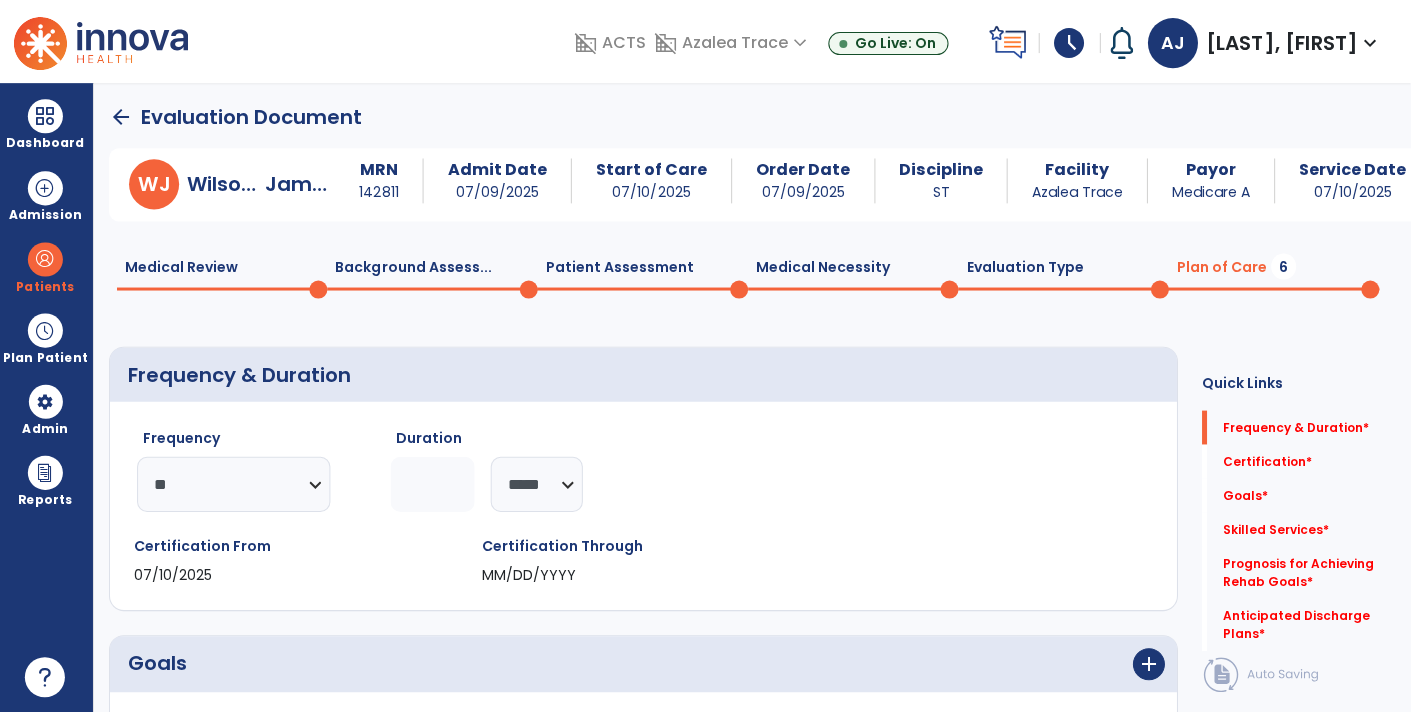 click 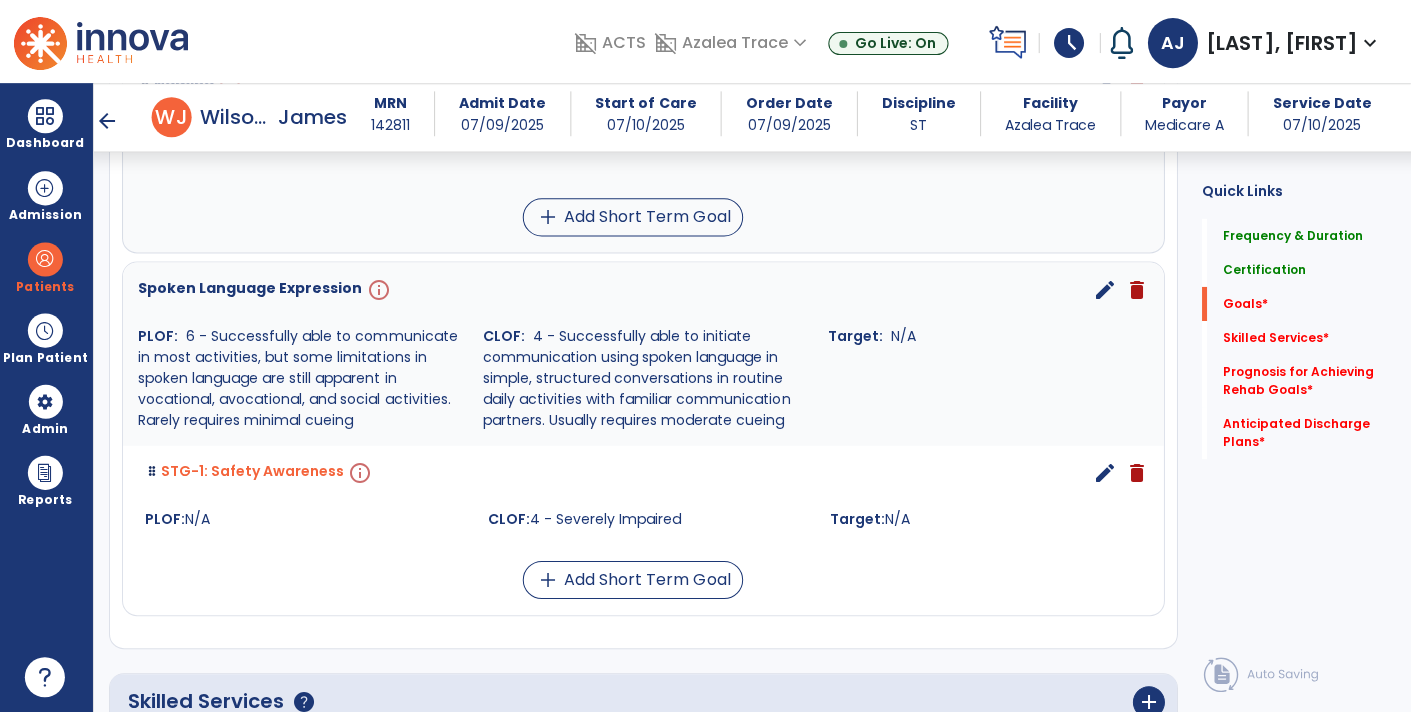scroll, scrollTop: 849, scrollLeft: 0, axis: vertical 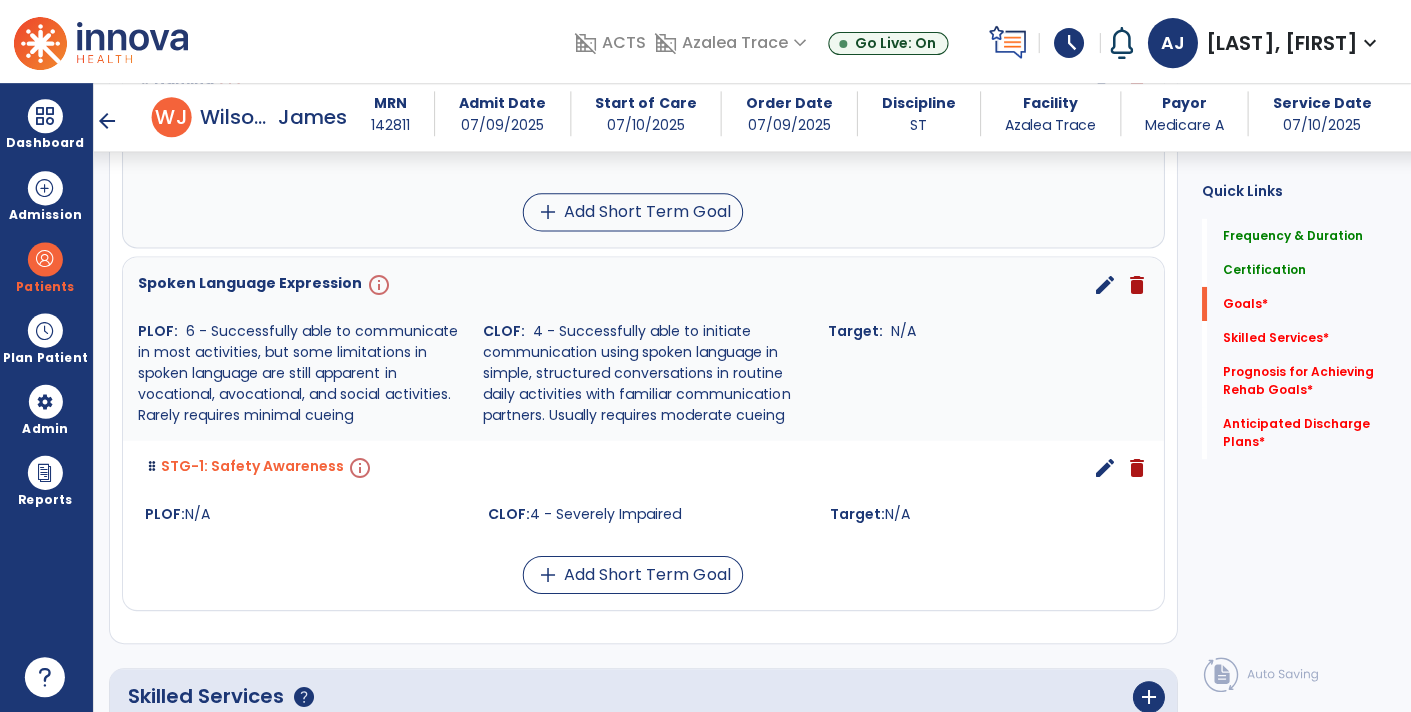 type on "**" 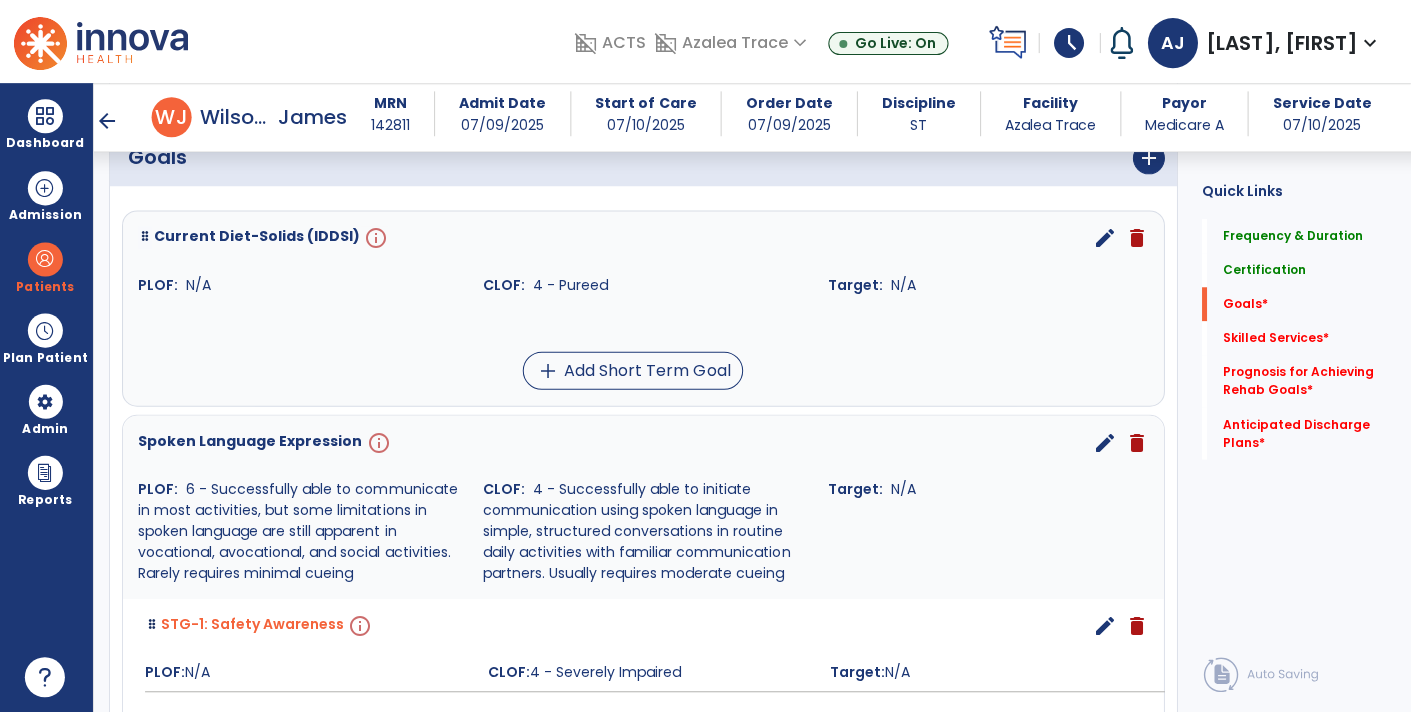 scroll, scrollTop: 485, scrollLeft: 0, axis: vertical 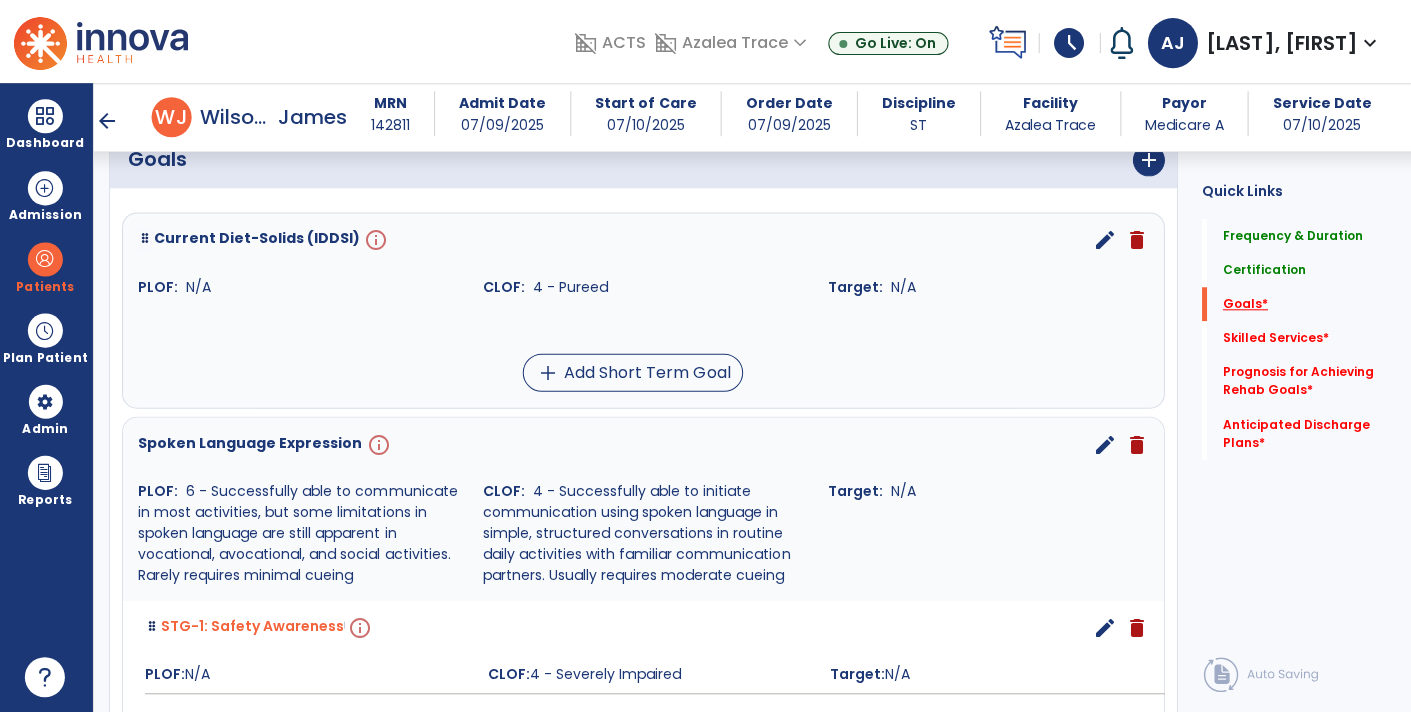click on "Goals   *" 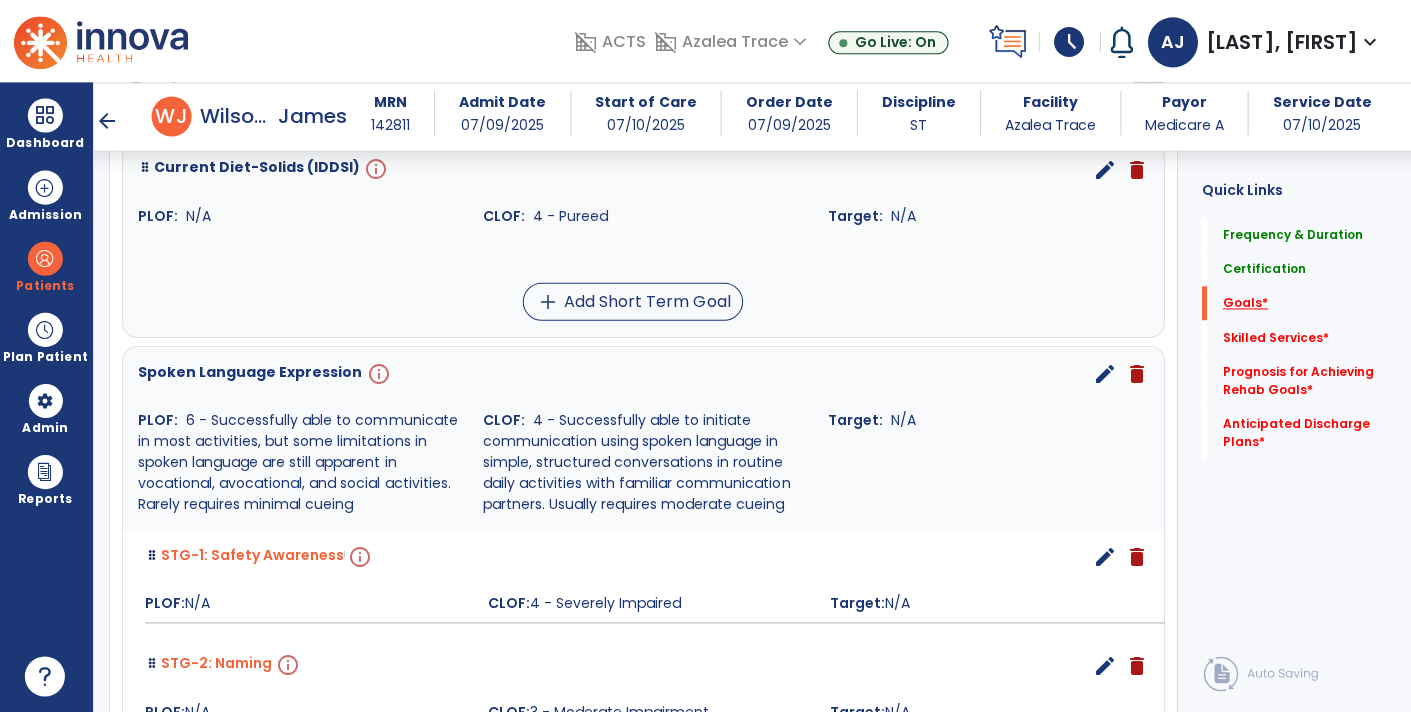 scroll, scrollTop: 606, scrollLeft: 0, axis: vertical 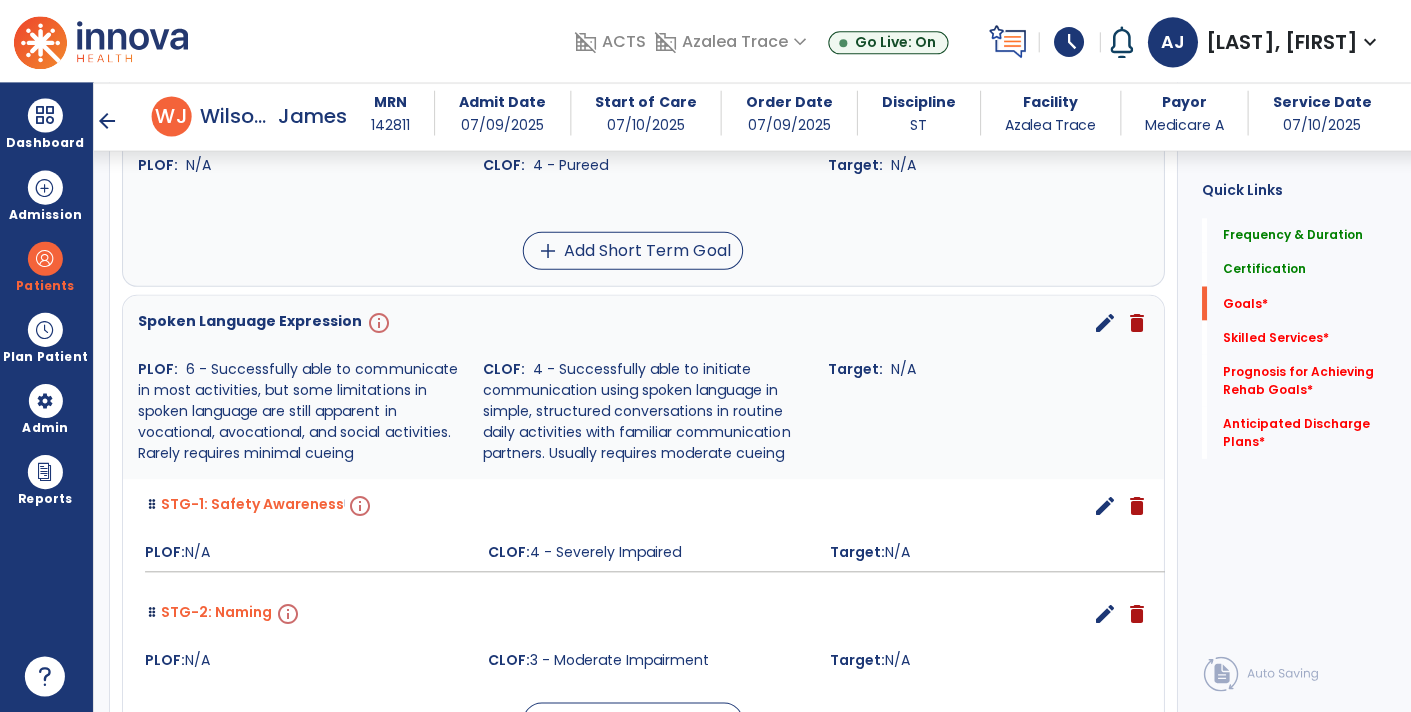 click on "edit" at bounding box center [1105, 323] 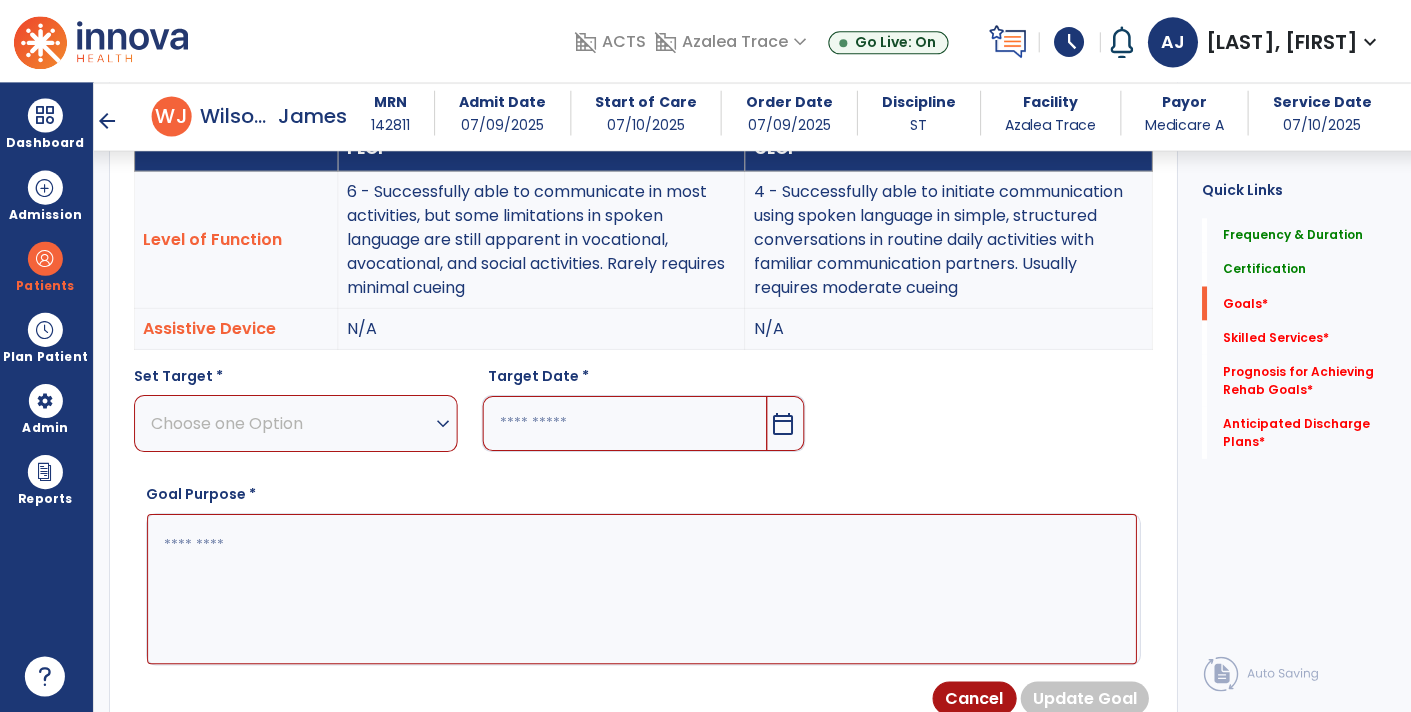 scroll, scrollTop: 532, scrollLeft: 0, axis: vertical 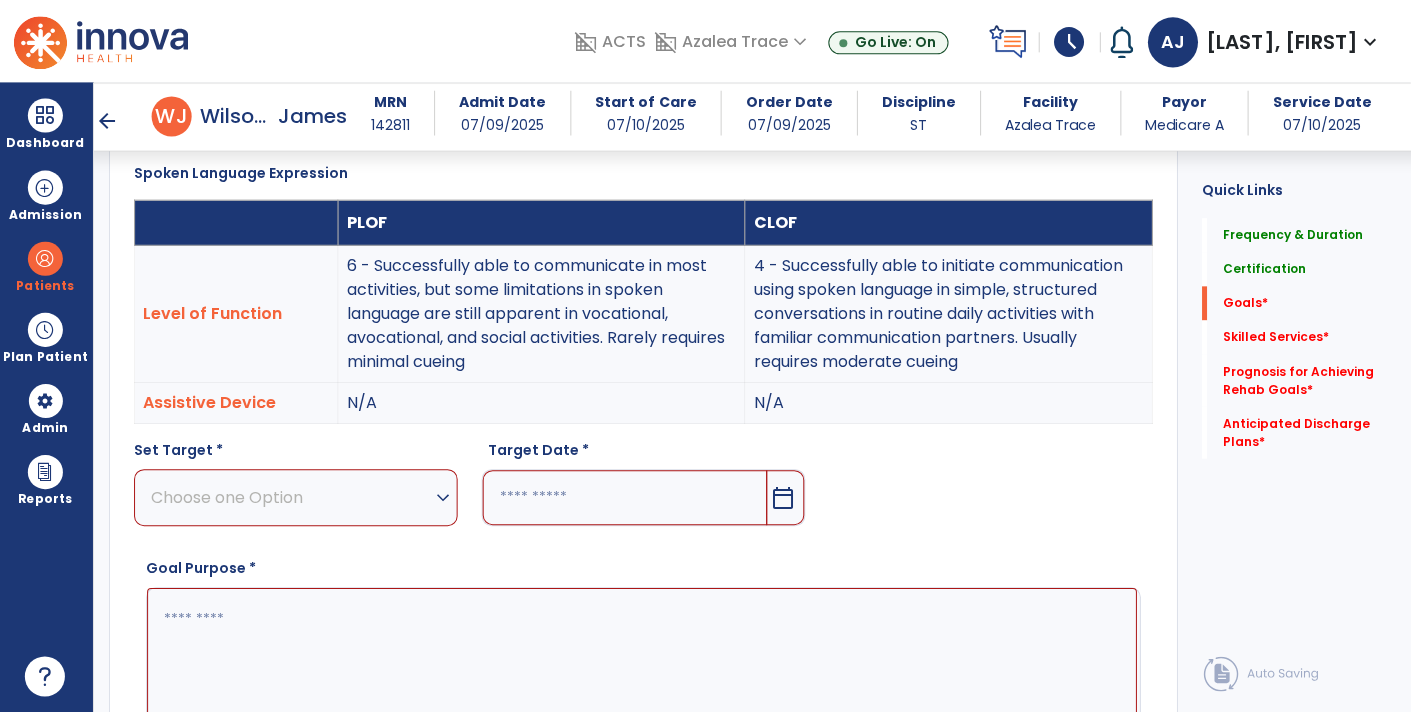 click on "Choose one Option" at bounding box center (292, 497) 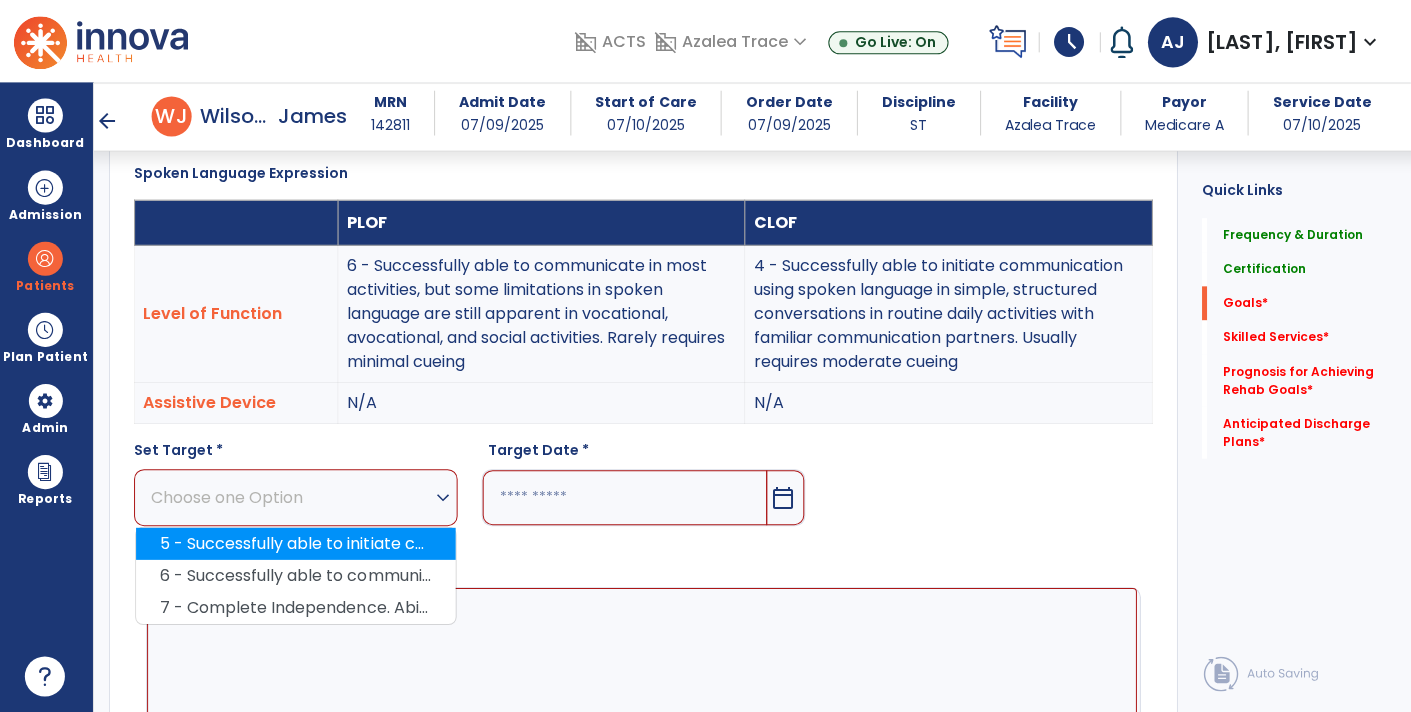 click on "5 - Successfully able to initiate communication using spoken language in structured conversations with both familiar and unfamiliar communication partners. Occasionally requires minimal cueing" at bounding box center [297, 544] 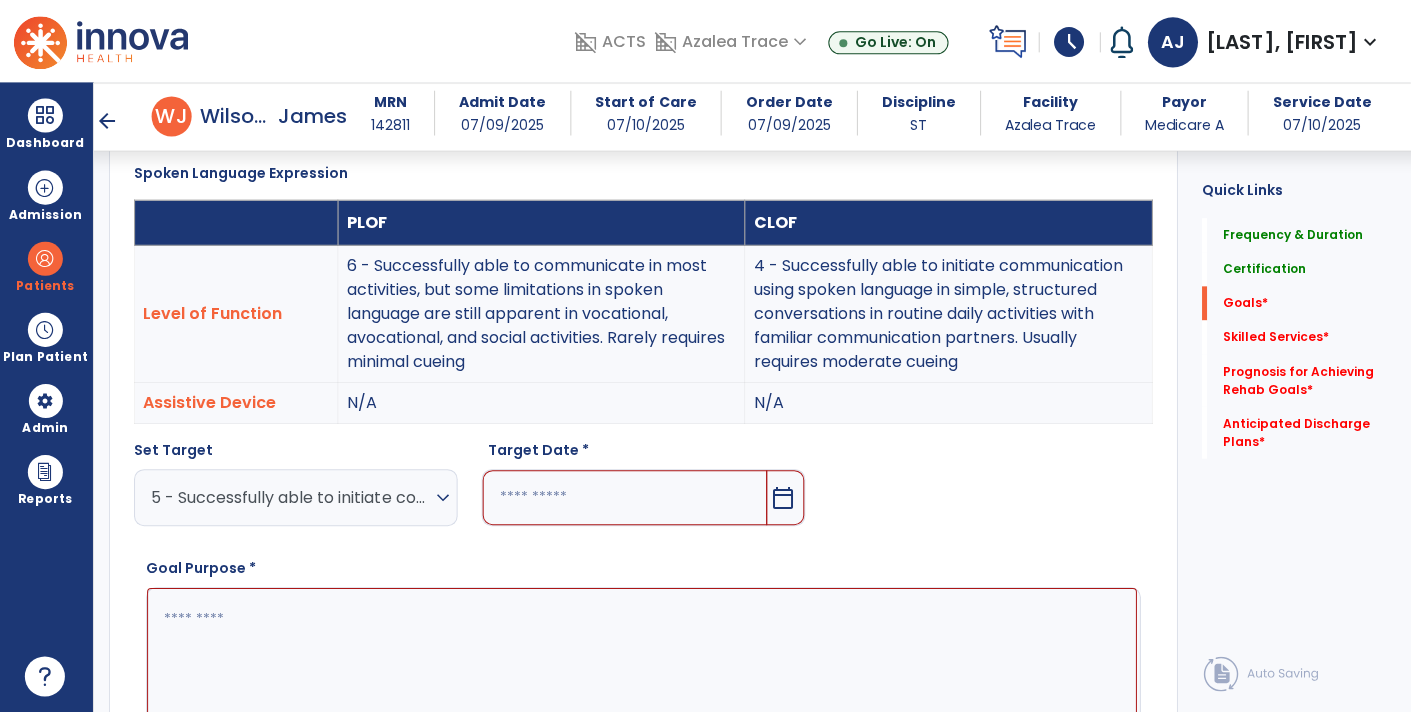 click on "calendar_today" at bounding box center (786, 497) 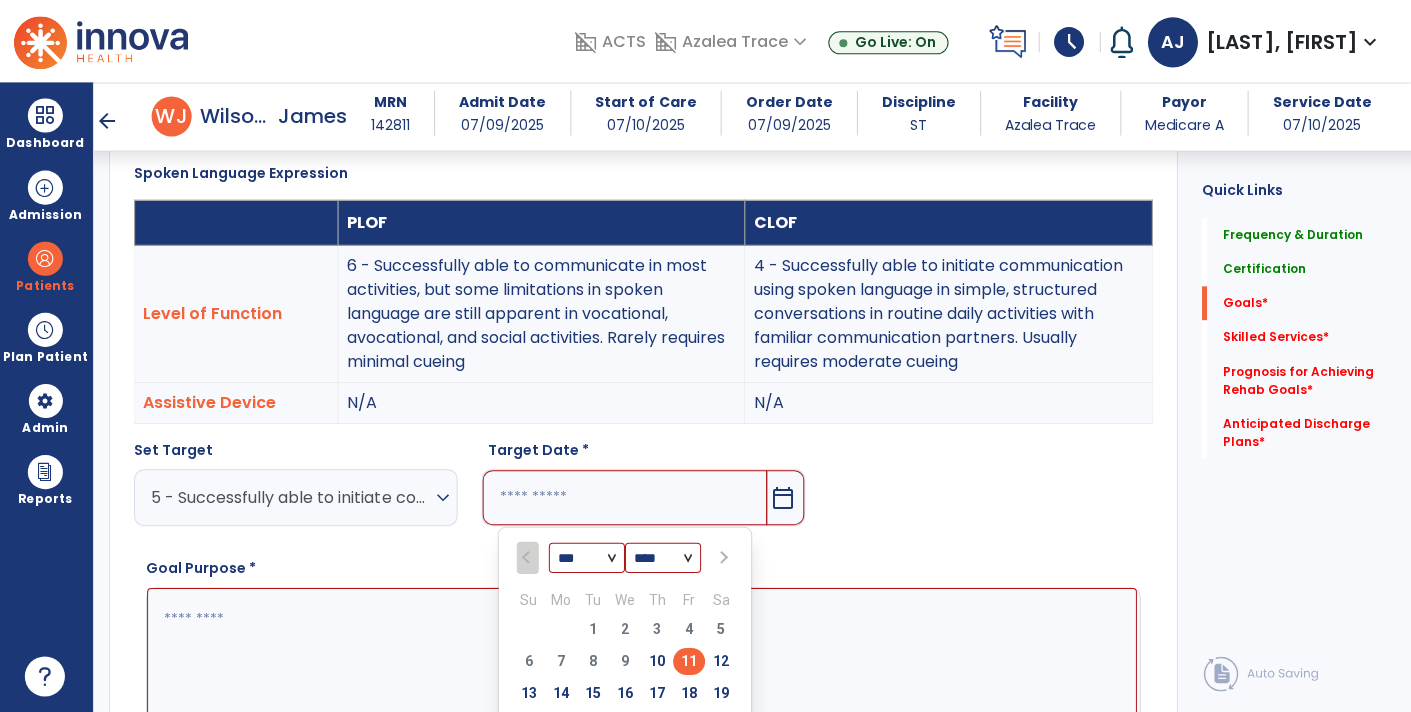 click on "4 - Successfully able to initiate communication using spoken language in simple, structured conversations in routine daily activities with familiar communication partners. Usually requires moderate cueing" at bounding box center (949, 314) 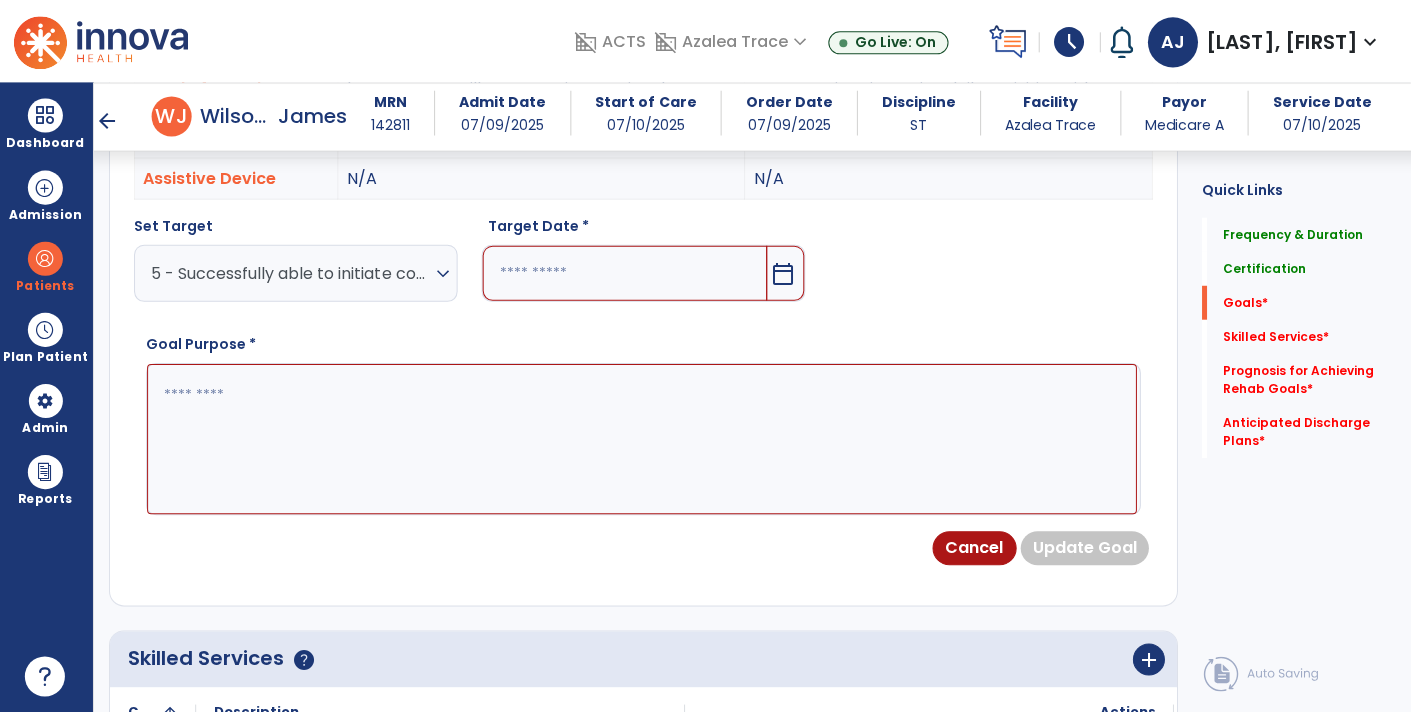 scroll, scrollTop: 750, scrollLeft: 0, axis: vertical 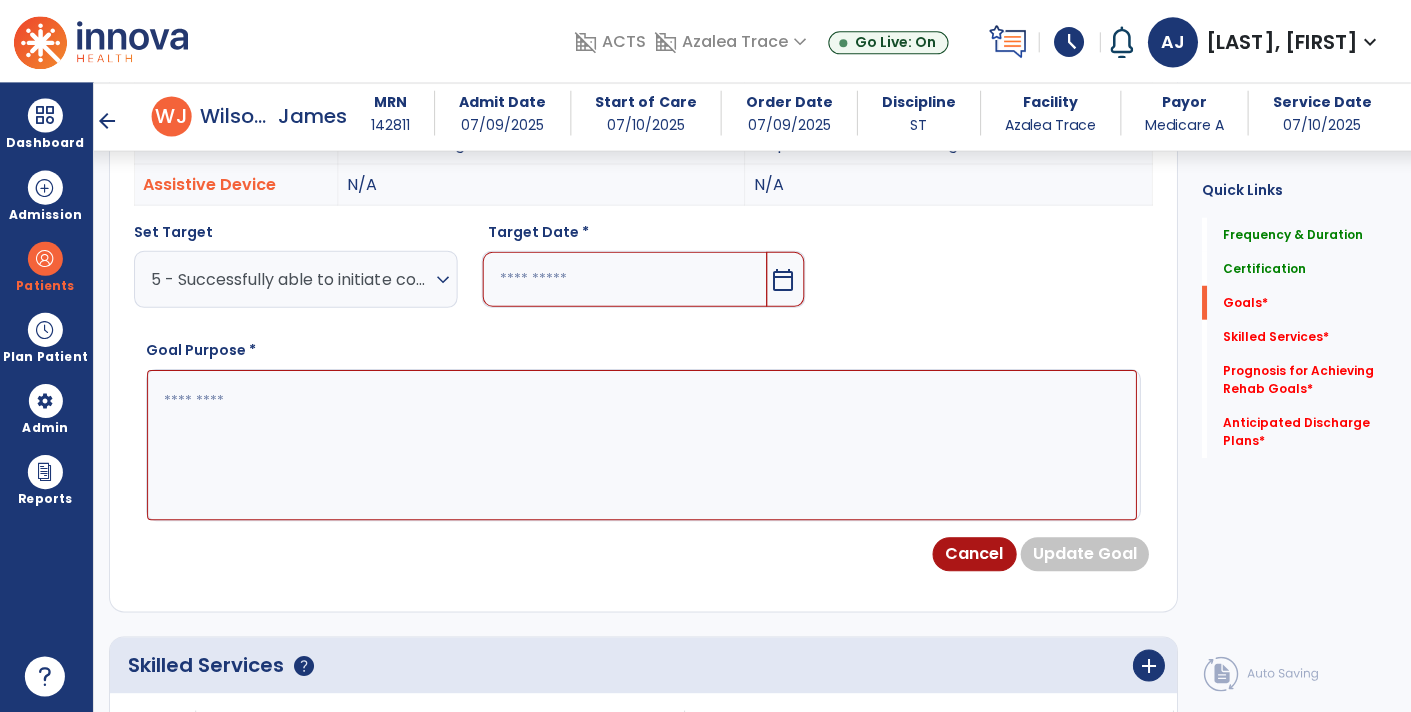 click at bounding box center [626, 279] 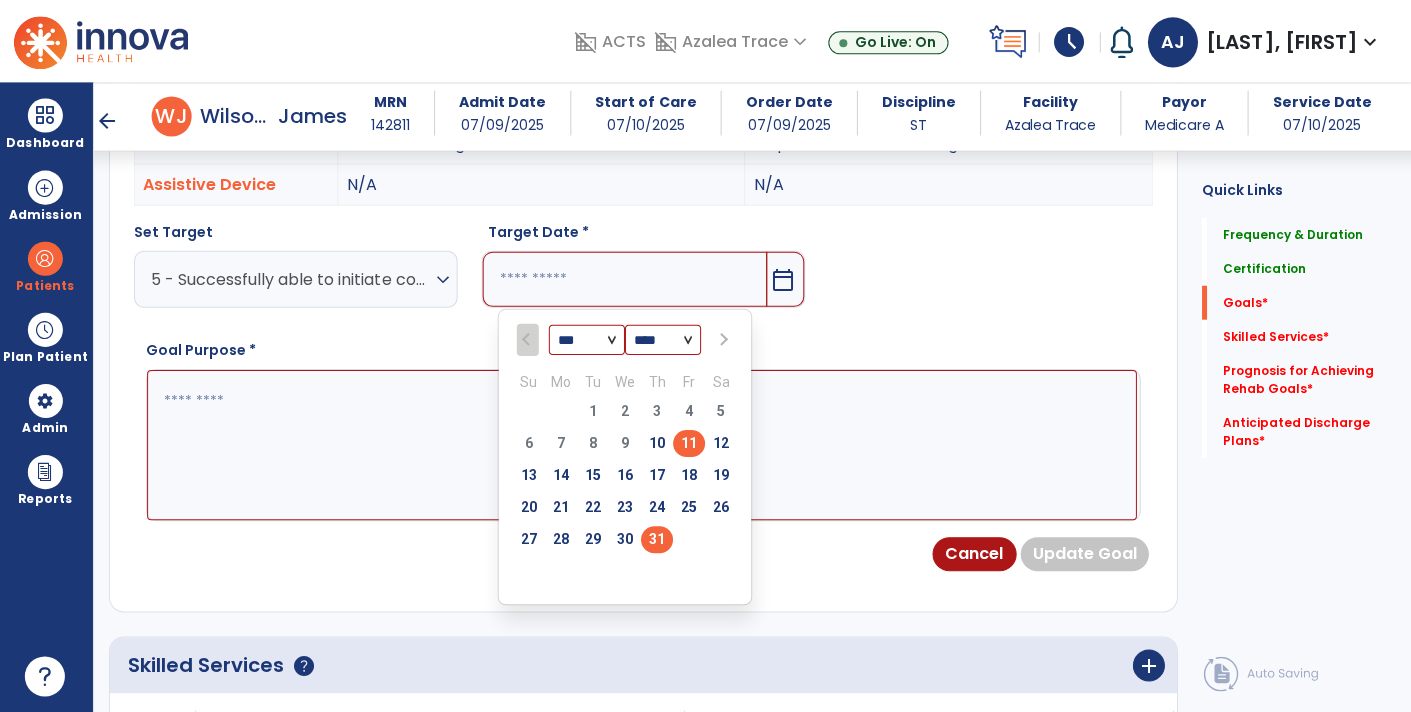 click on "31" at bounding box center (658, 539) 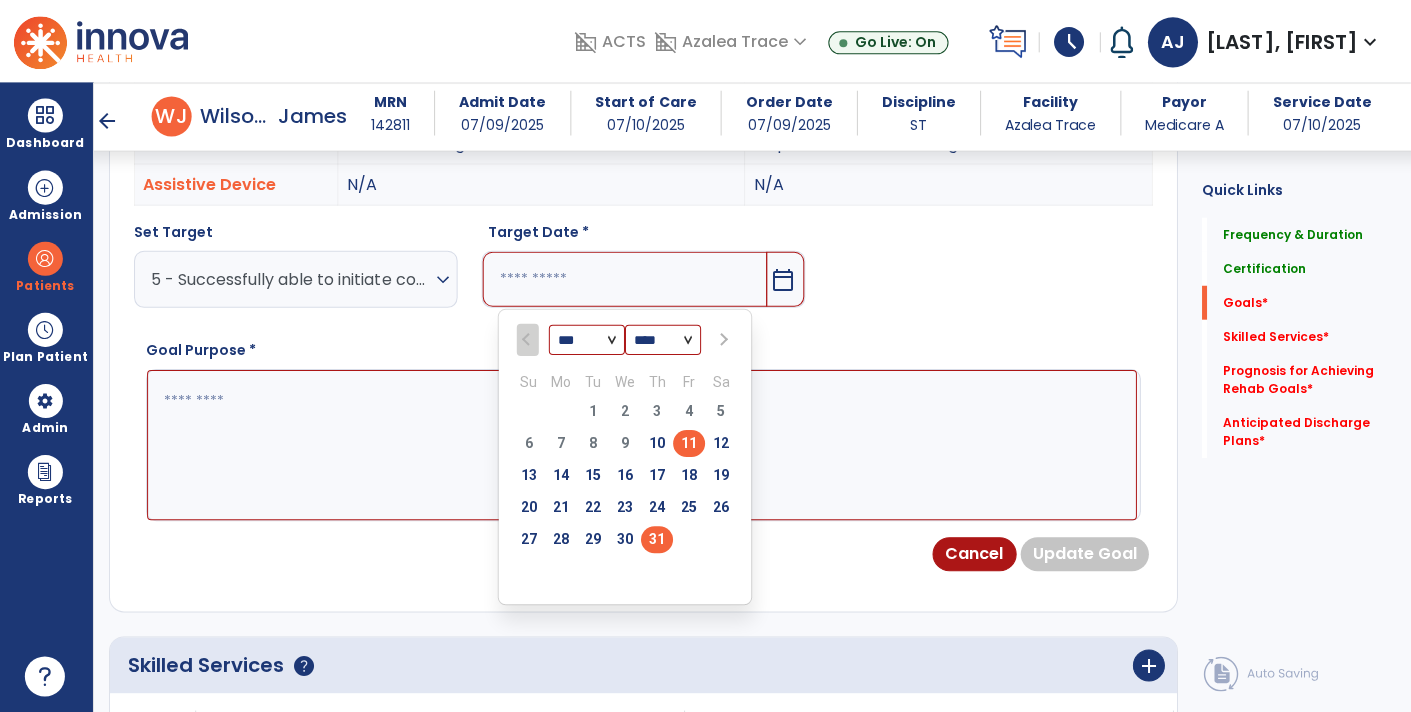 type on "*********" 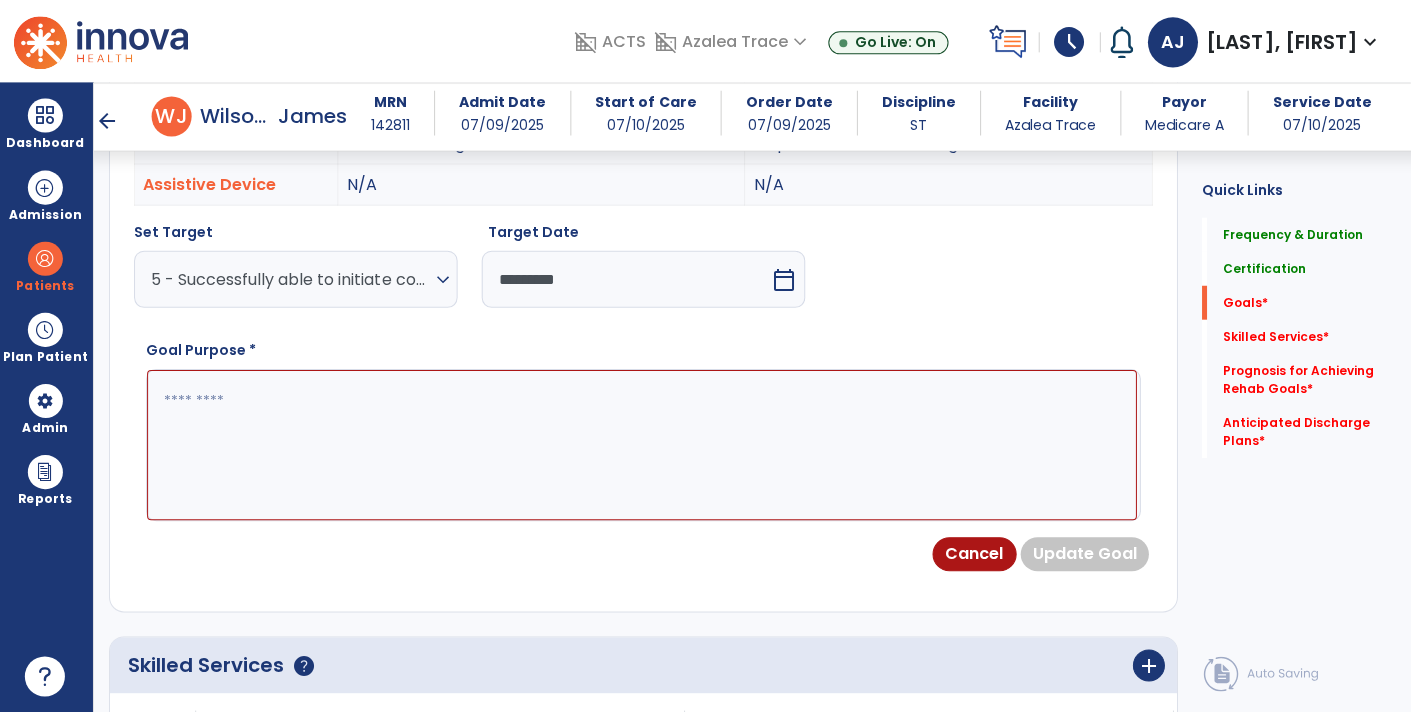 click on "calendar_today" at bounding box center (787, 279) 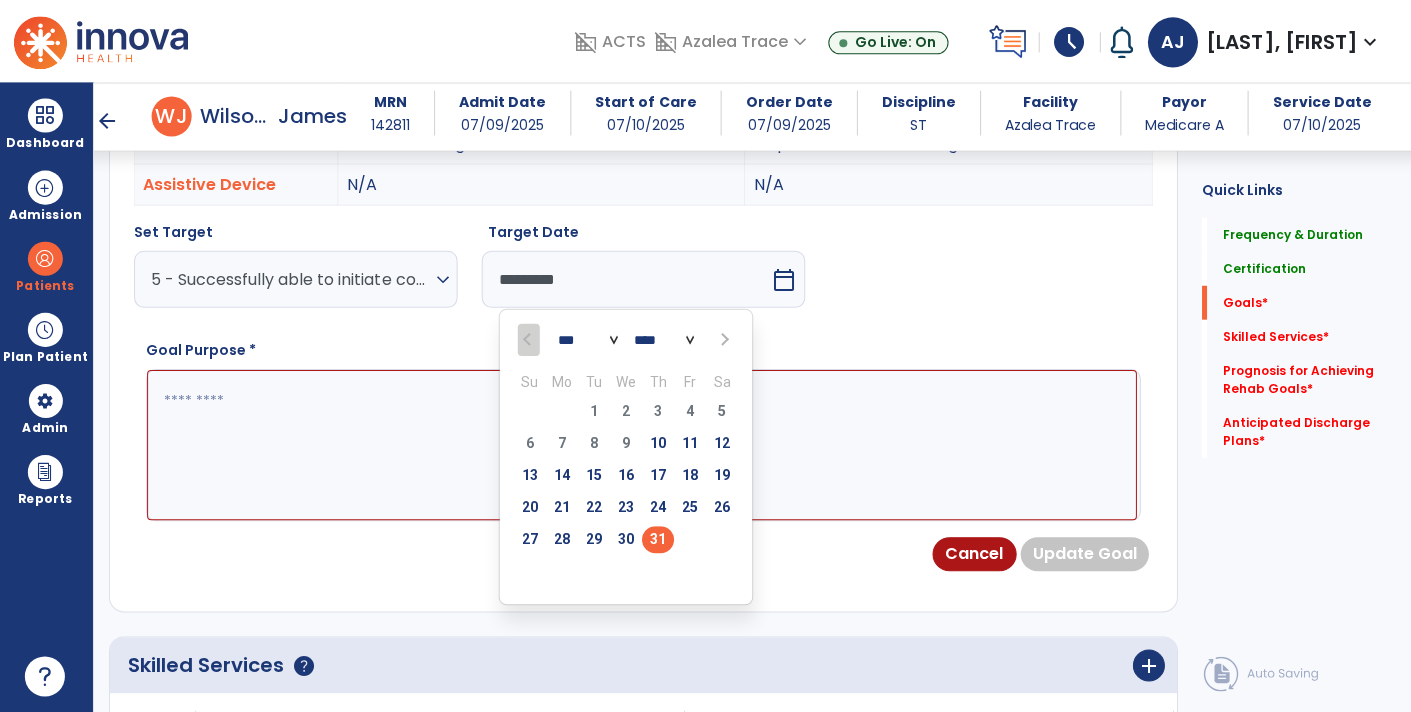 click at bounding box center [723, 340] 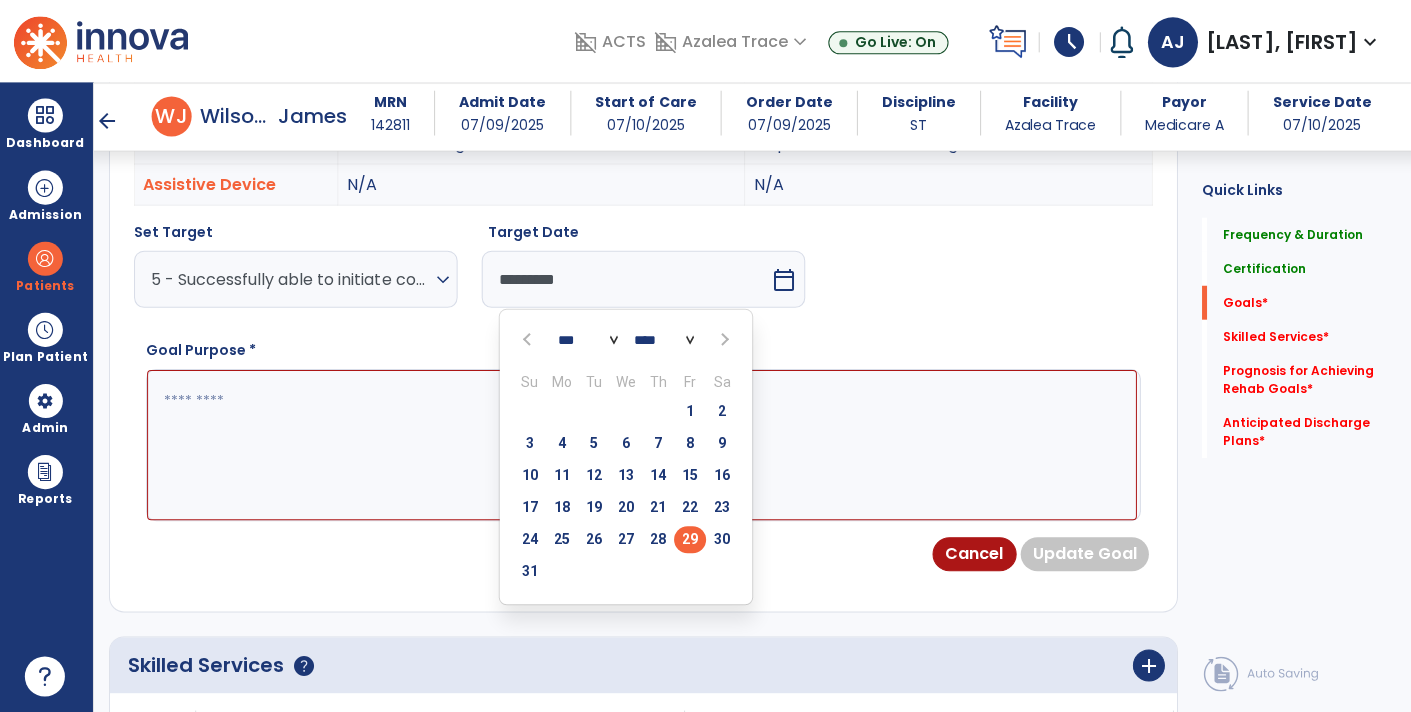 click on "29" at bounding box center [691, 539] 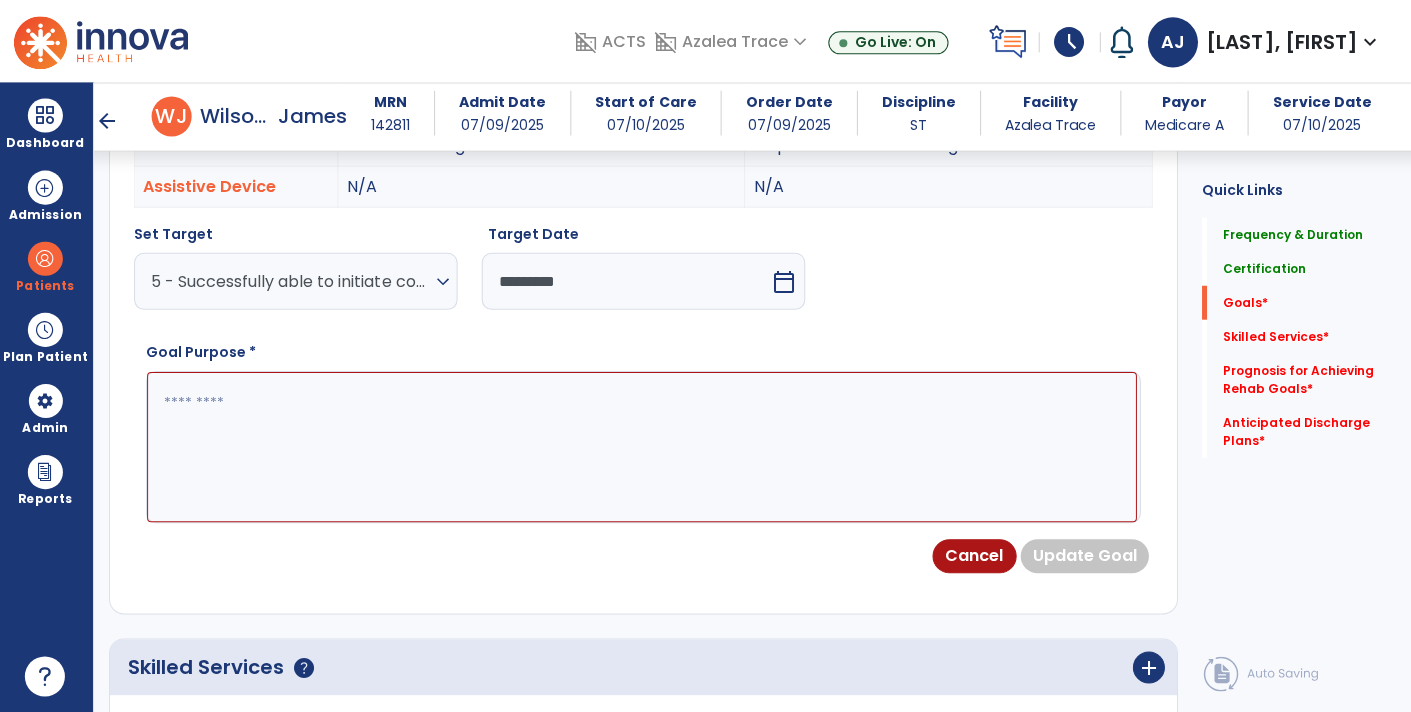 scroll, scrollTop: 748, scrollLeft: 0, axis: vertical 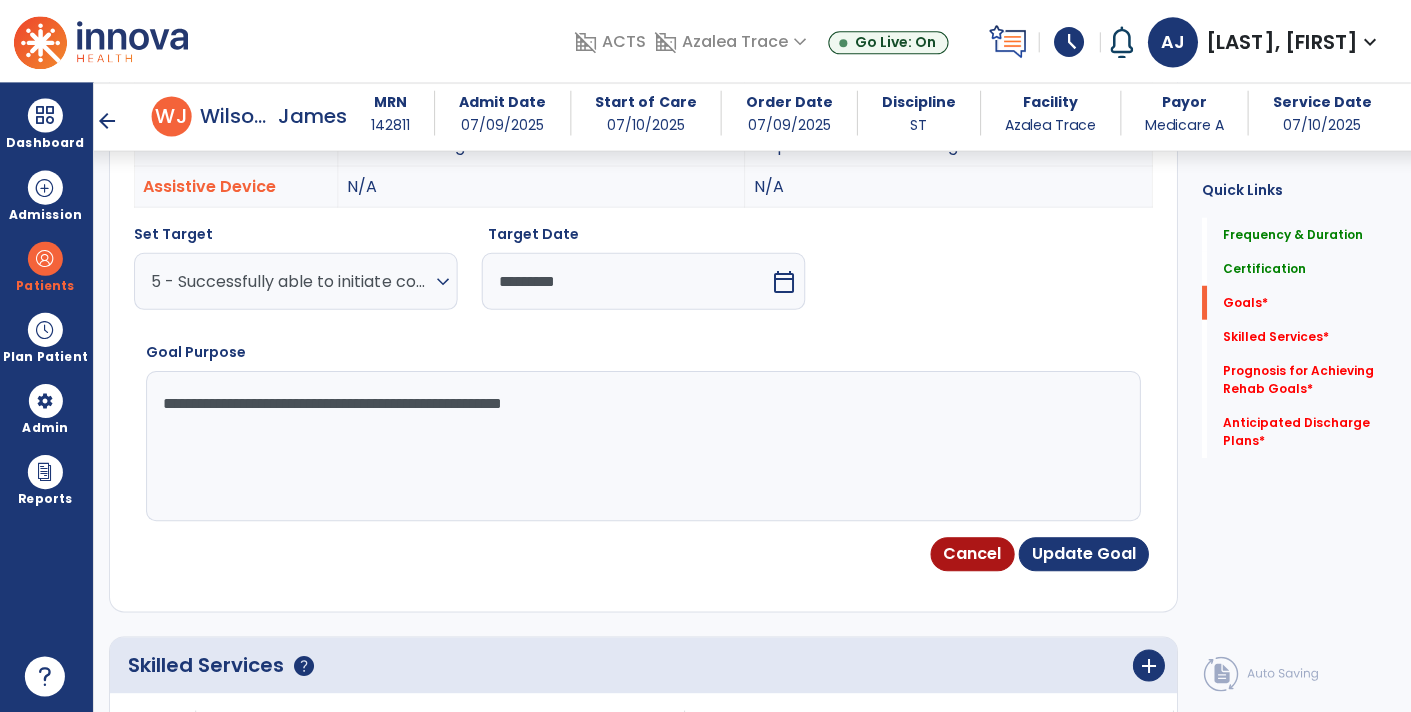type on "**********" 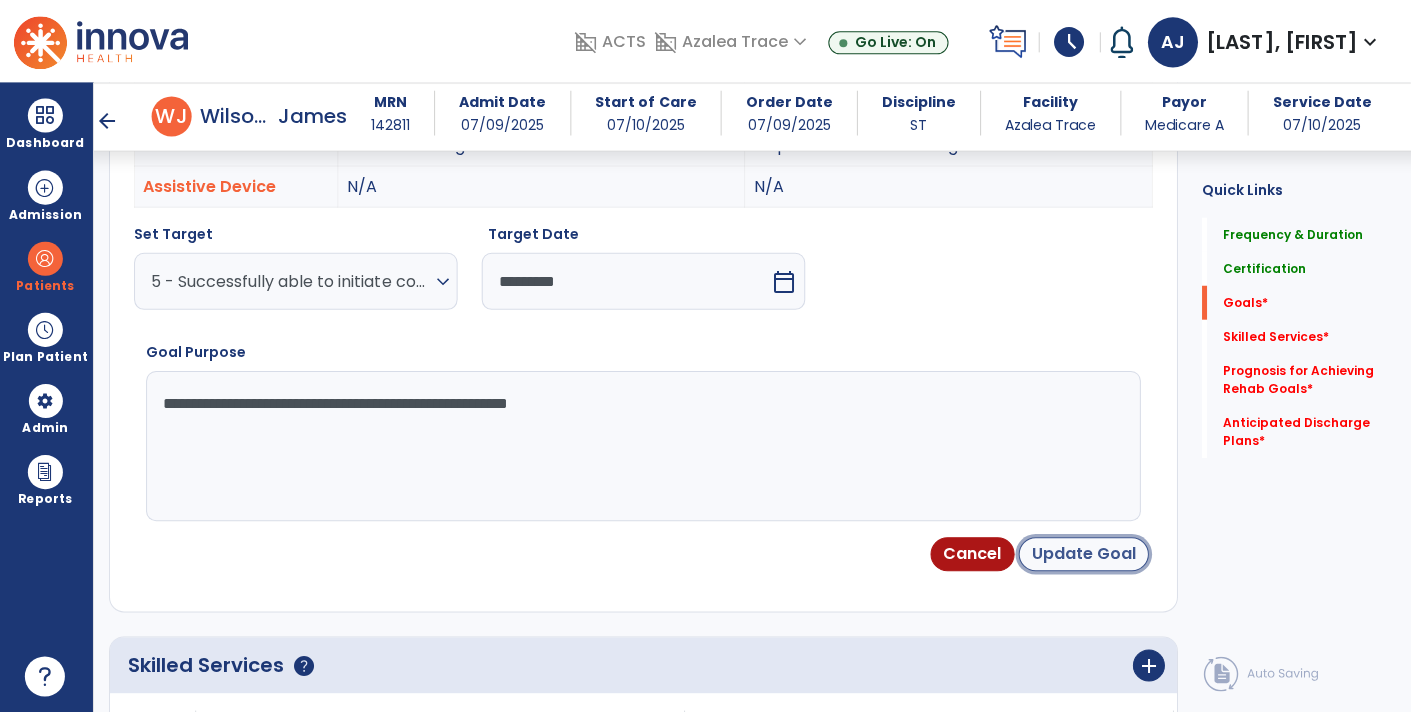 click on "Update Goal" at bounding box center [1084, 554] 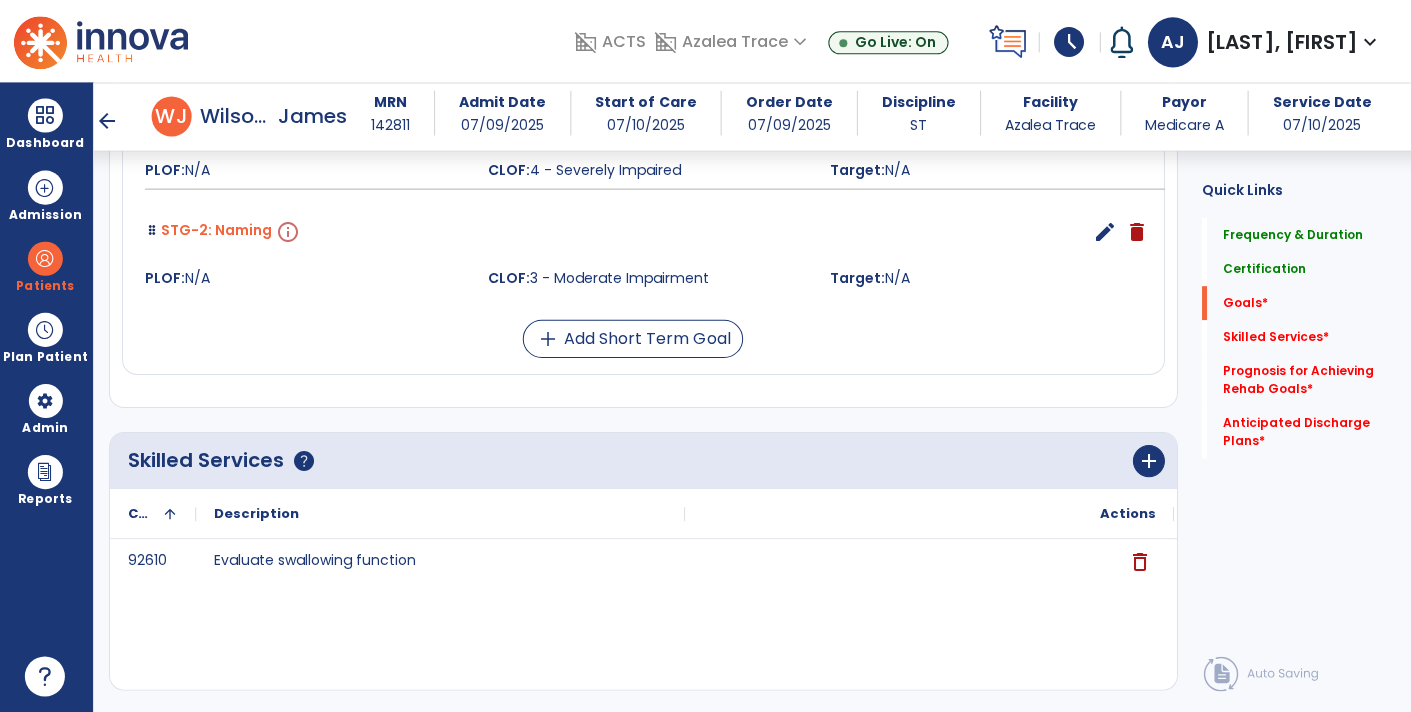 scroll, scrollTop: 990, scrollLeft: 0, axis: vertical 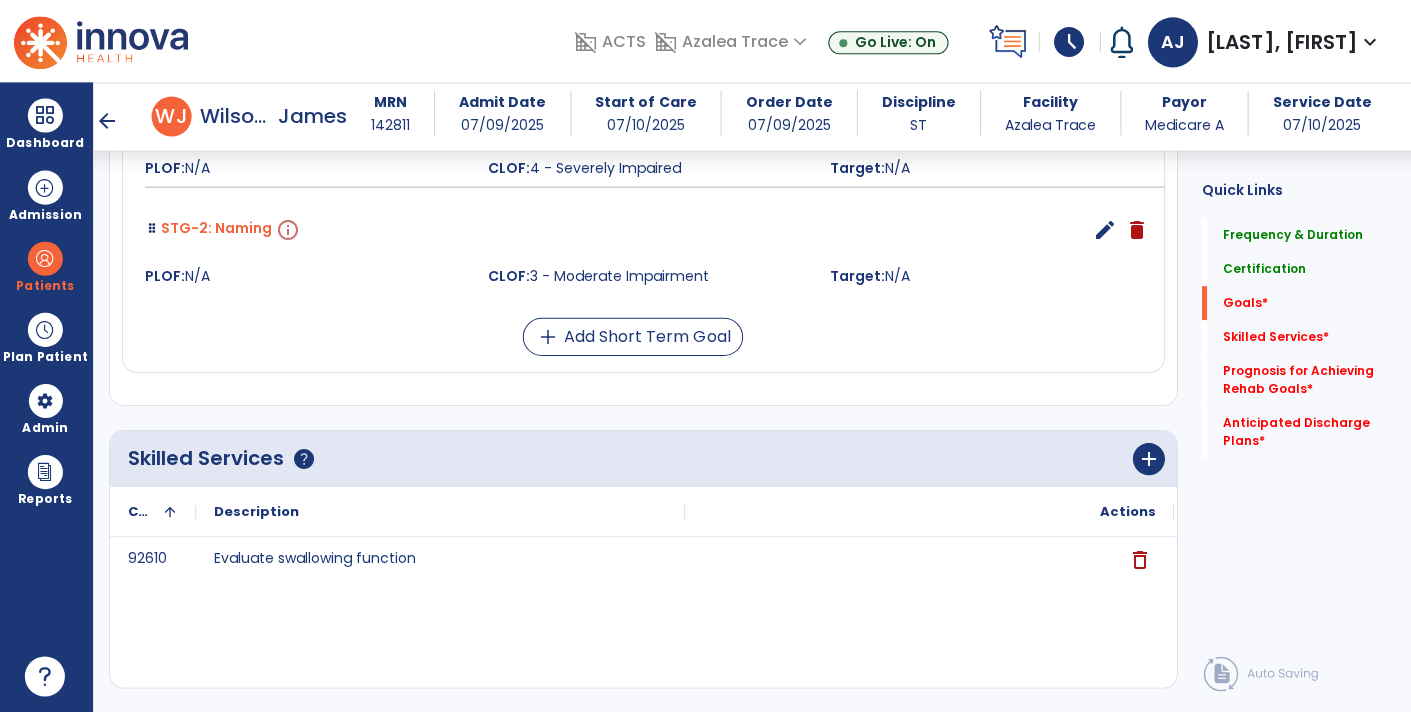 click on "edit" at bounding box center [1105, 230] 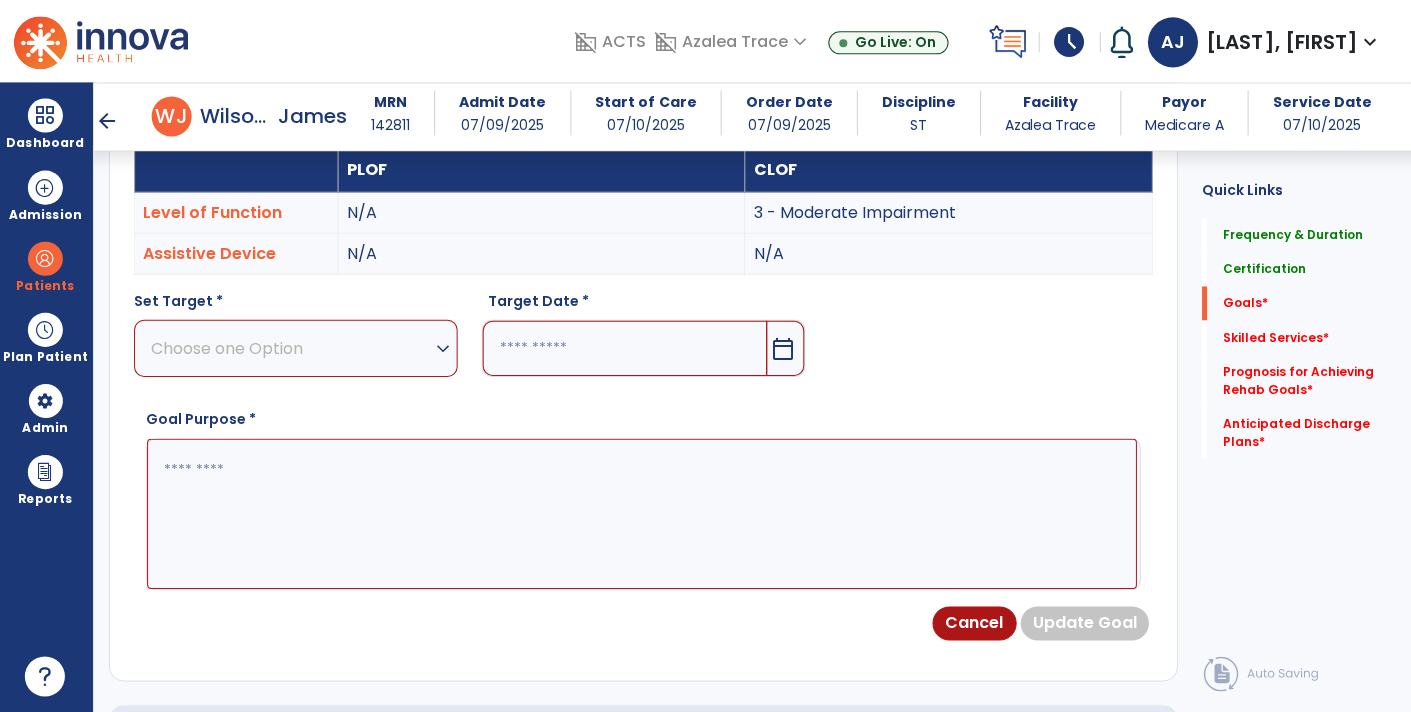 scroll, scrollTop: 532, scrollLeft: 0, axis: vertical 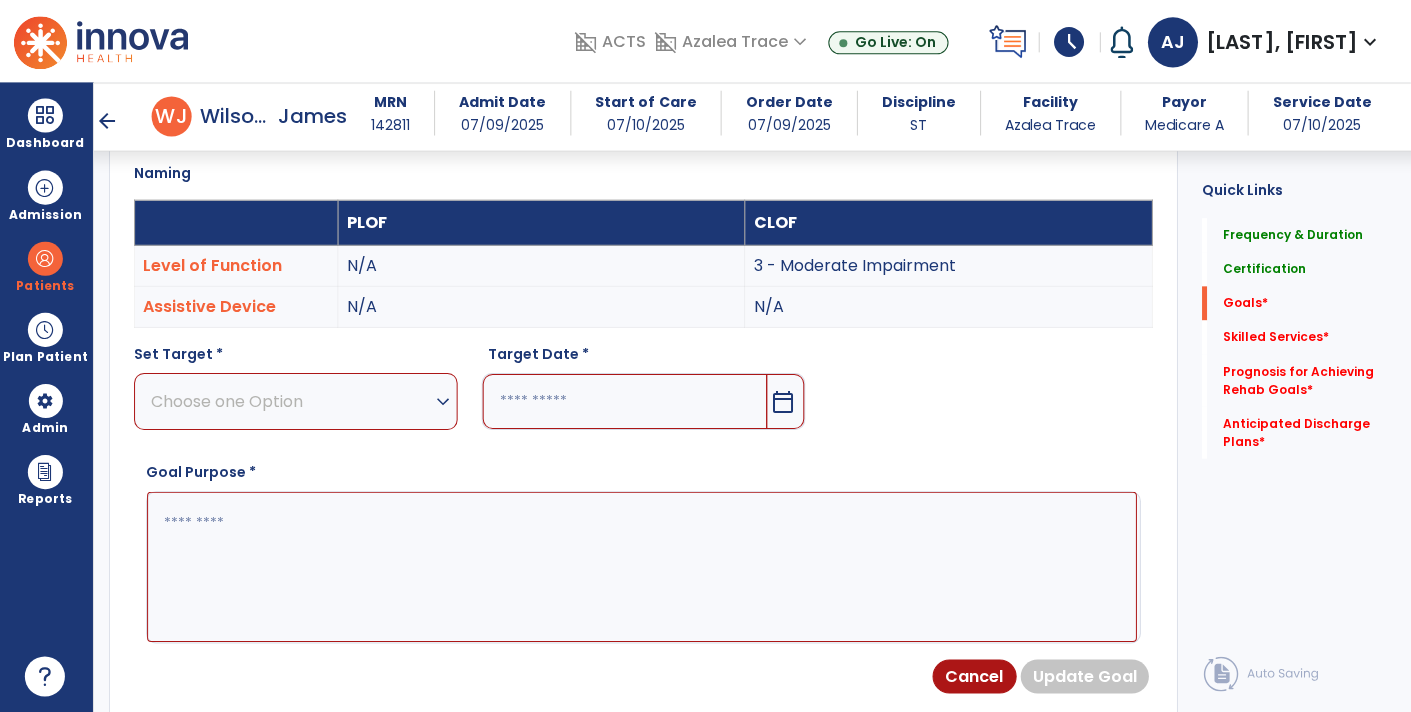 click on "Choose one Option" at bounding box center (292, 401) 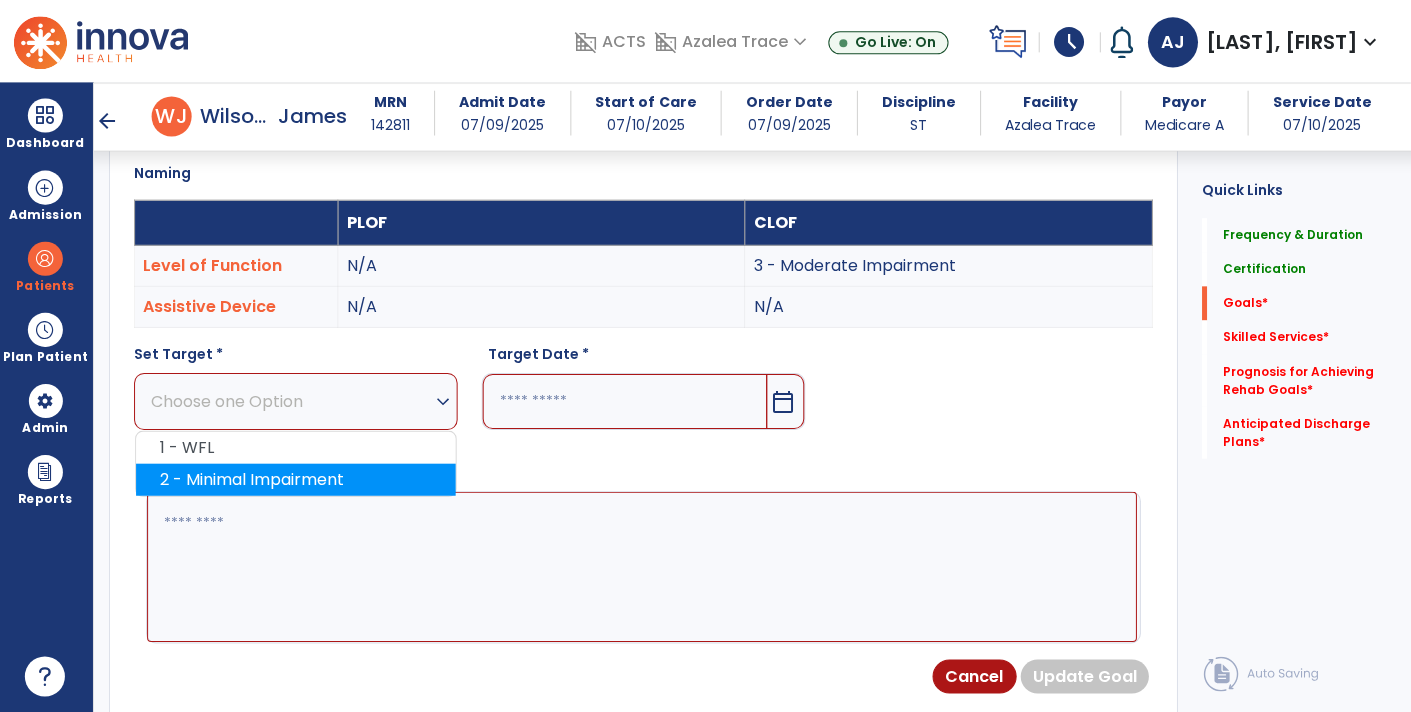 click on "2 - Minimal Impairment" at bounding box center (297, 480) 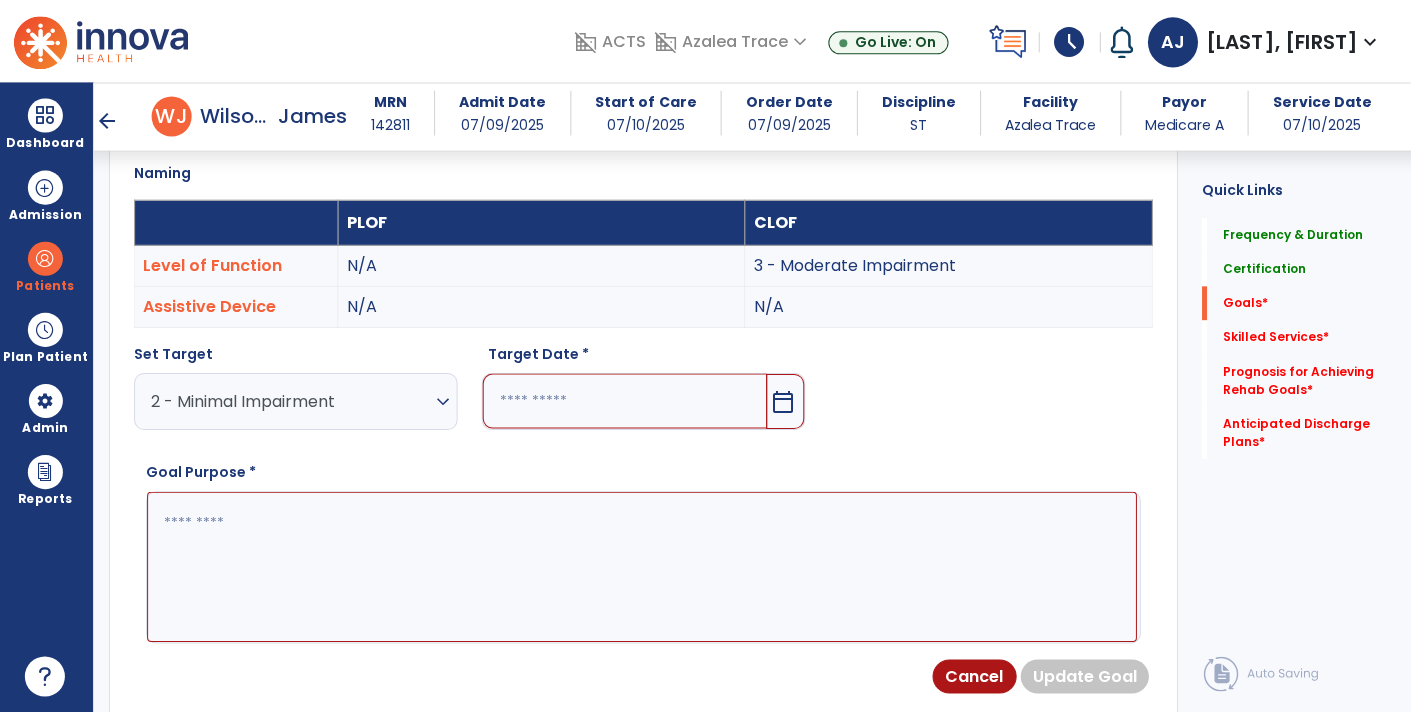 click at bounding box center [626, 401] 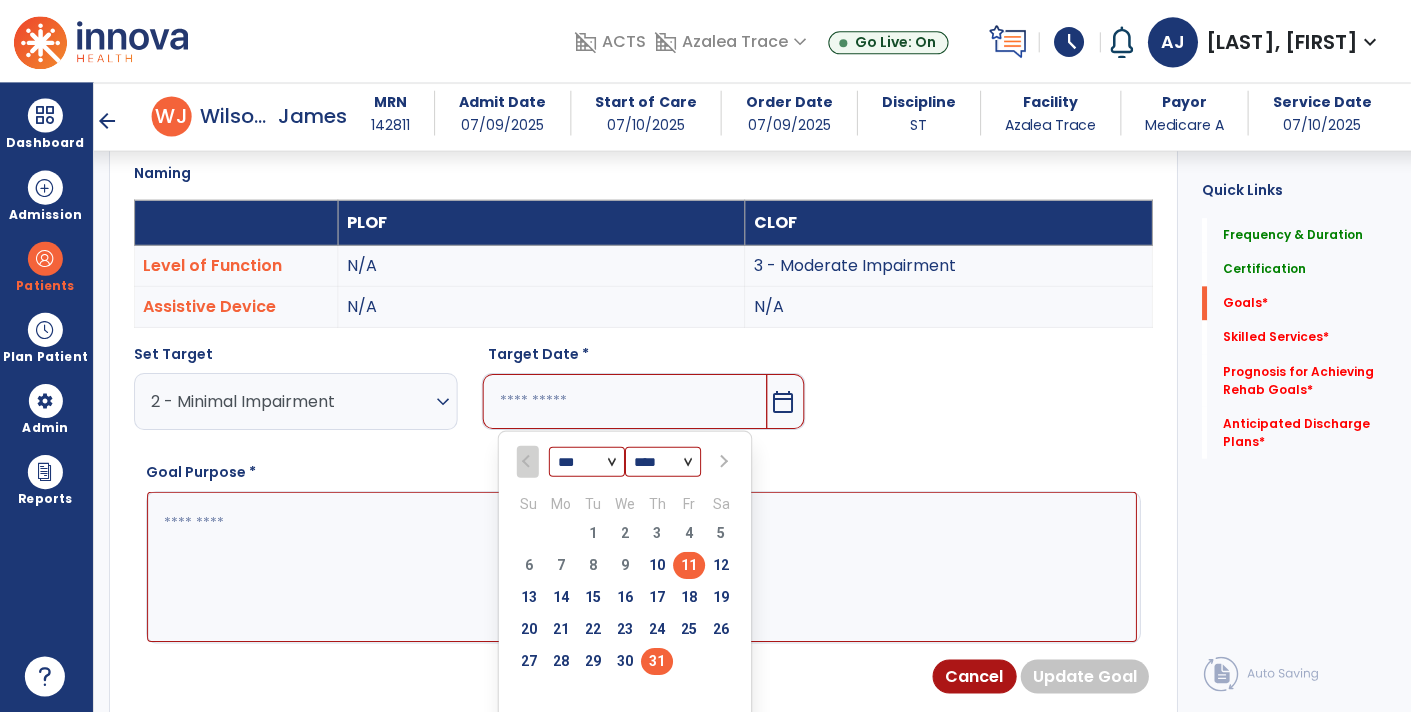 click on "31" at bounding box center [658, 661] 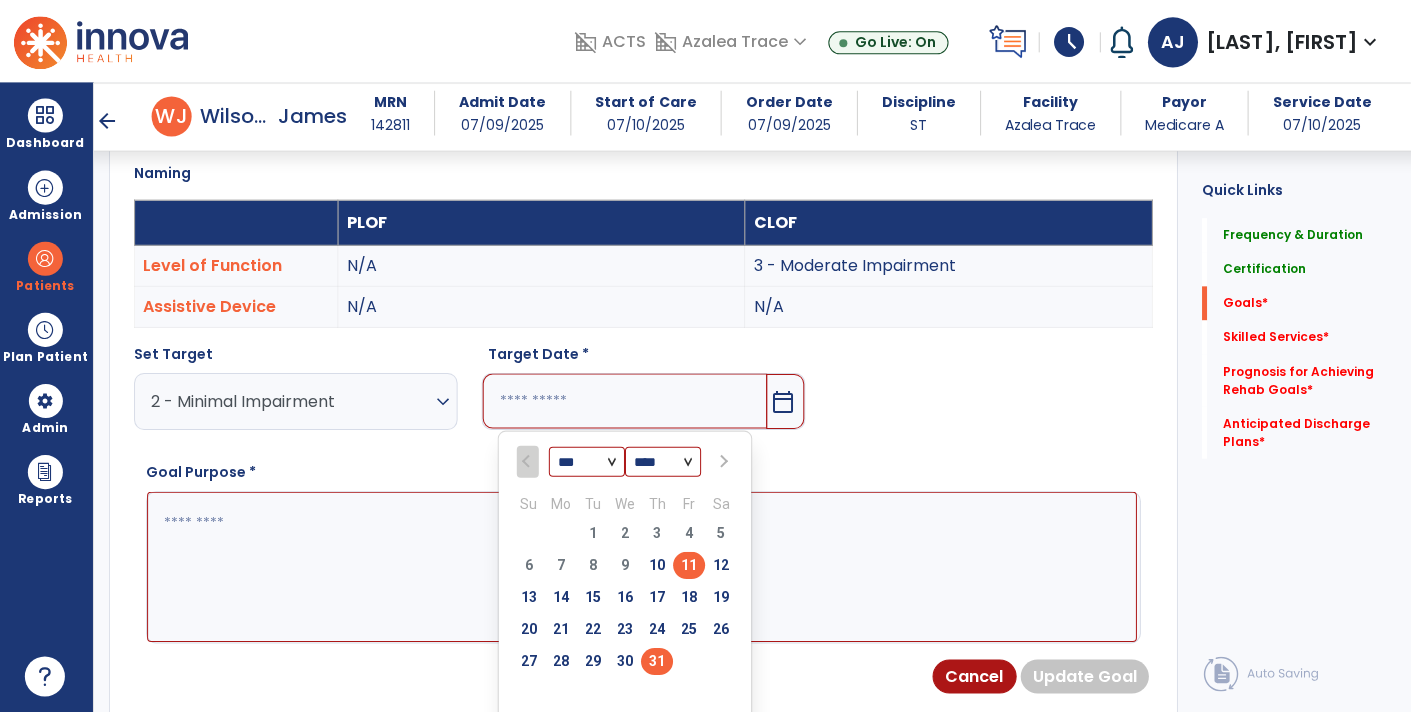 type on "*********" 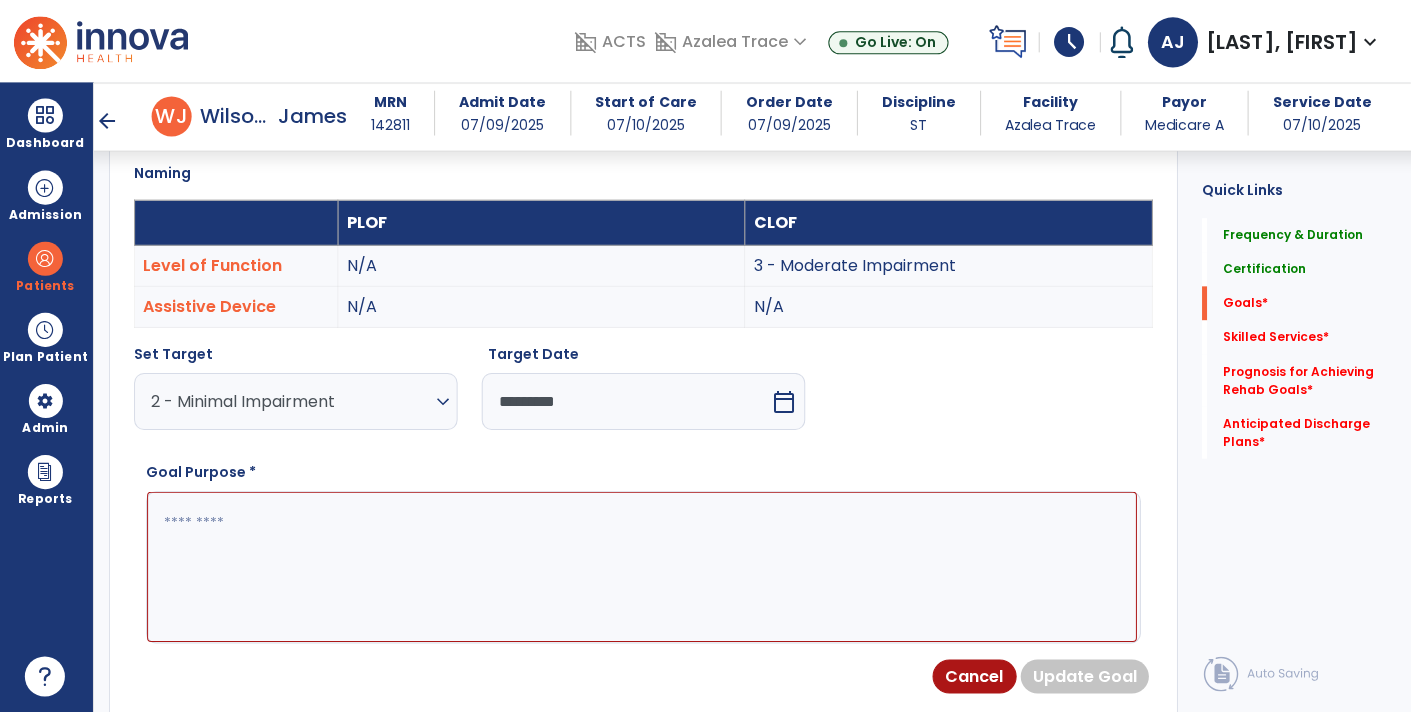 click at bounding box center [643, 566] 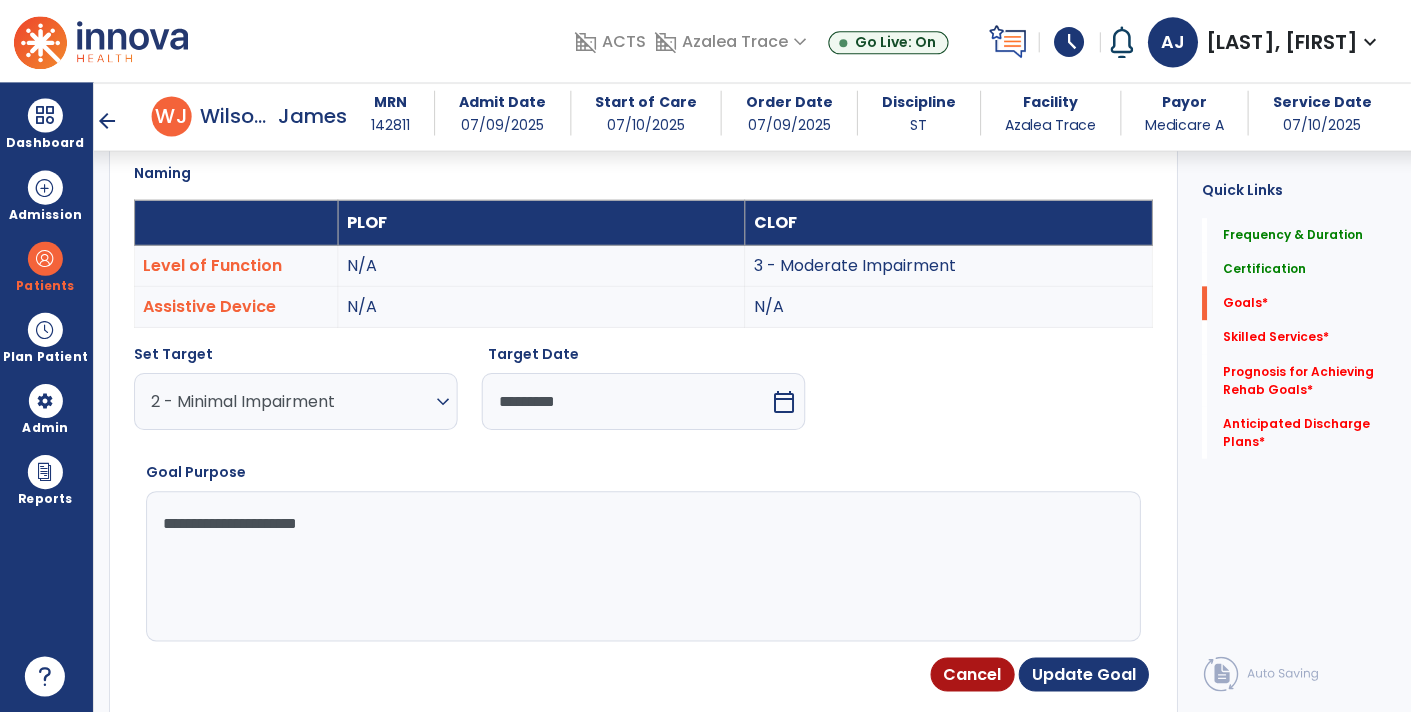 type on "**********" 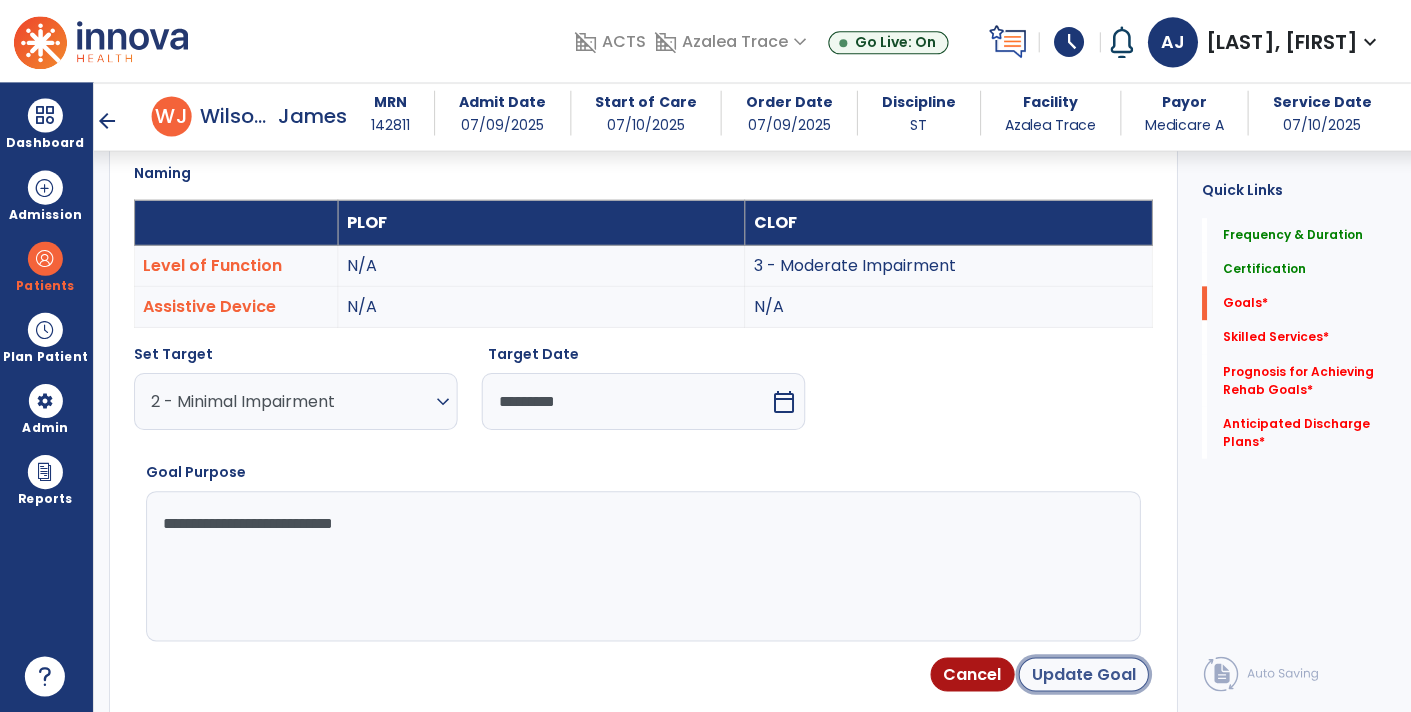 click on "Update Goal" at bounding box center (1084, 674) 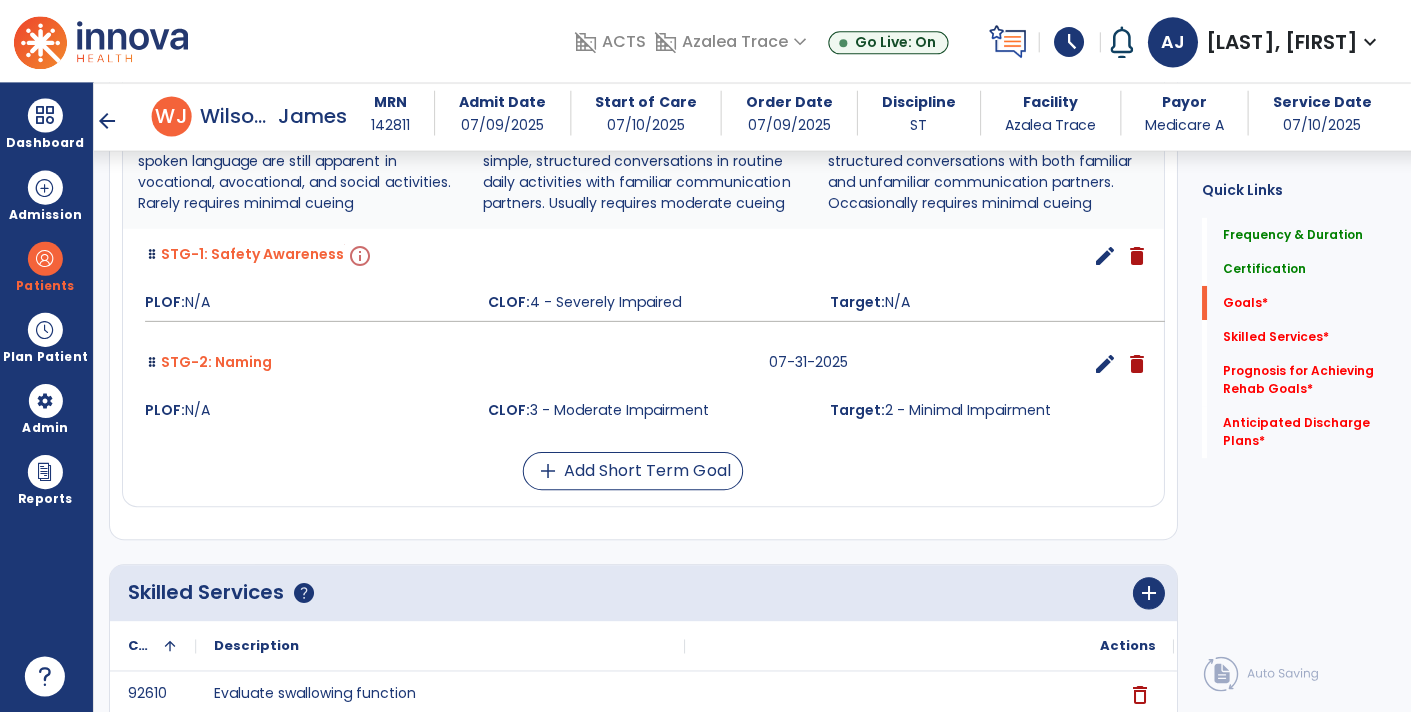 scroll, scrollTop: 852, scrollLeft: 0, axis: vertical 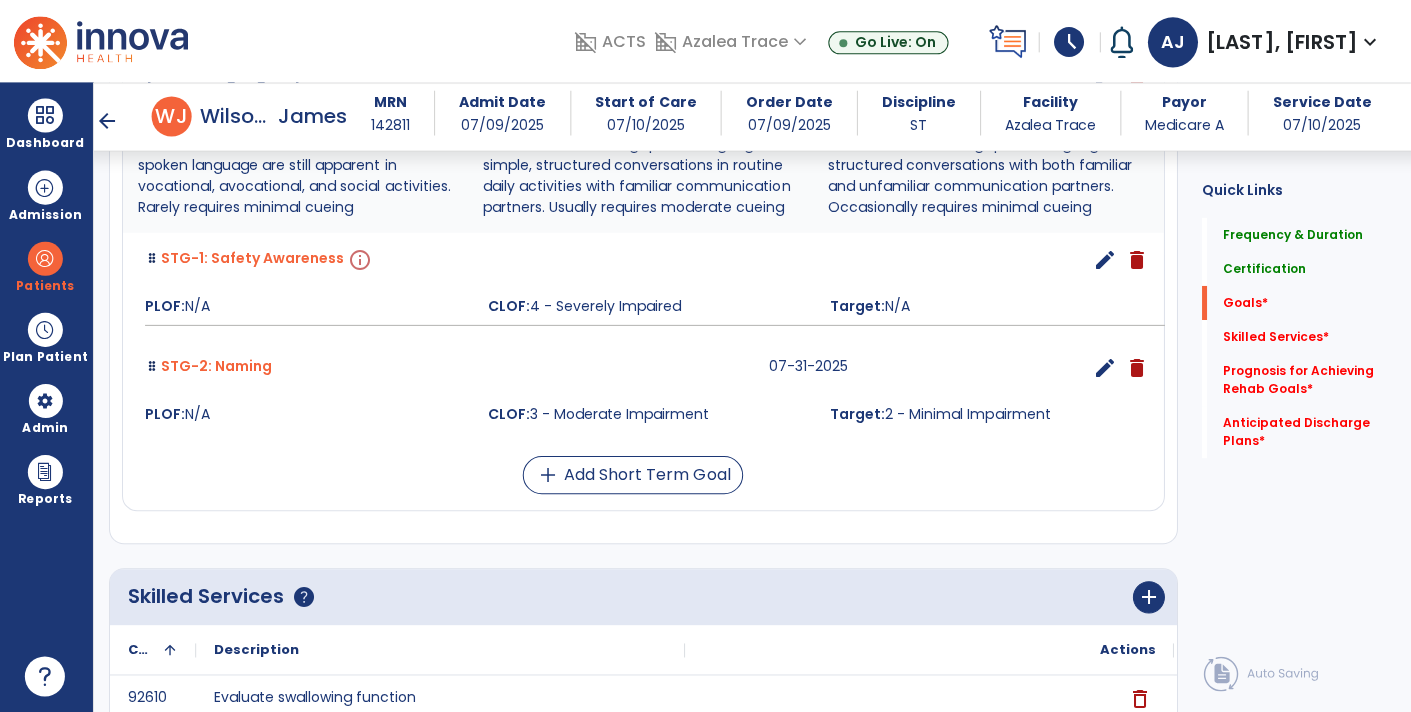 click on "edit" at bounding box center (1105, 368) 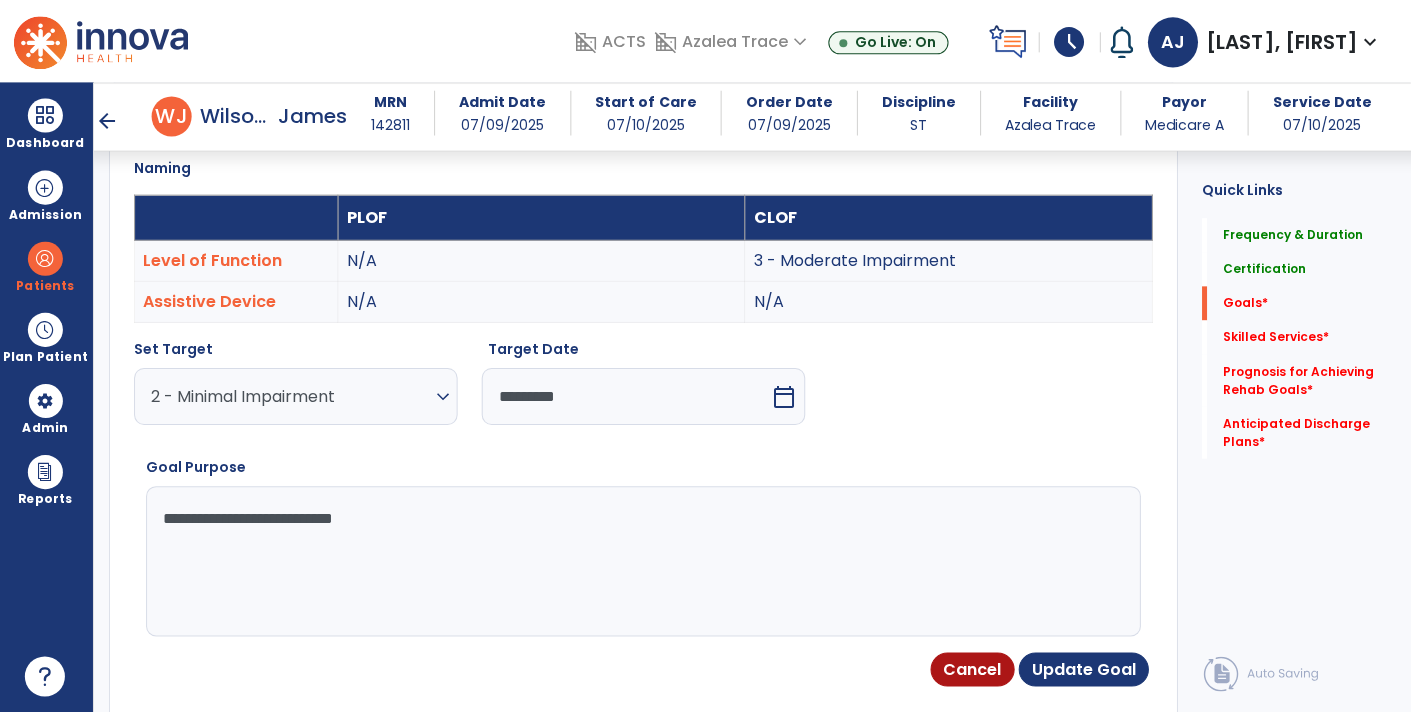 scroll, scrollTop: 532, scrollLeft: 0, axis: vertical 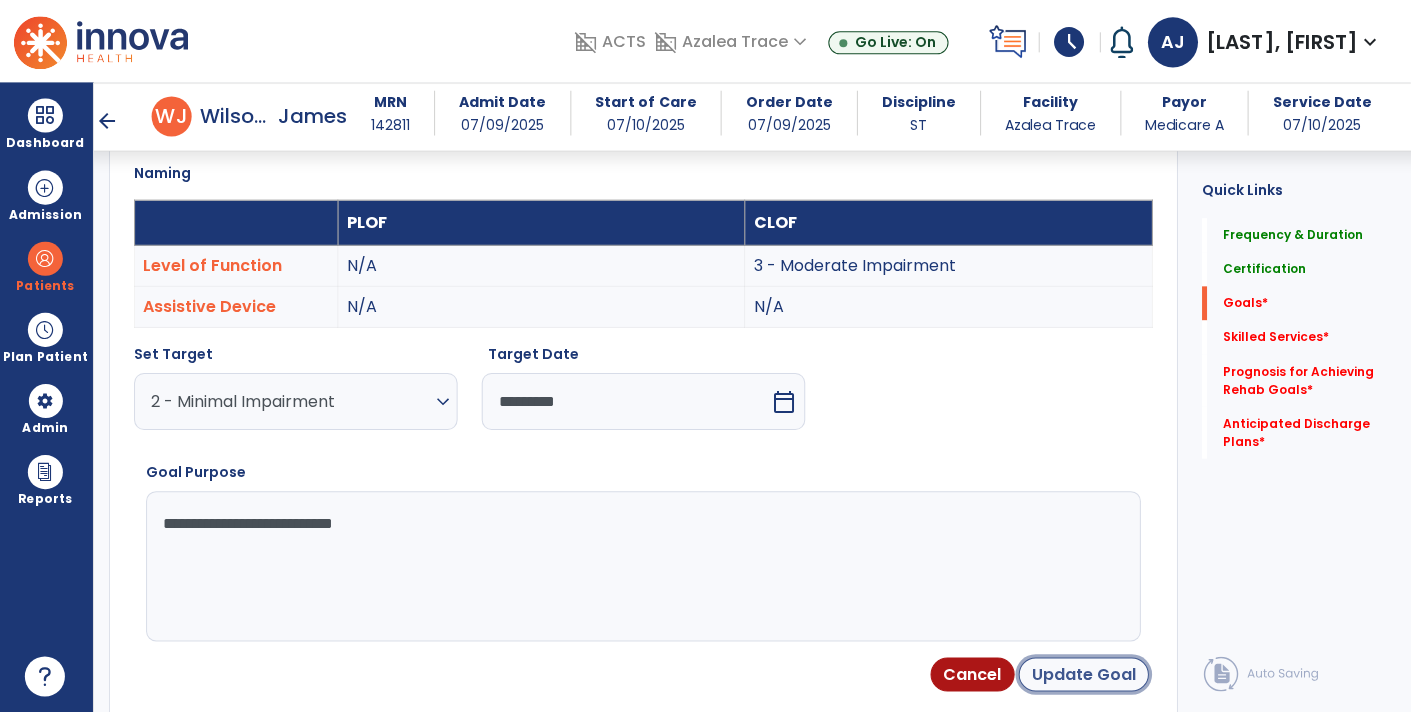 click on "Update Goal" at bounding box center [1084, 674] 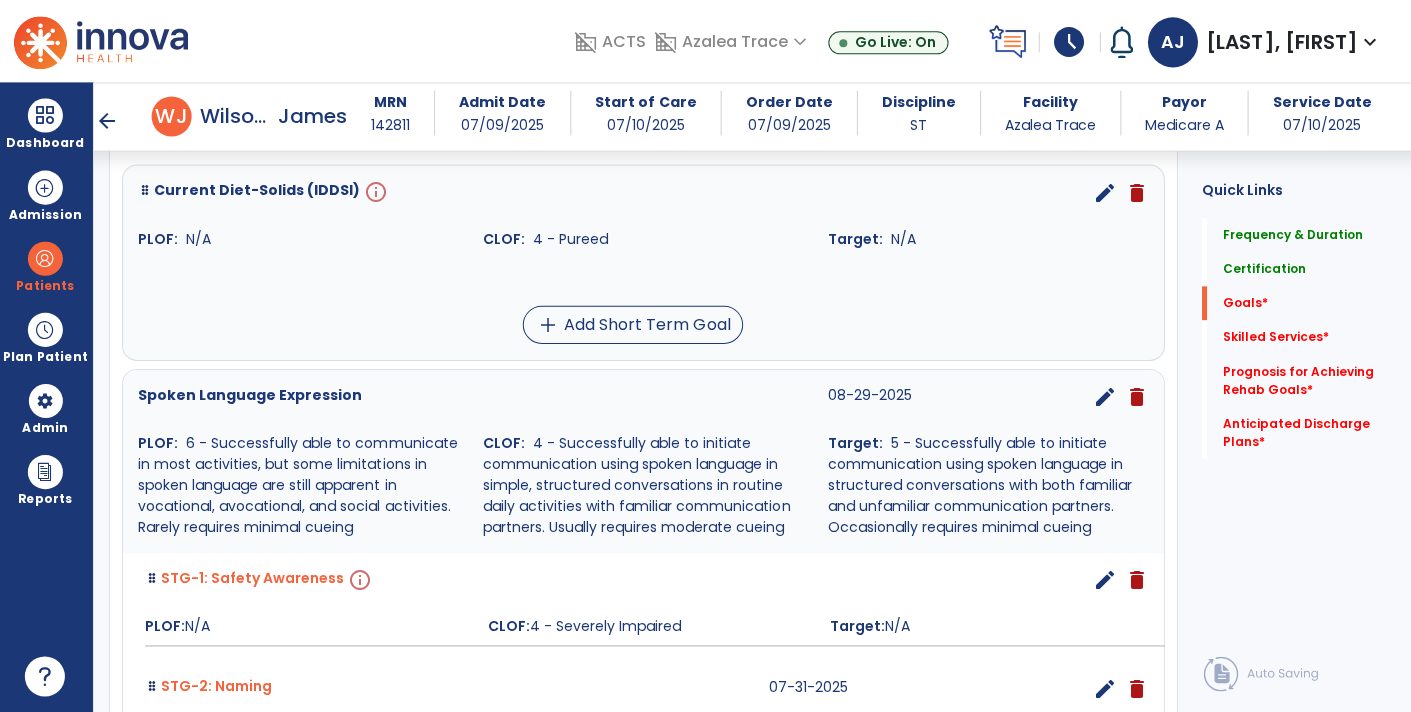 click on "edit" at bounding box center [1105, 580] 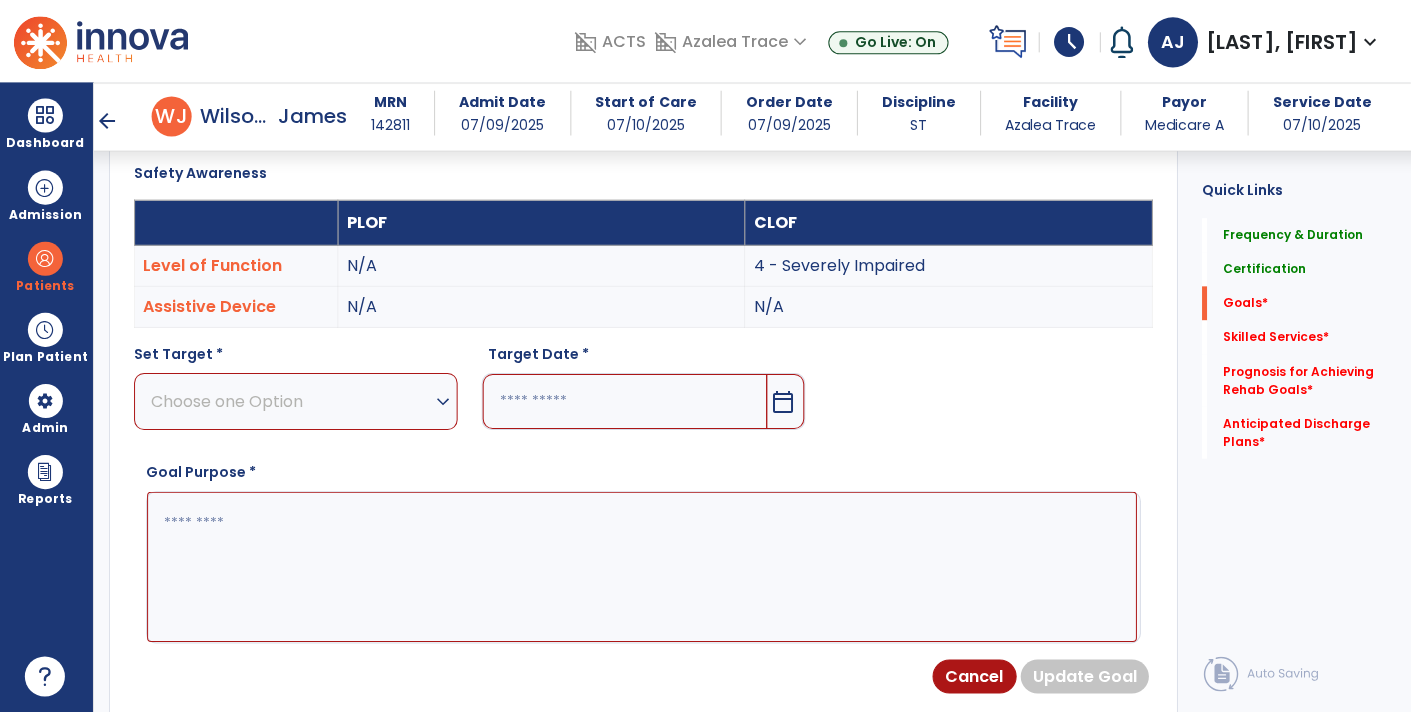click on "expand_more" at bounding box center (444, 402) 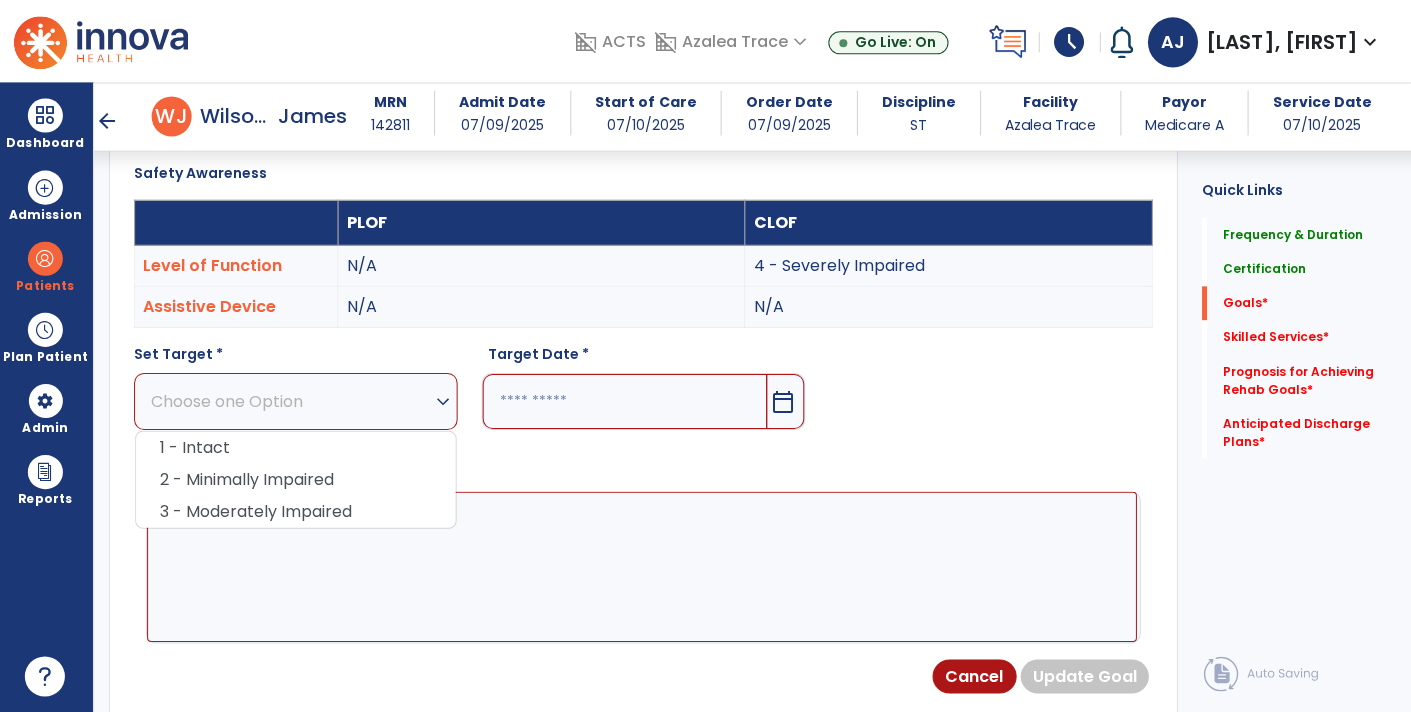 scroll, scrollTop: 537, scrollLeft: 0, axis: vertical 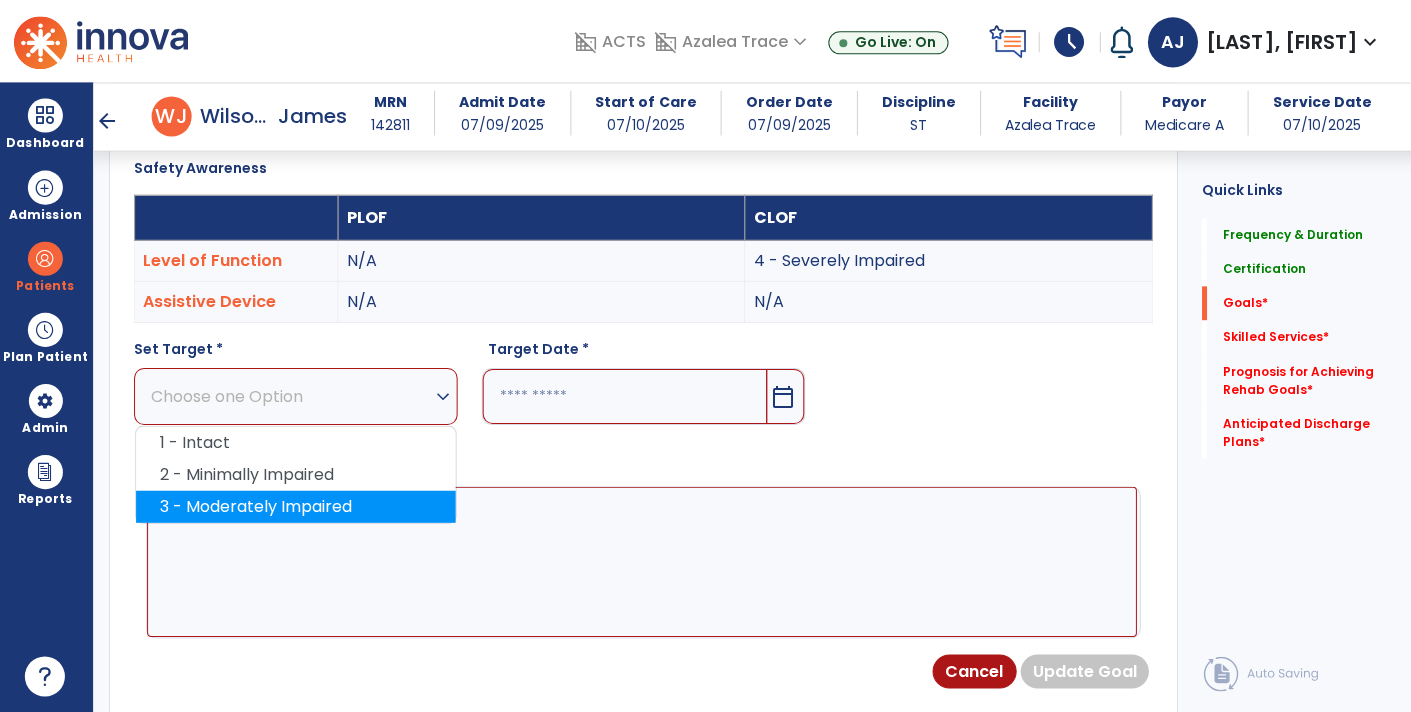 click on "3 - Moderately Impaired" at bounding box center (297, 507) 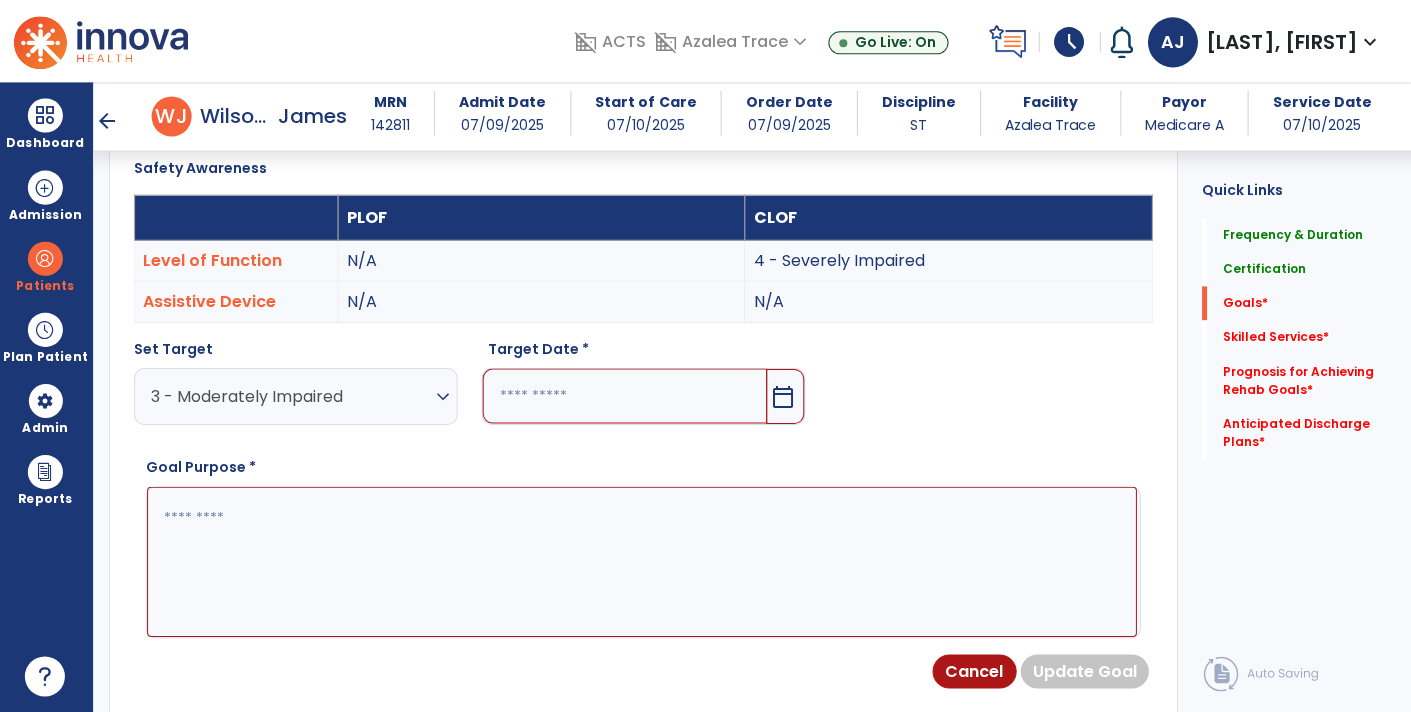 click at bounding box center [626, 396] 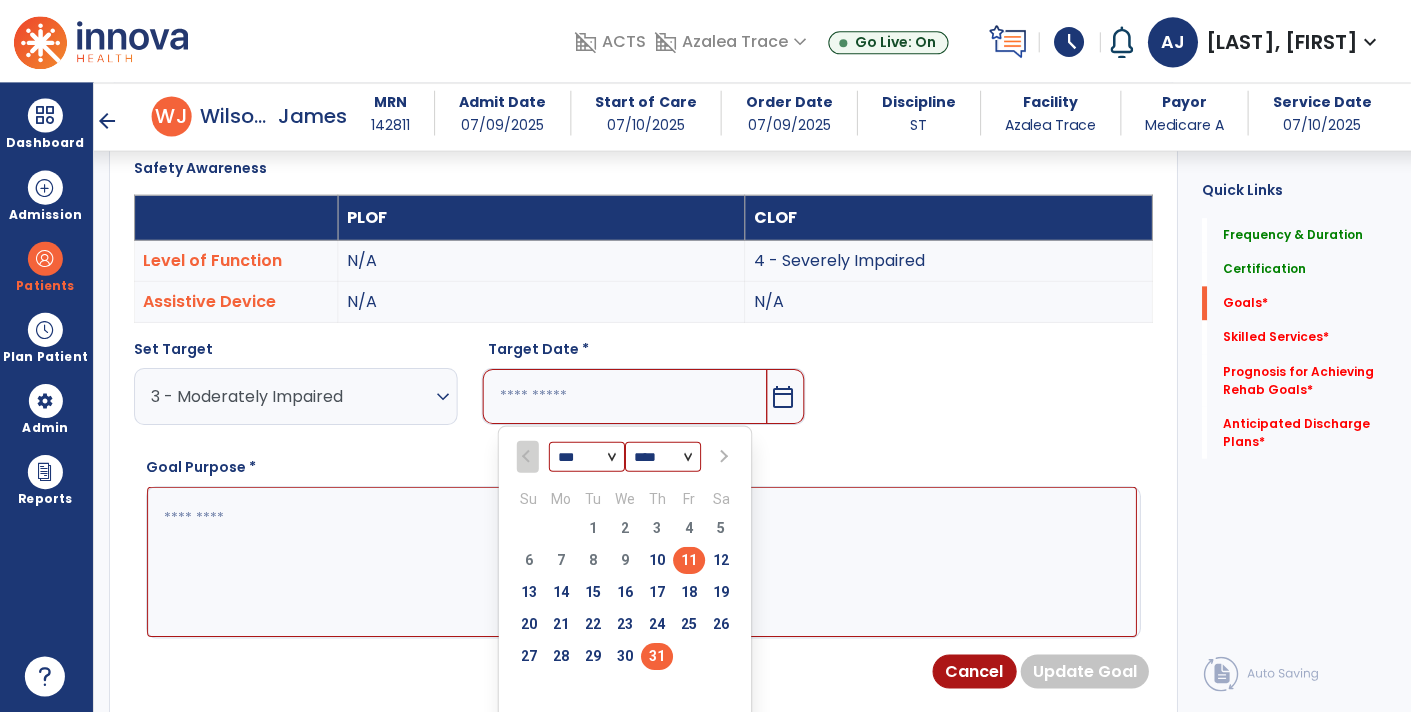 click on "31" at bounding box center (658, 656) 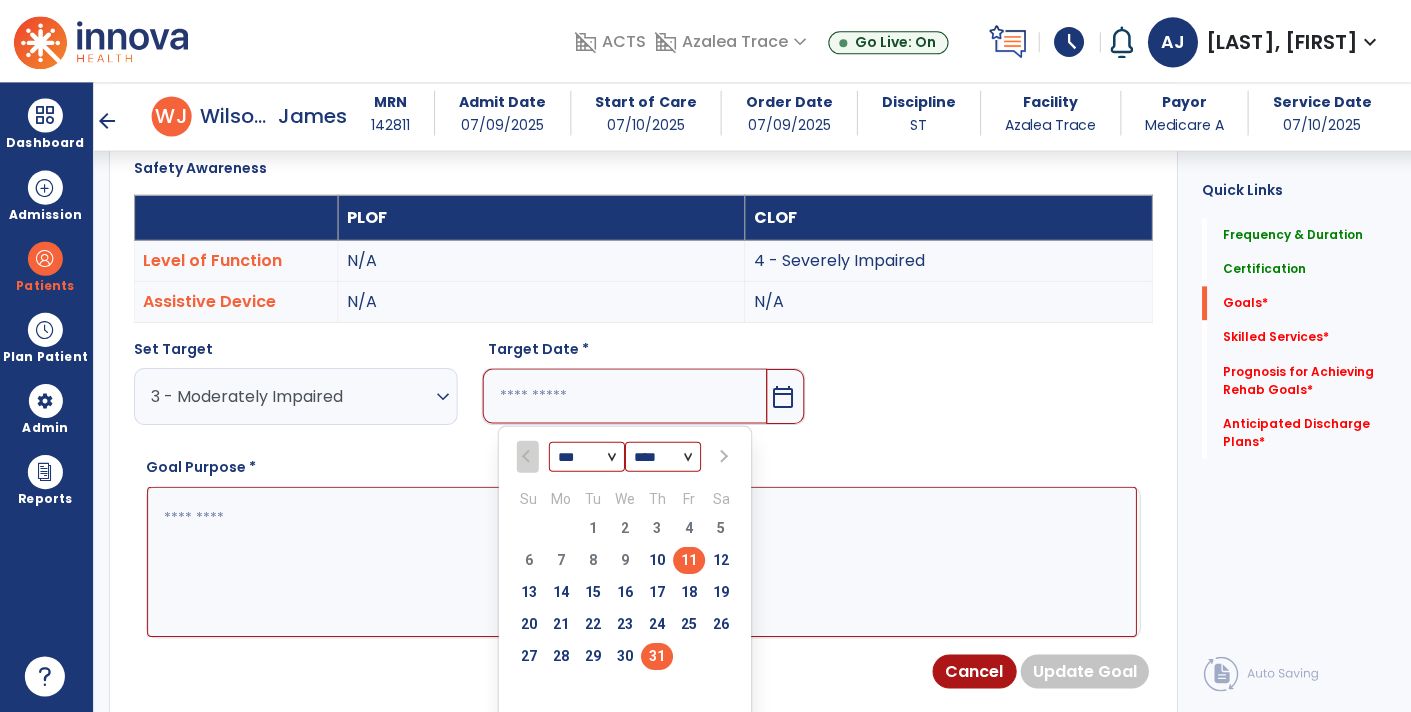type on "*********" 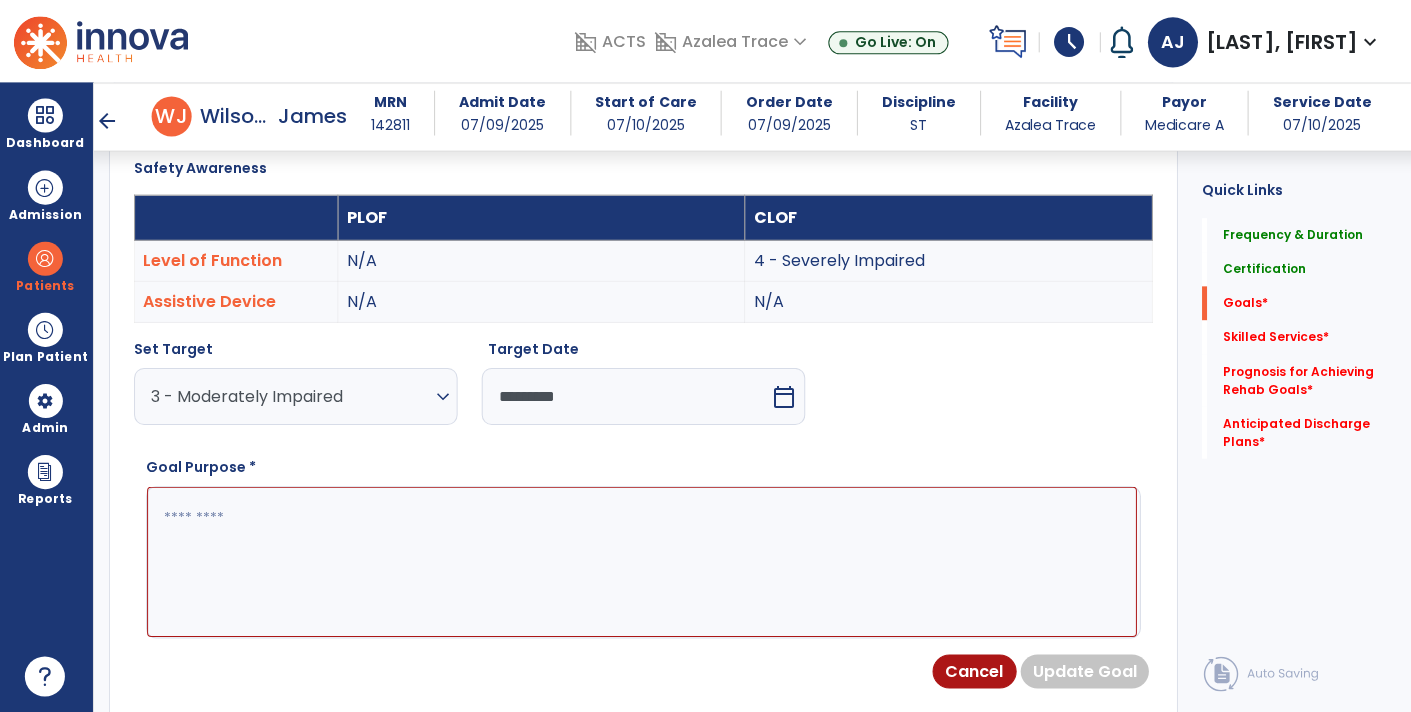 click at bounding box center [643, 561] 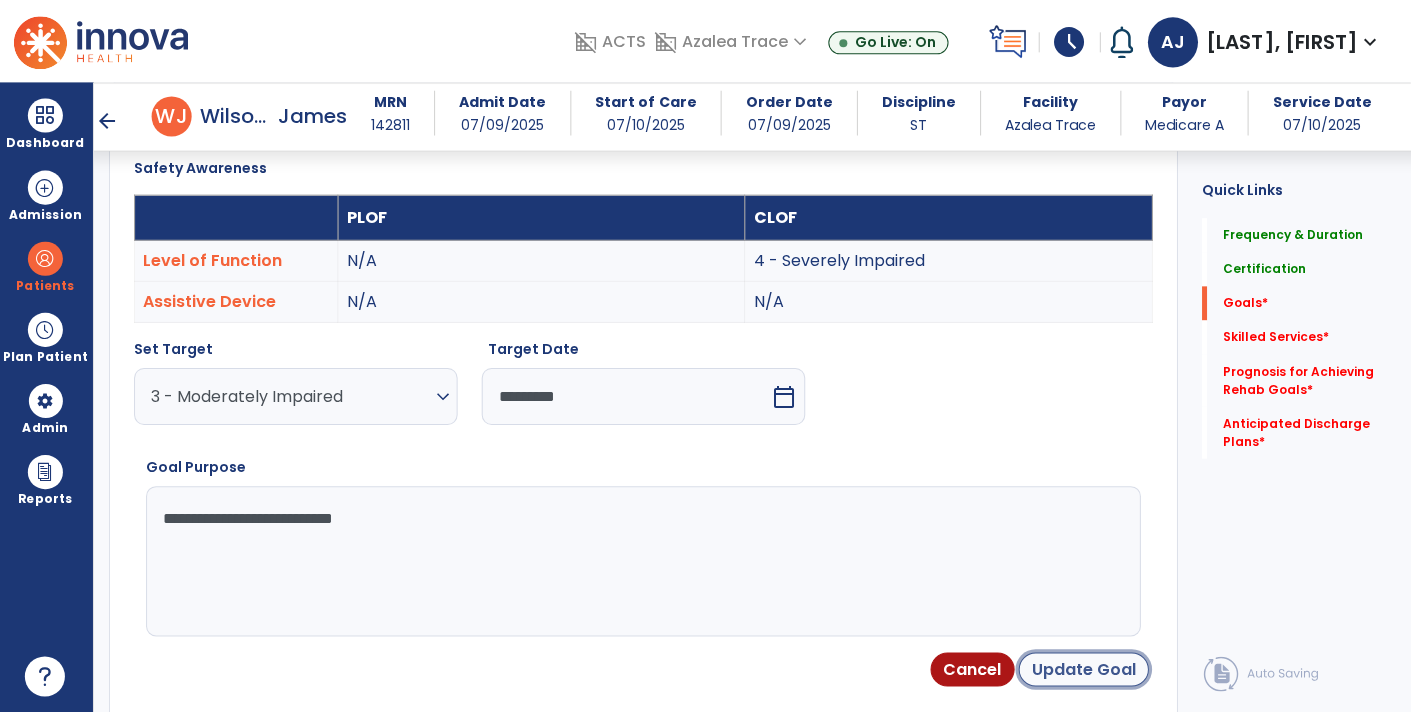 click on "Update Goal" at bounding box center (1084, 669) 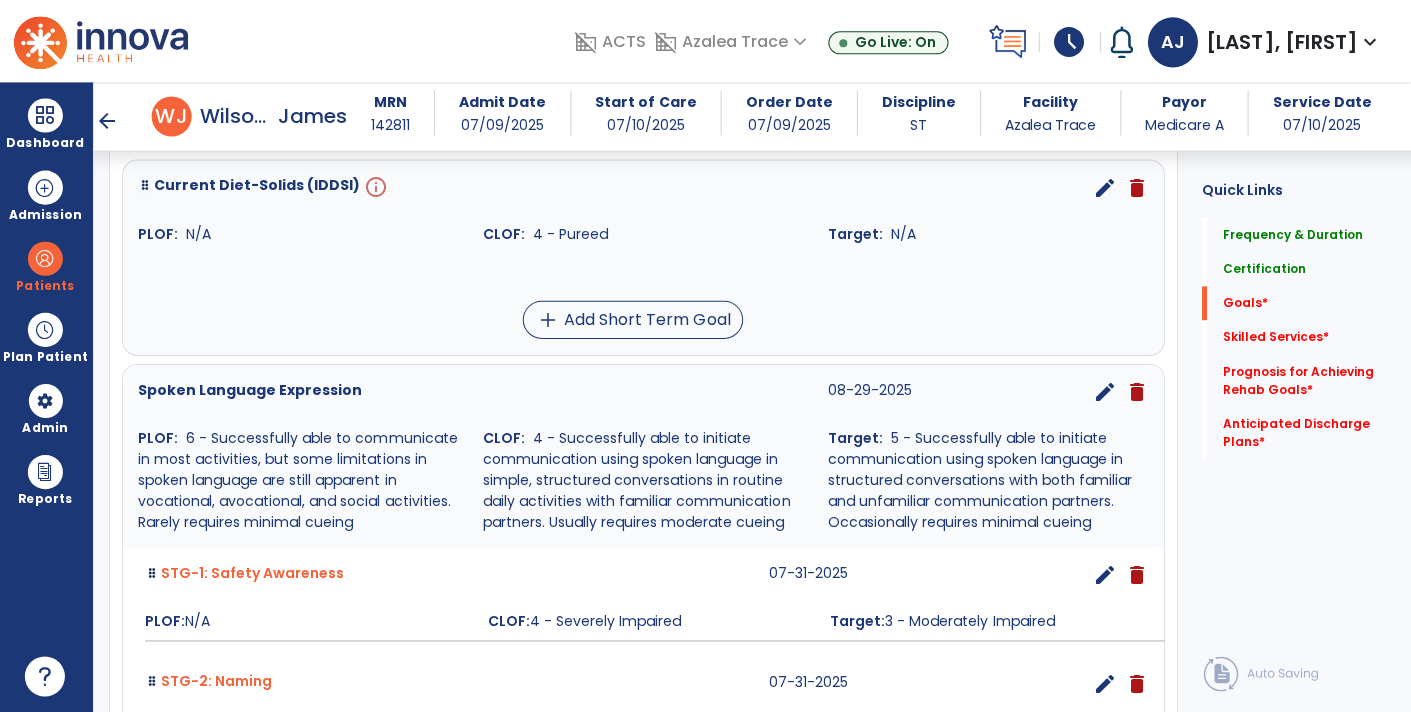 click on "edit" at bounding box center [1105, 188] 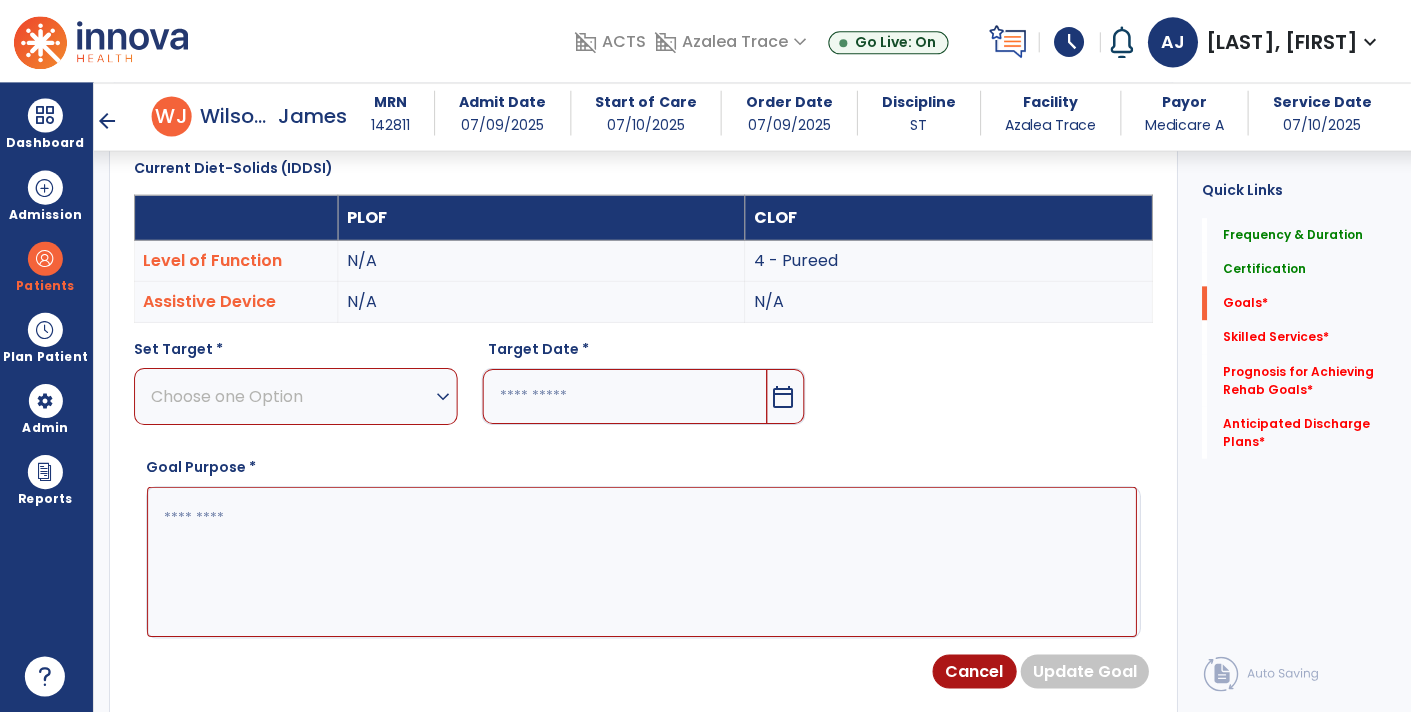 scroll, scrollTop: 532, scrollLeft: 0, axis: vertical 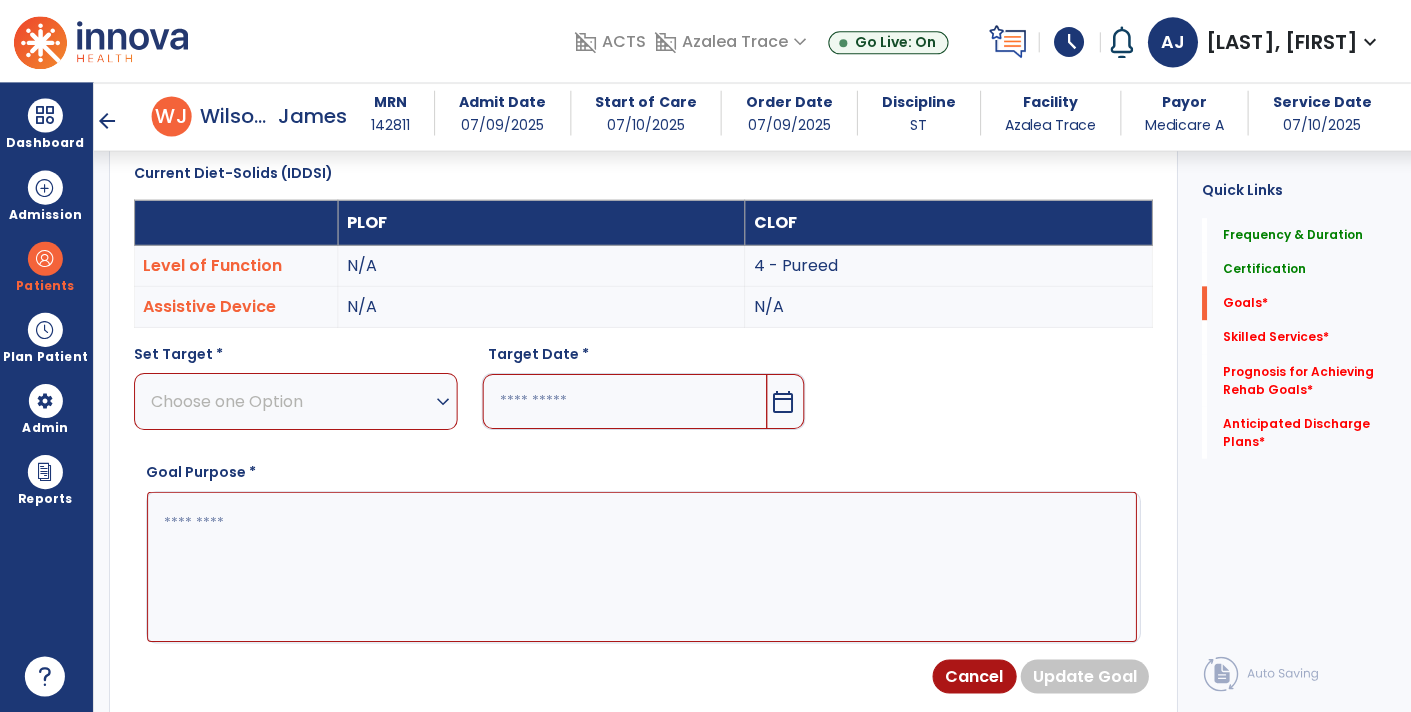 click at bounding box center [643, 566] 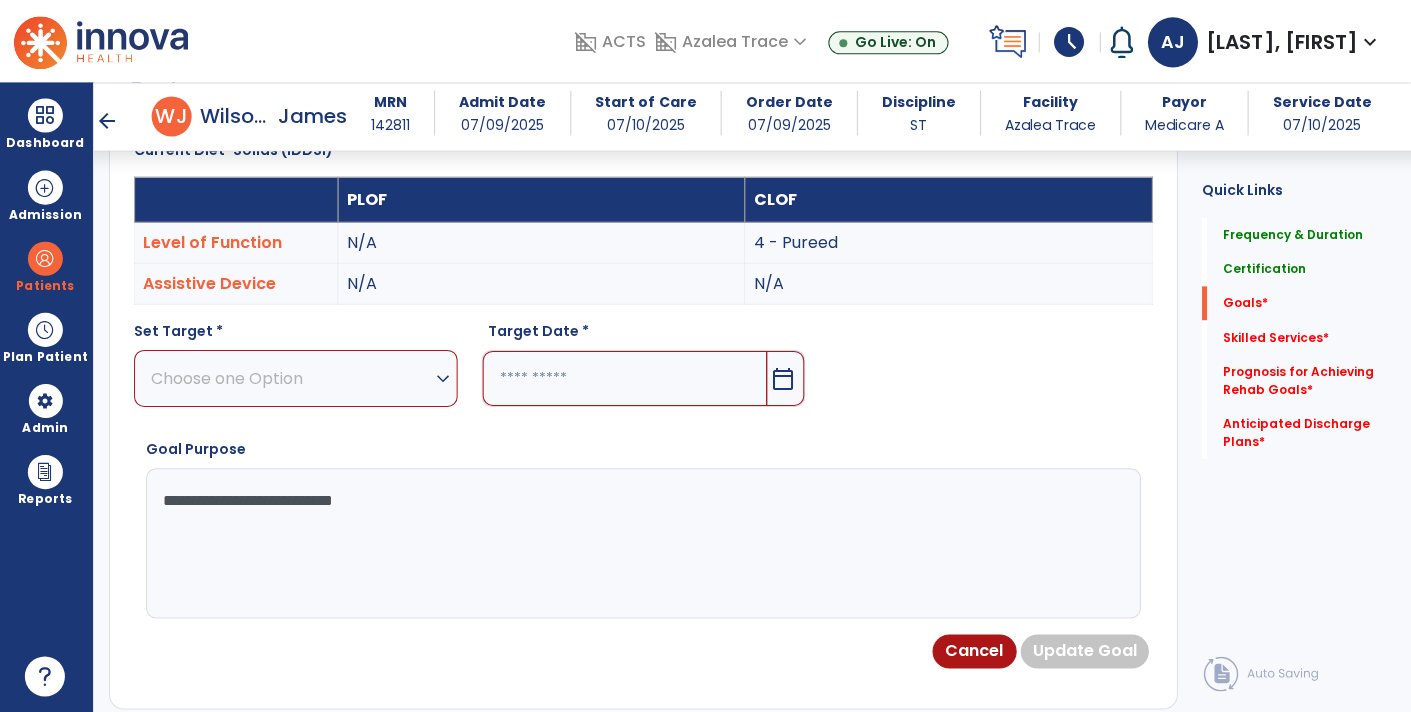 scroll, scrollTop: 564, scrollLeft: 0, axis: vertical 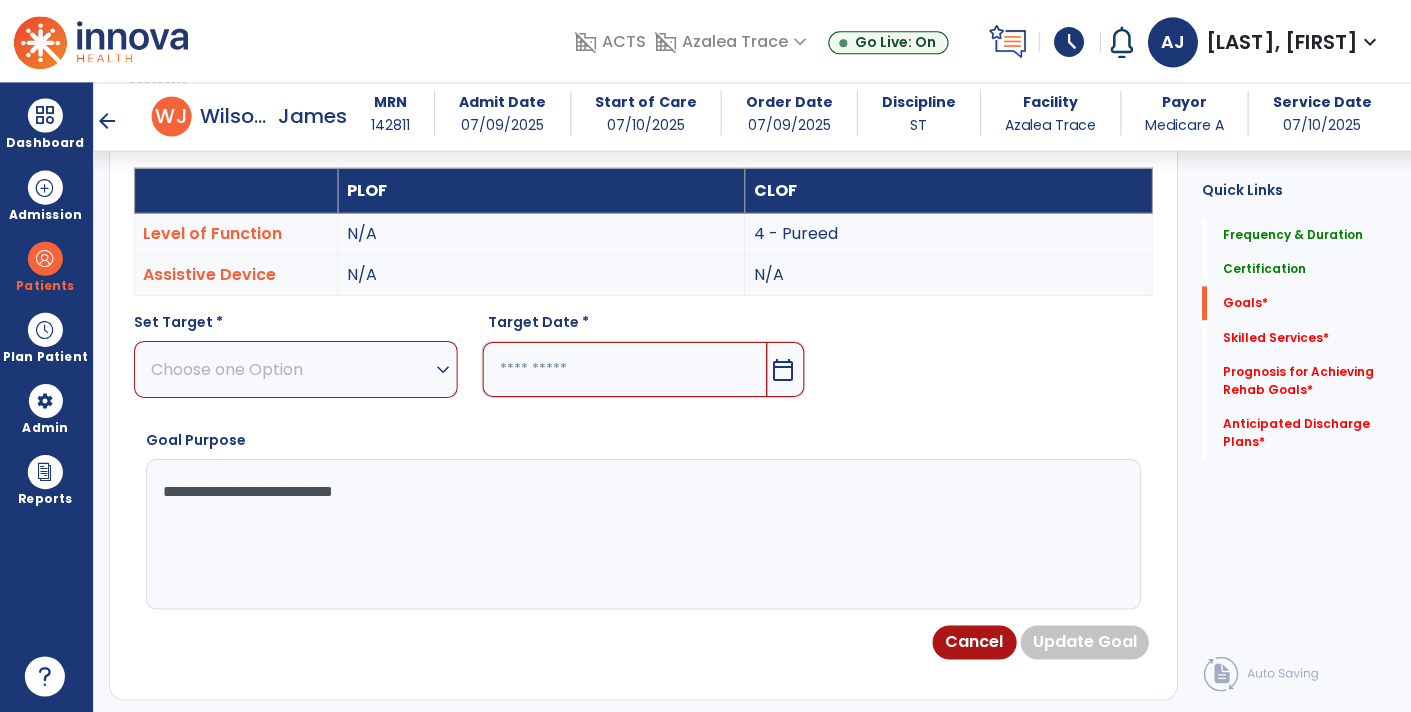 type on "**********" 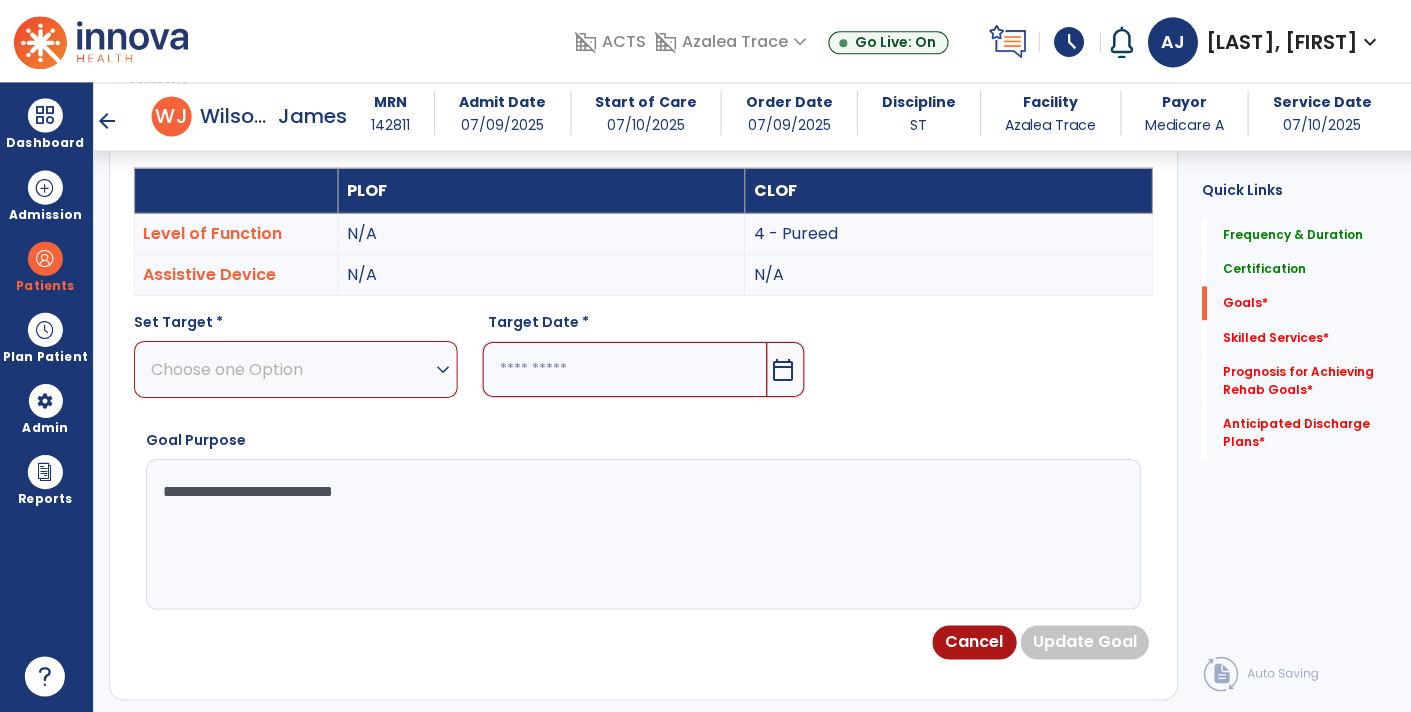 click on "Choose one Option" at bounding box center [292, 369] 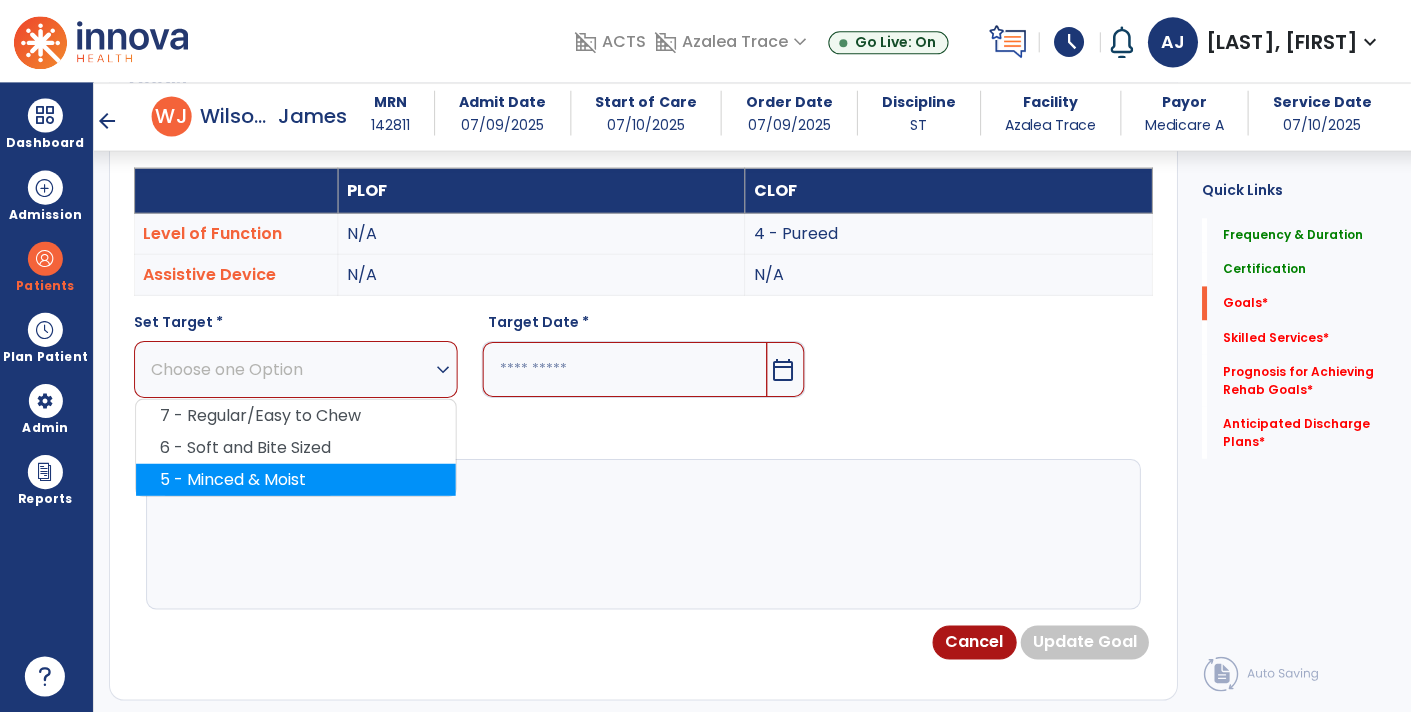 click on "5 - Minced & Moist" at bounding box center (297, 480) 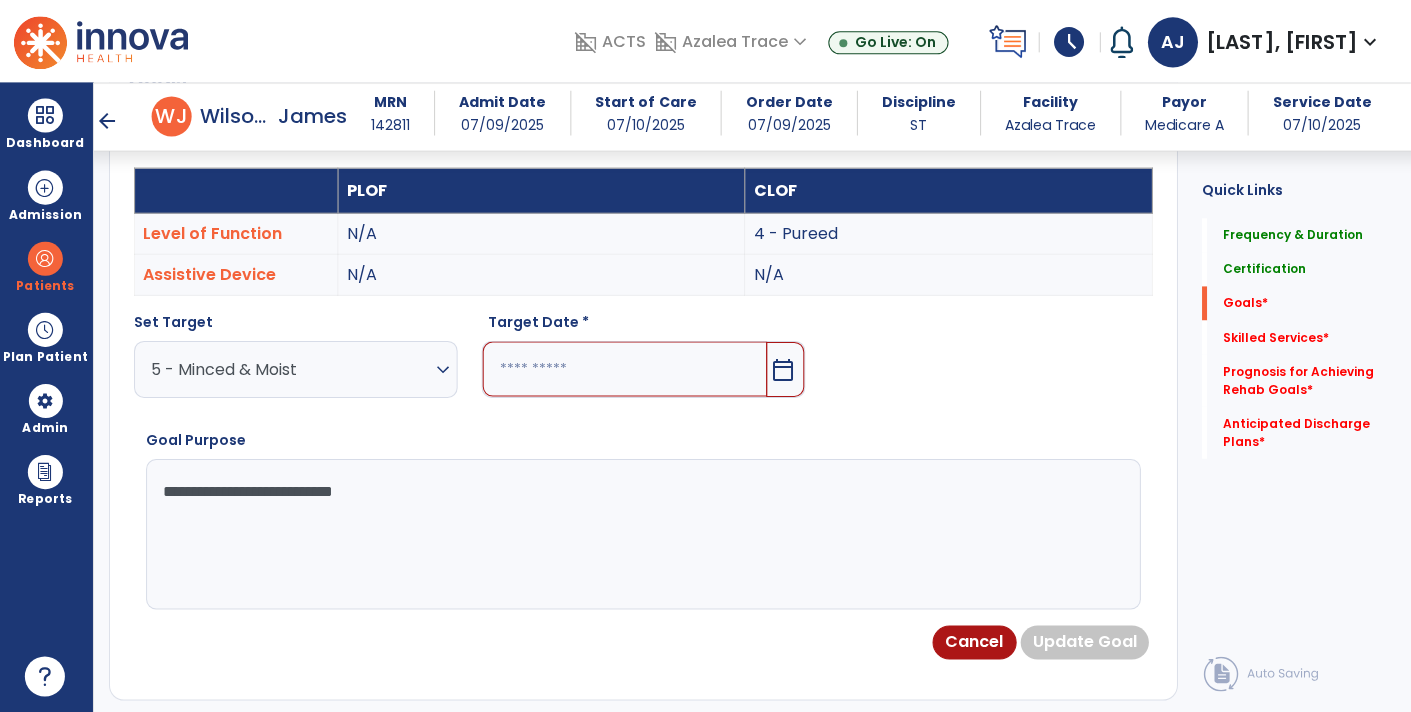 click at bounding box center (626, 369) 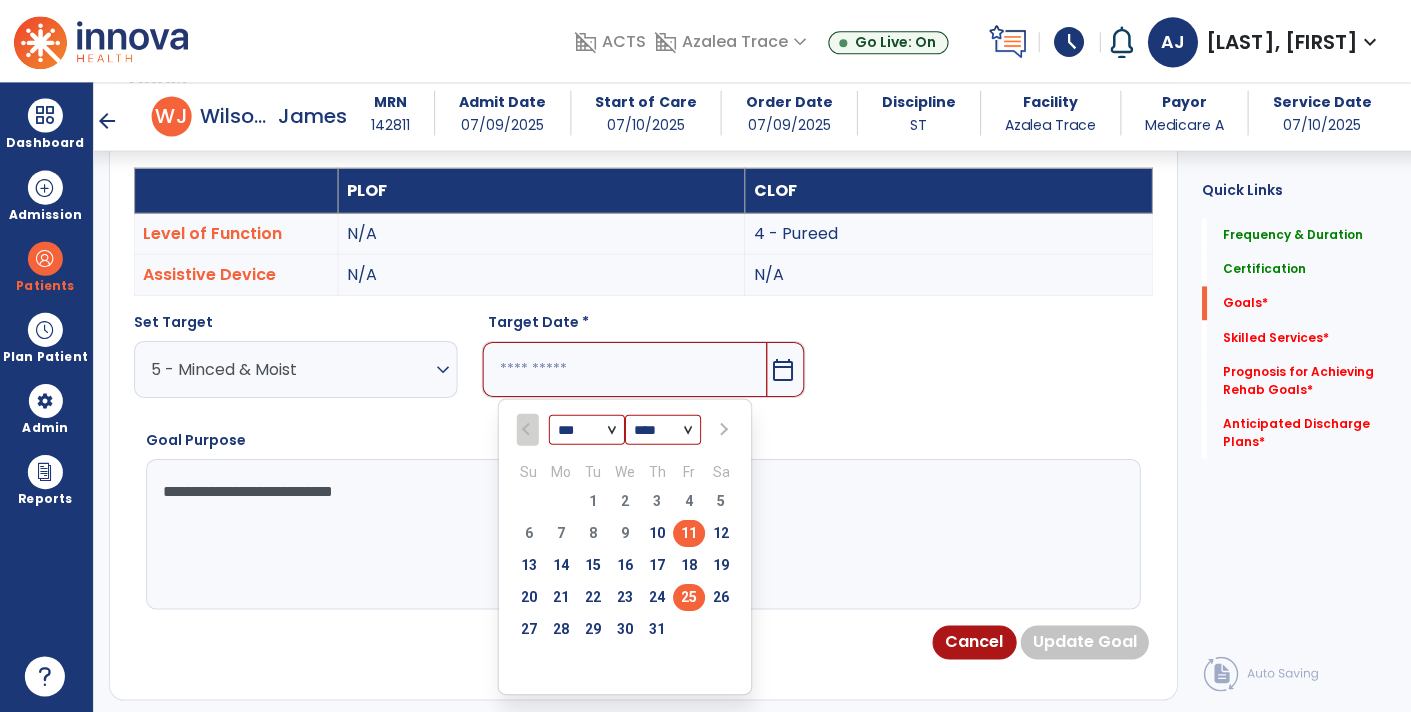 click on "25" at bounding box center (690, 597) 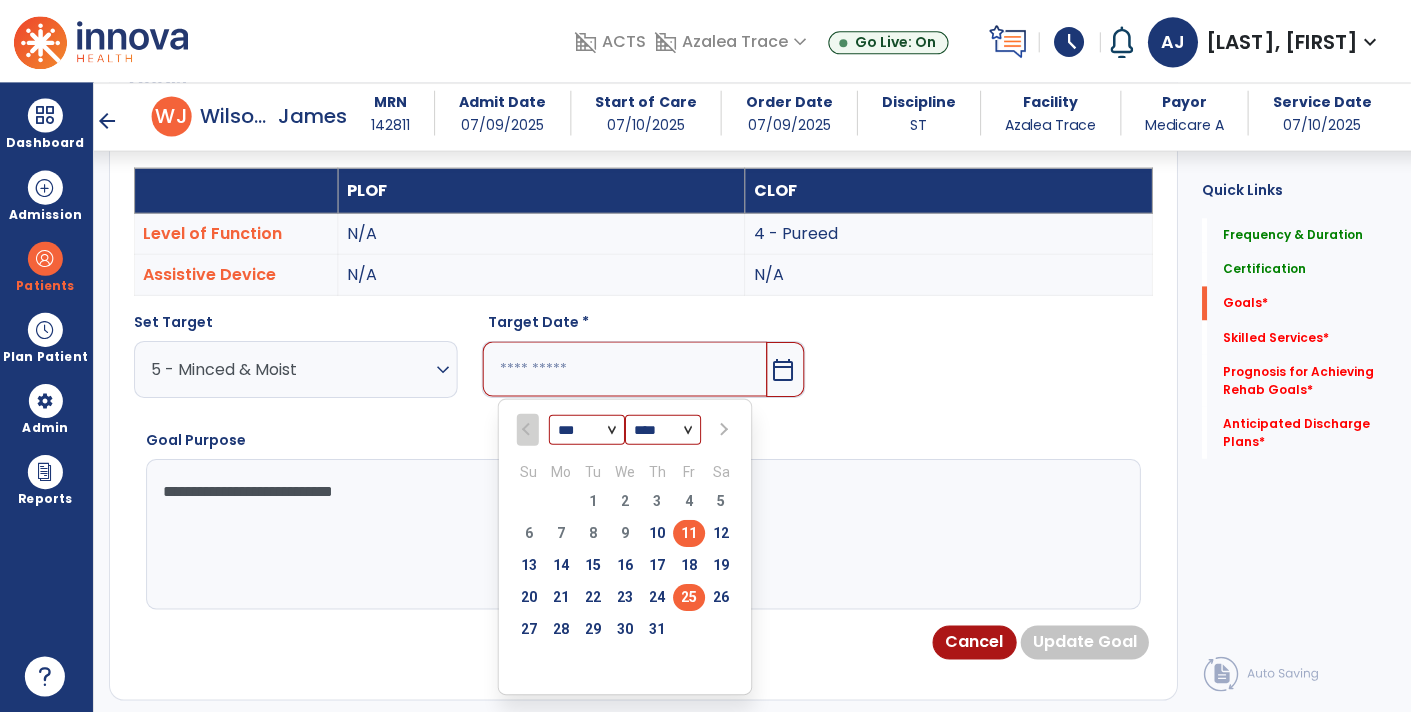 type on "*********" 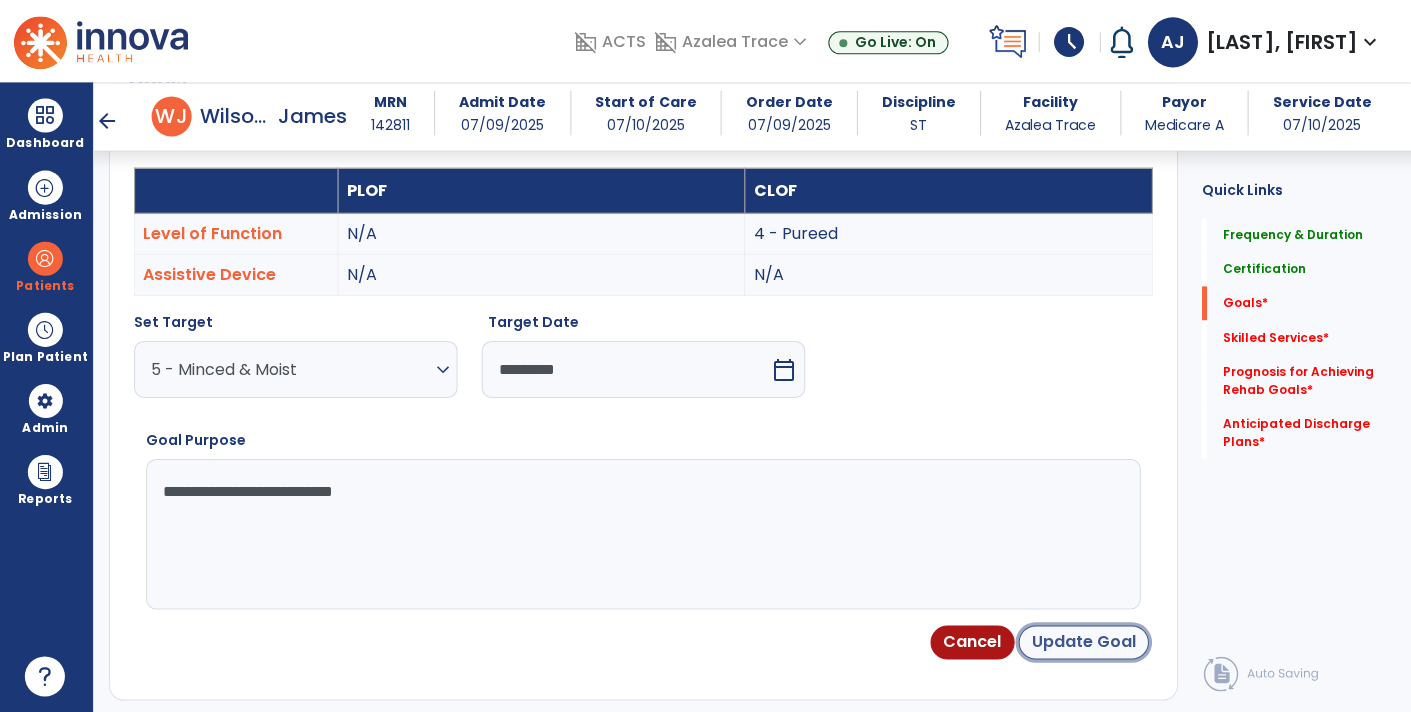 click on "Update Goal" at bounding box center (1084, 642) 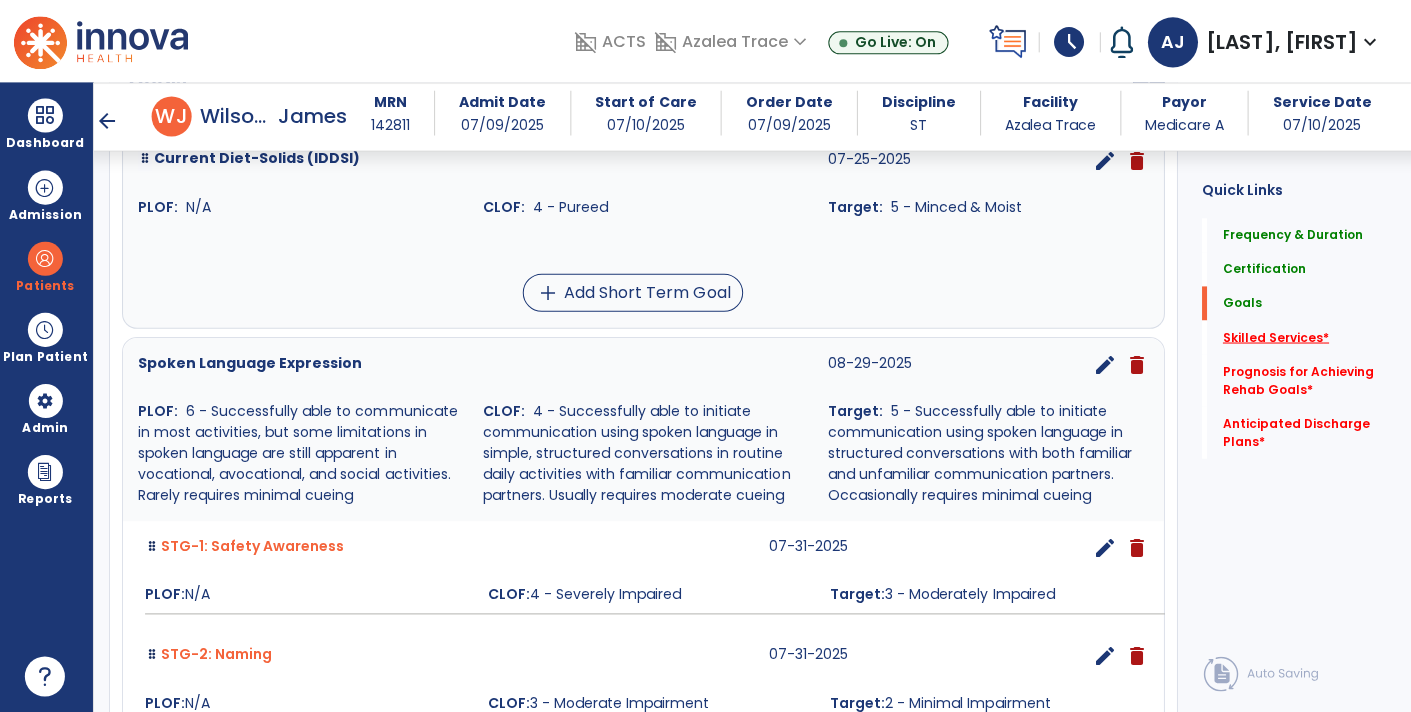 click on "Skilled Services   *" 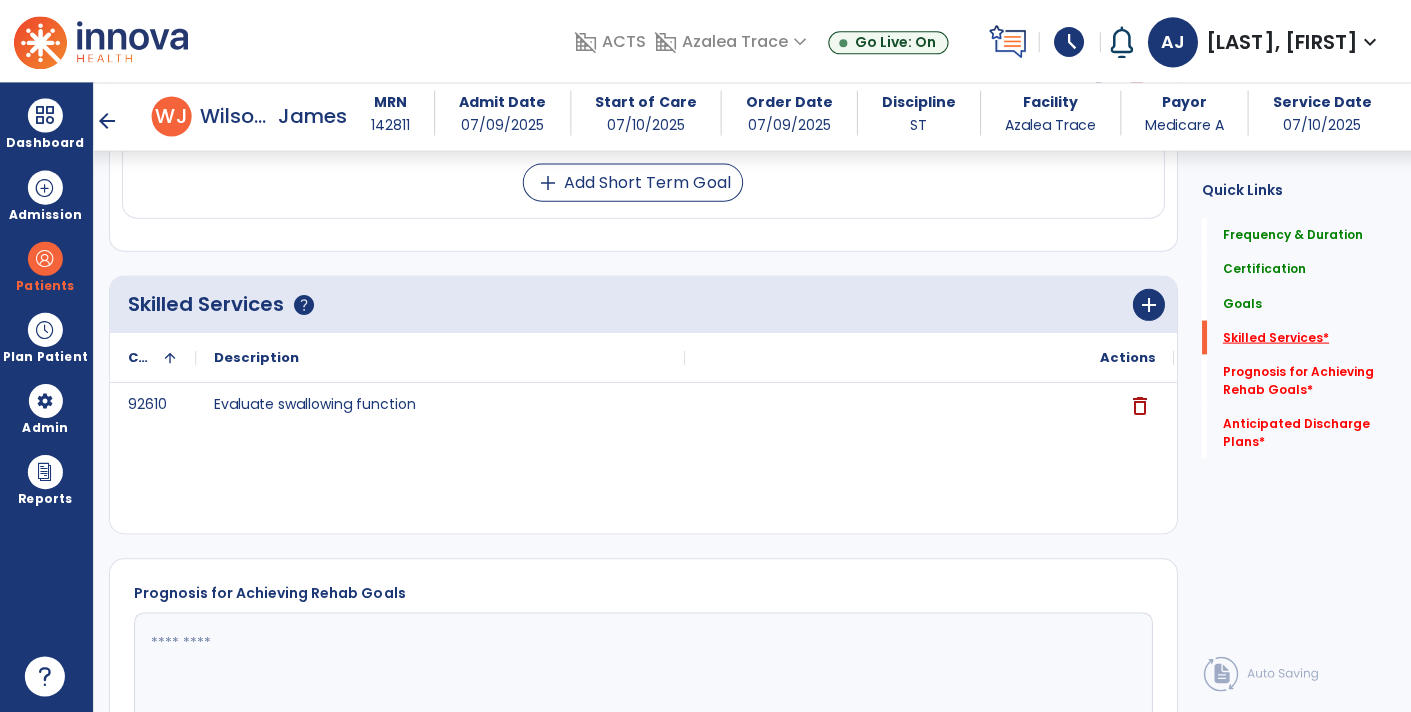 scroll, scrollTop: 1147, scrollLeft: 0, axis: vertical 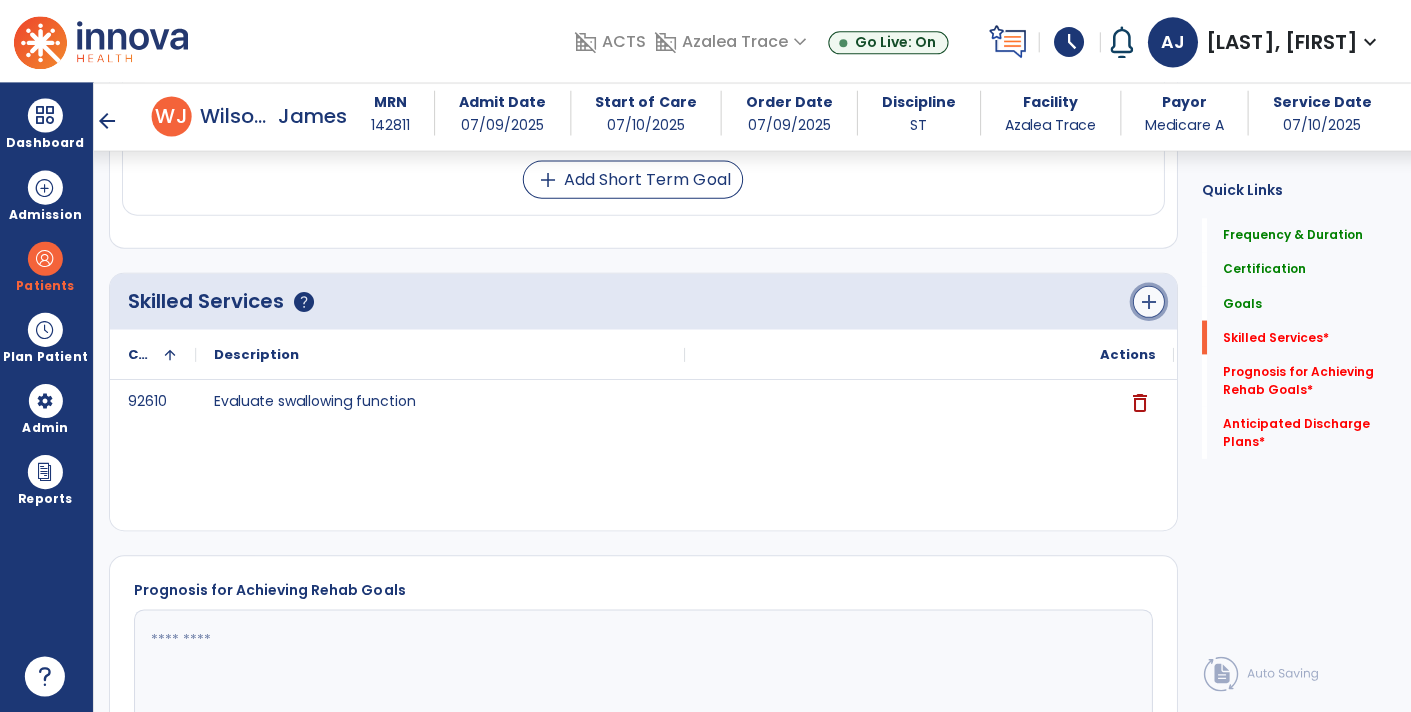 click on "add" 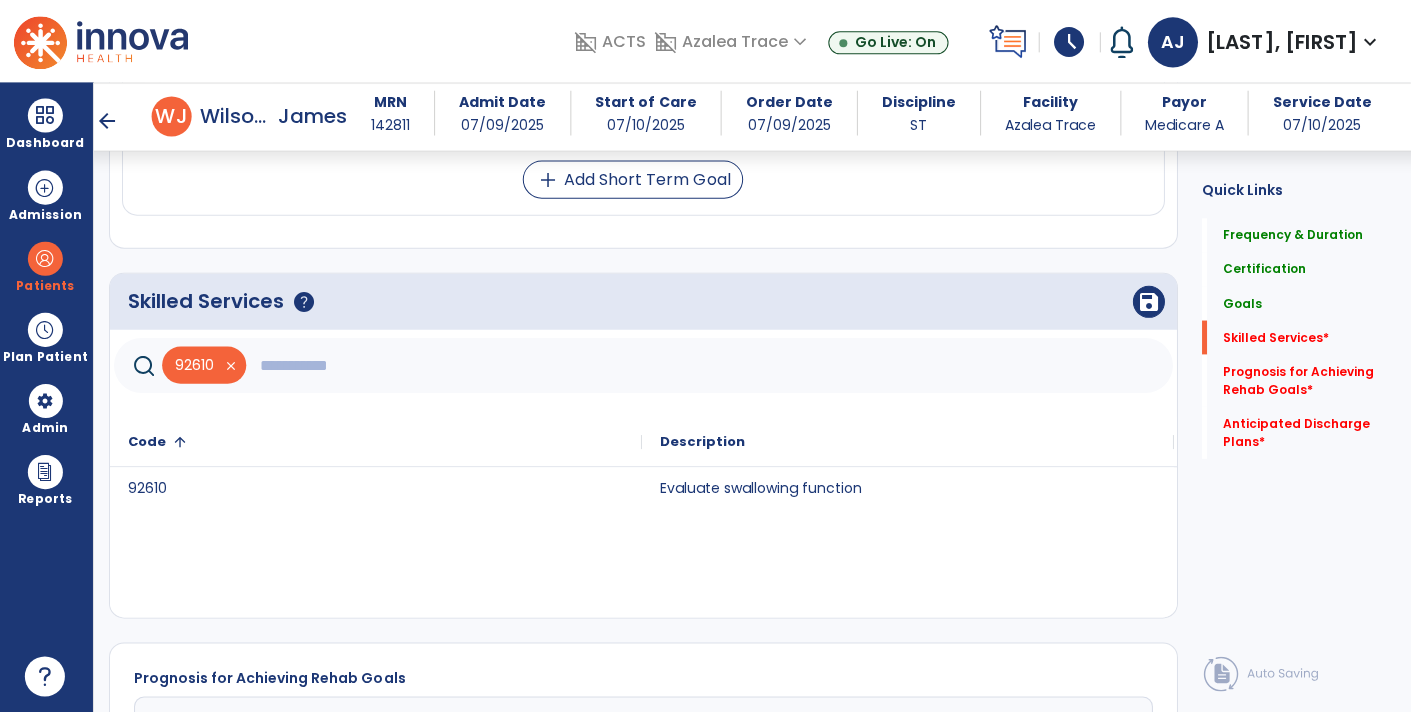 click 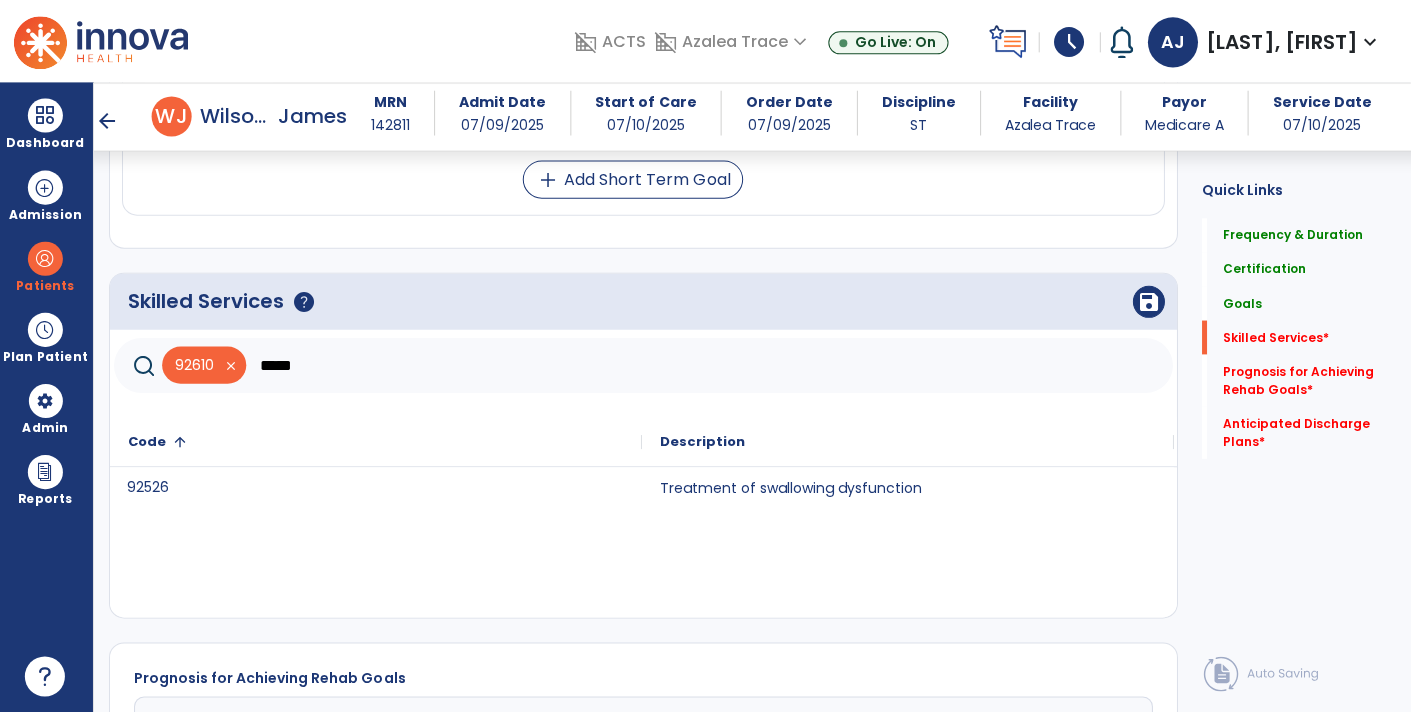 click on "92526" 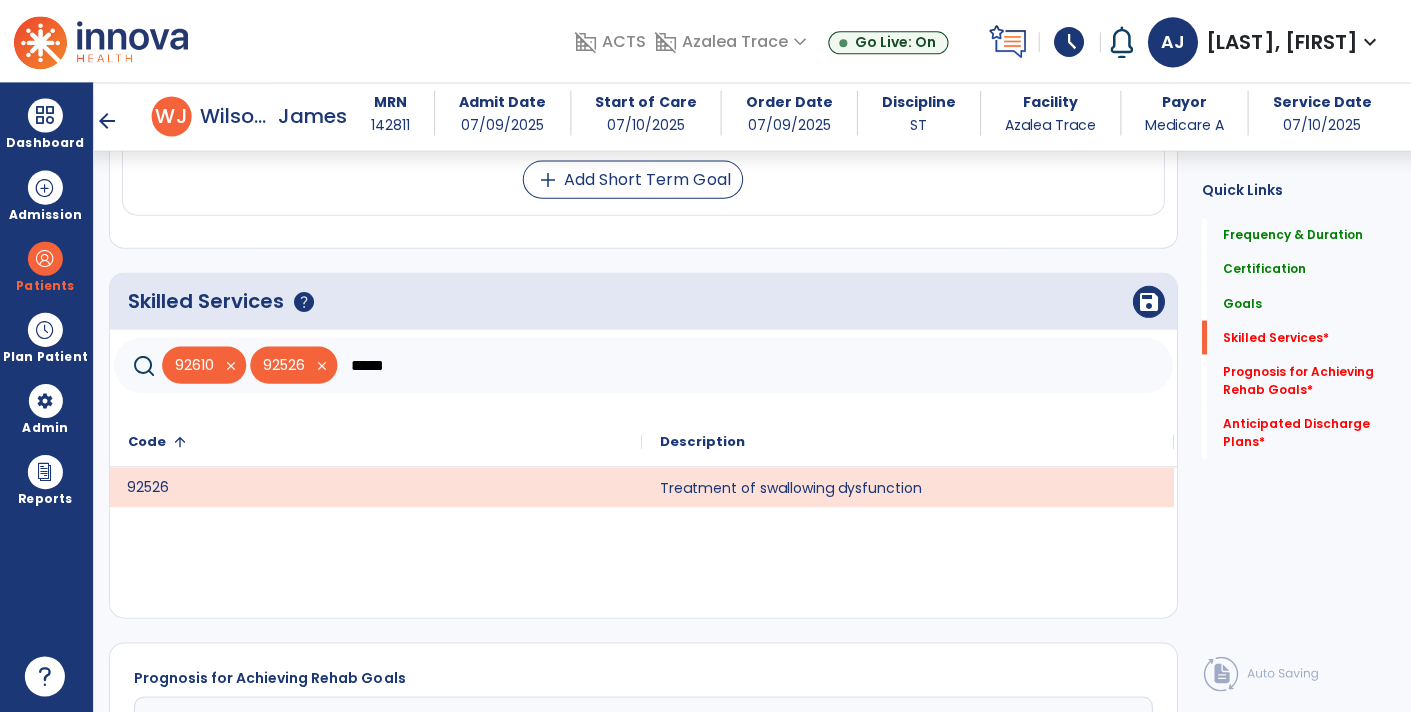 click on "*****" 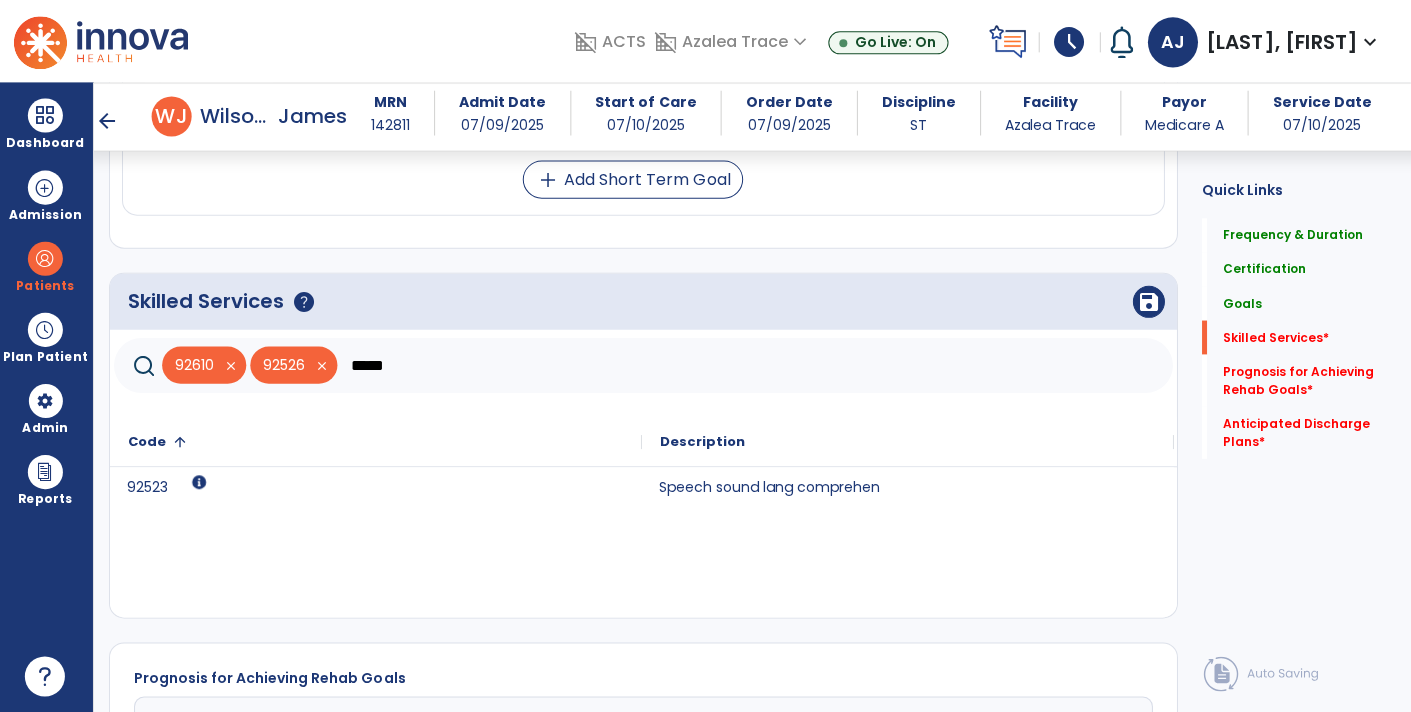 click on "Speech sound lang comprehen" 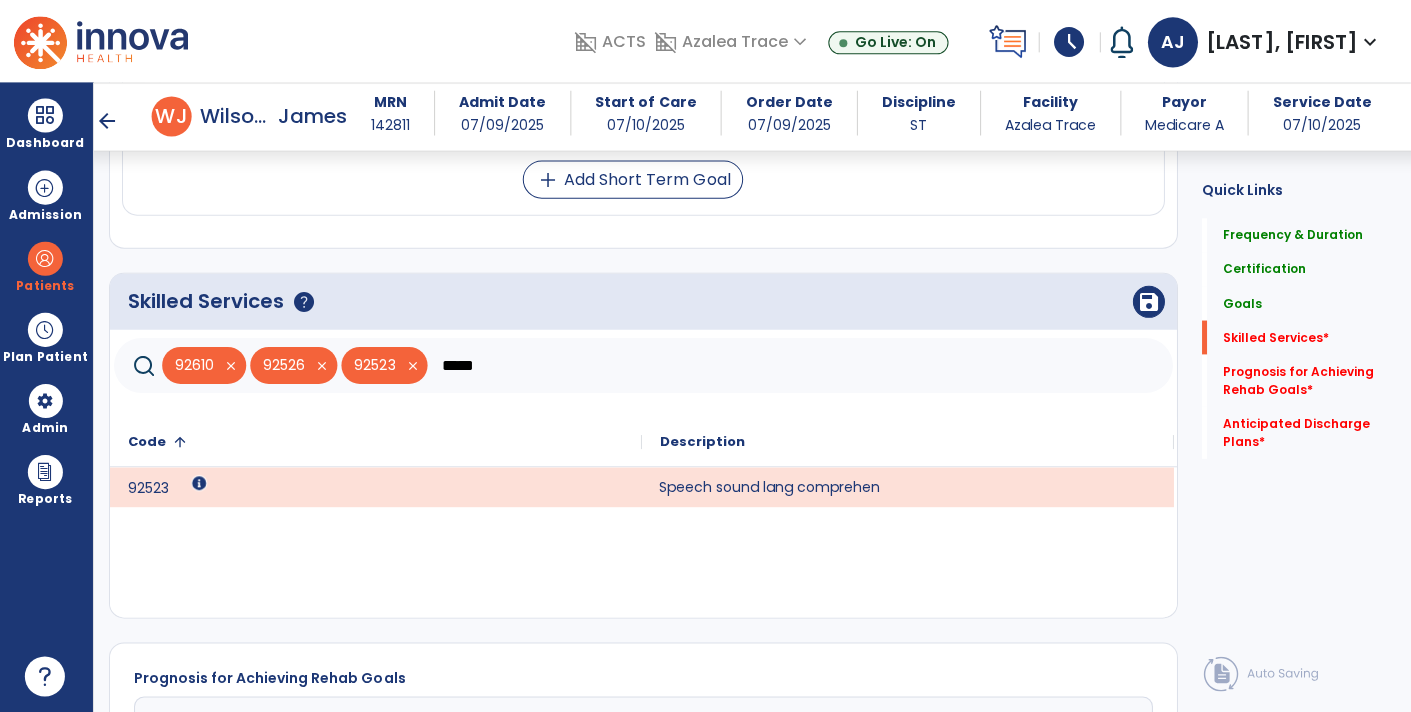 click on "*****" 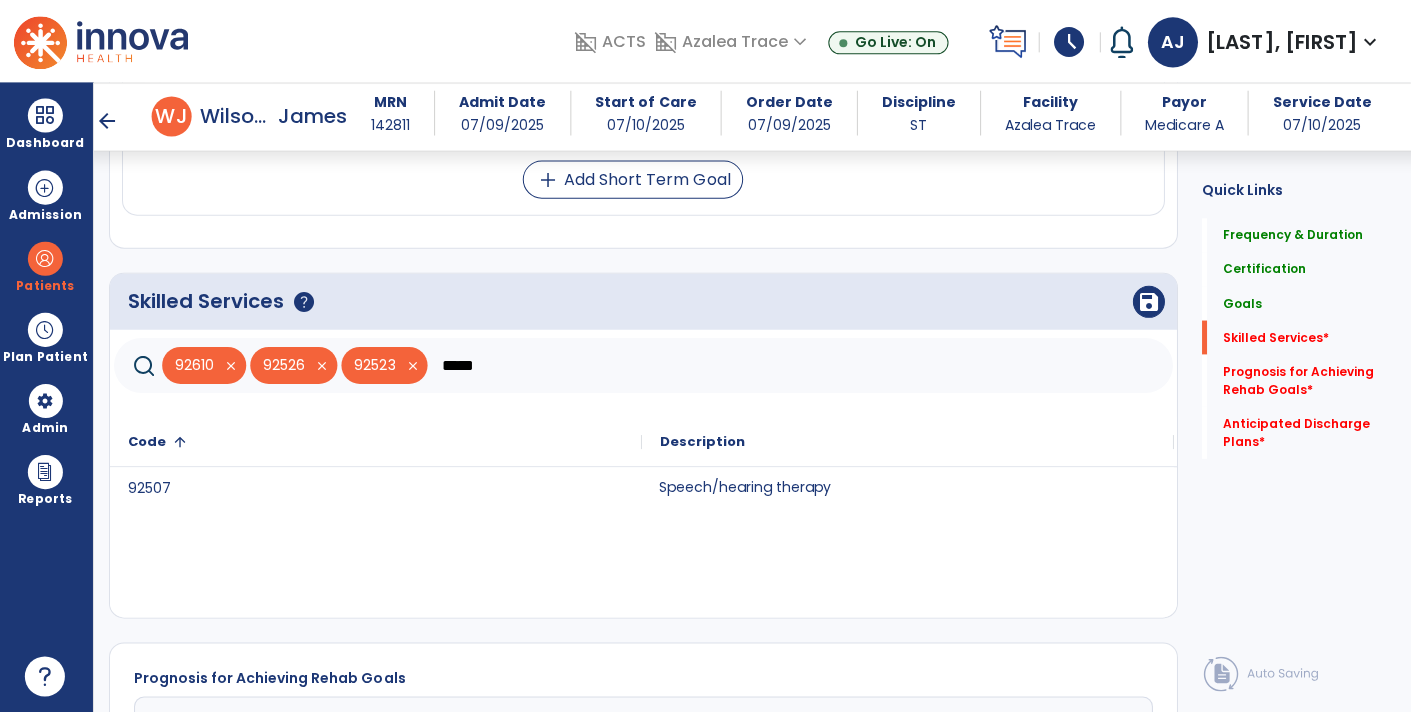 type on "*****" 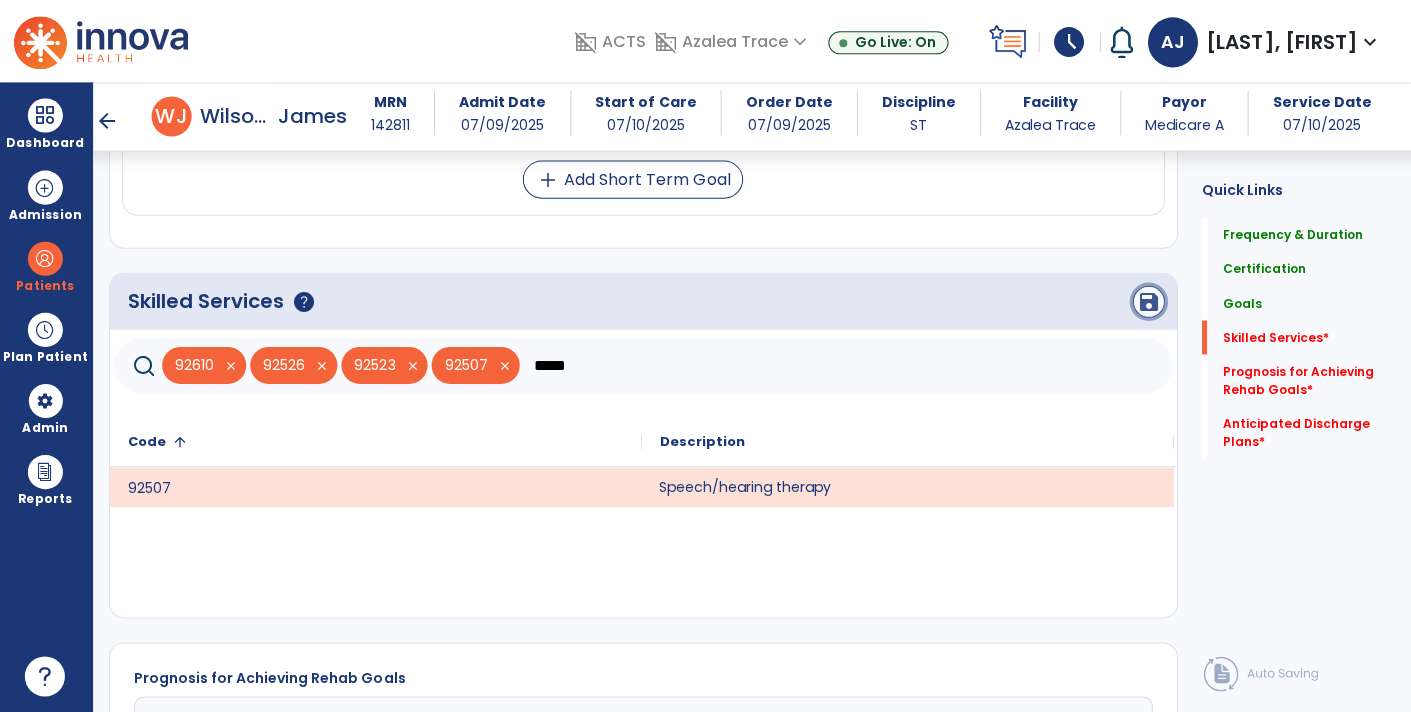 click on "save" 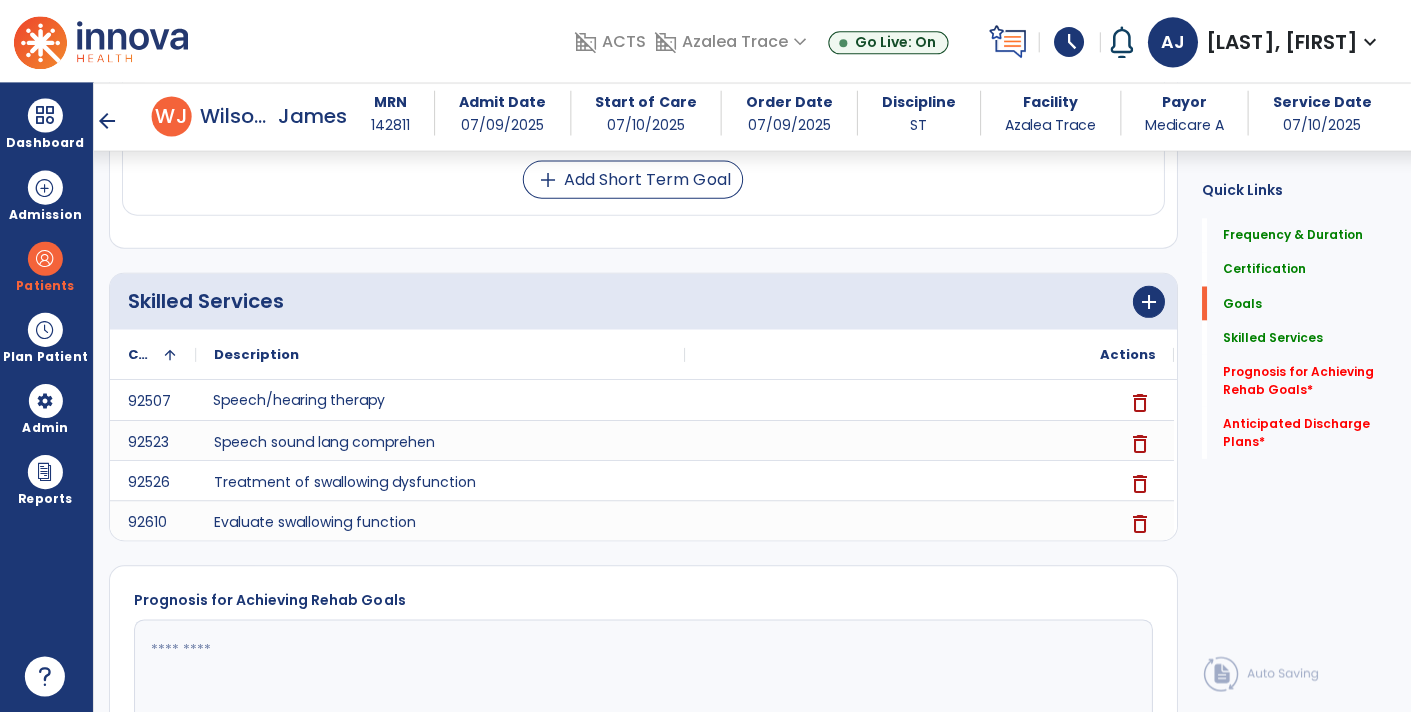 scroll, scrollTop: 475, scrollLeft: 0, axis: vertical 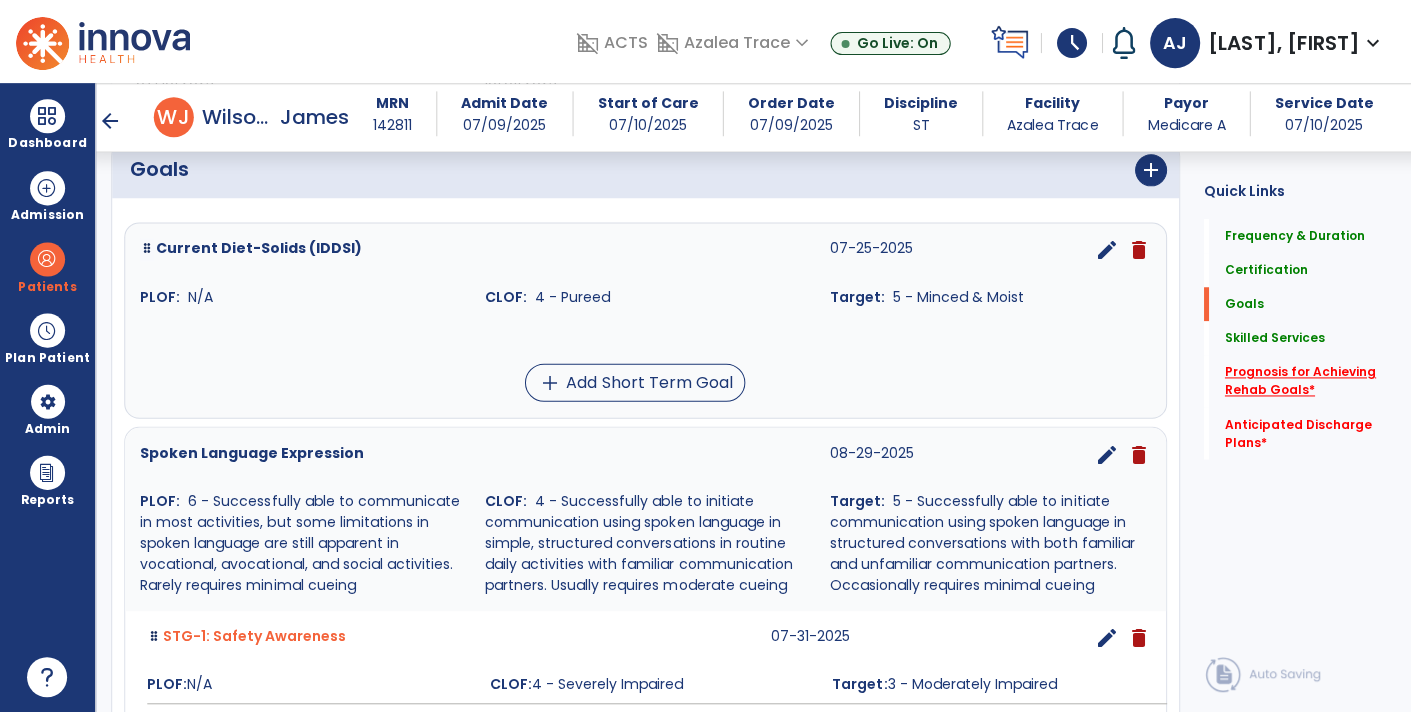 click on "Prognosis for Achieving Rehab Goals   *" 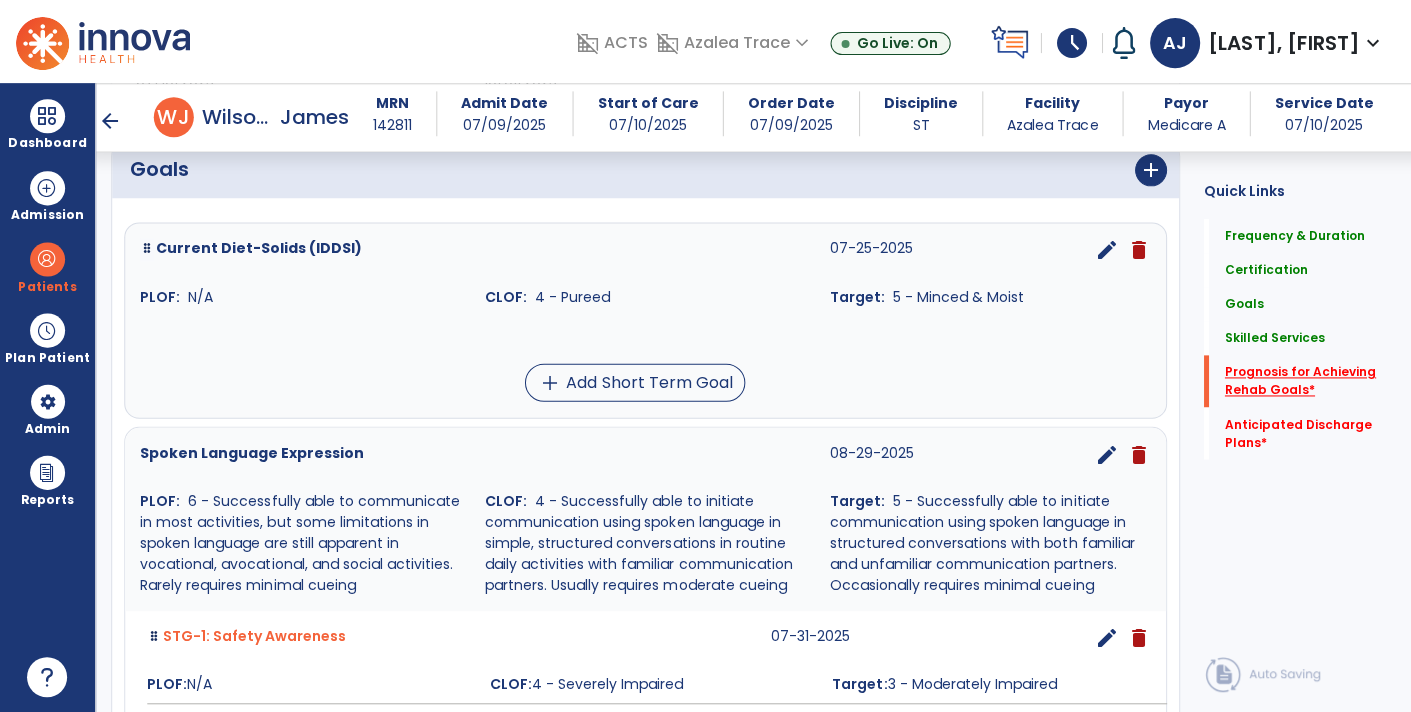 scroll, scrollTop: 548, scrollLeft: 0, axis: vertical 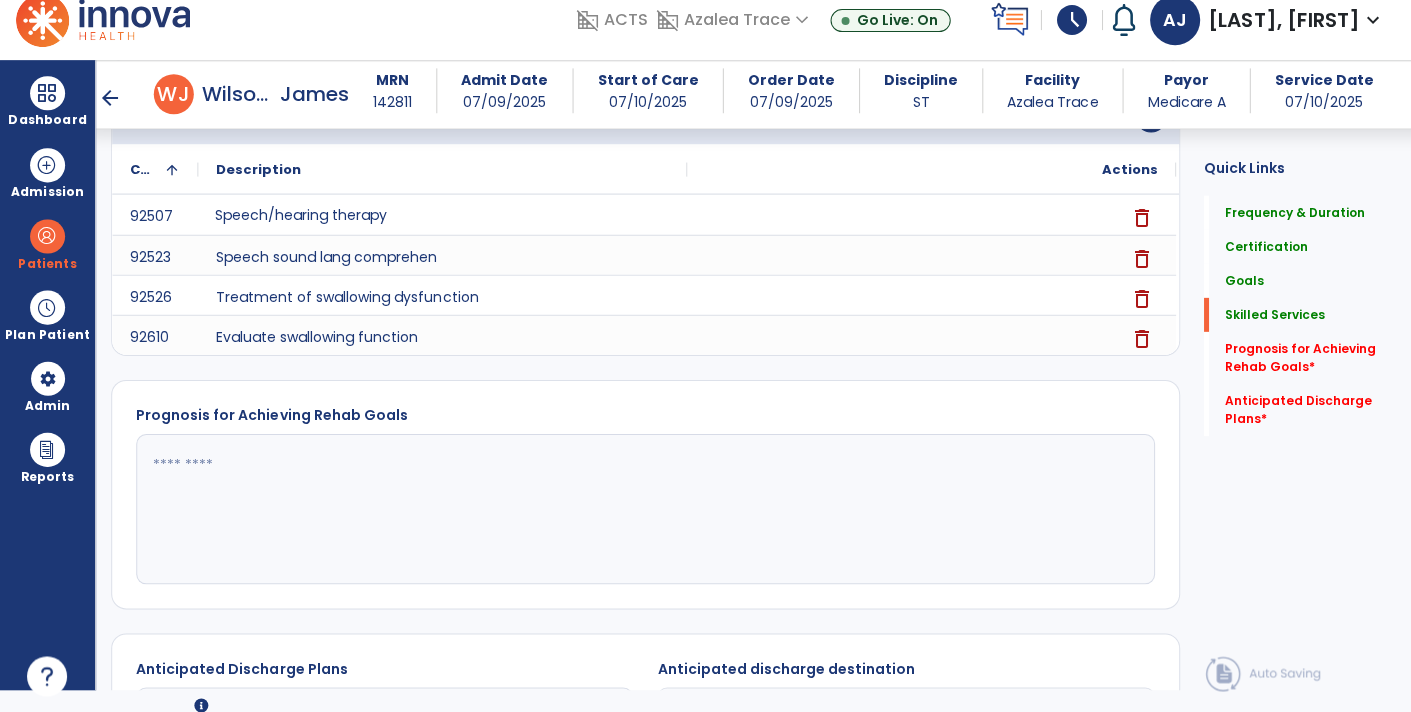 click 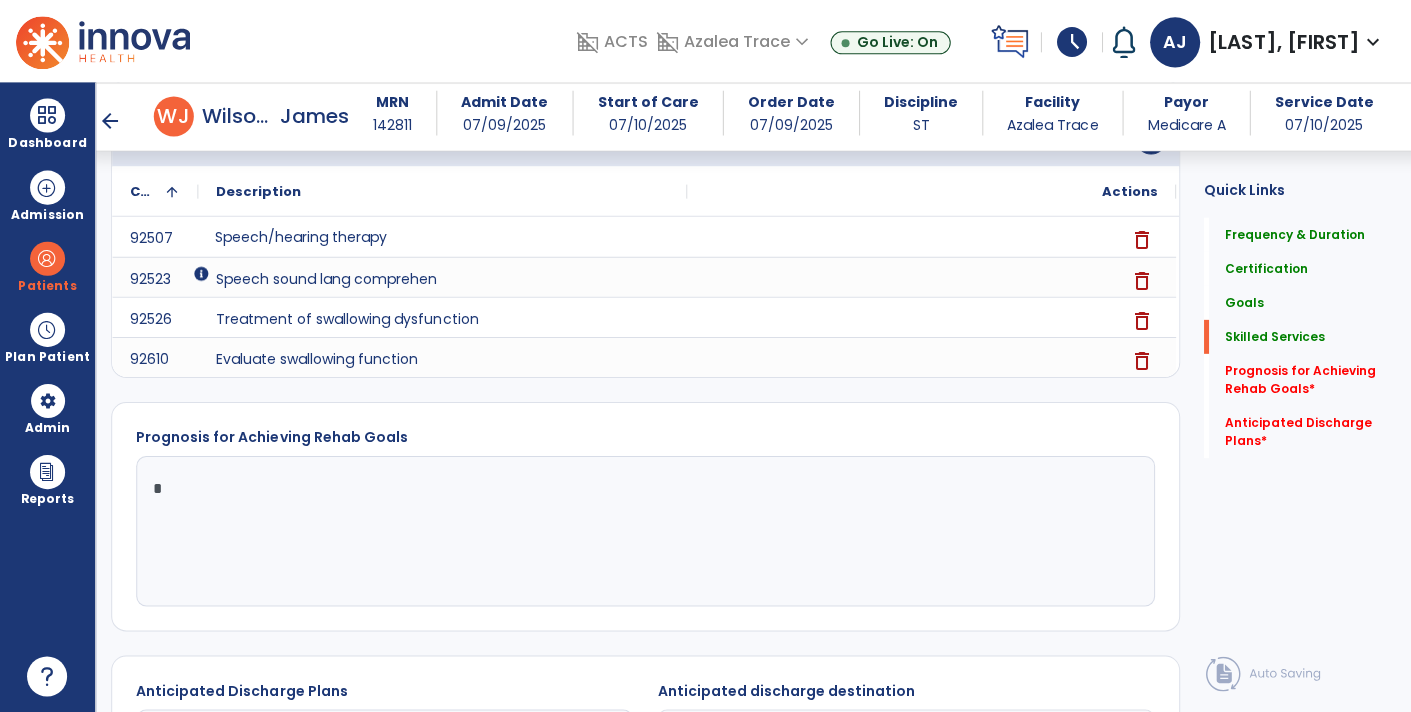 scroll, scrollTop: 0, scrollLeft: 0, axis: both 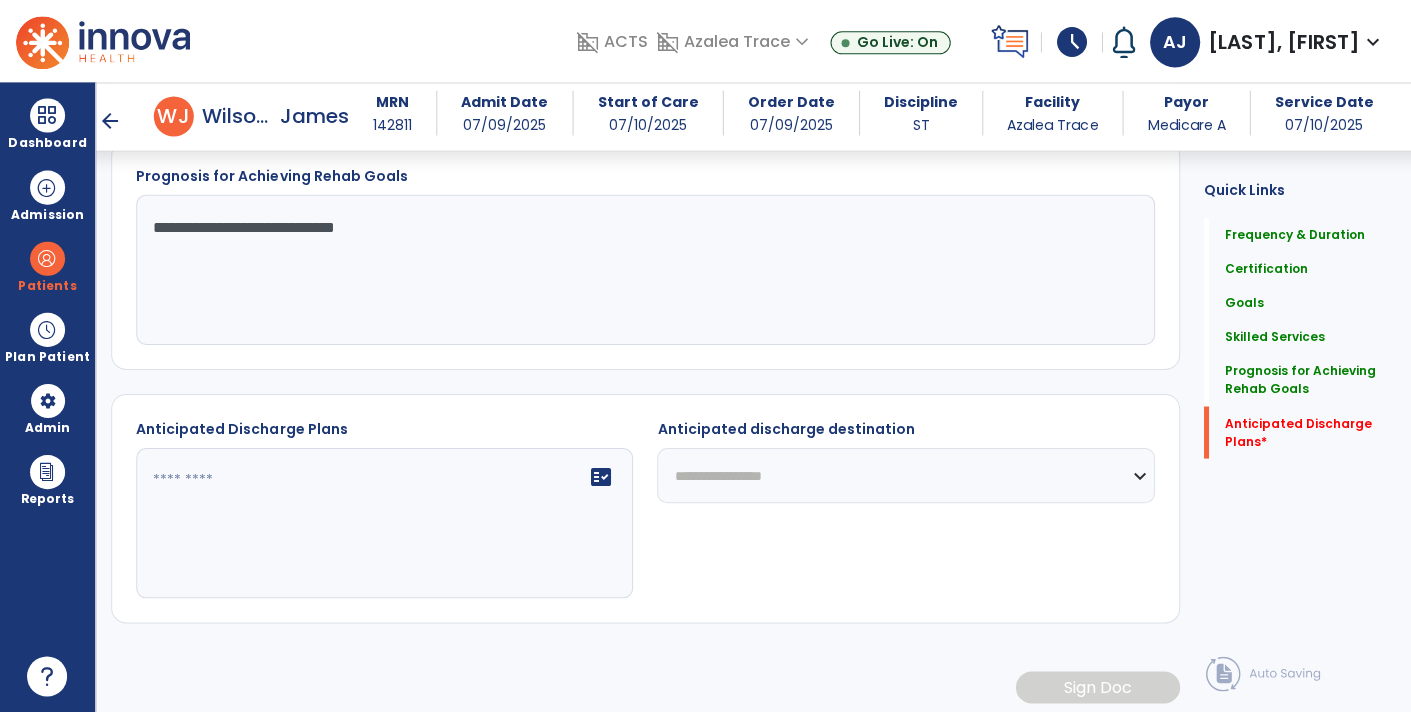type on "**********" 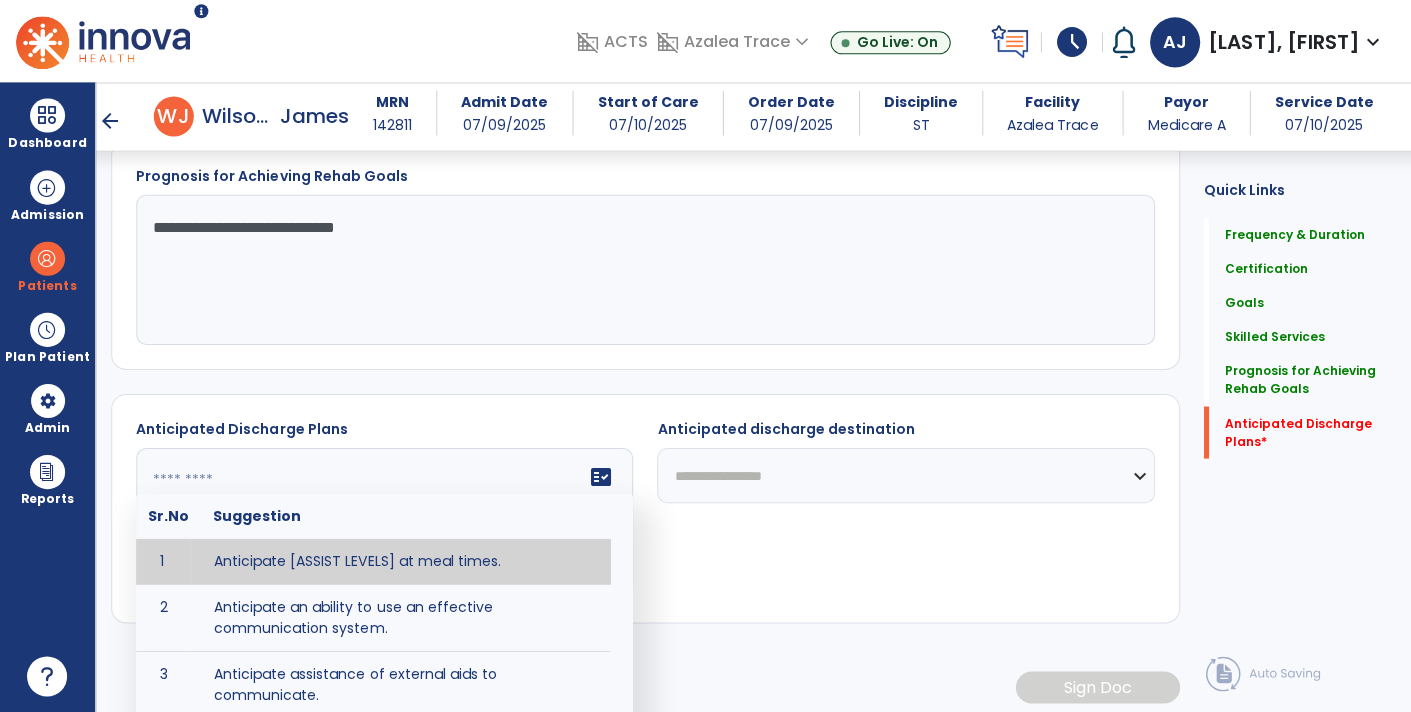scroll, scrollTop: 1571, scrollLeft: 0, axis: vertical 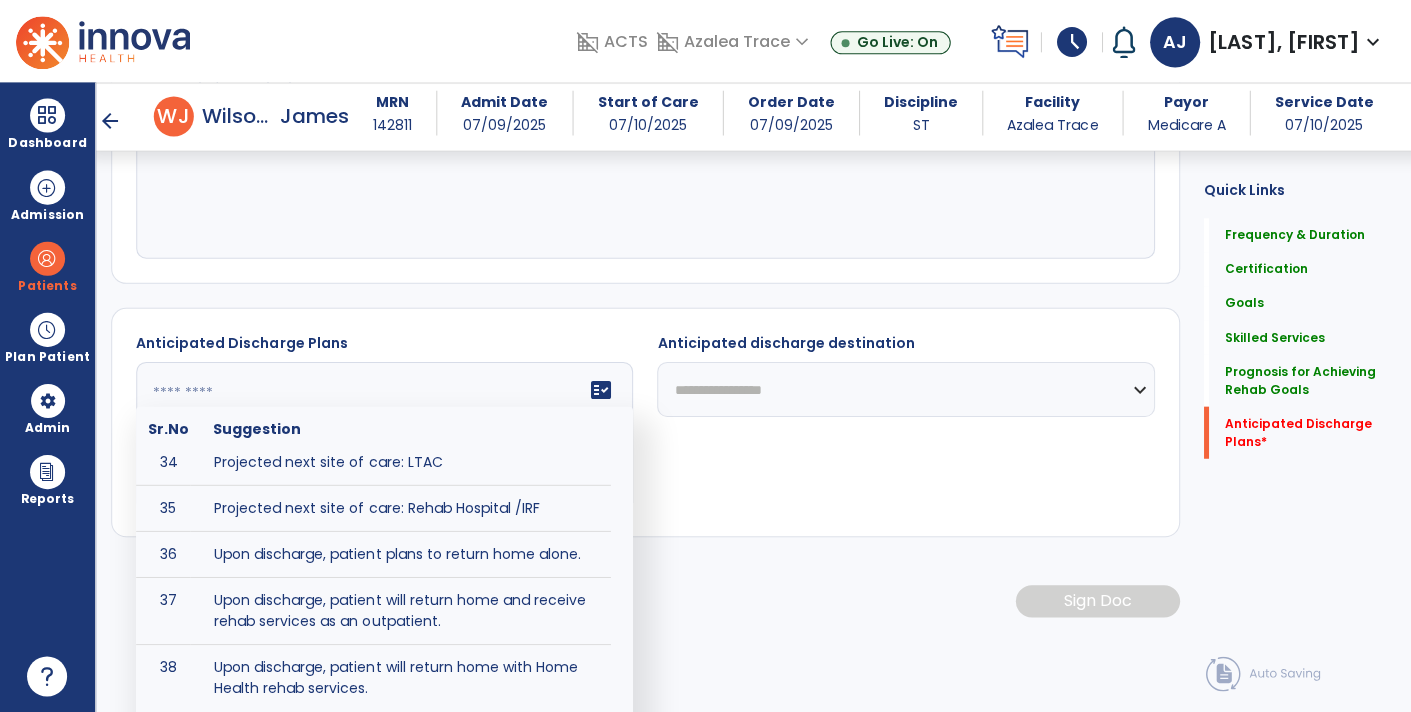 click 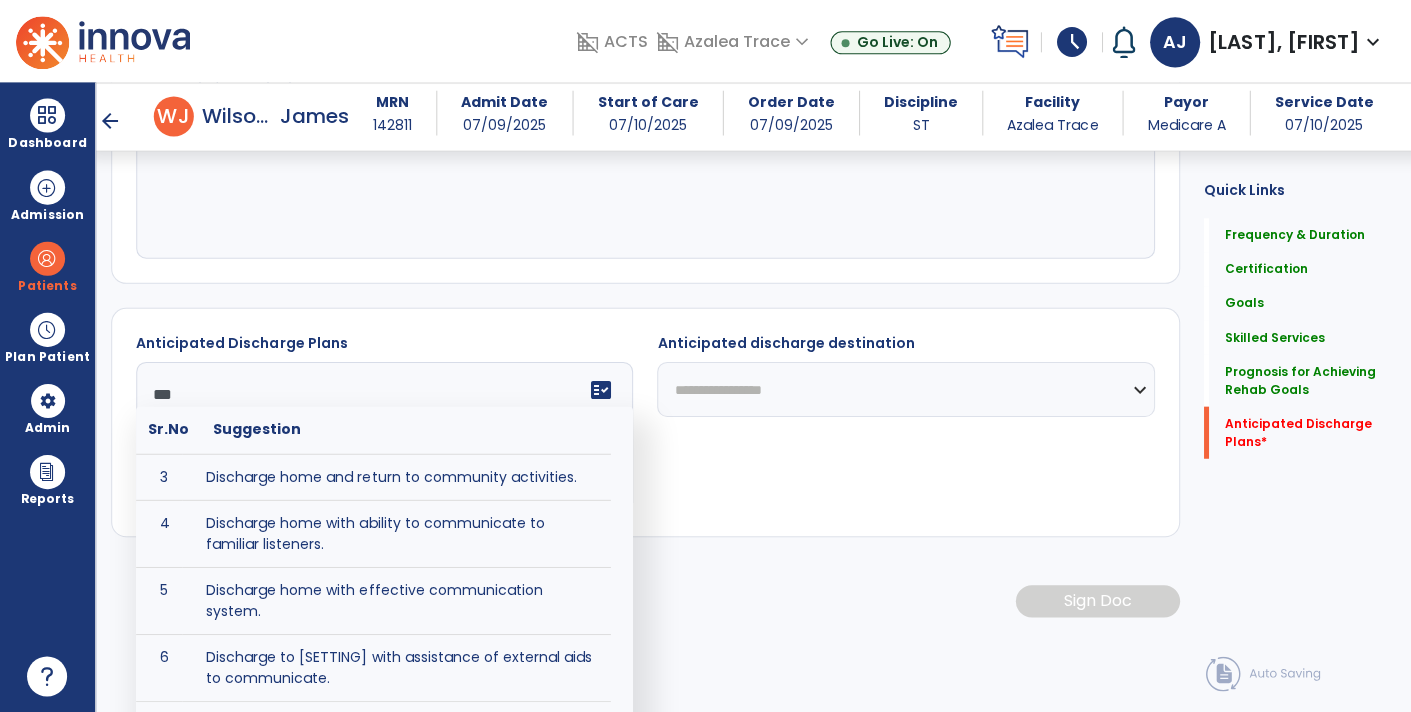 scroll, scrollTop: 87, scrollLeft: 0, axis: vertical 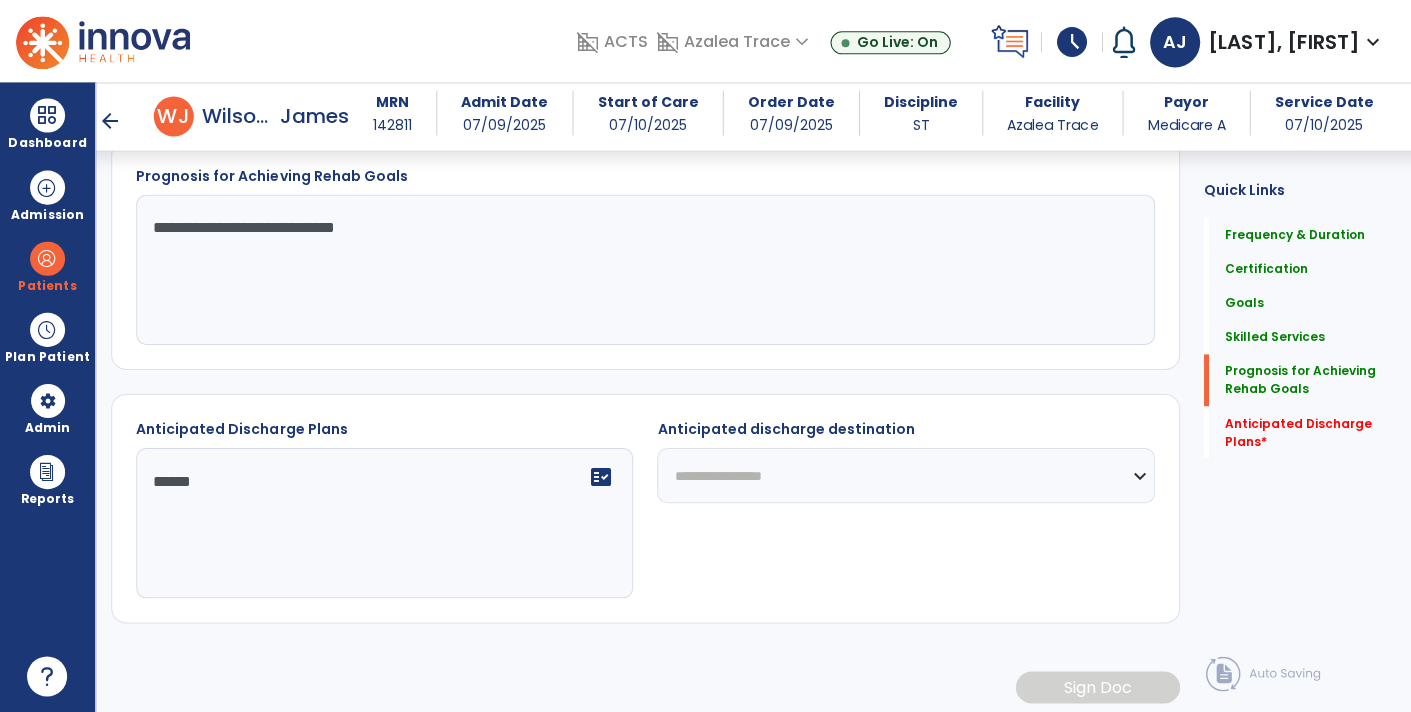 type on "*******" 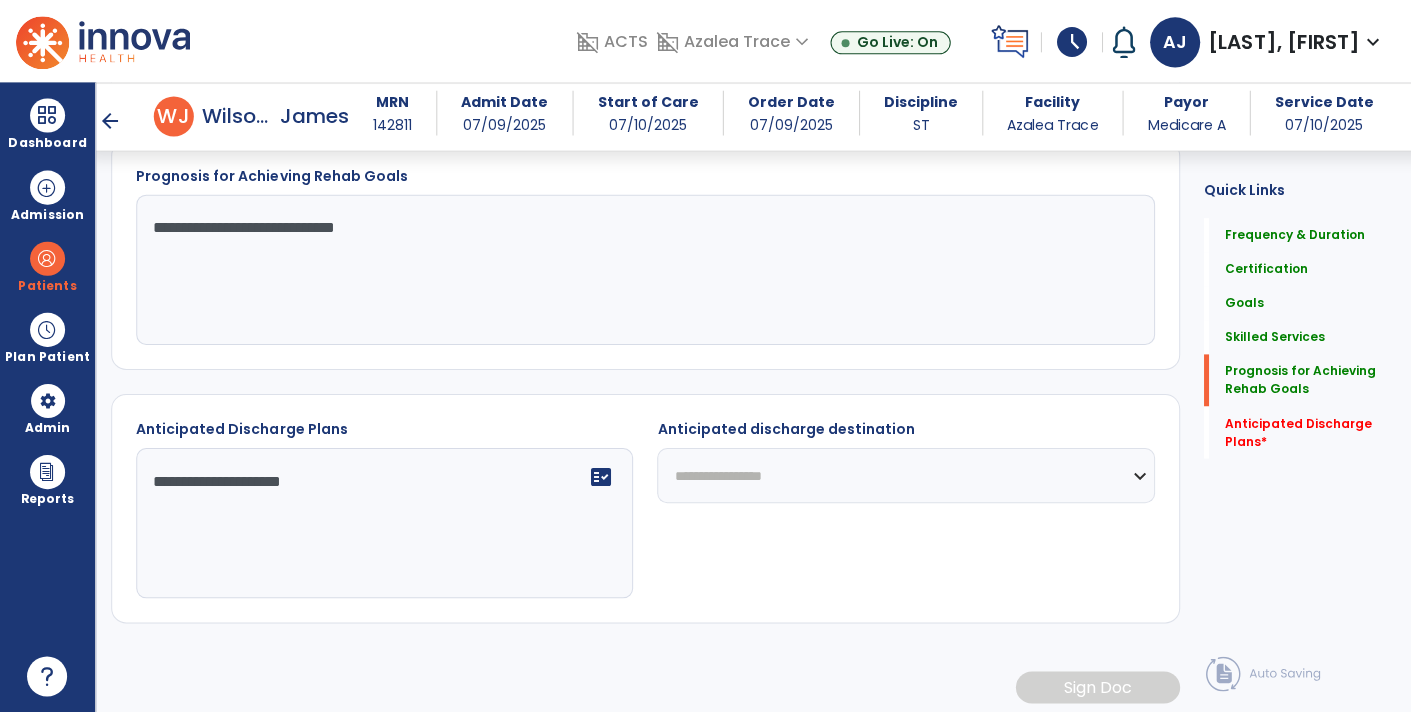 type on "**********" 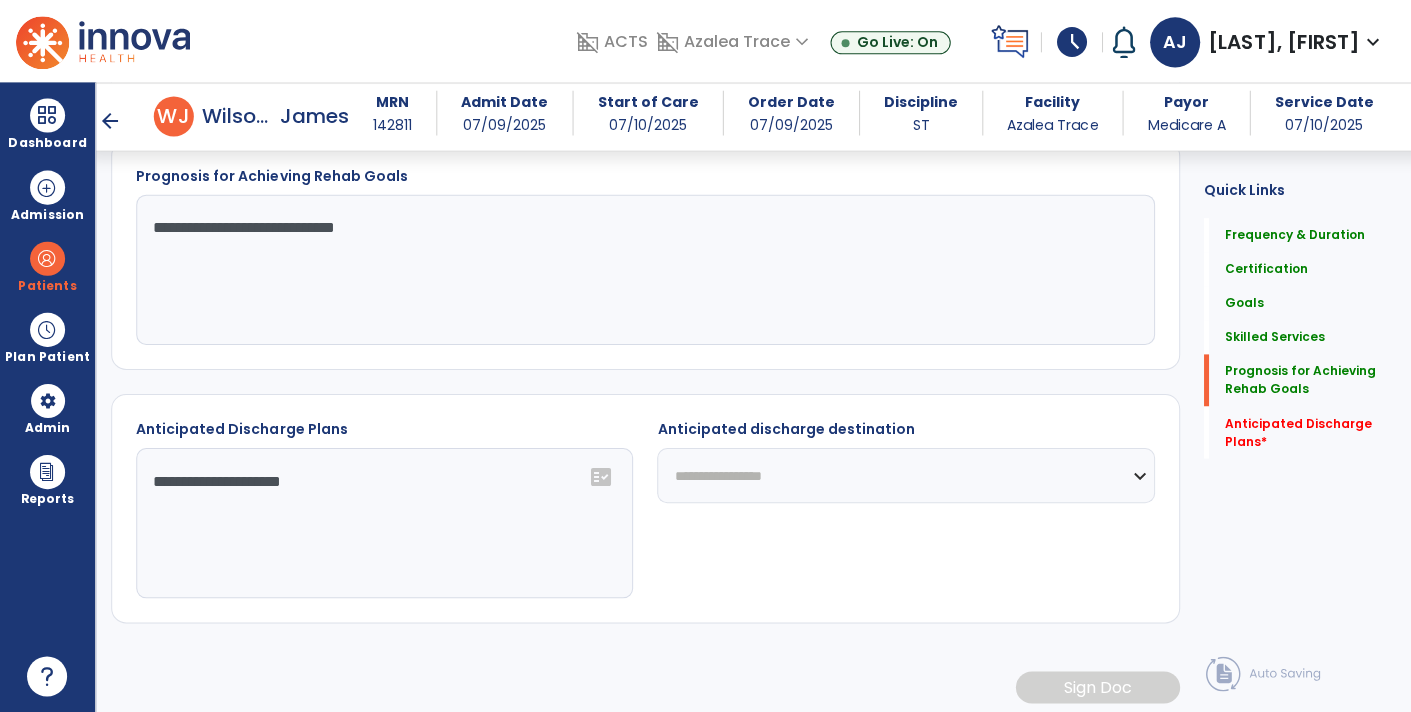 select on "**********" 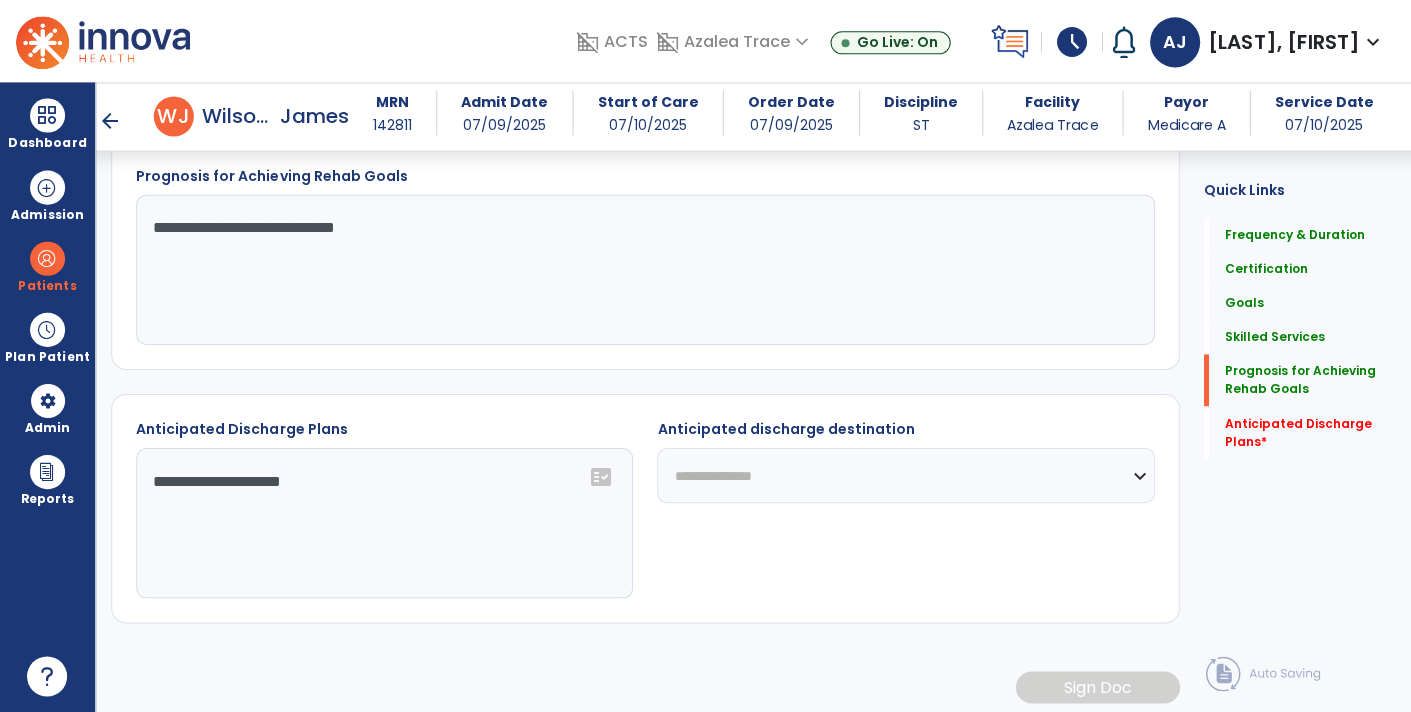 click on "**********" 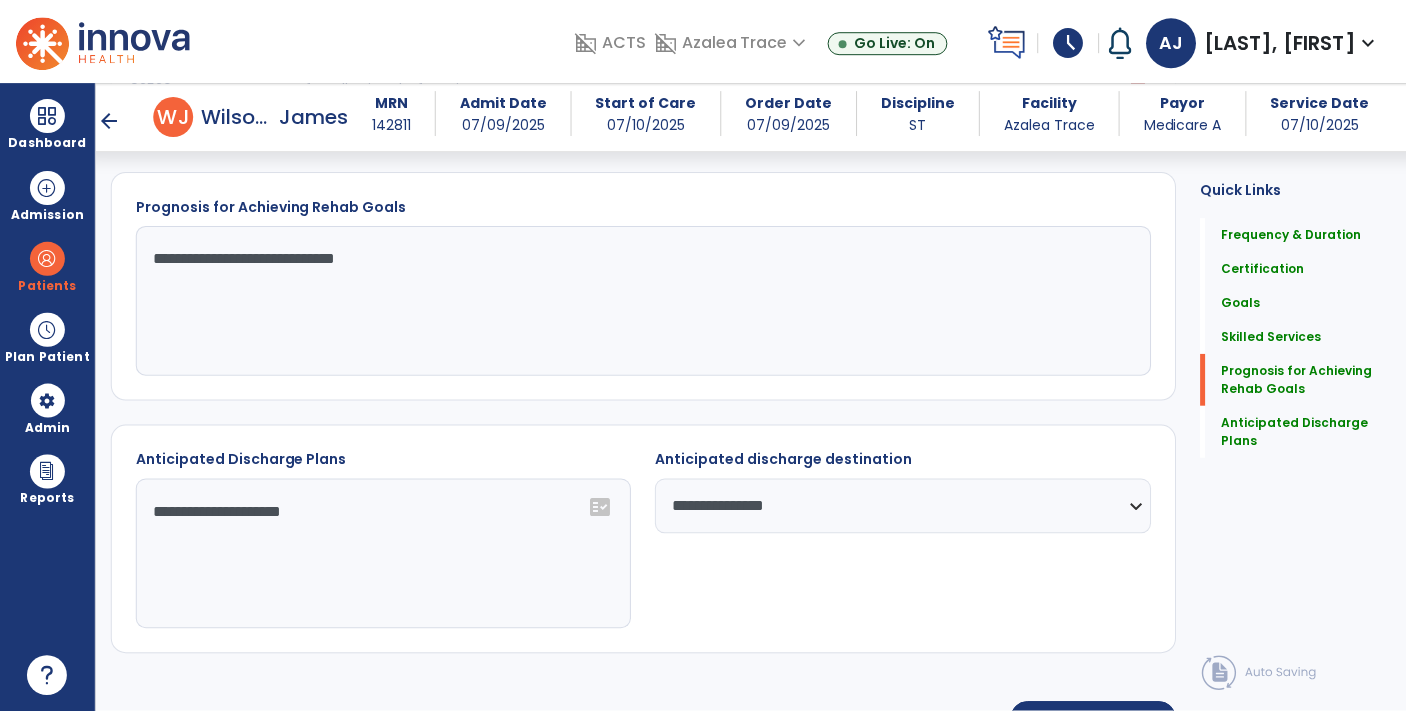 scroll, scrollTop: 1572, scrollLeft: 0, axis: vertical 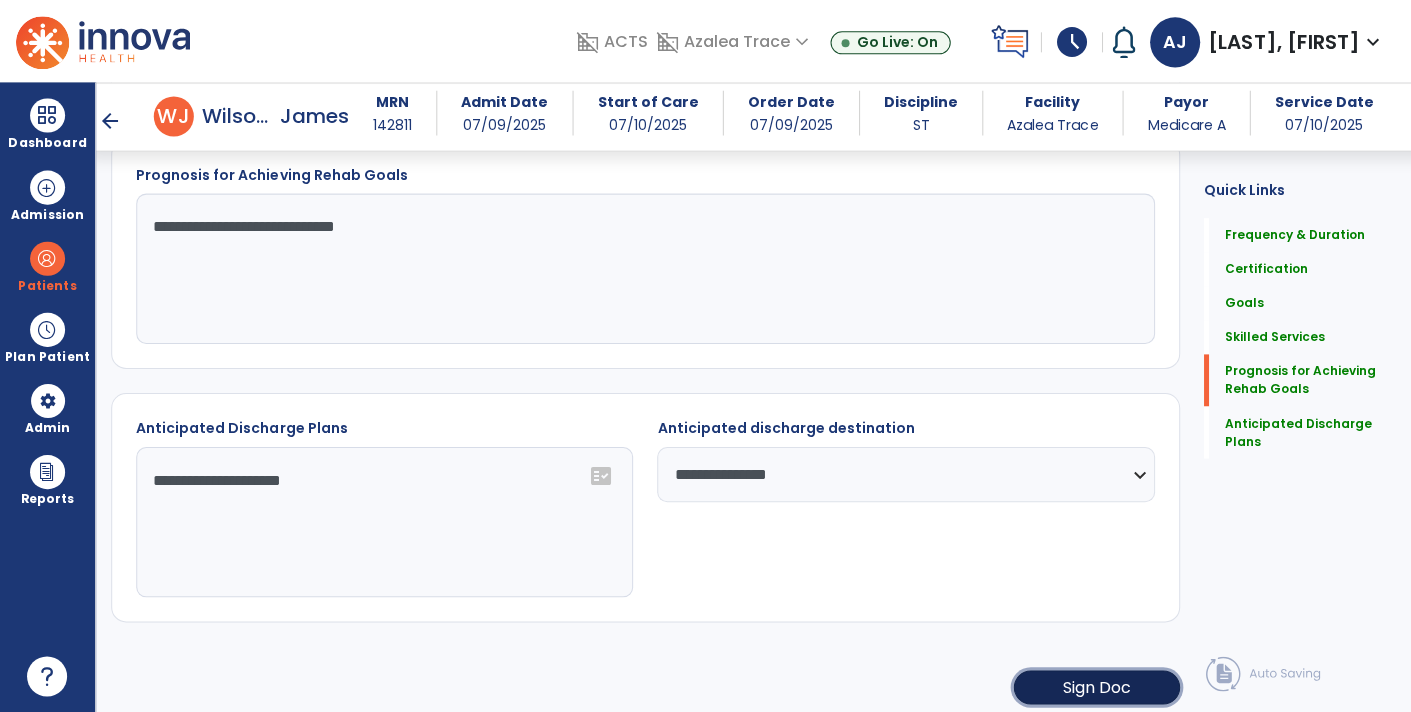 click on "Sign Doc" 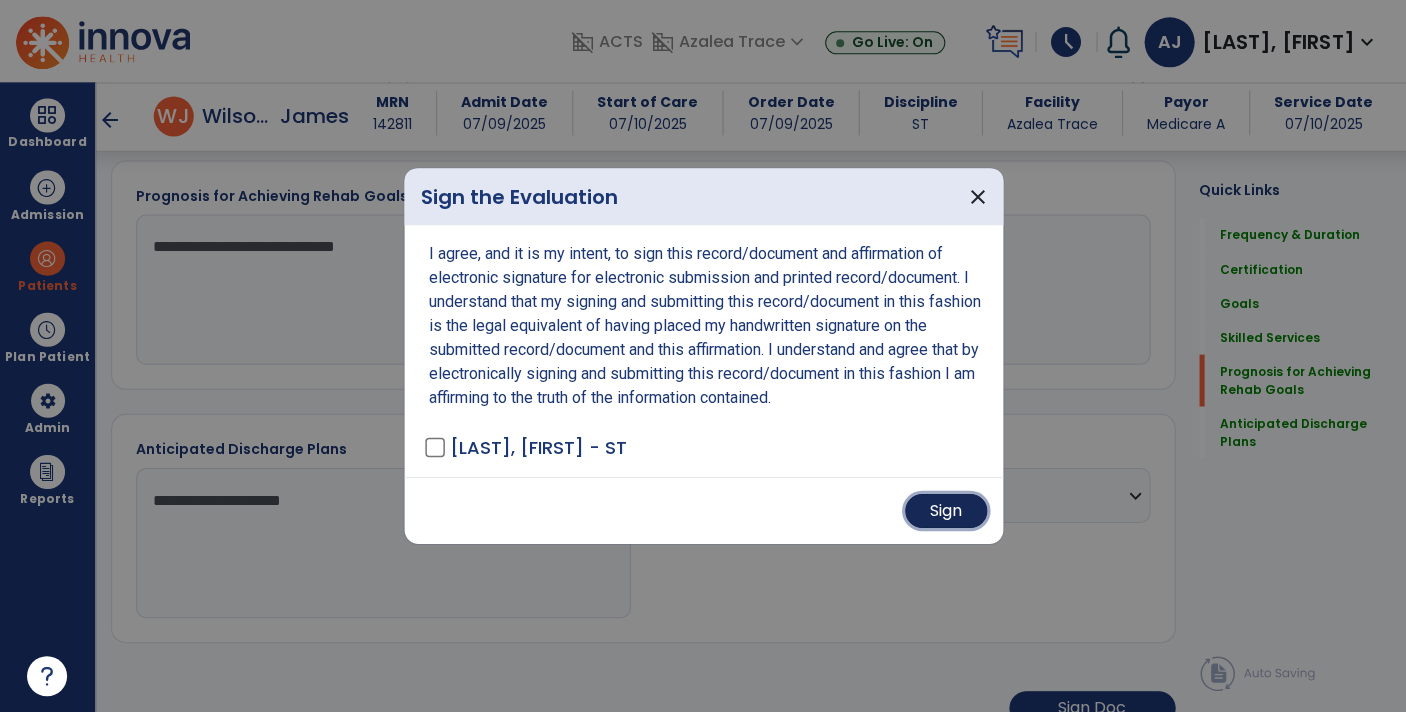 click on "Sign" at bounding box center [945, 511] 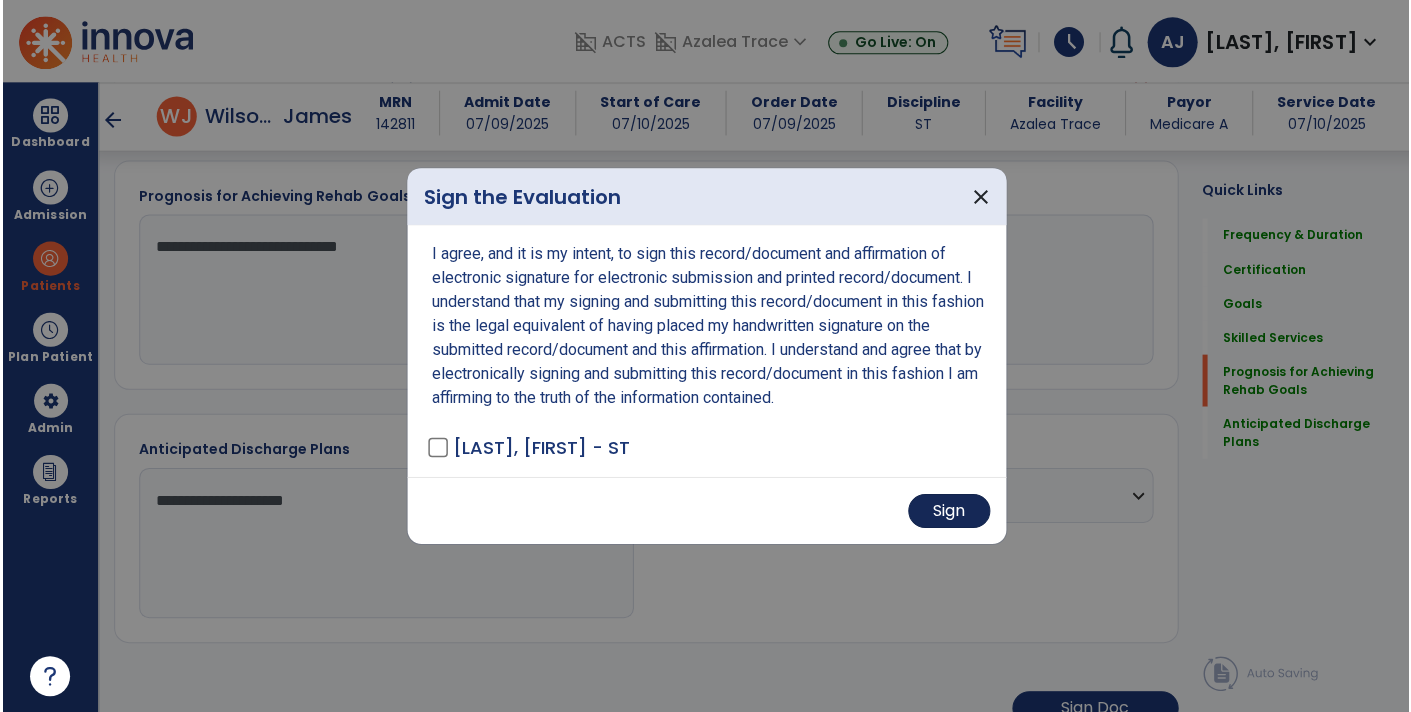 scroll, scrollTop: 1571, scrollLeft: 0, axis: vertical 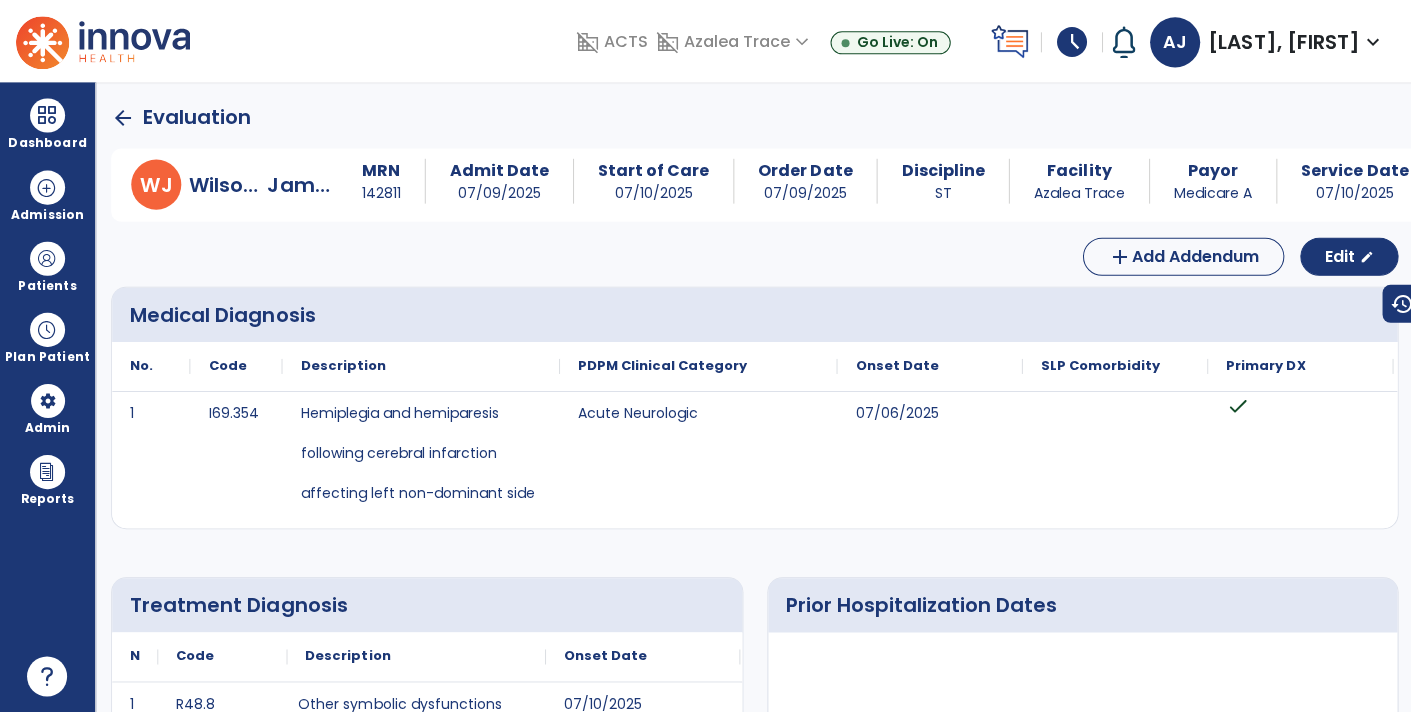 click on "arrow_back" 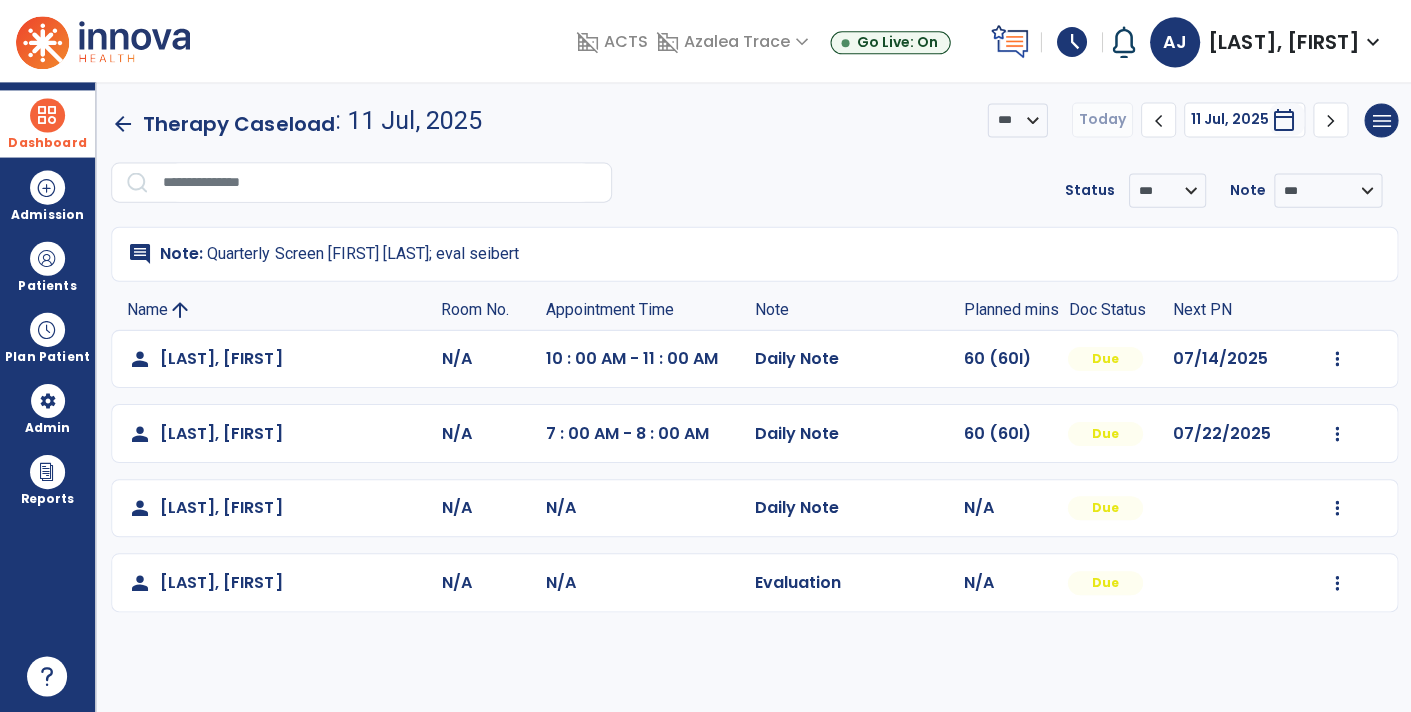 click at bounding box center (47, 116) 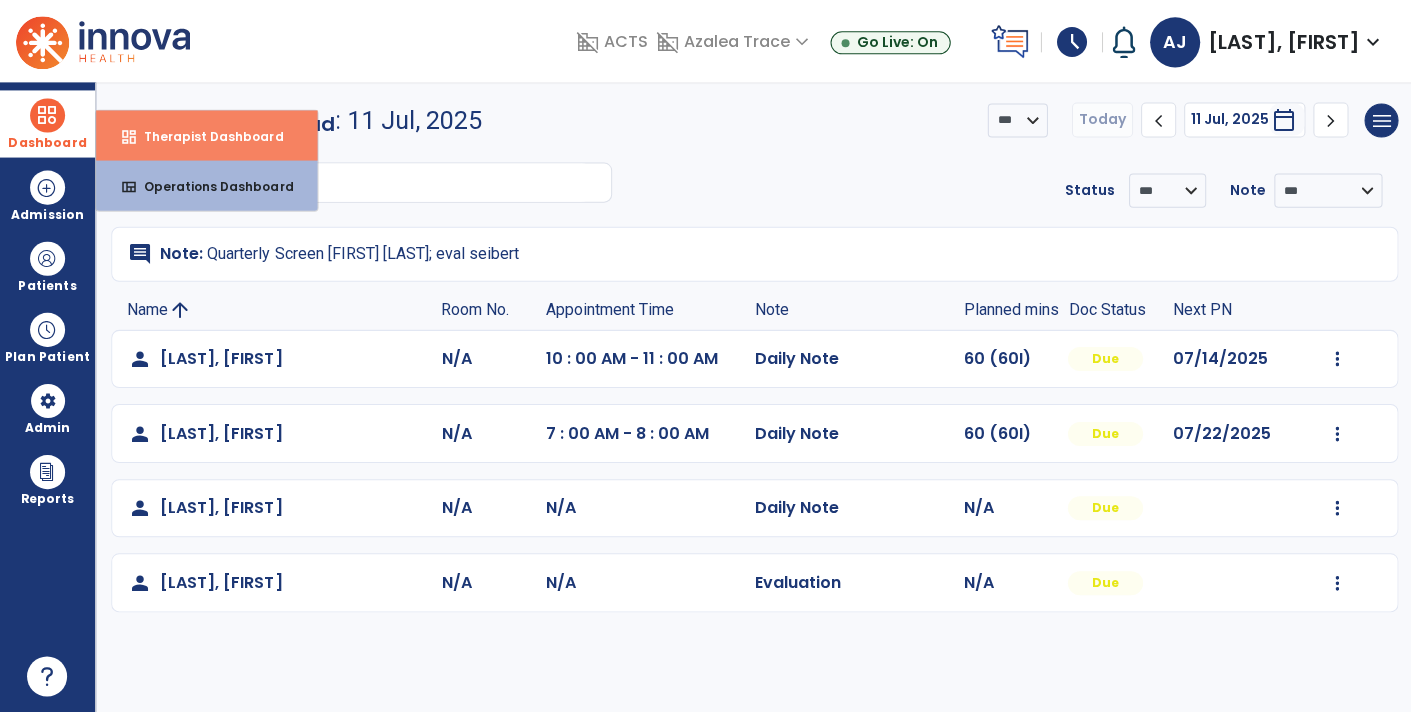 click on "Therapist Dashboard" at bounding box center [205, 136] 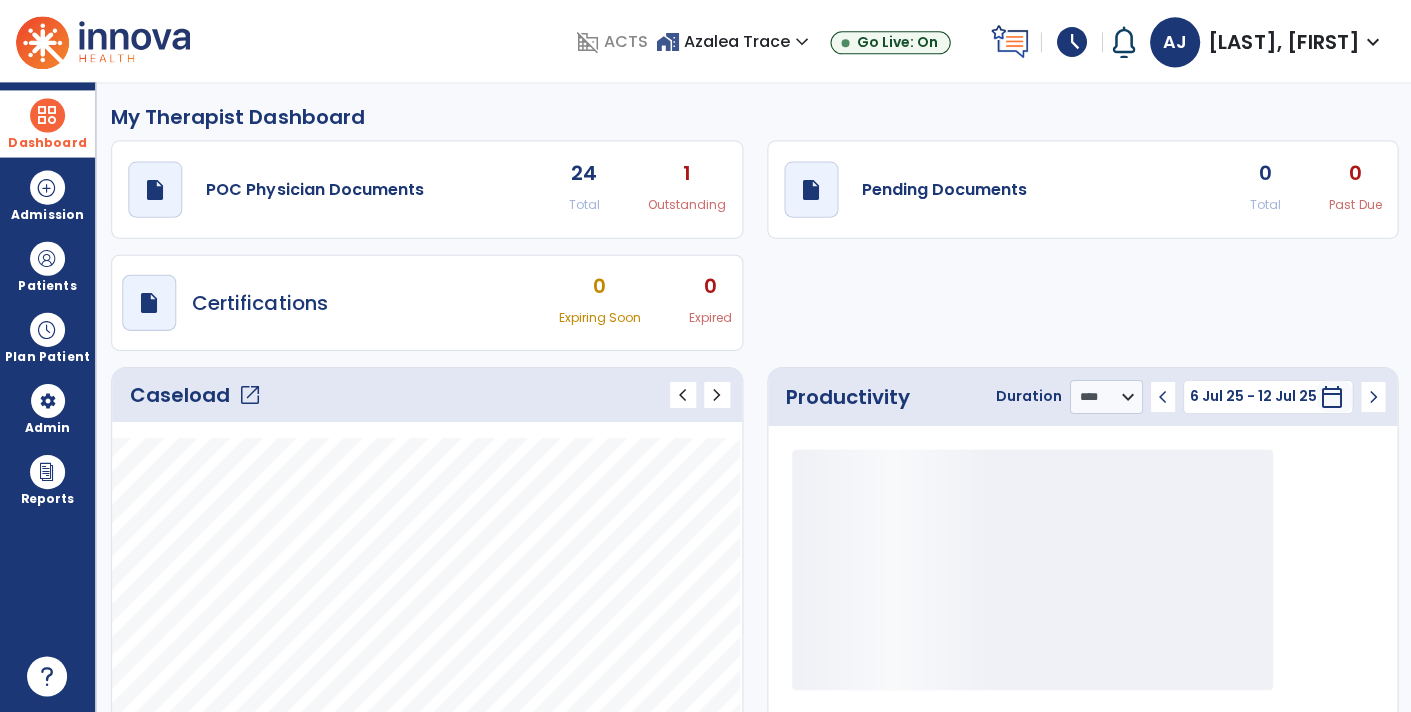 click on "draft   open_in_new  Pending Documents 0 Total 0 Past Due" 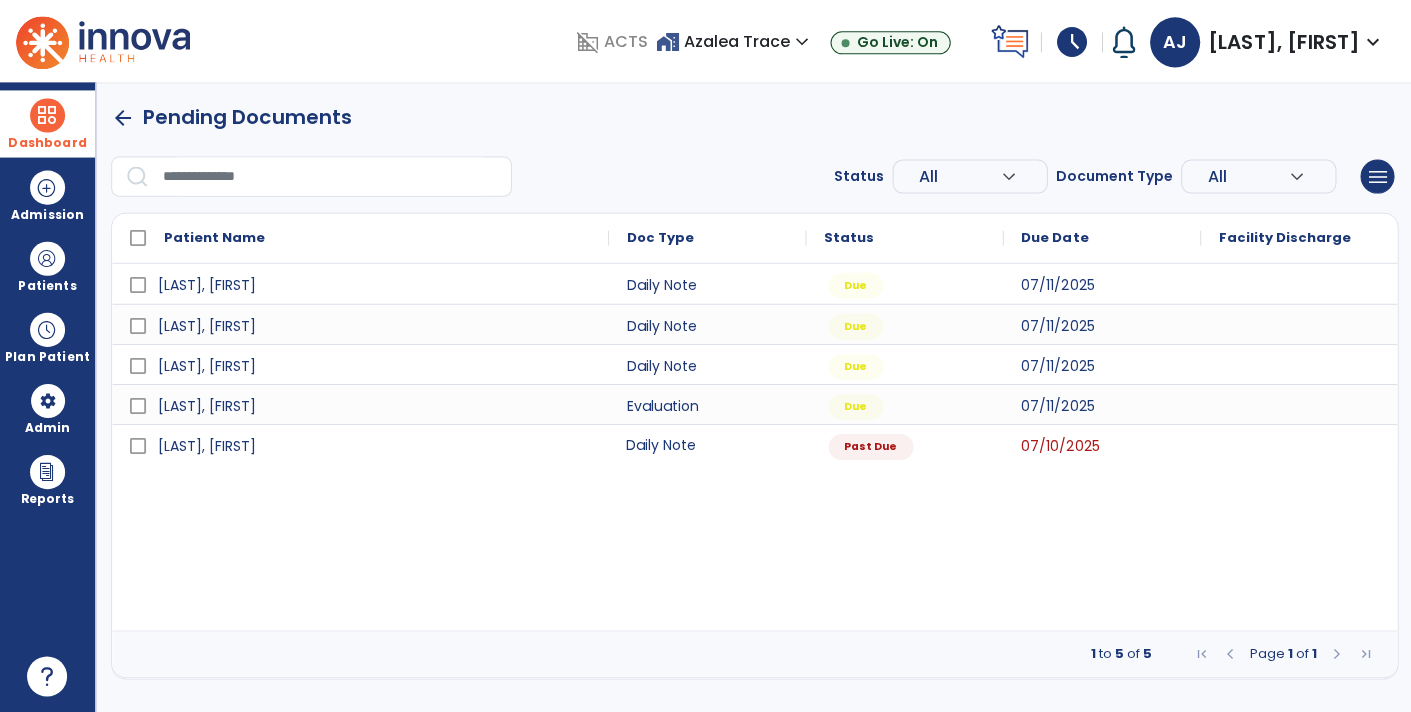 click on "Daily Note" at bounding box center [706, 444] 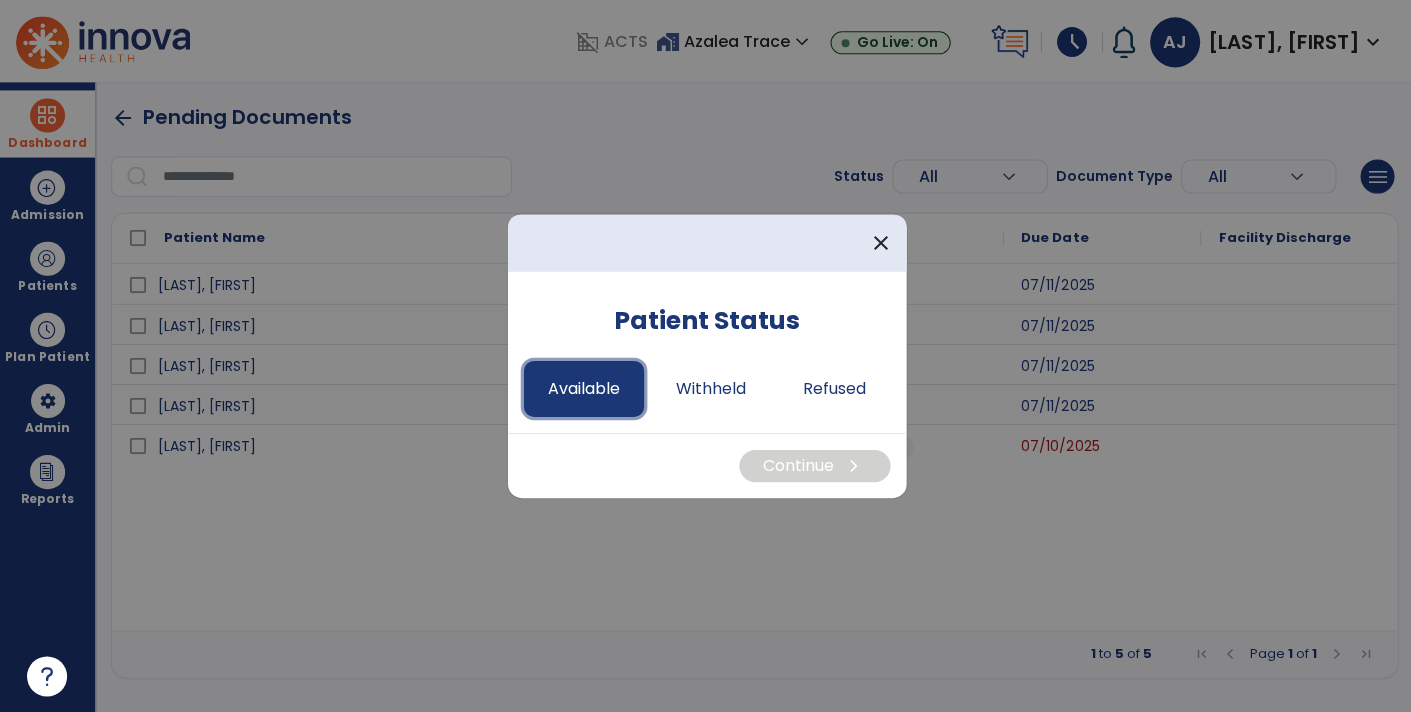 click on "Available" at bounding box center (583, 389) 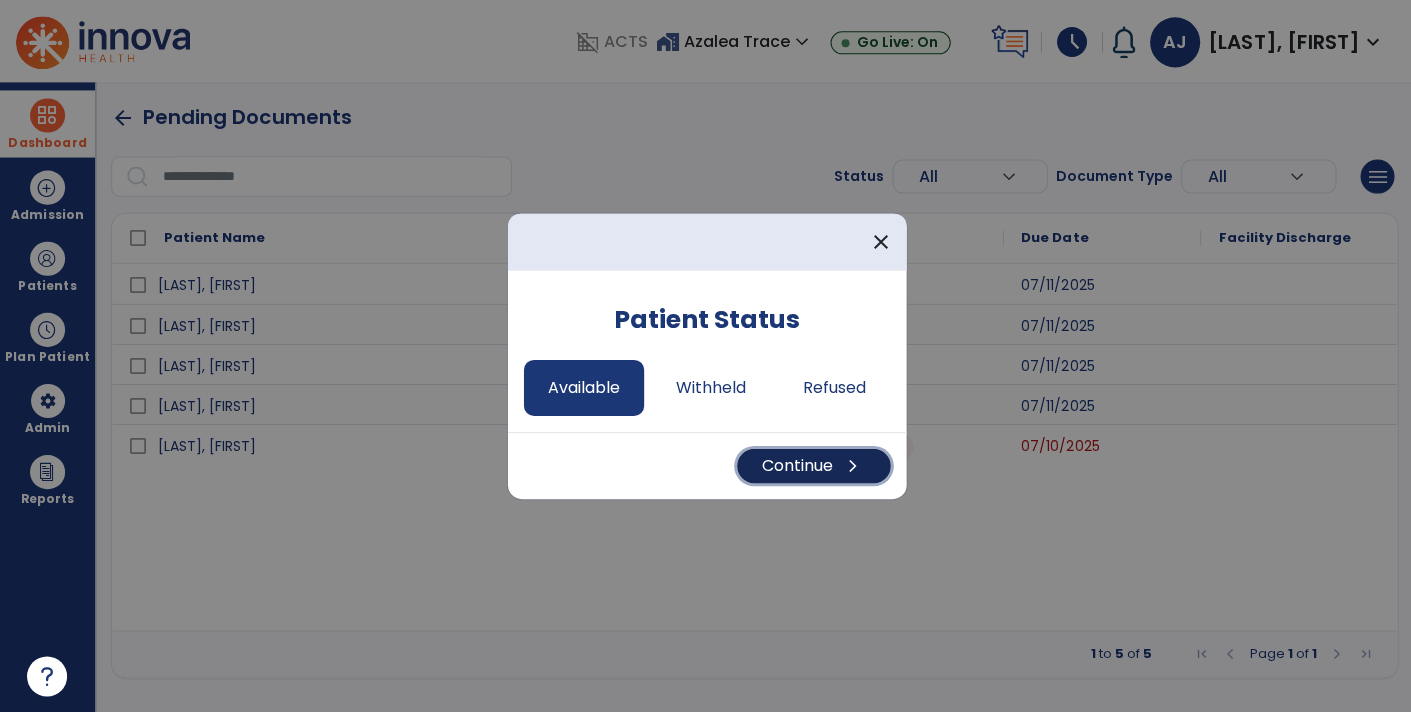click on "Continue   chevron_right" at bounding box center (812, 466) 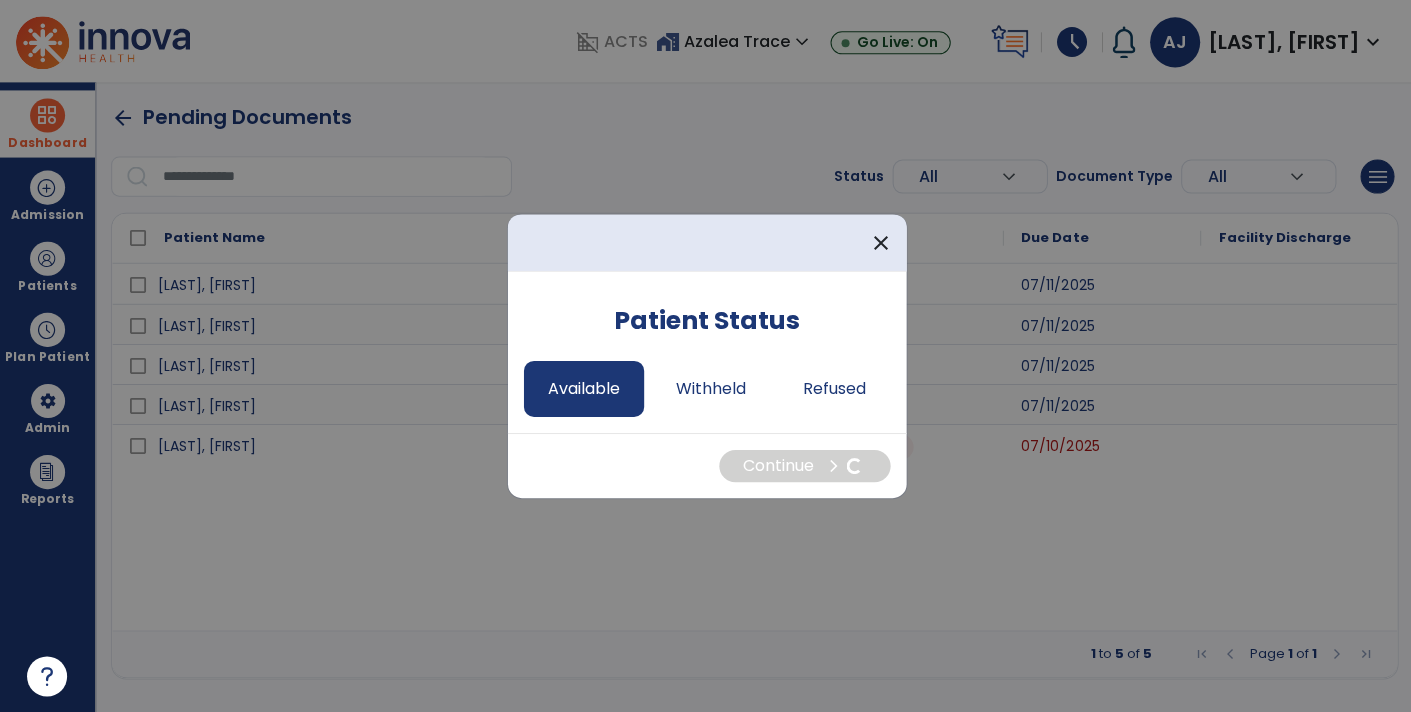 select on "*" 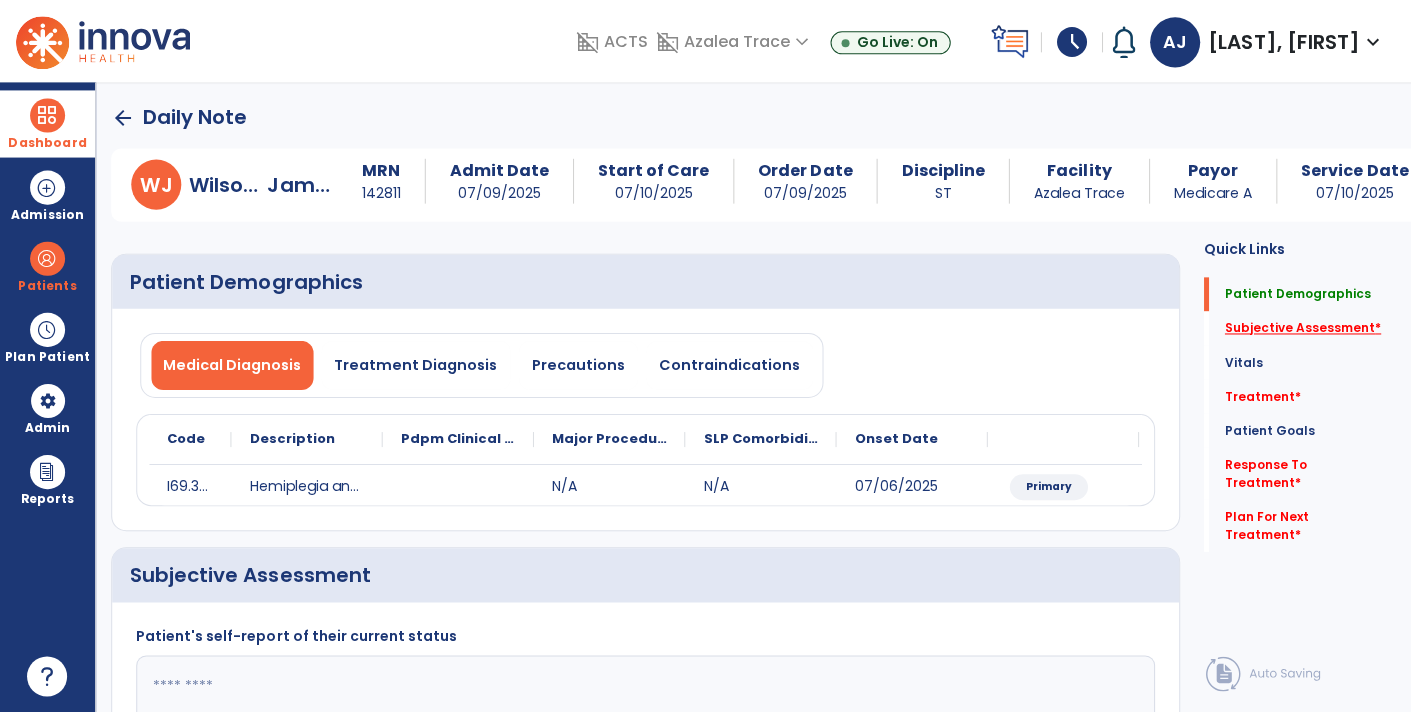 click on "Subjective Assessment   *" 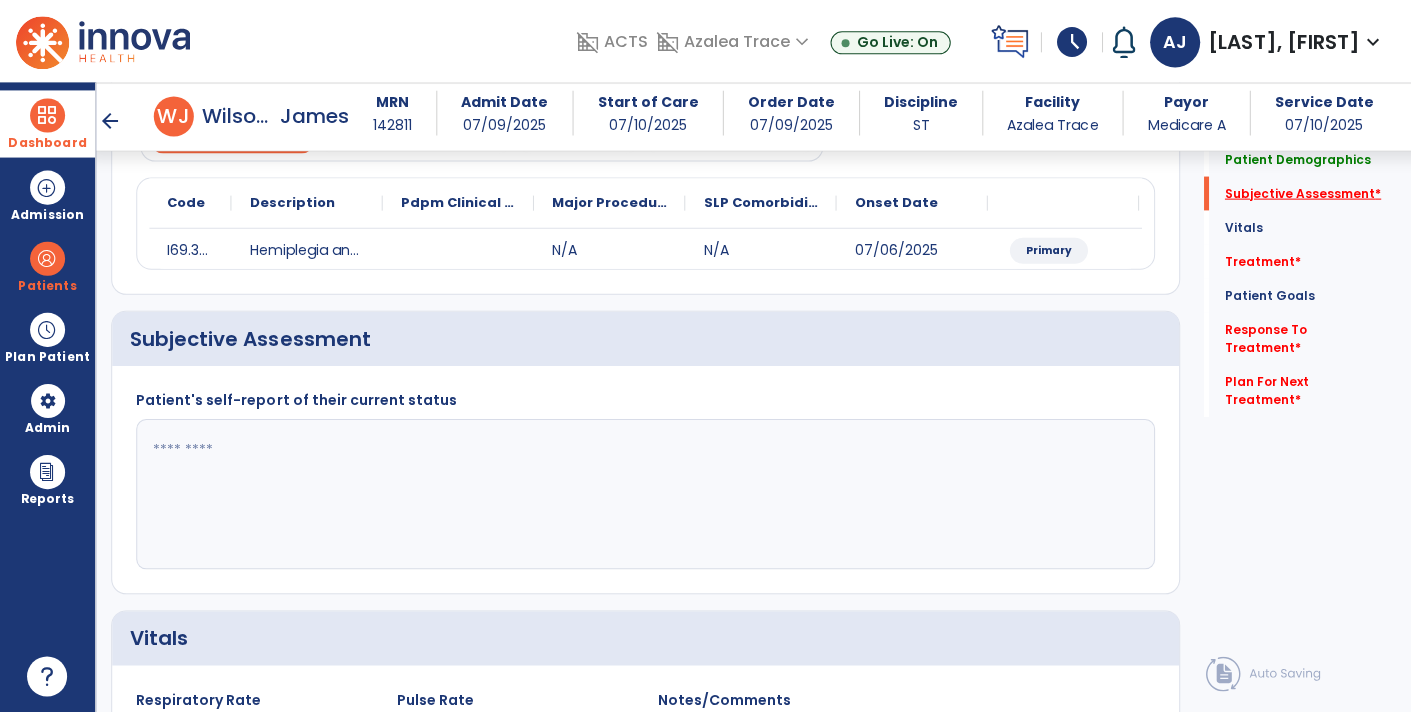 scroll, scrollTop: 288, scrollLeft: 0, axis: vertical 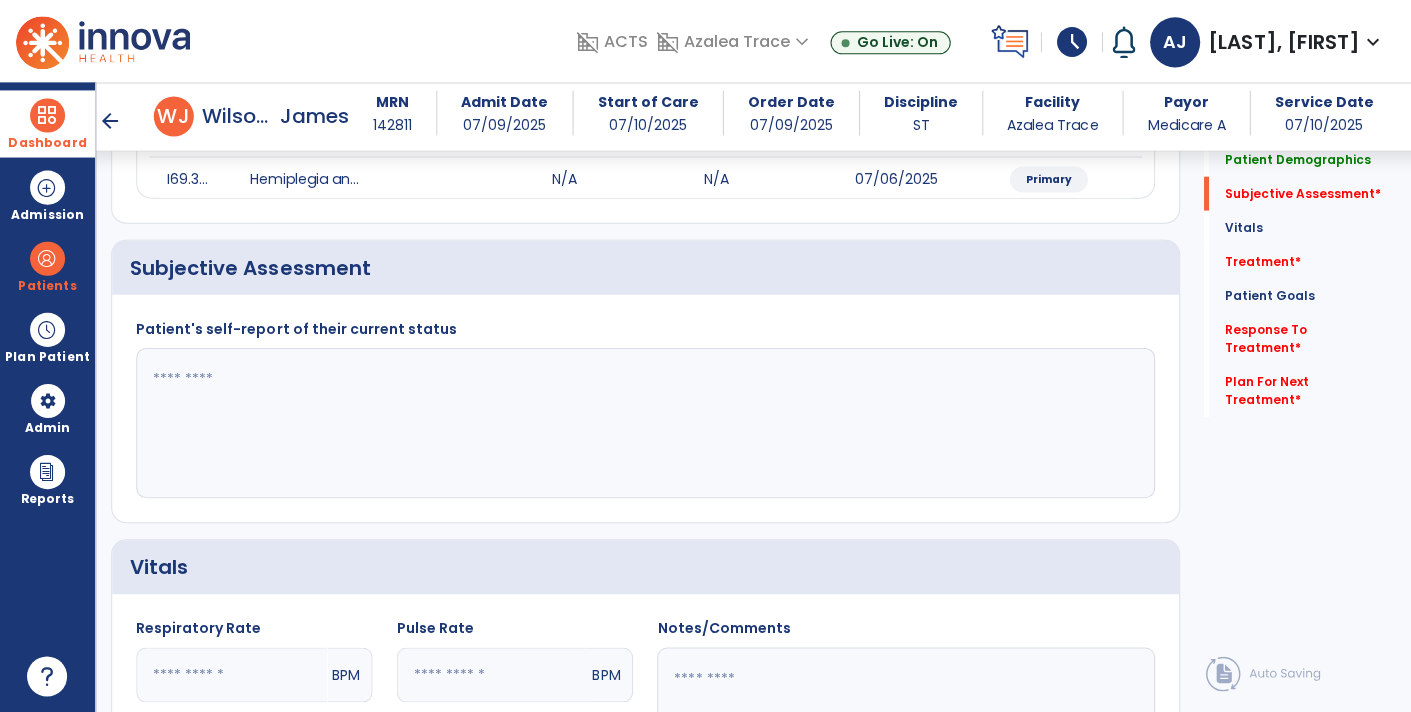 click 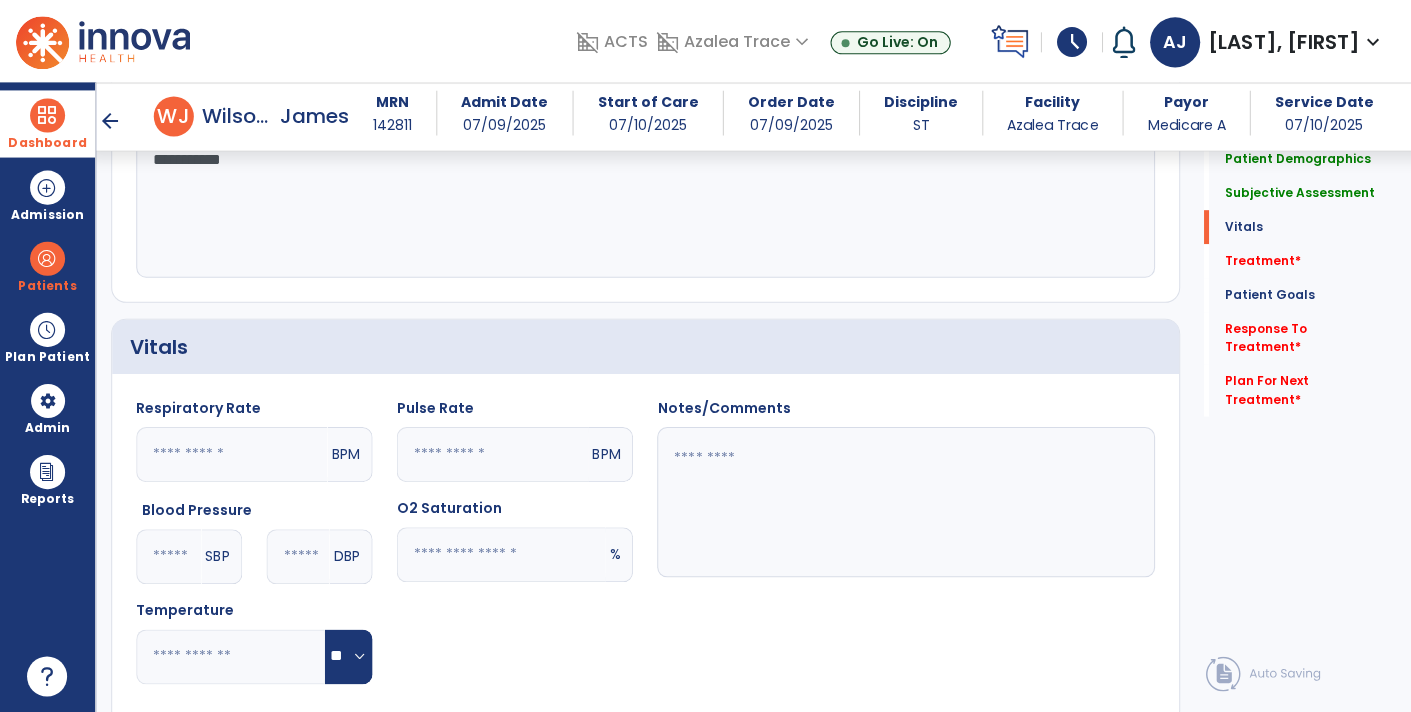 scroll, scrollTop: 469, scrollLeft: 0, axis: vertical 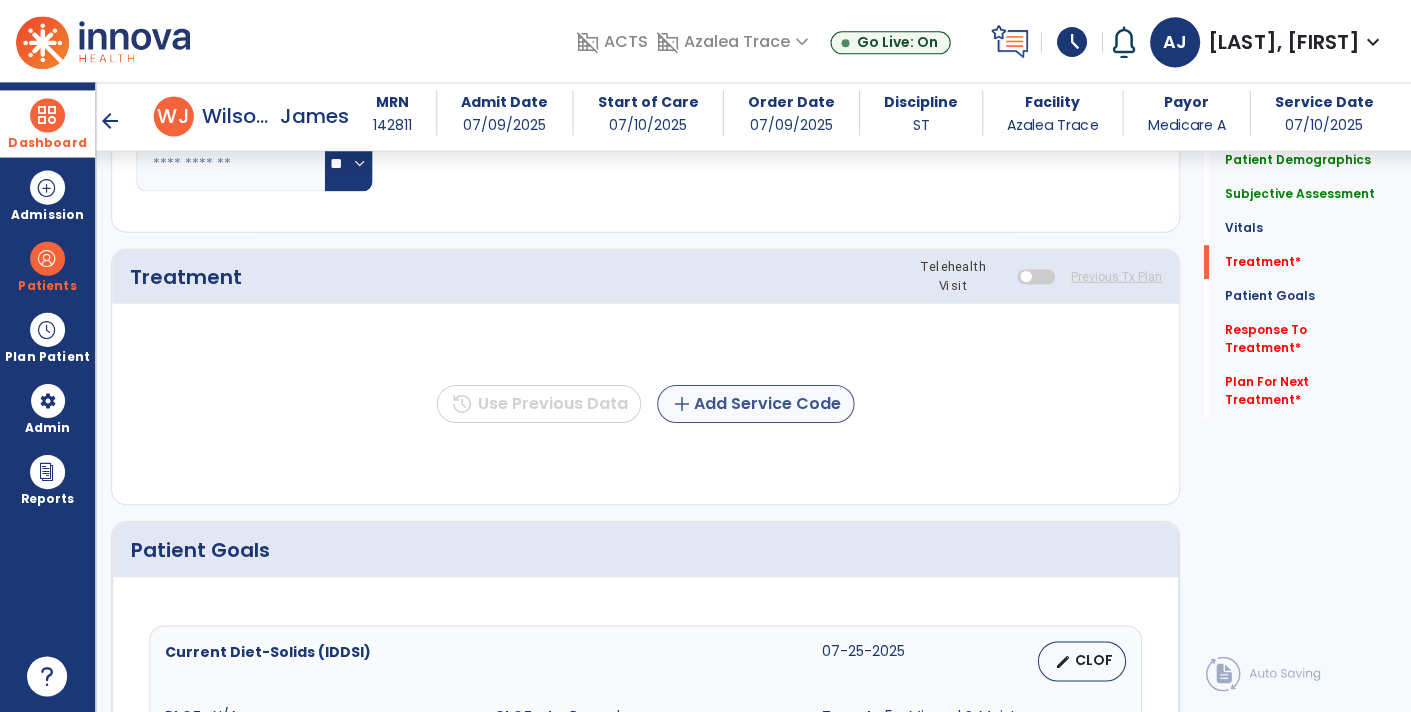 type on "**********" 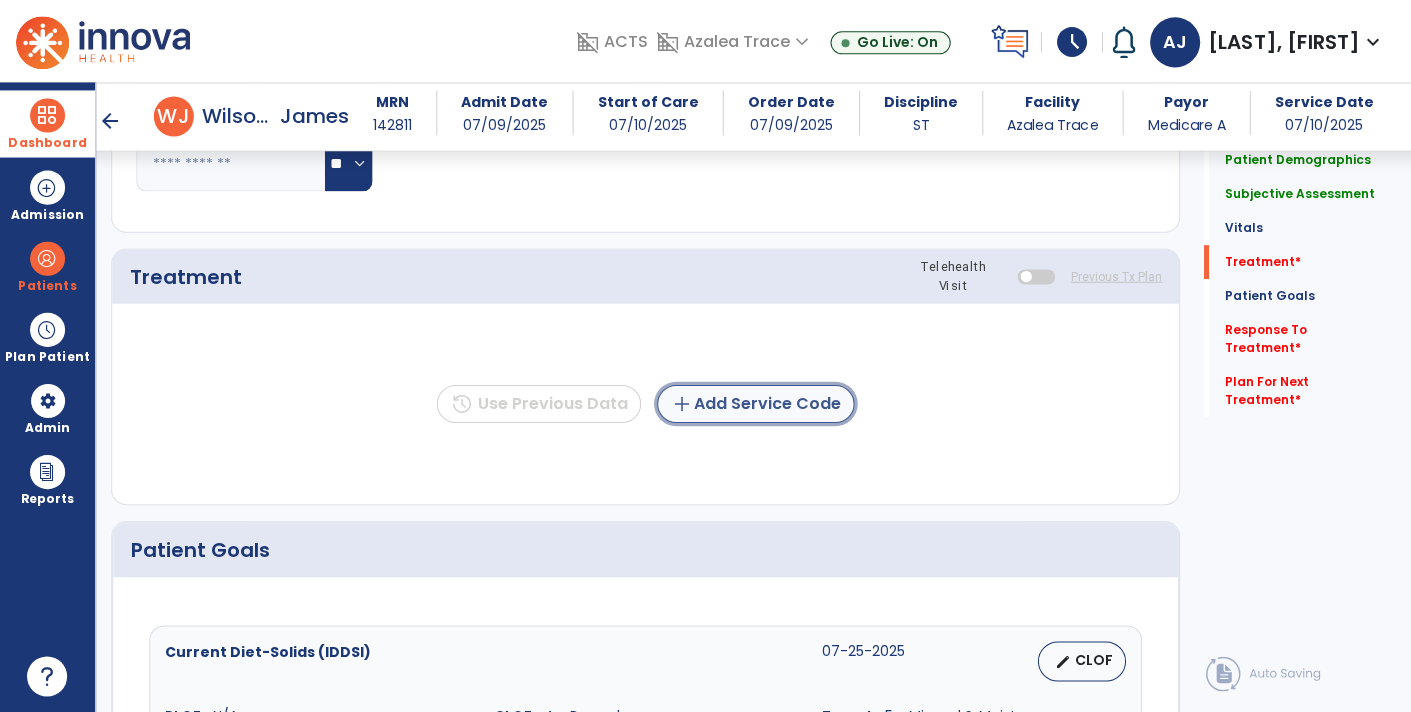 click on "add  Add Service Code" 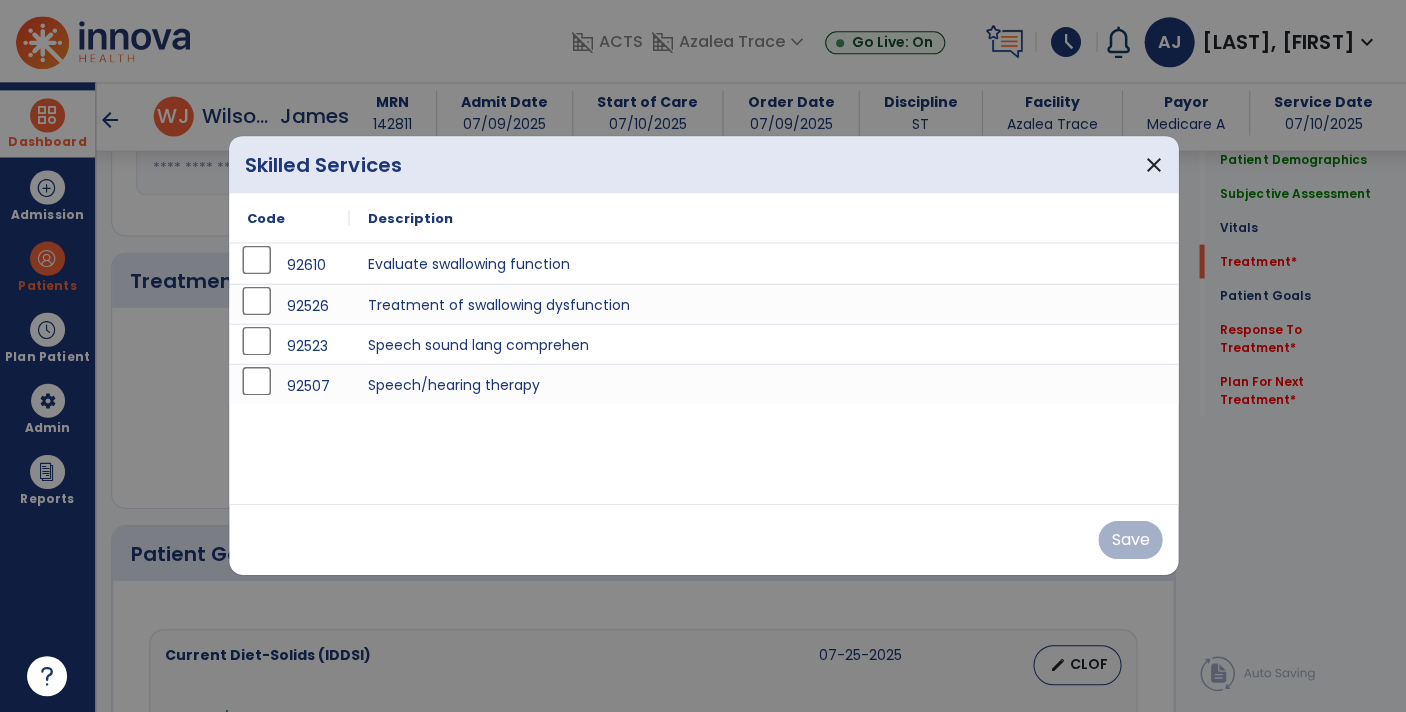 scroll, scrollTop: 1000, scrollLeft: 0, axis: vertical 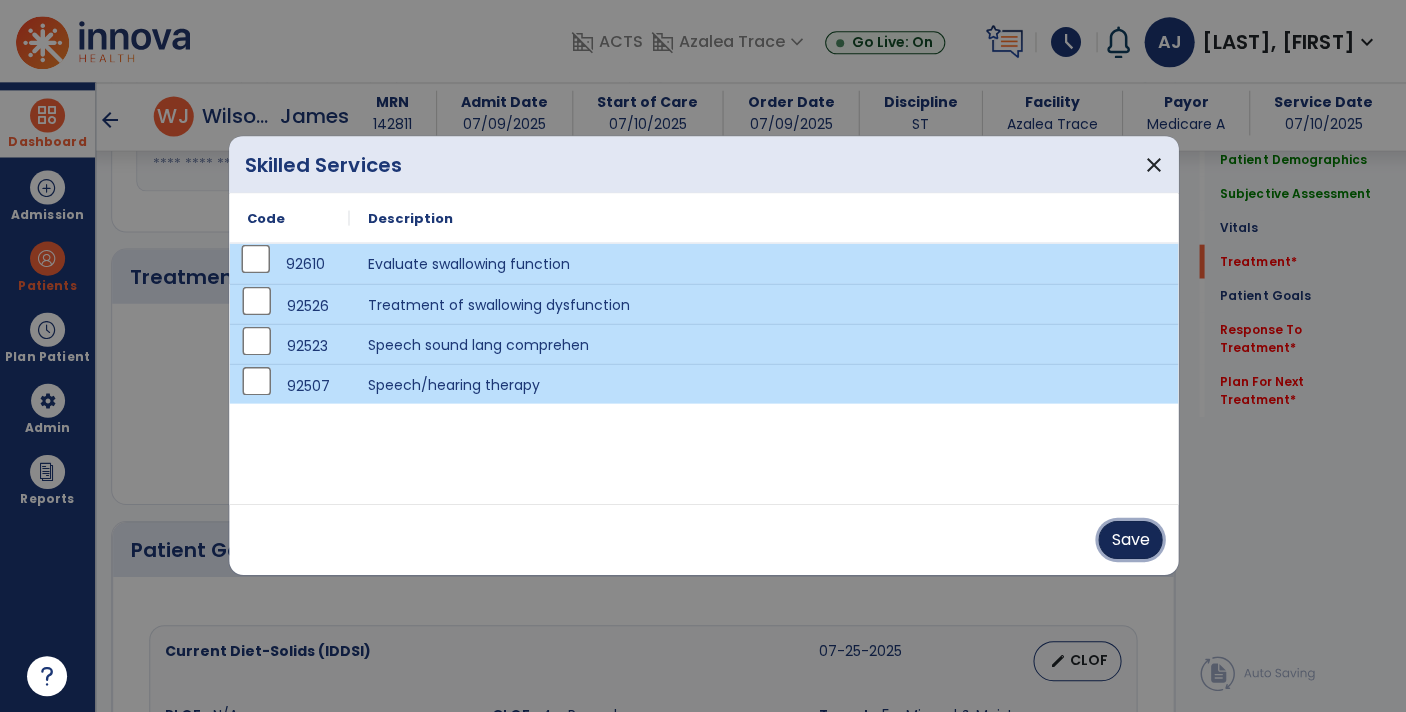 click on "Save" at bounding box center (1129, 540) 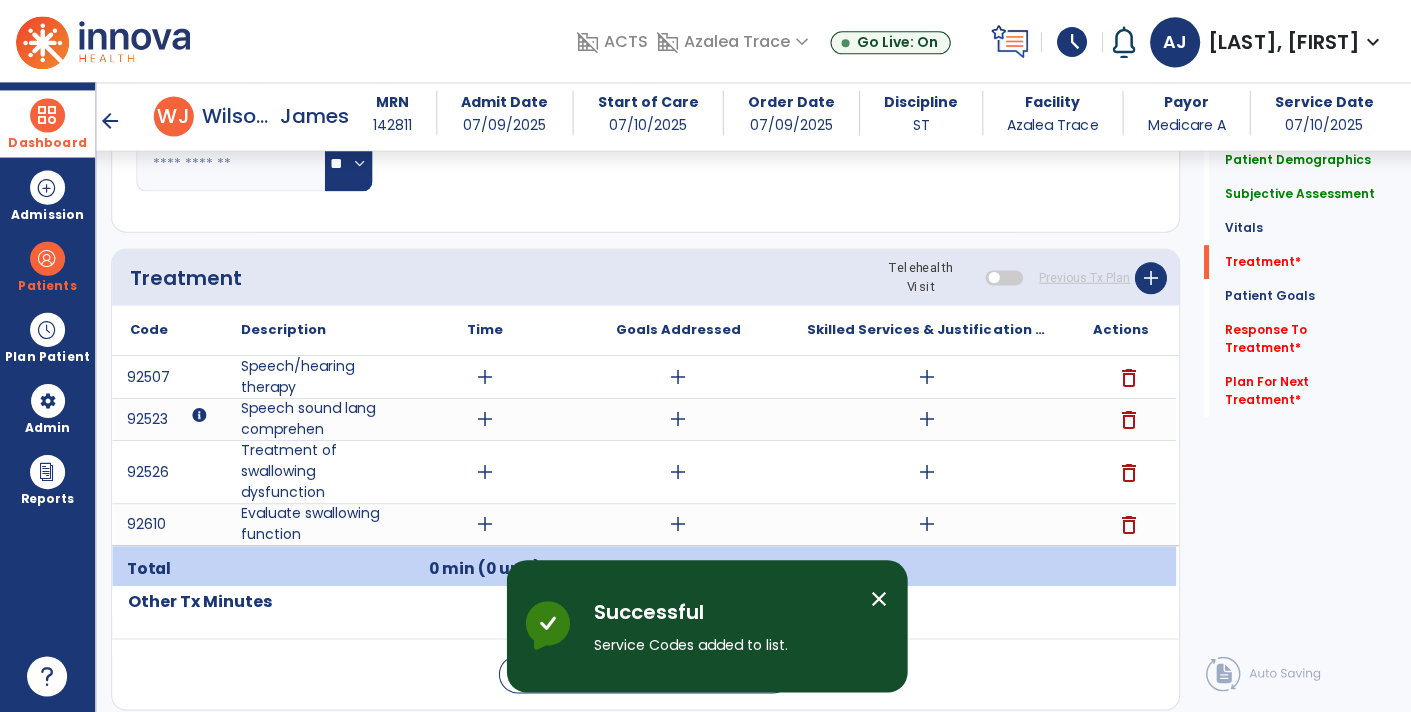 click on "add" at bounding box center [484, 377] 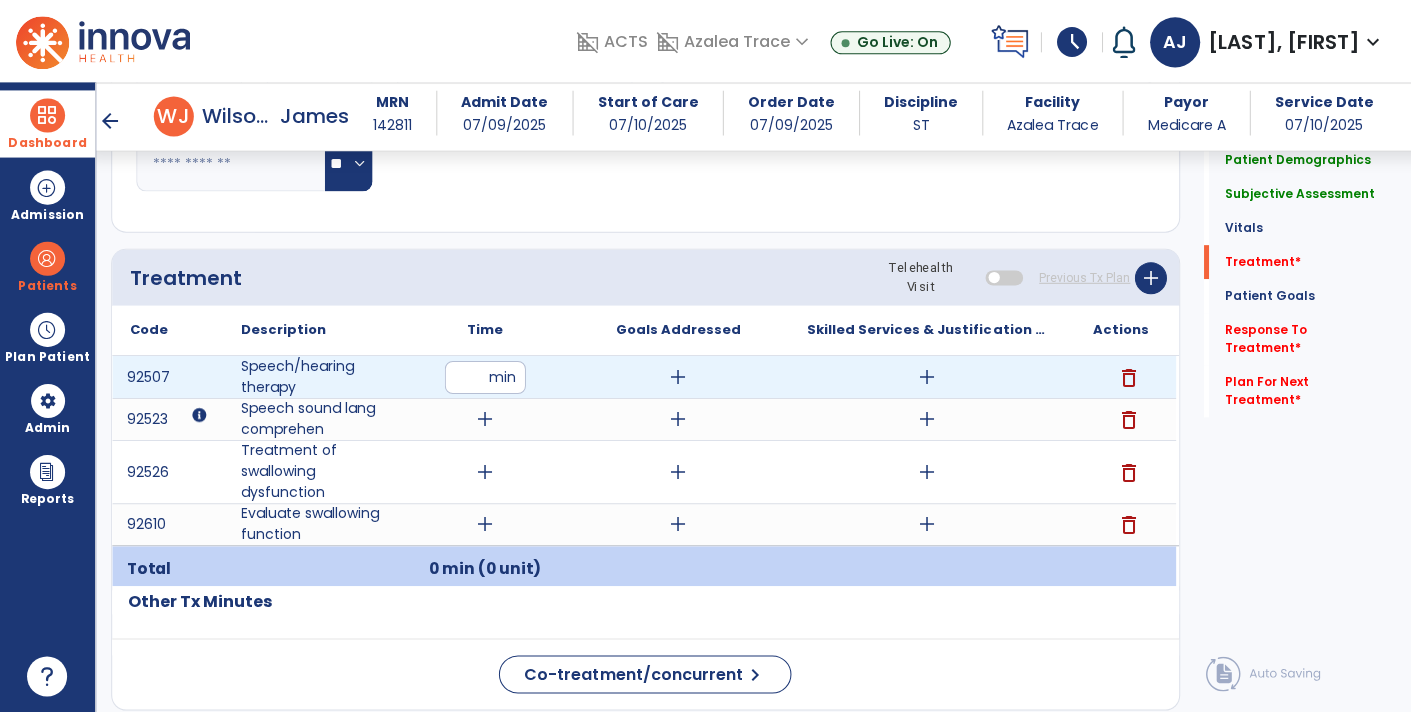 type on "**" 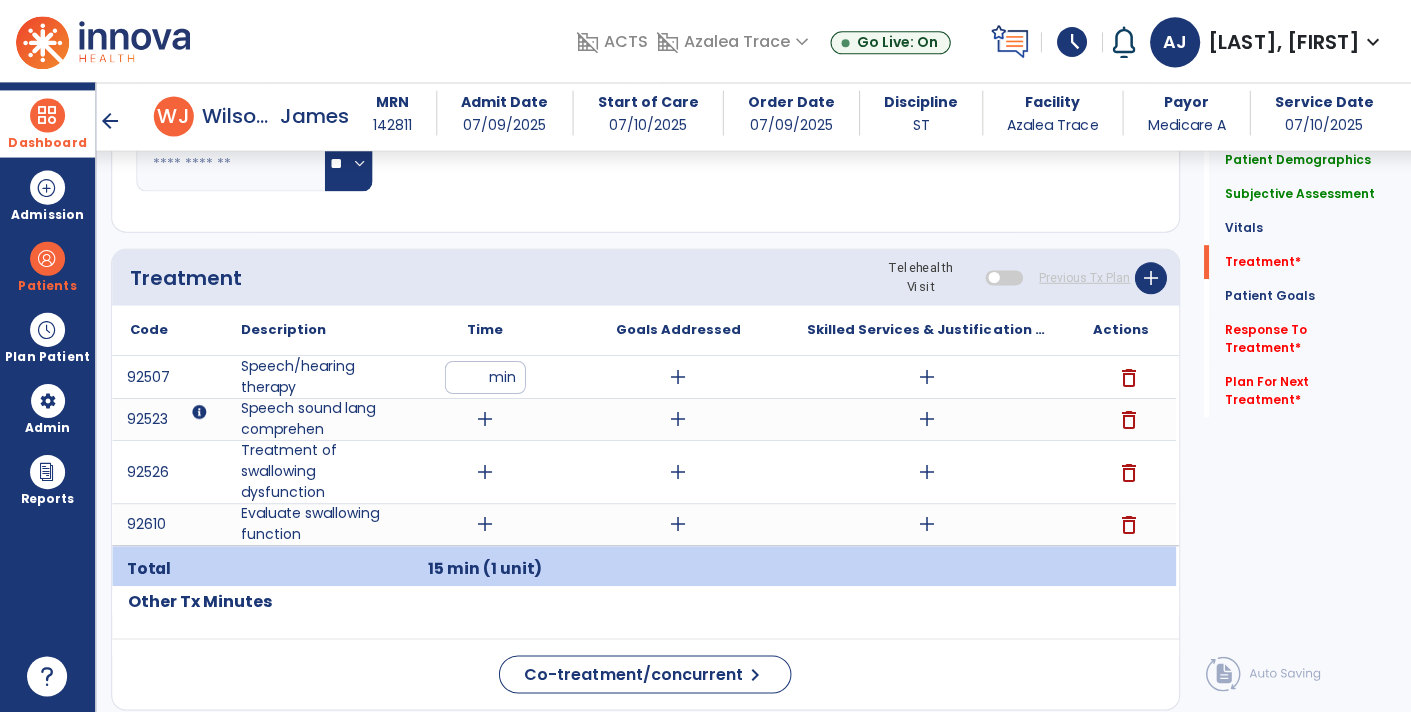 click on "add" at bounding box center (484, 419) 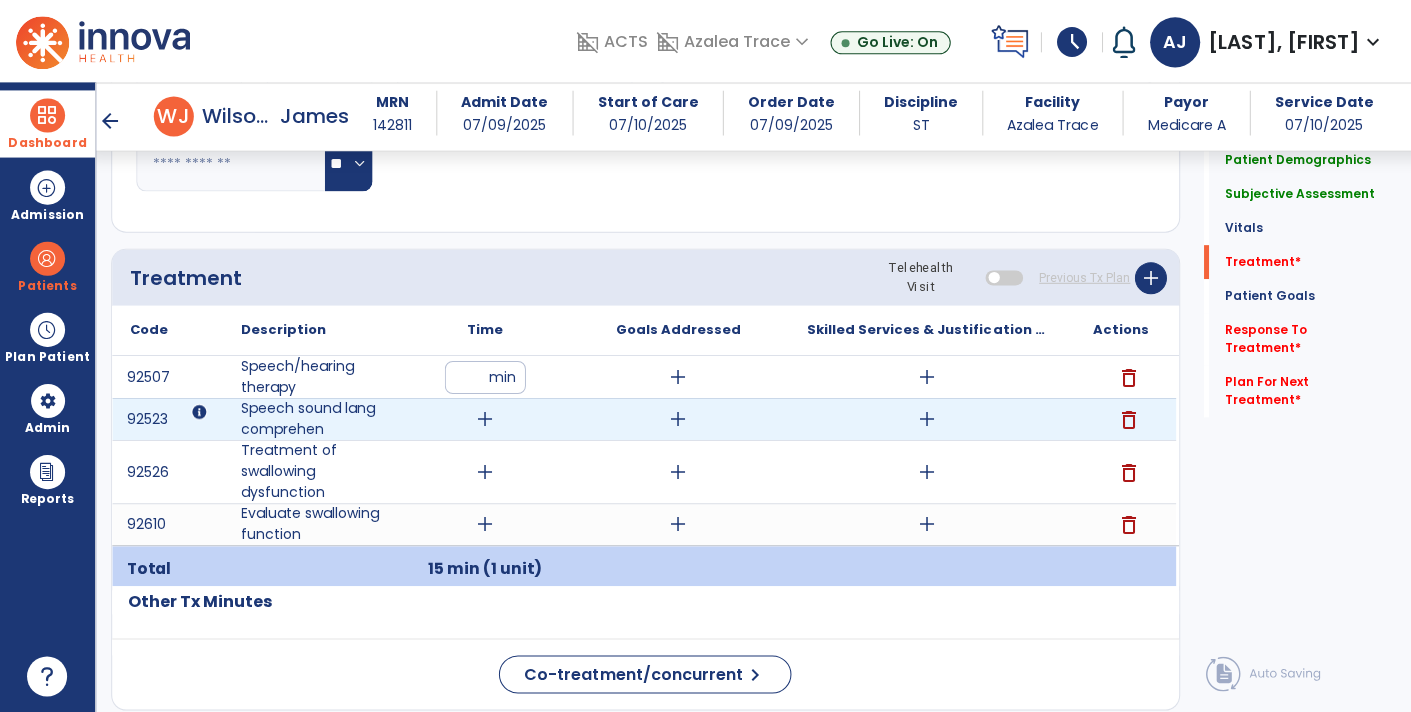click on "add" at bounding box center (484, 419) 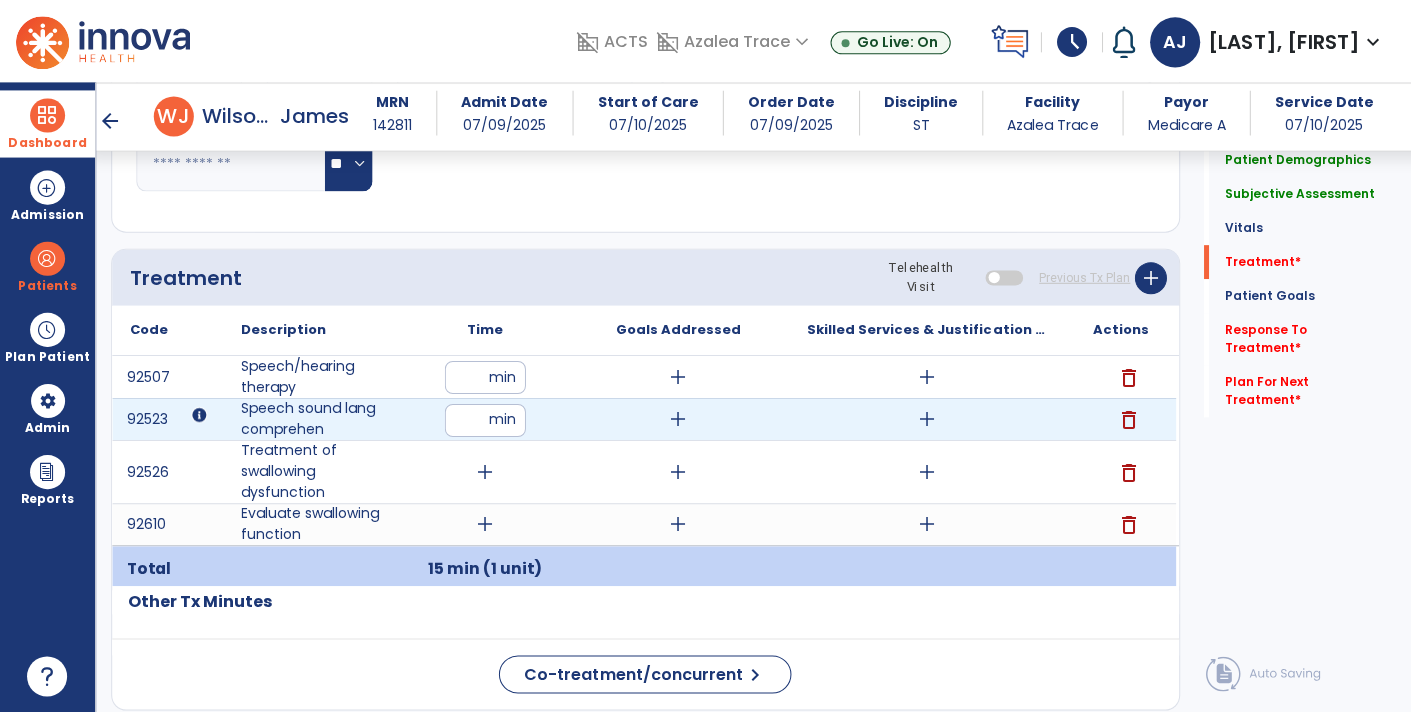 type on "**" 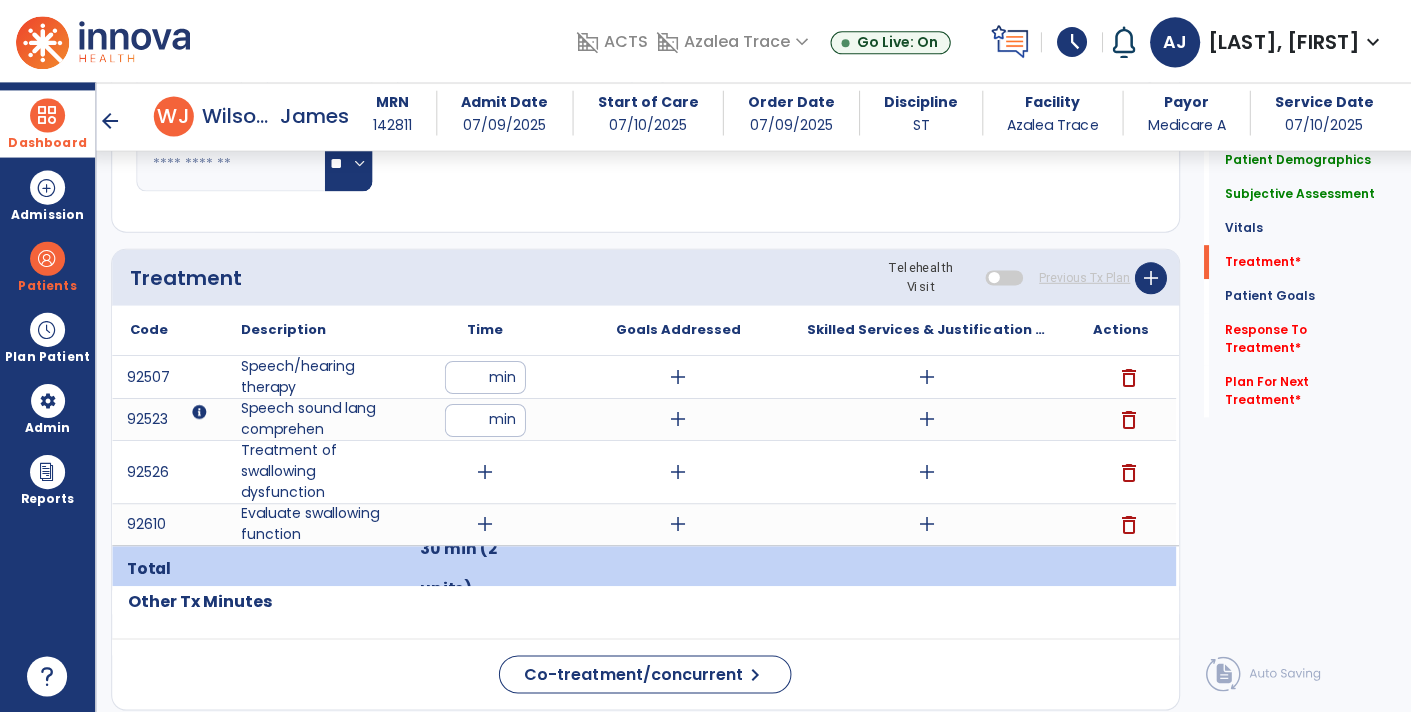 click on "add" at bounding box center [484, 472] 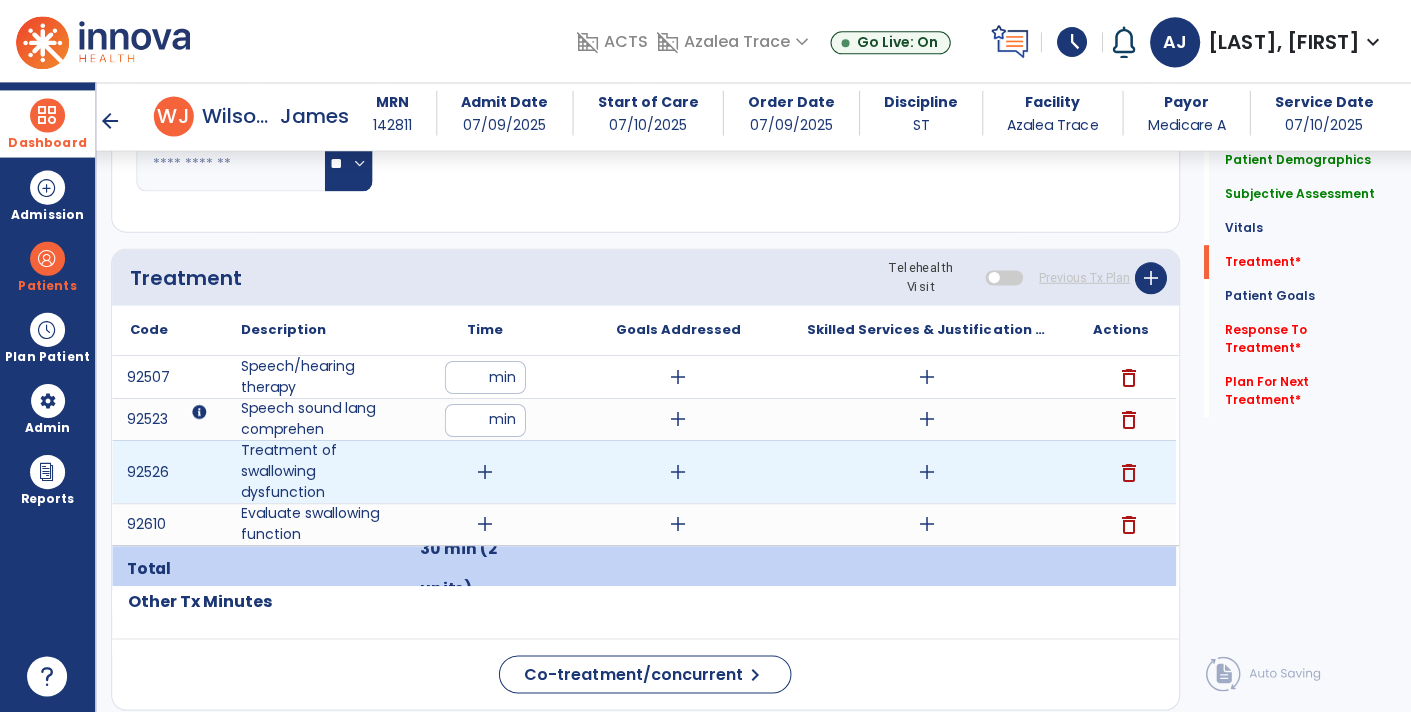 click on "add" at bounding box center (484, 472) 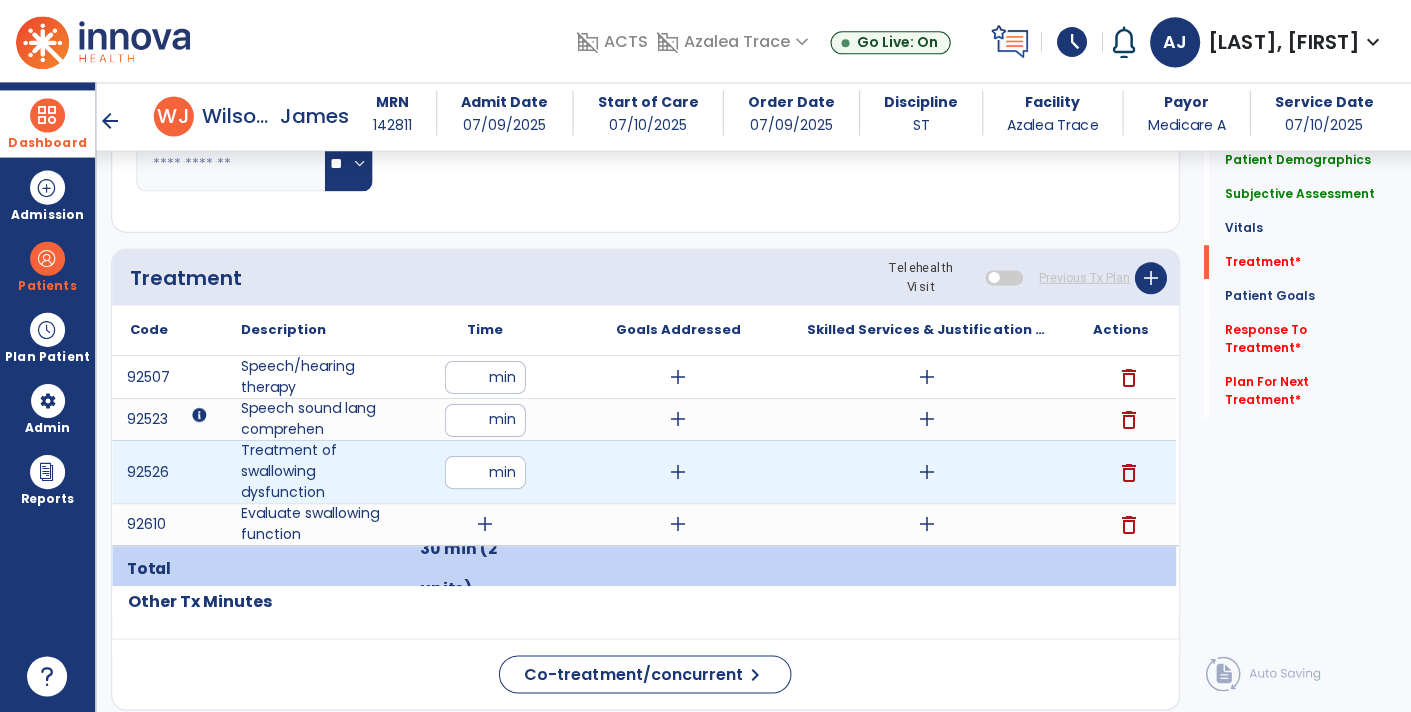 type on "**" 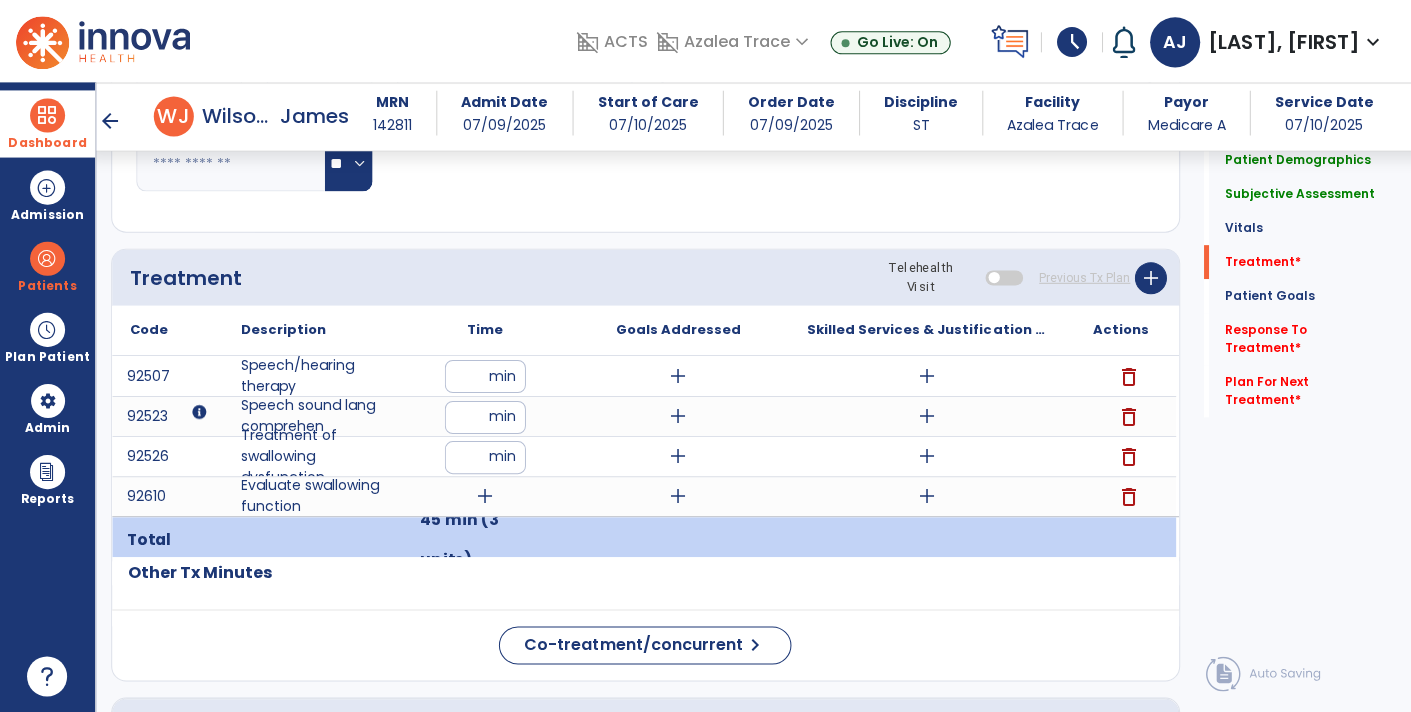 click on "add" at bounding box center (484, 496) 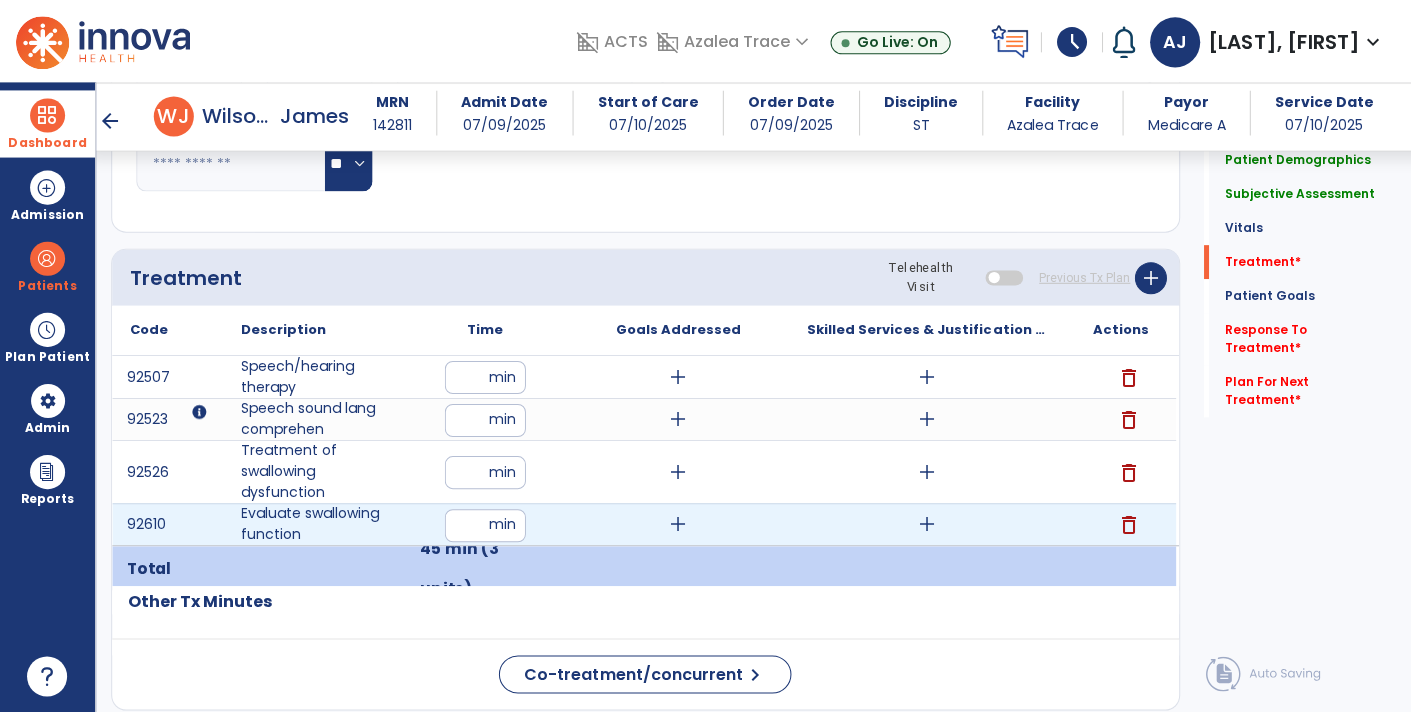 type on "**" 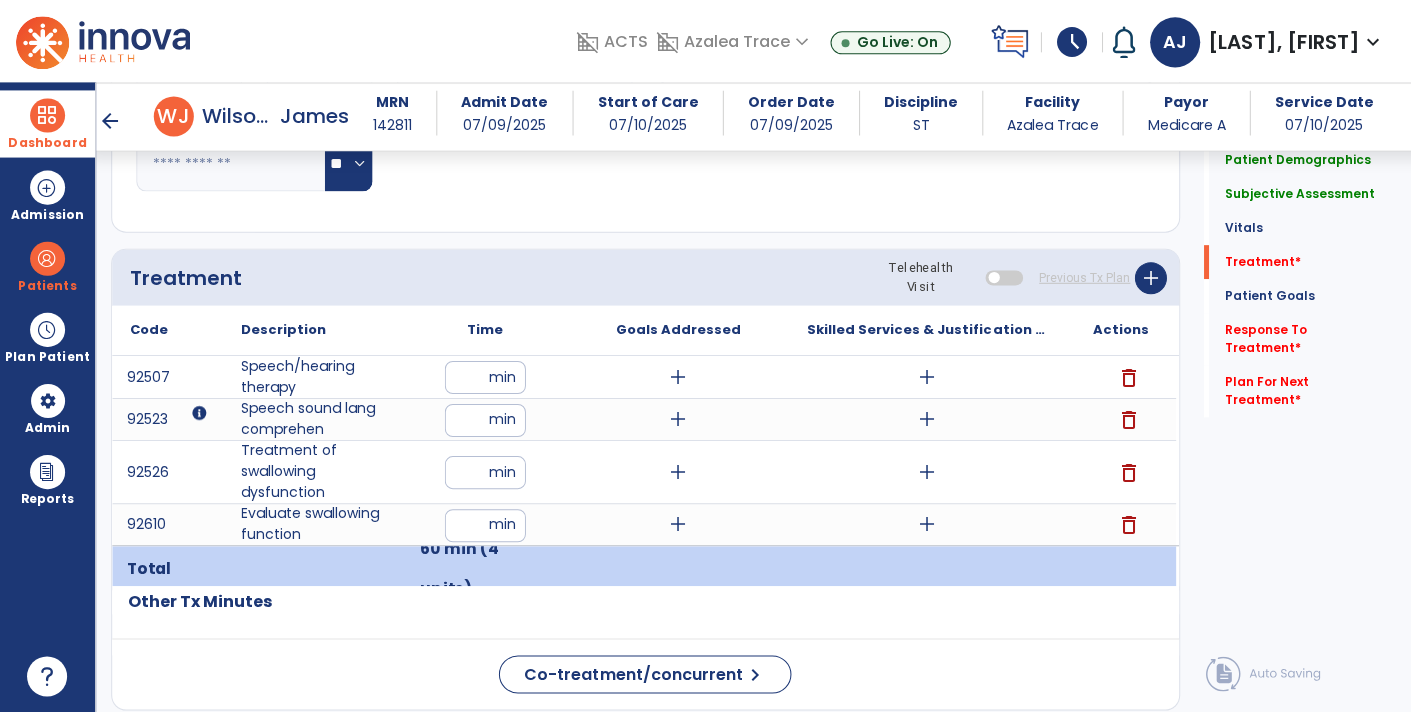 click on "add" at bounding box center [926, 472] 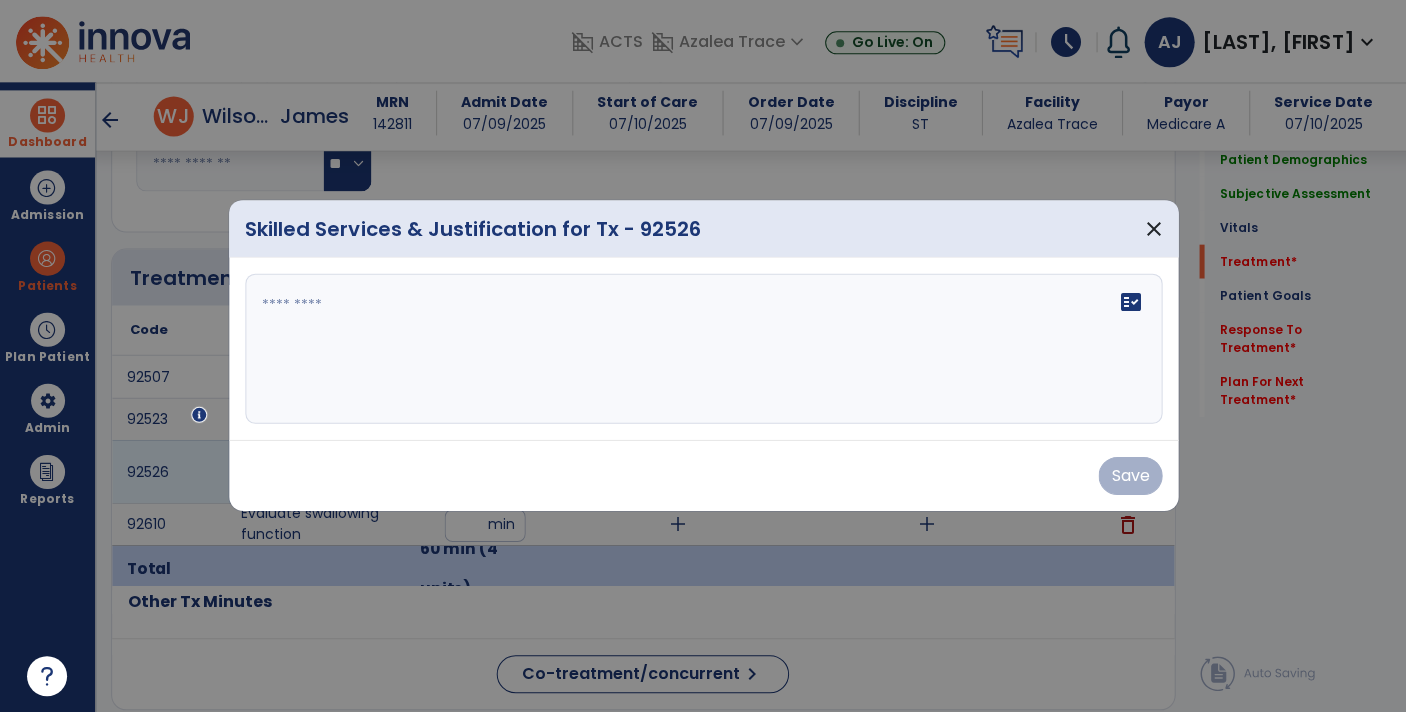scroll, scrollTop: 1000, scrollLeft: 0, axis: vertical 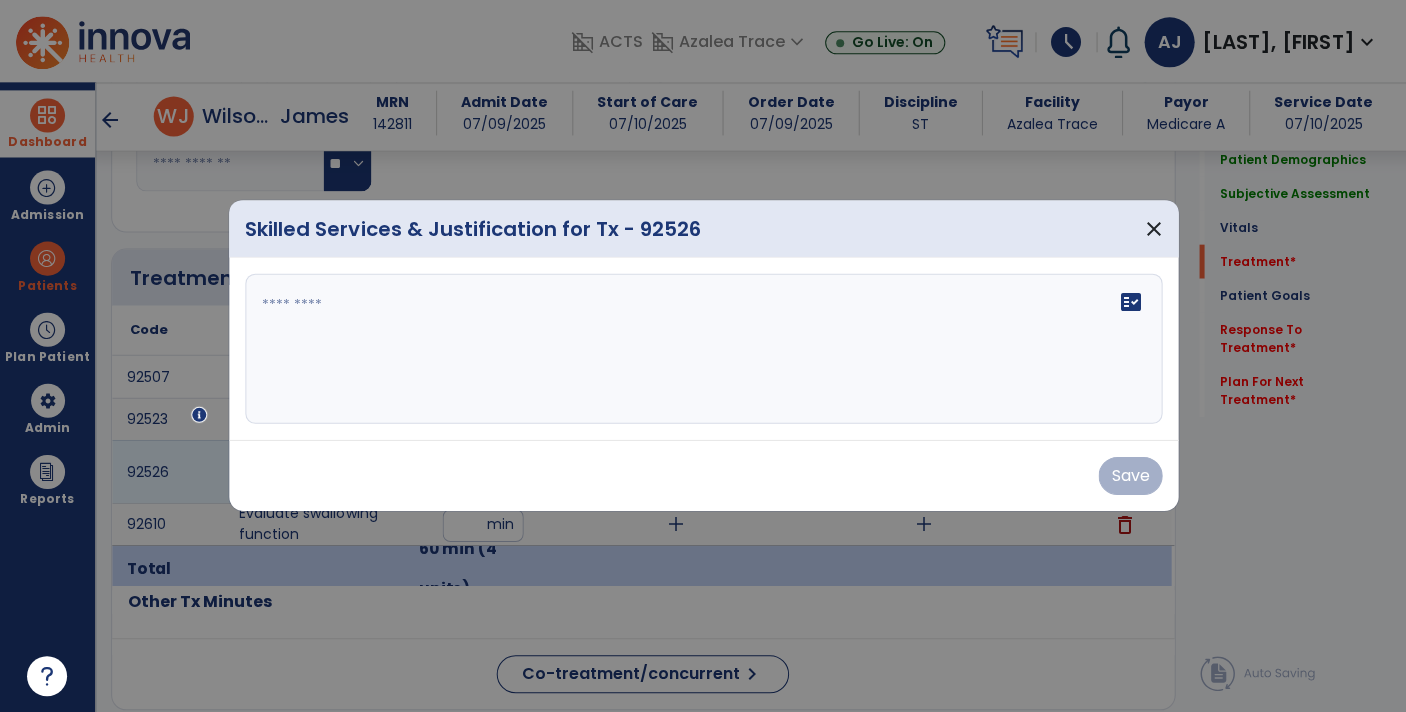 click on "fact_check" at bounding box center (703, 349) 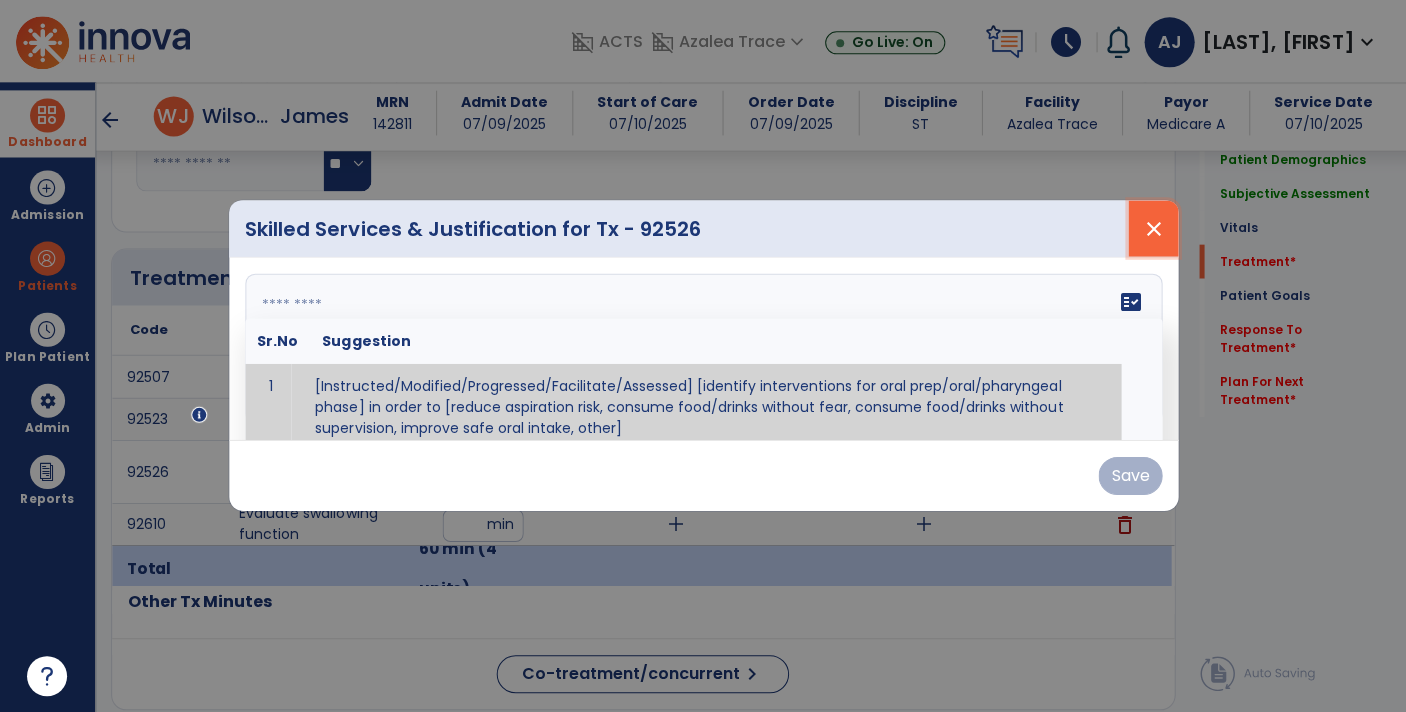 click on "close" at bounding box center (1152, 229) 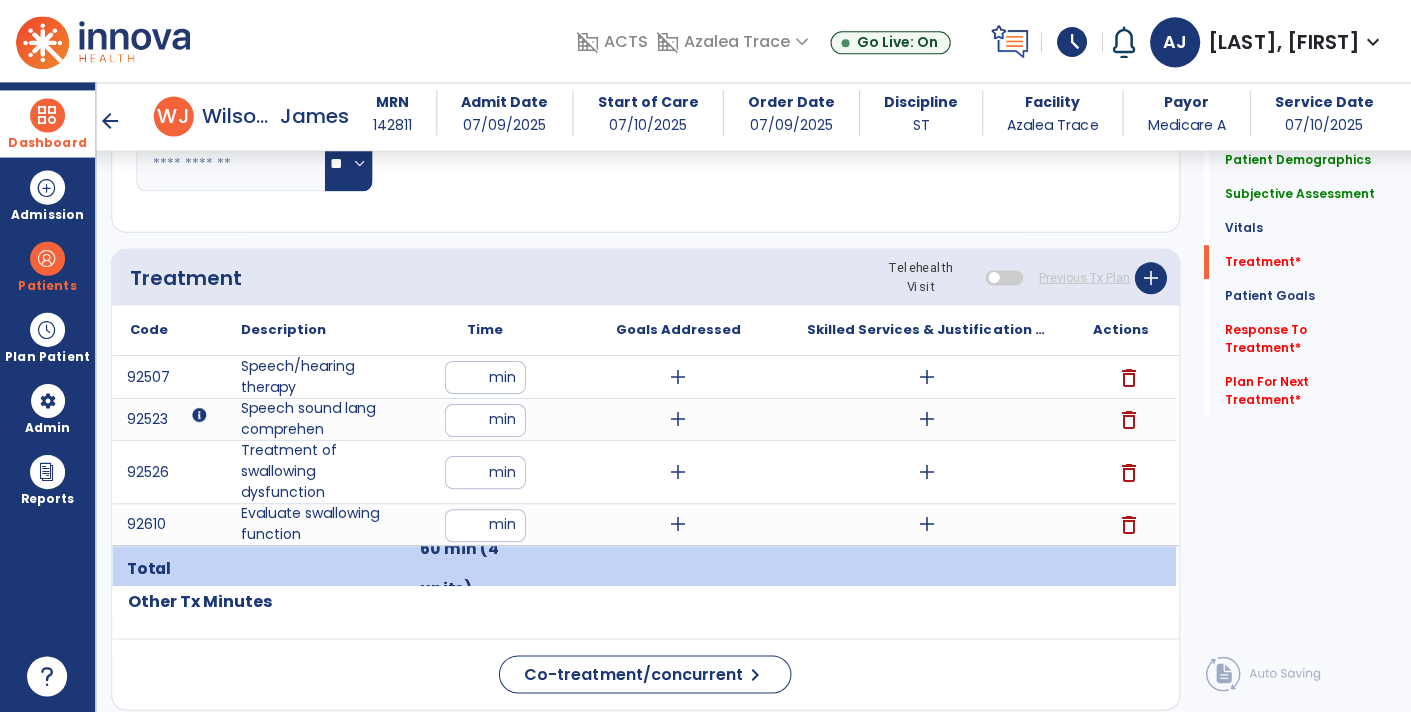click on "add" at bounding box center [926, 377] 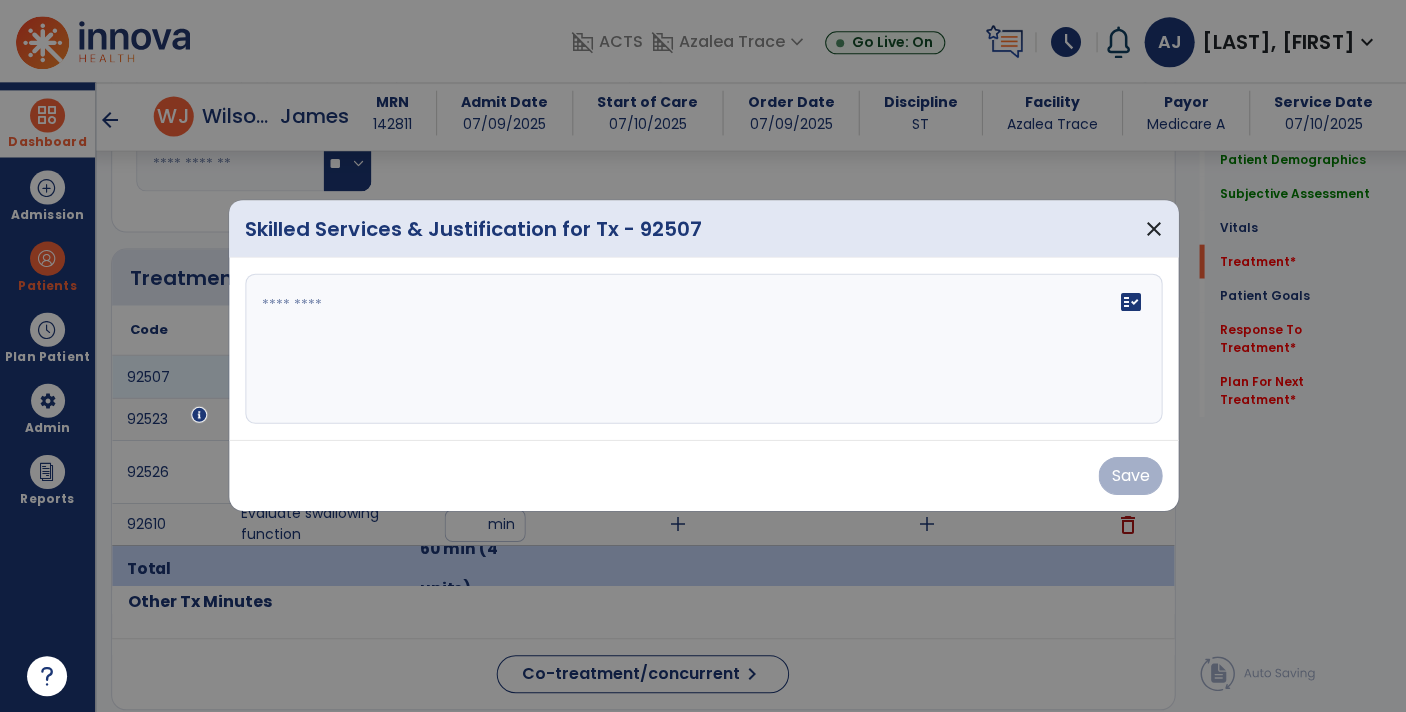 scroll, scrollTop: 1000, scrollLeft: 0, axis: vertical 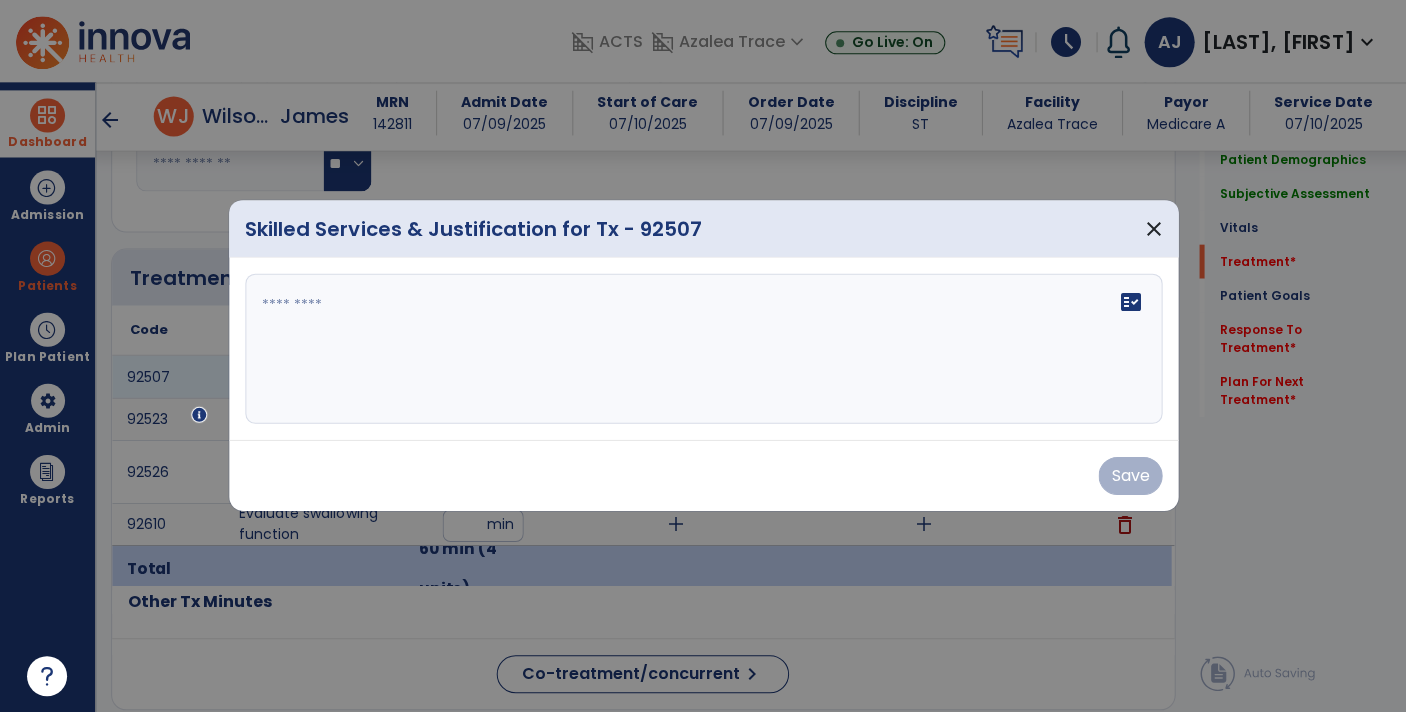 click on "fact_check" at bounding box center (703, 349) 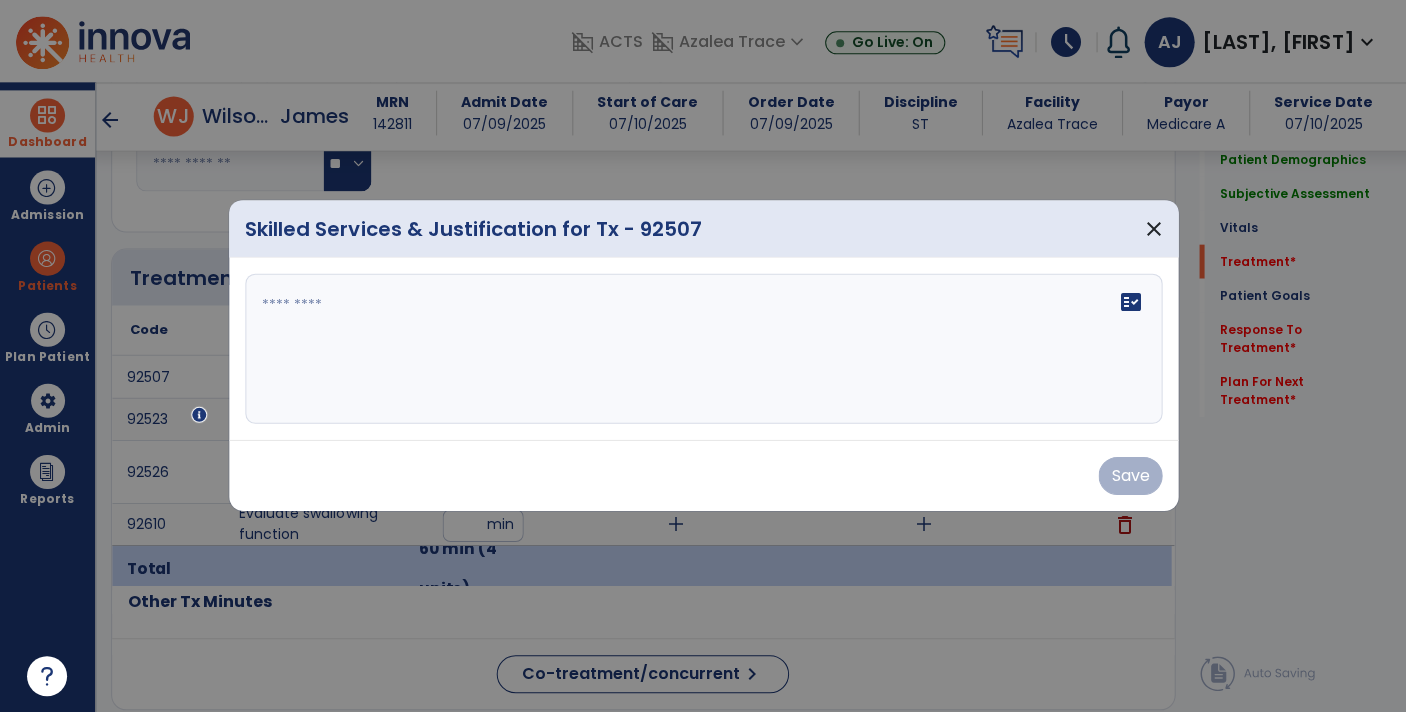 click at bounding box center (703, 349) 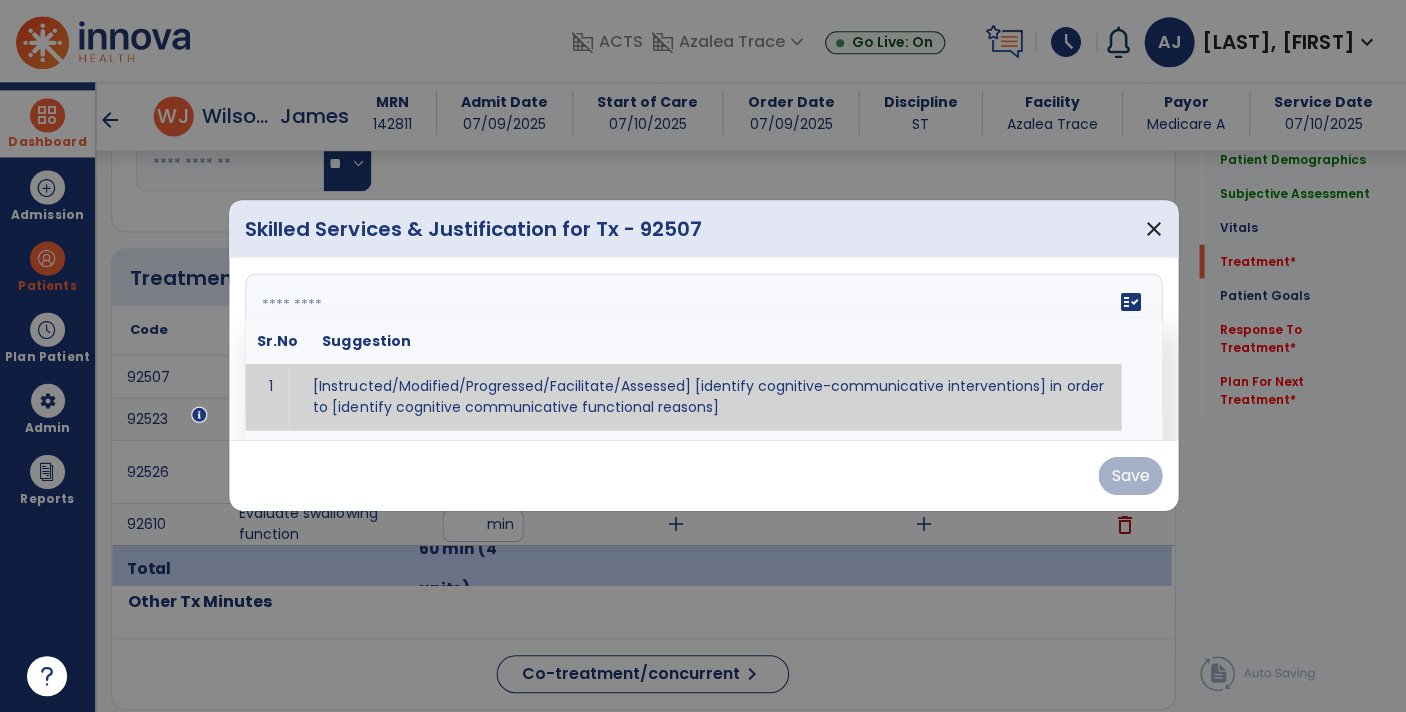paste on "**********" 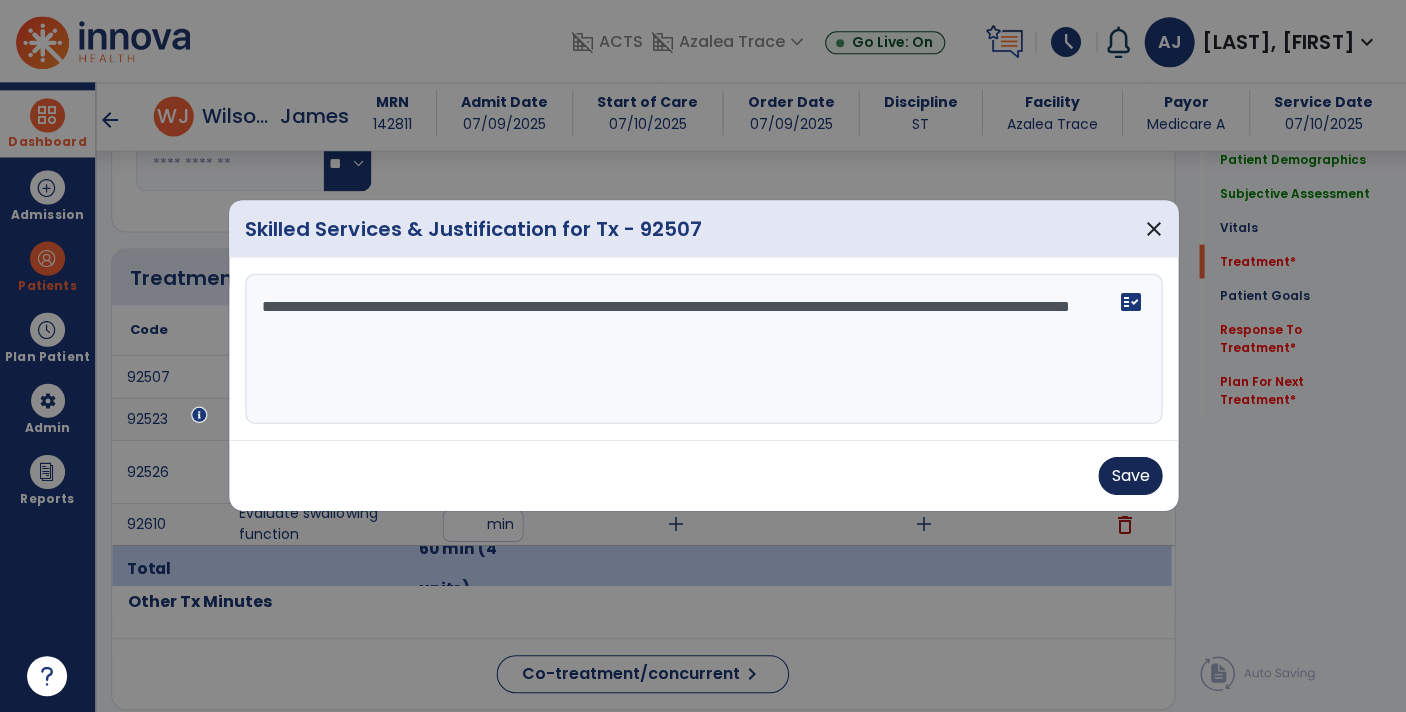 type on "**********" 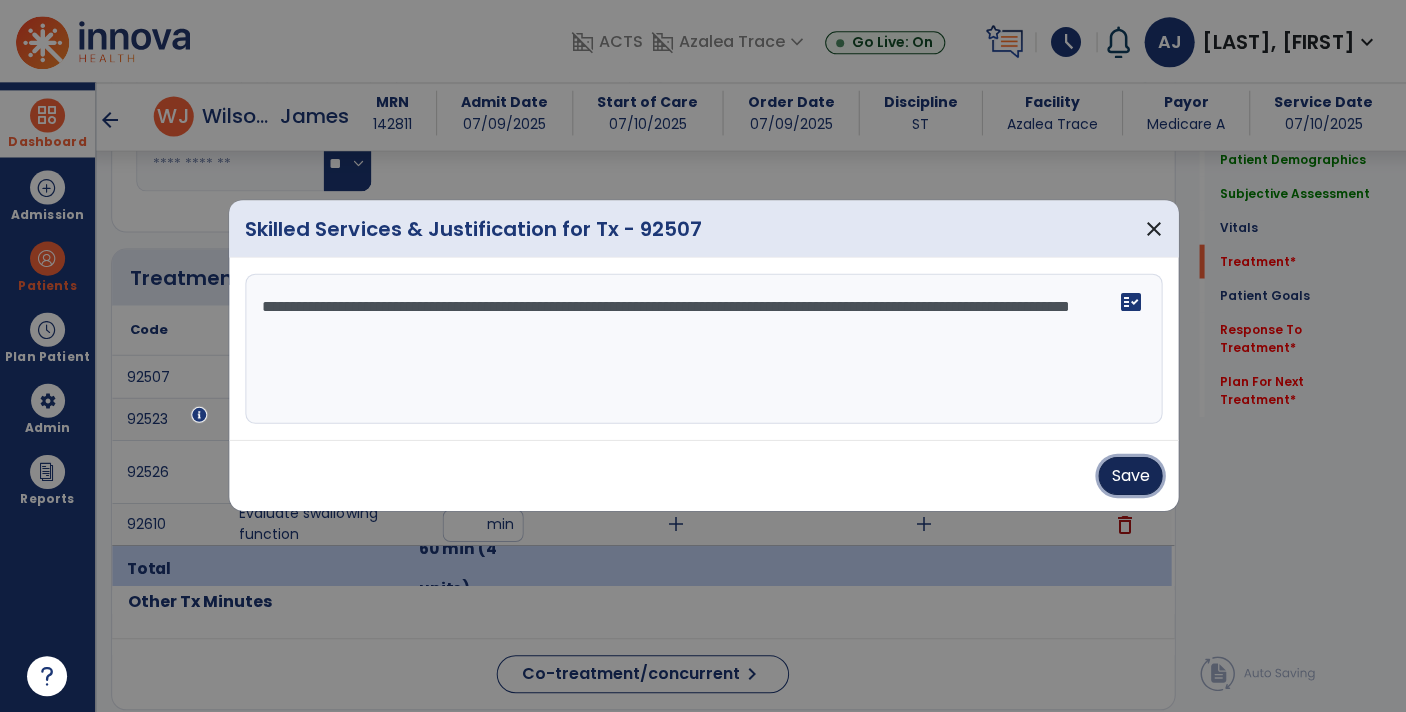 click on "Save" at bounding box center (1129, 476) 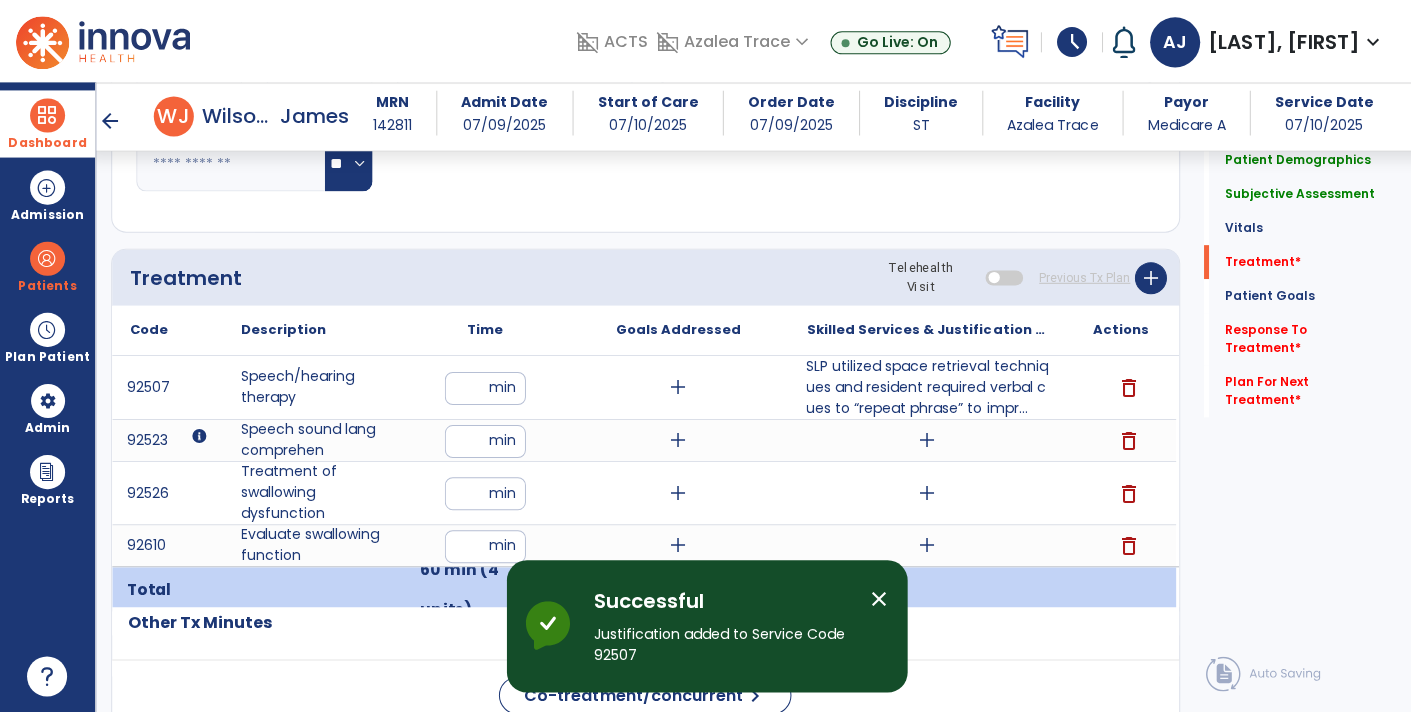 click on "add" at bounding box center (677, 545) 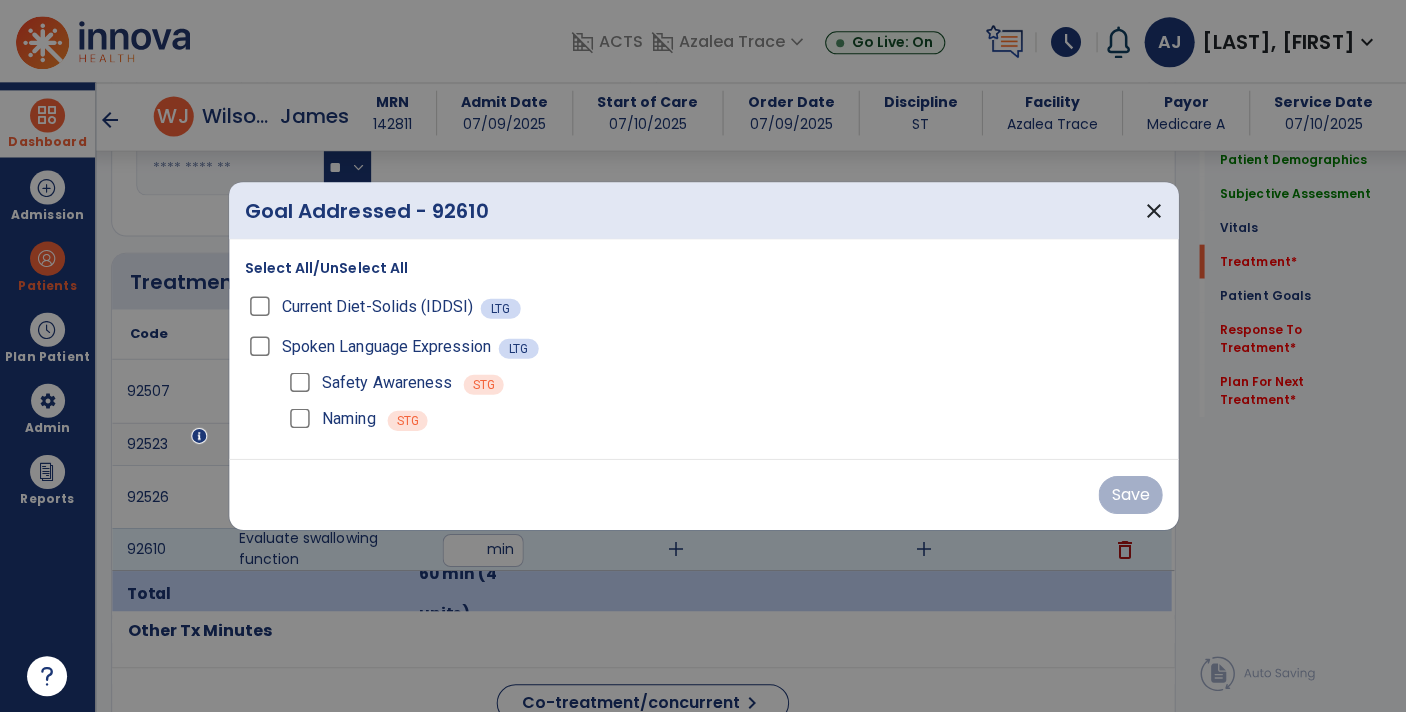 scroll, scrollTop: 1000, scrollLeft: 0, axis: vertical 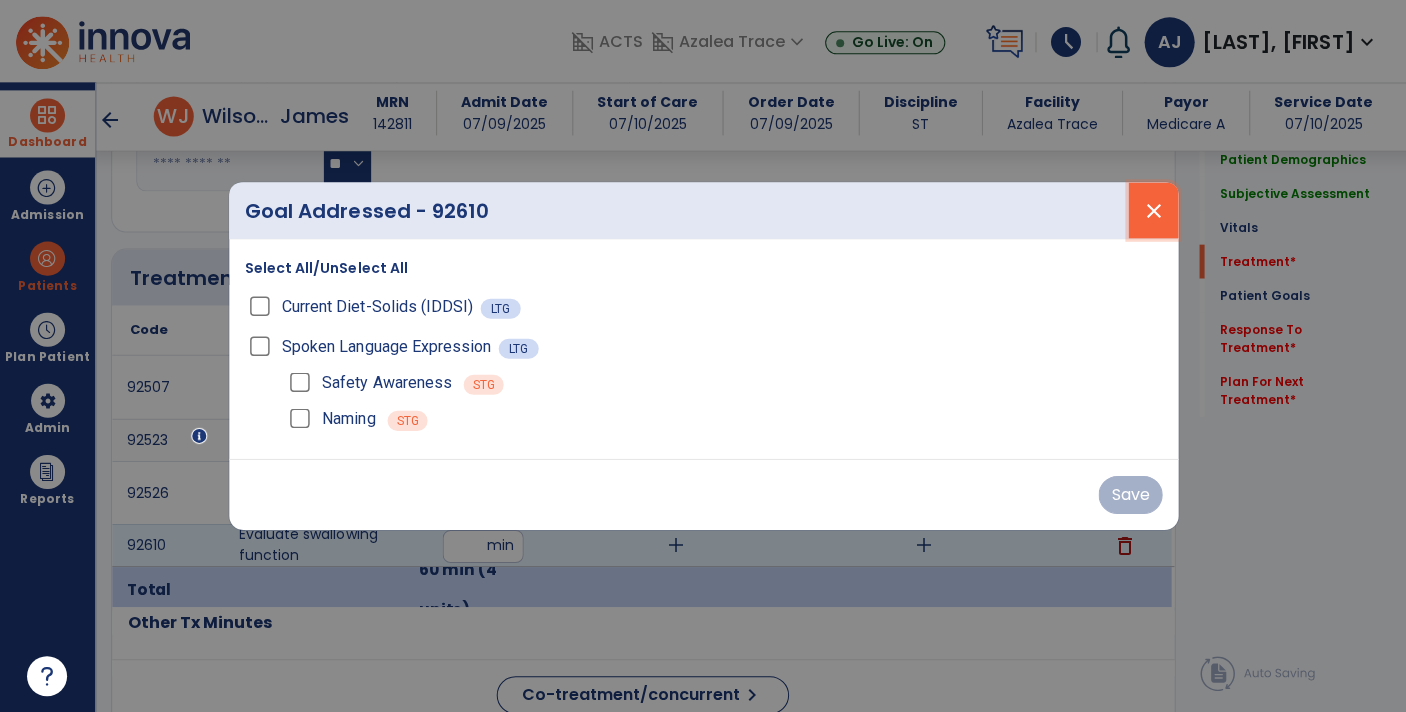 click on "close" at bounding box center [1152, 211] 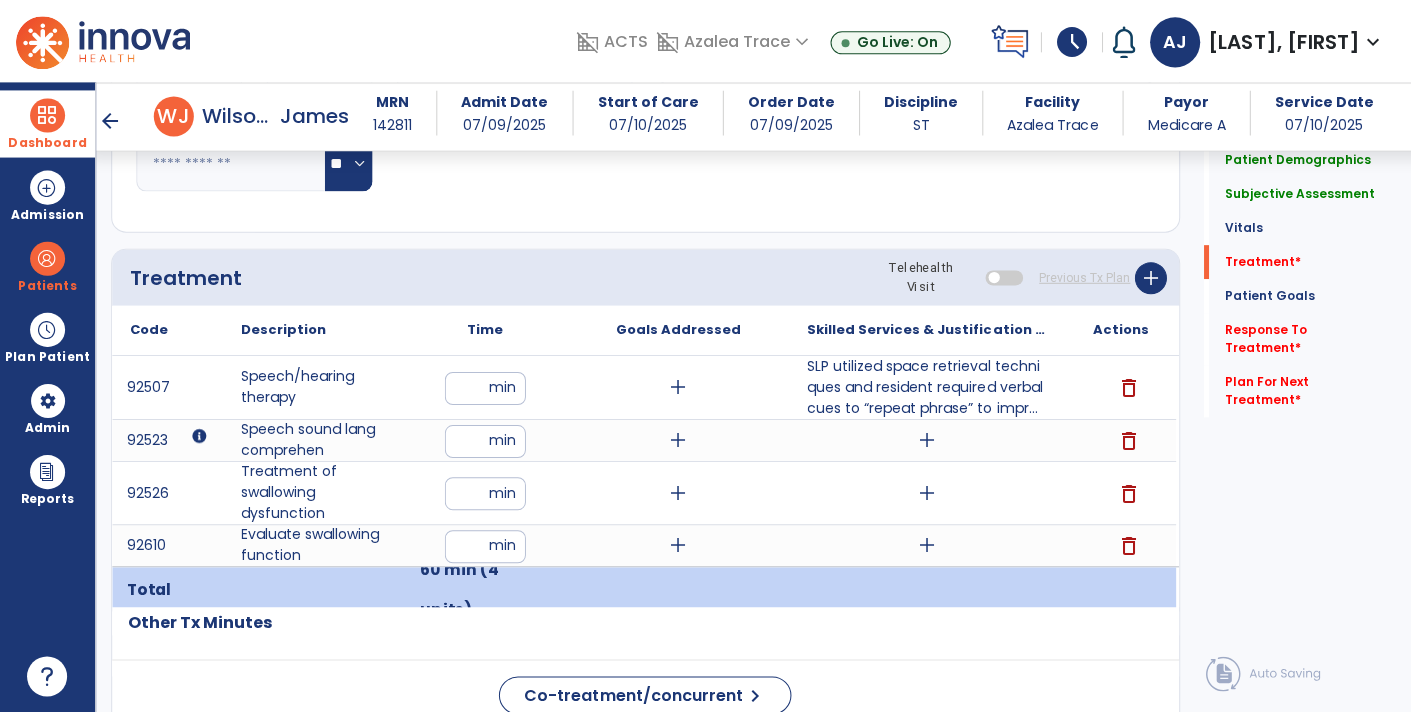 click on "add" at bounding box center (926, 545) 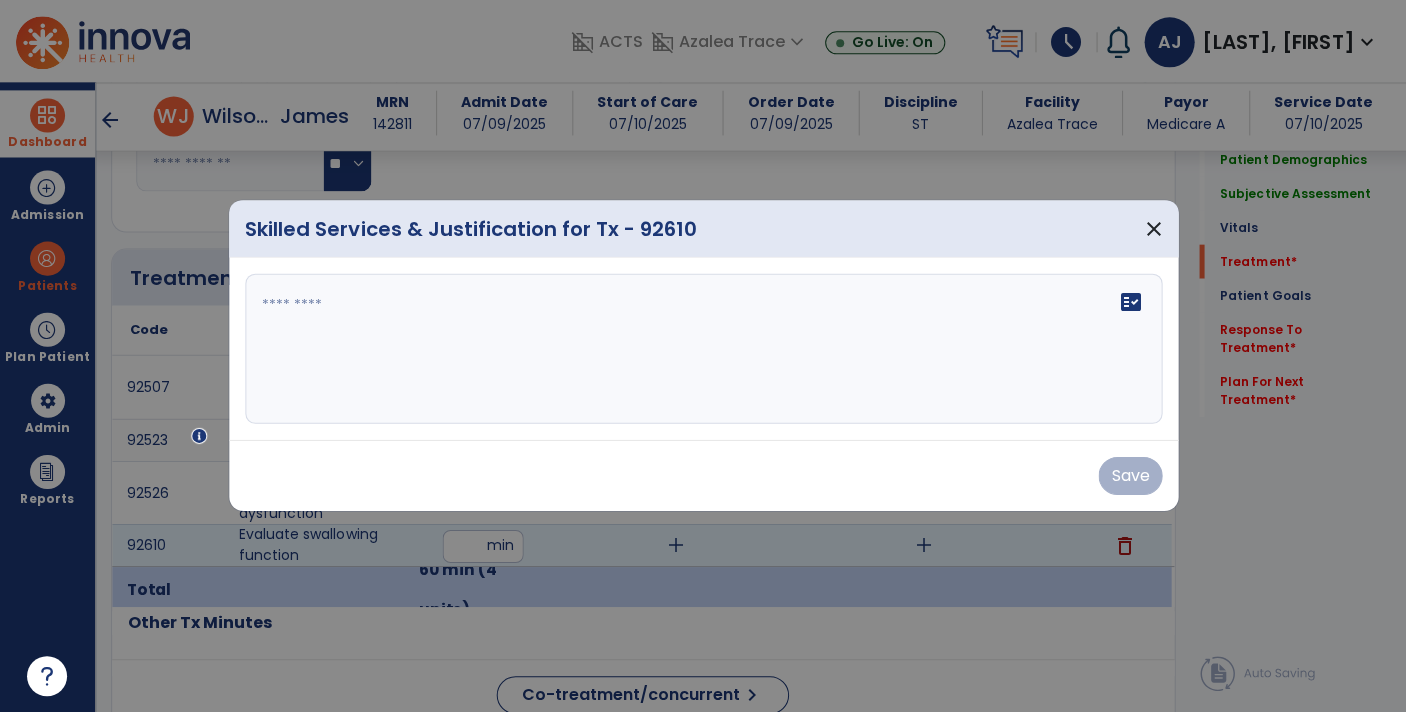 scroll, scrollTop: 1000, scrollLeft: 0, axis: vertical 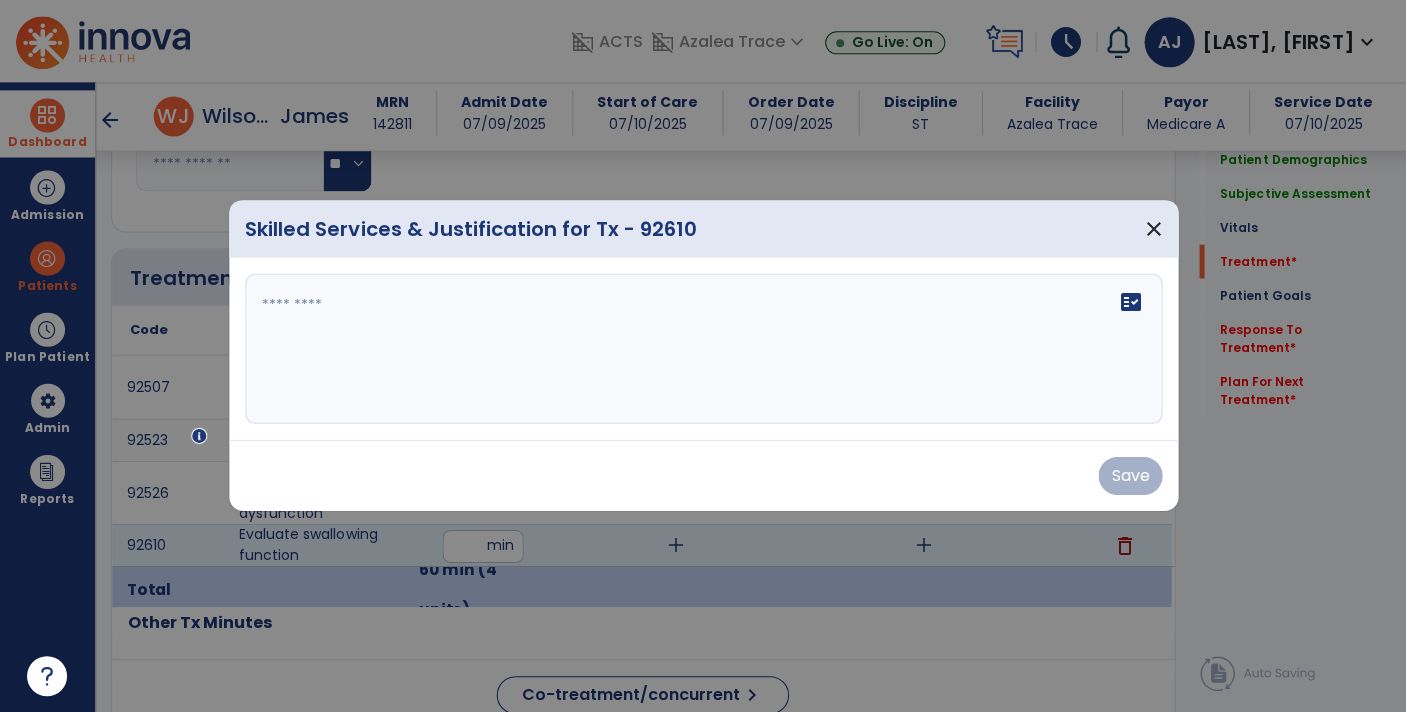 click on "fact_check" at bounding box center (703, 349) 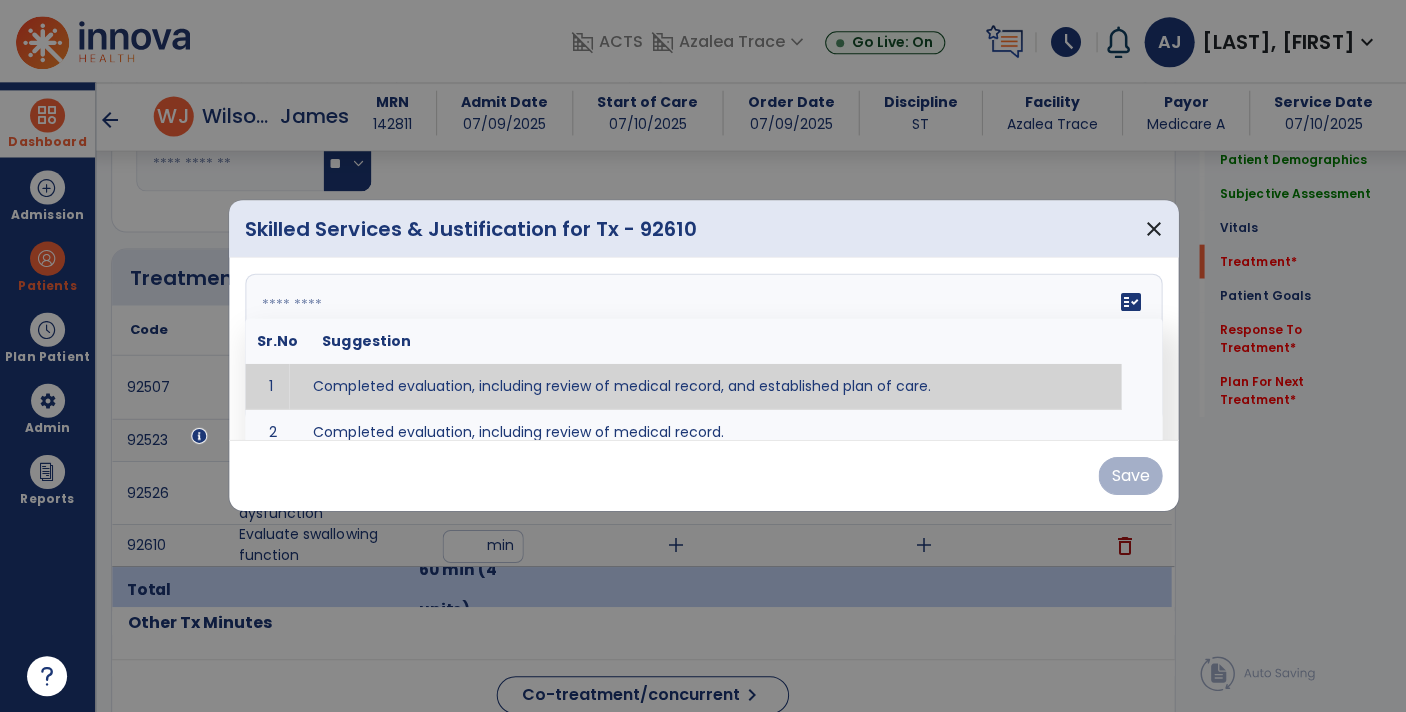 type on "**********" 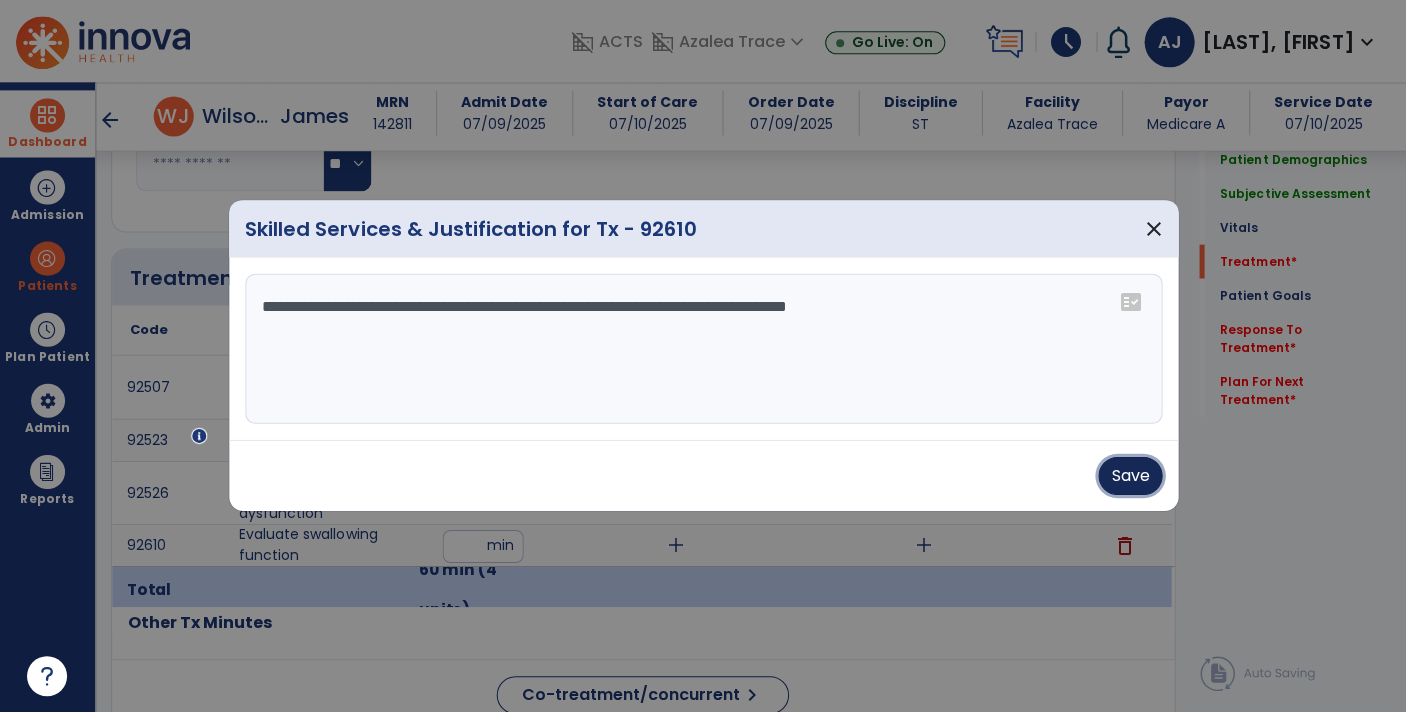 click on "Save" at bounding box center (1129, 476) 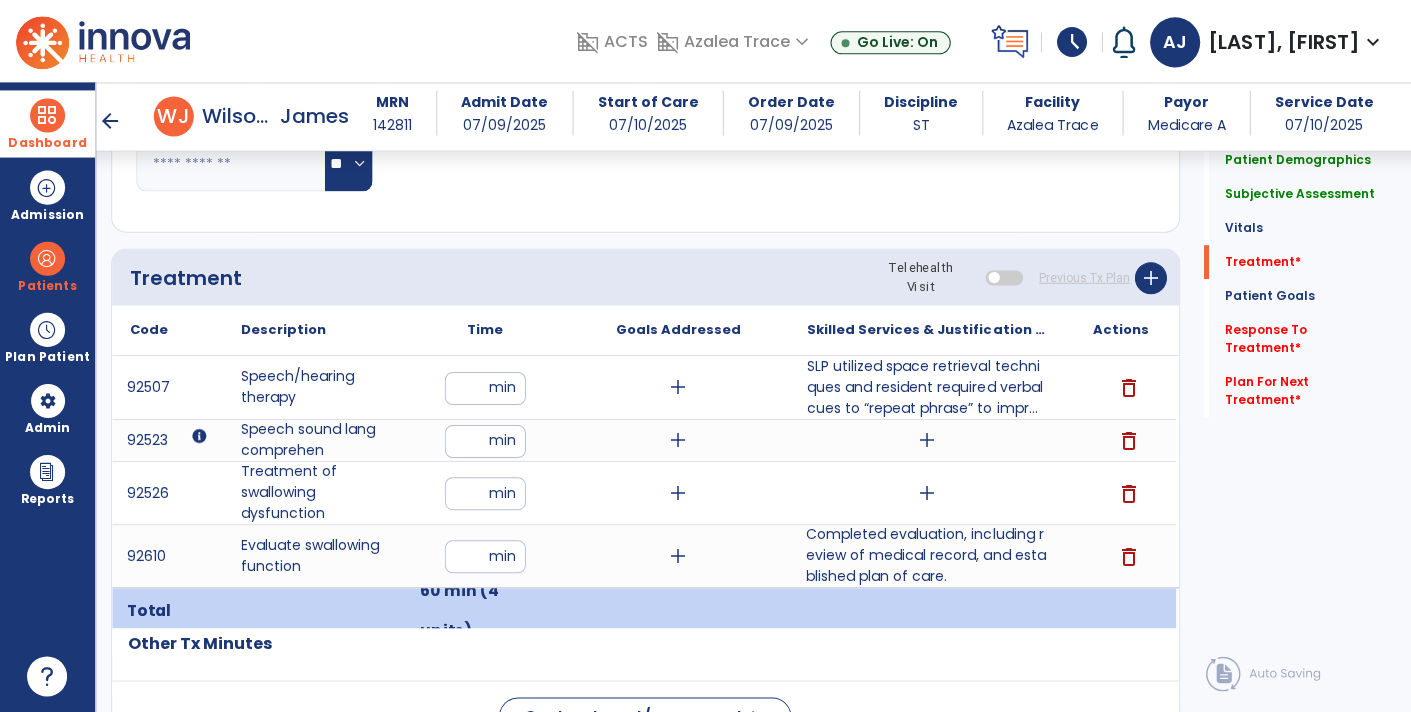 click on "add" at bounding box center [926, 440] 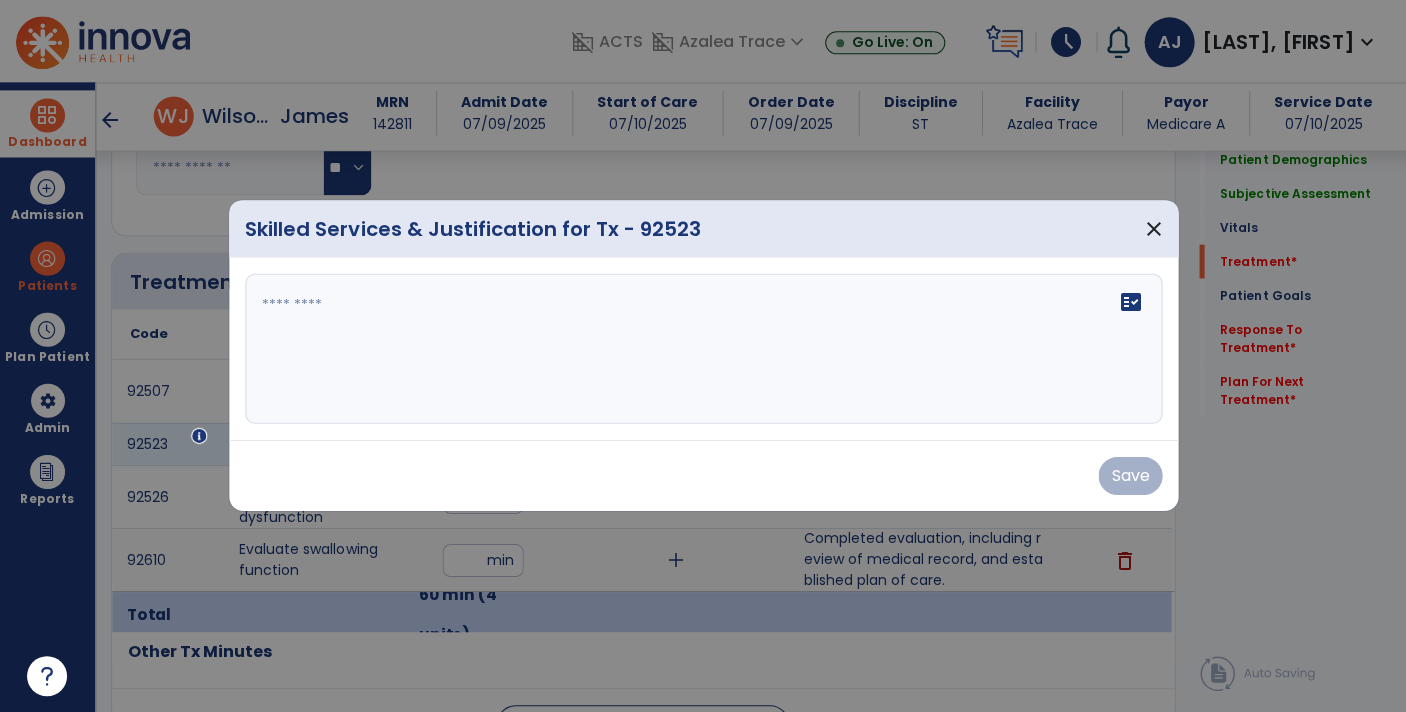 scroll, scrollTop: 1000, scrollLeft: 0, axis: vertical 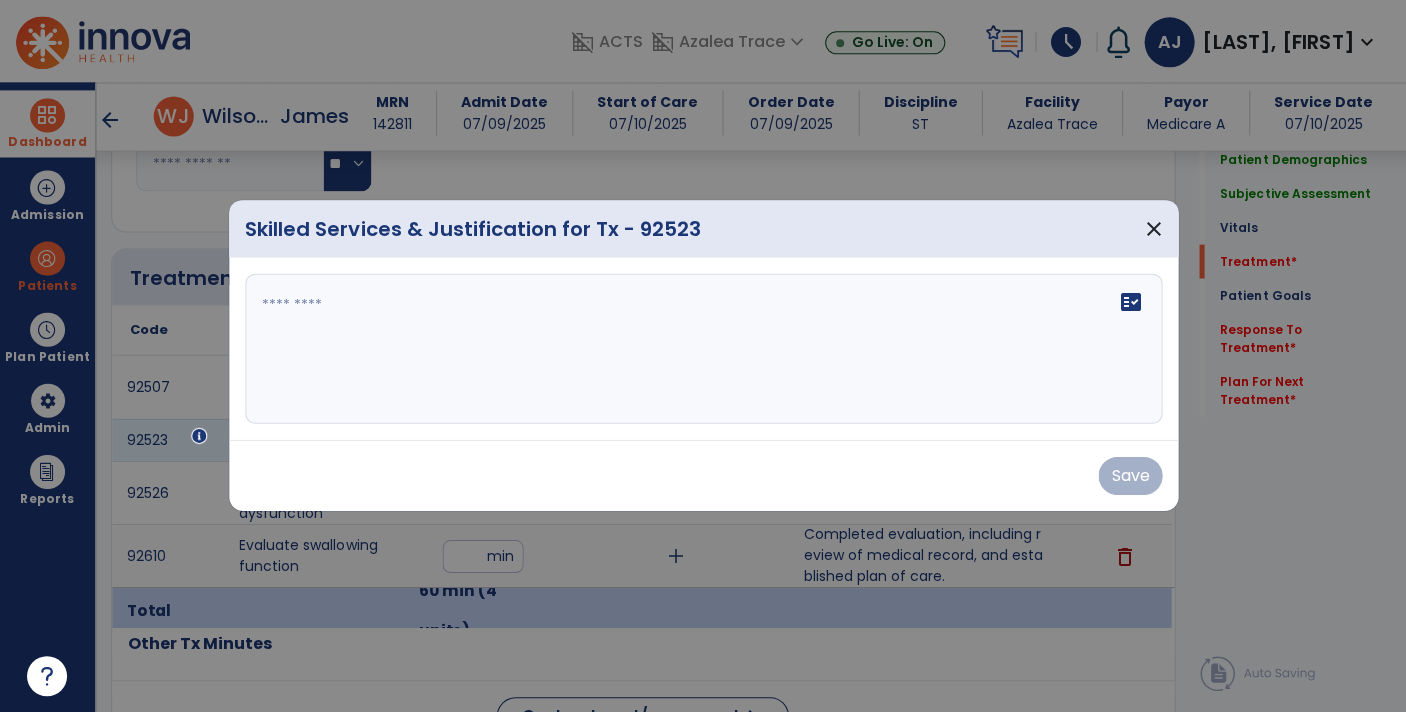 click on "fact_check" at bounding box center [703, 349] 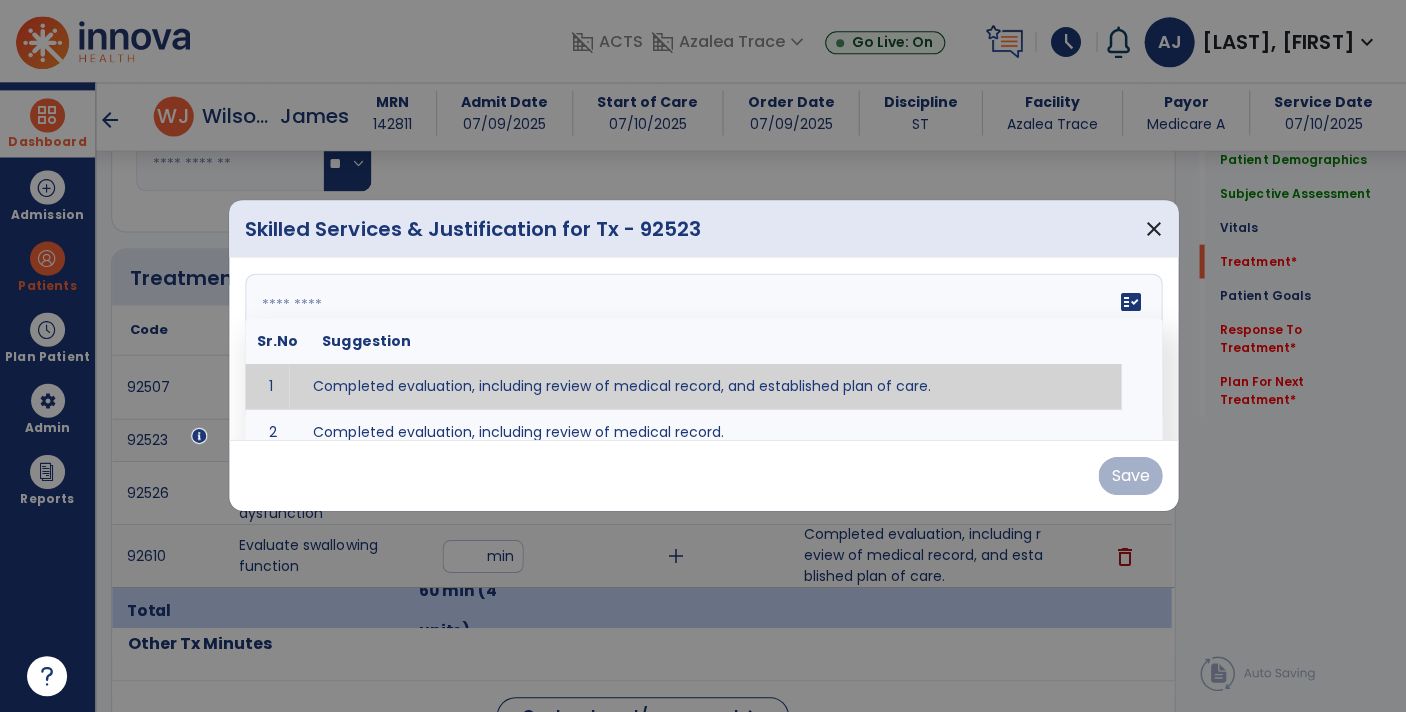 type on "**********" 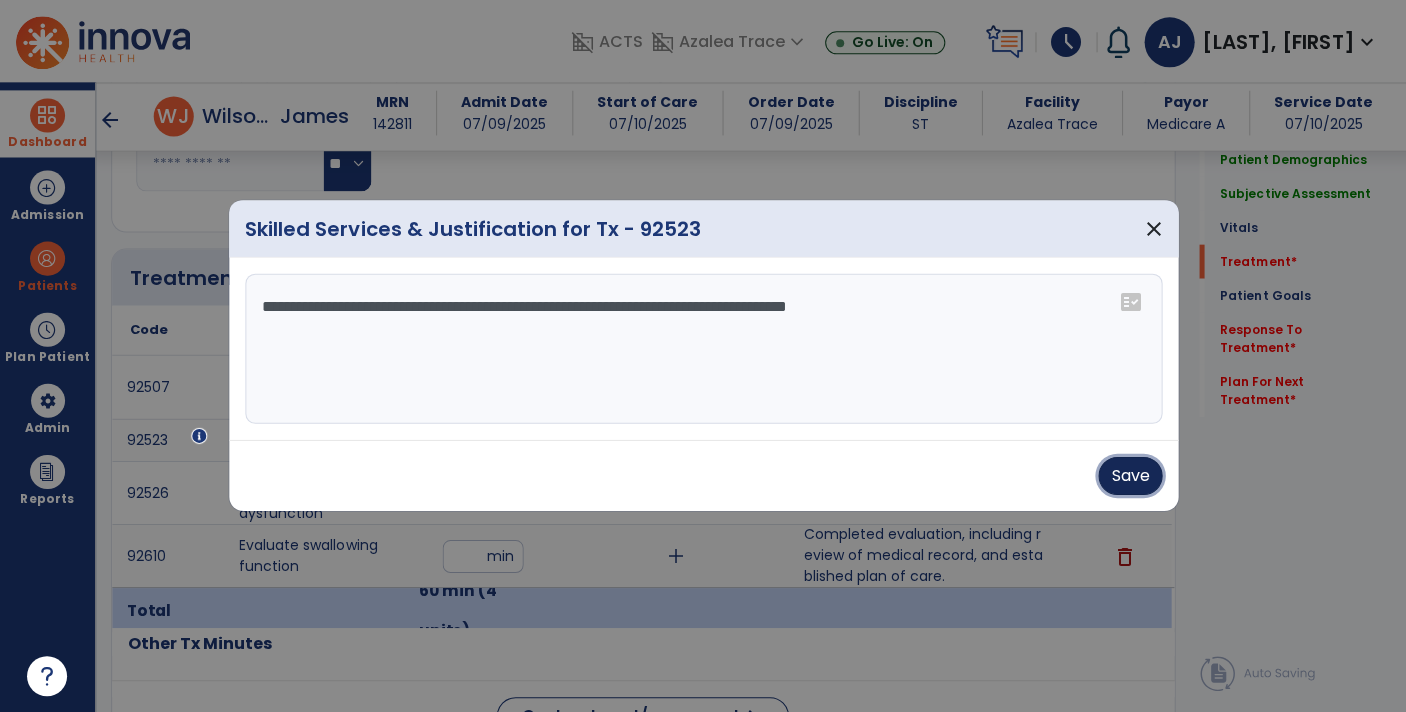 click on "Save" at bounding box center [1129, 476] 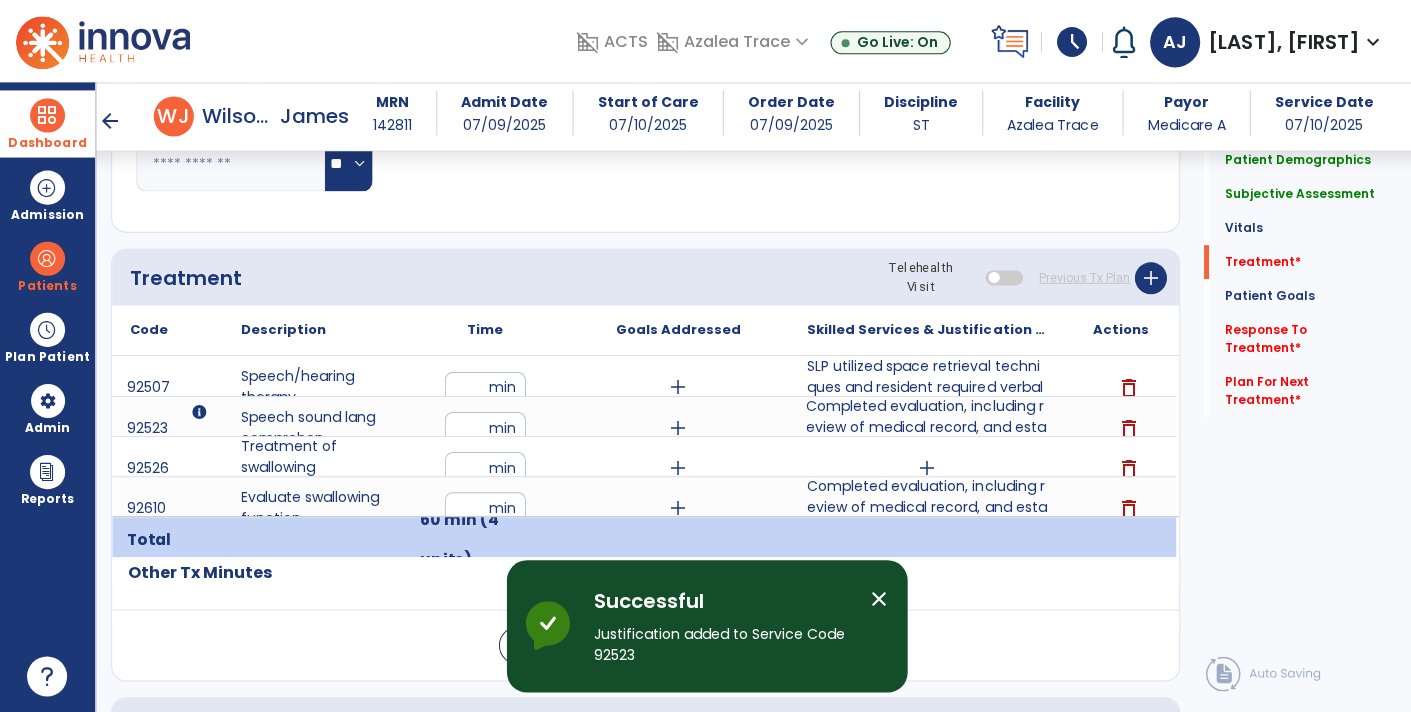 click on "Completed evaluation, including review of medical record, and established plan of care." at bounding box center [926, 427] 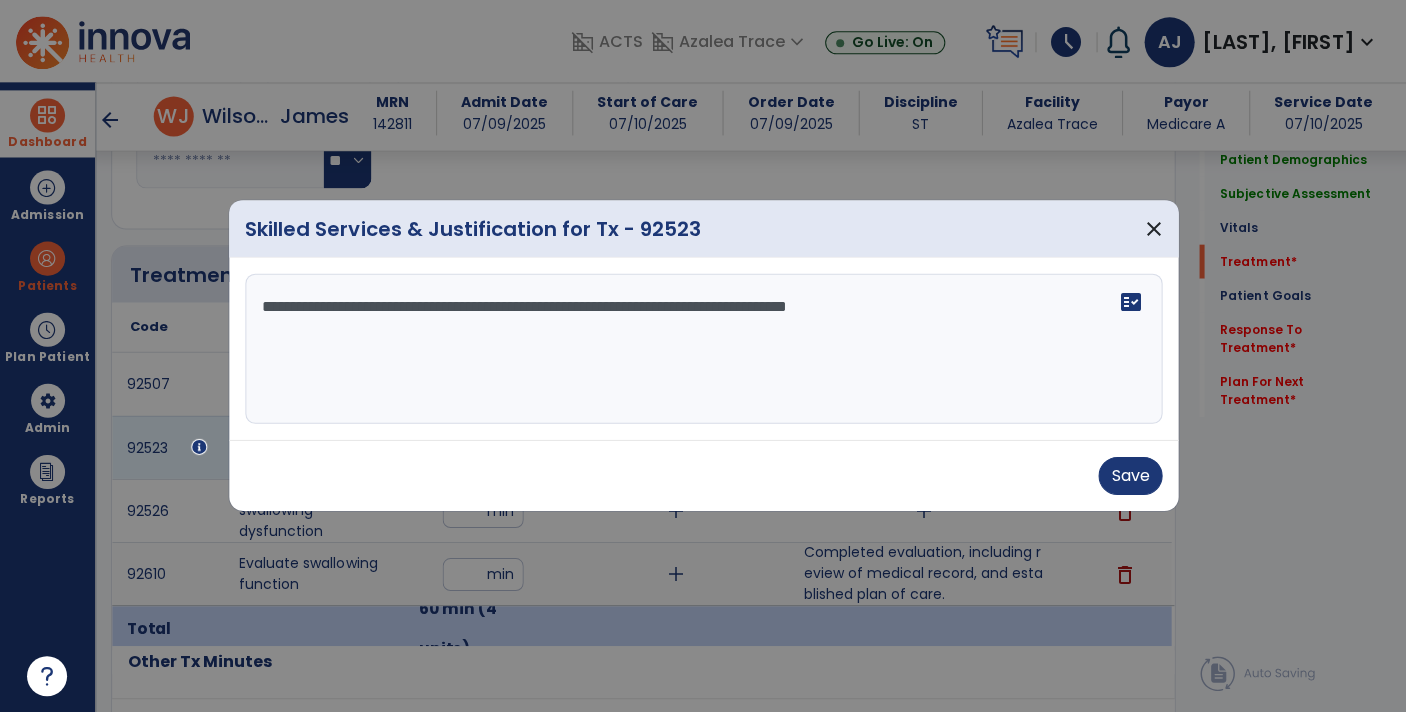click on "Save" at bounding box center [703, 475] 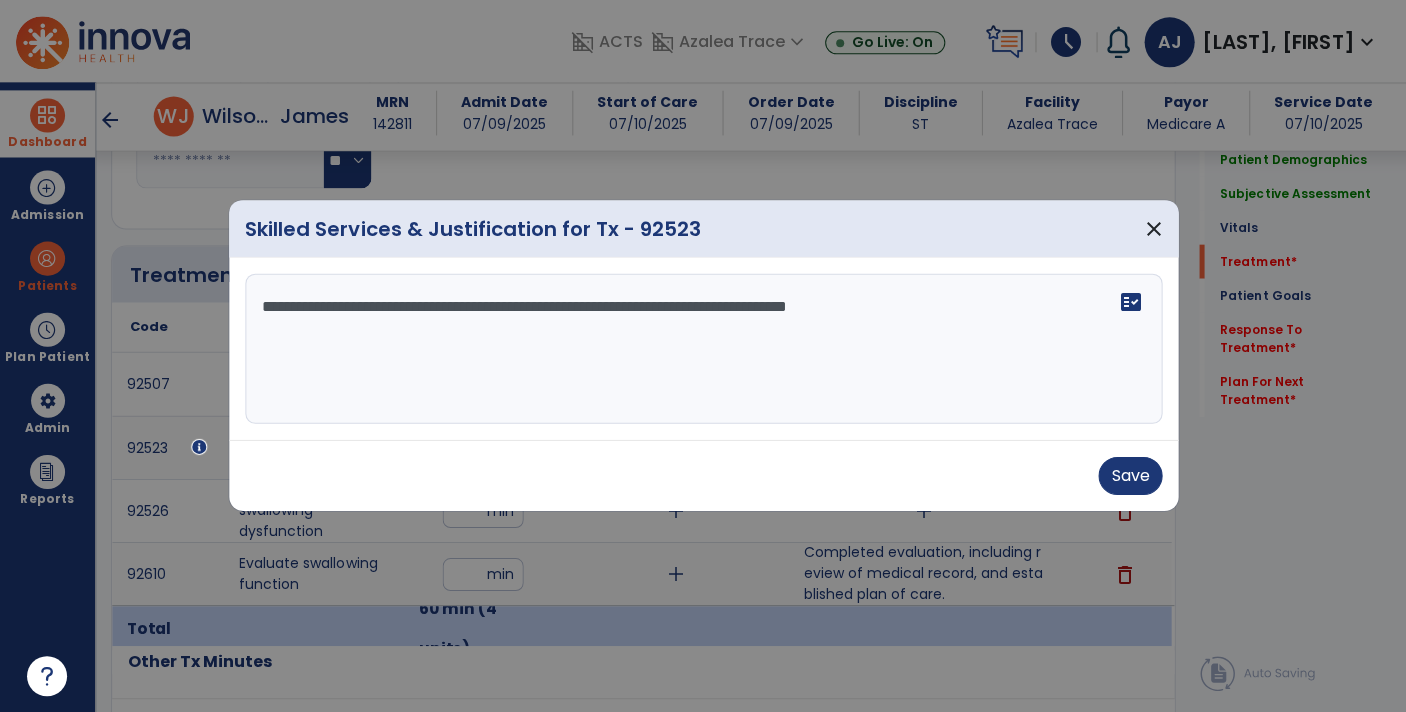scroll, scrollTop: 1000, scrollLeft: 0, axis: vertical 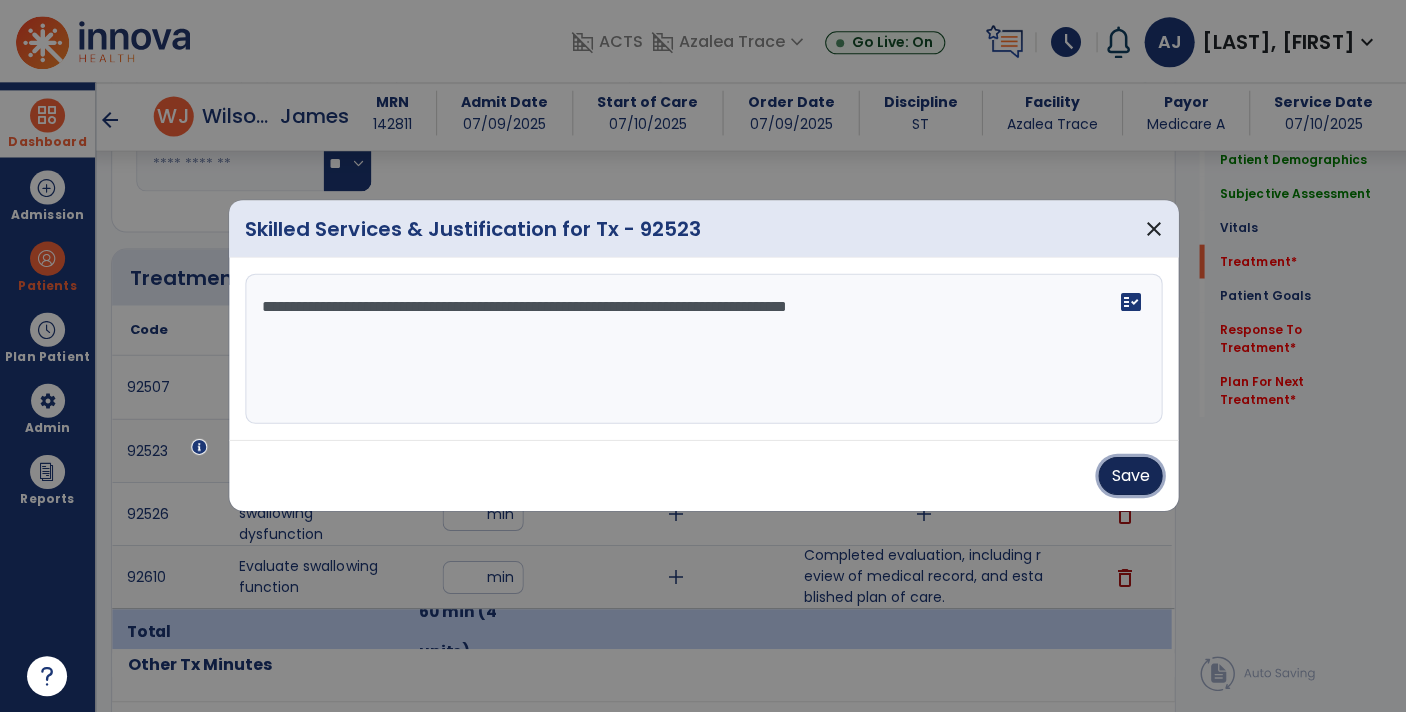 click on "Save" at bounding box center [1129, 476] 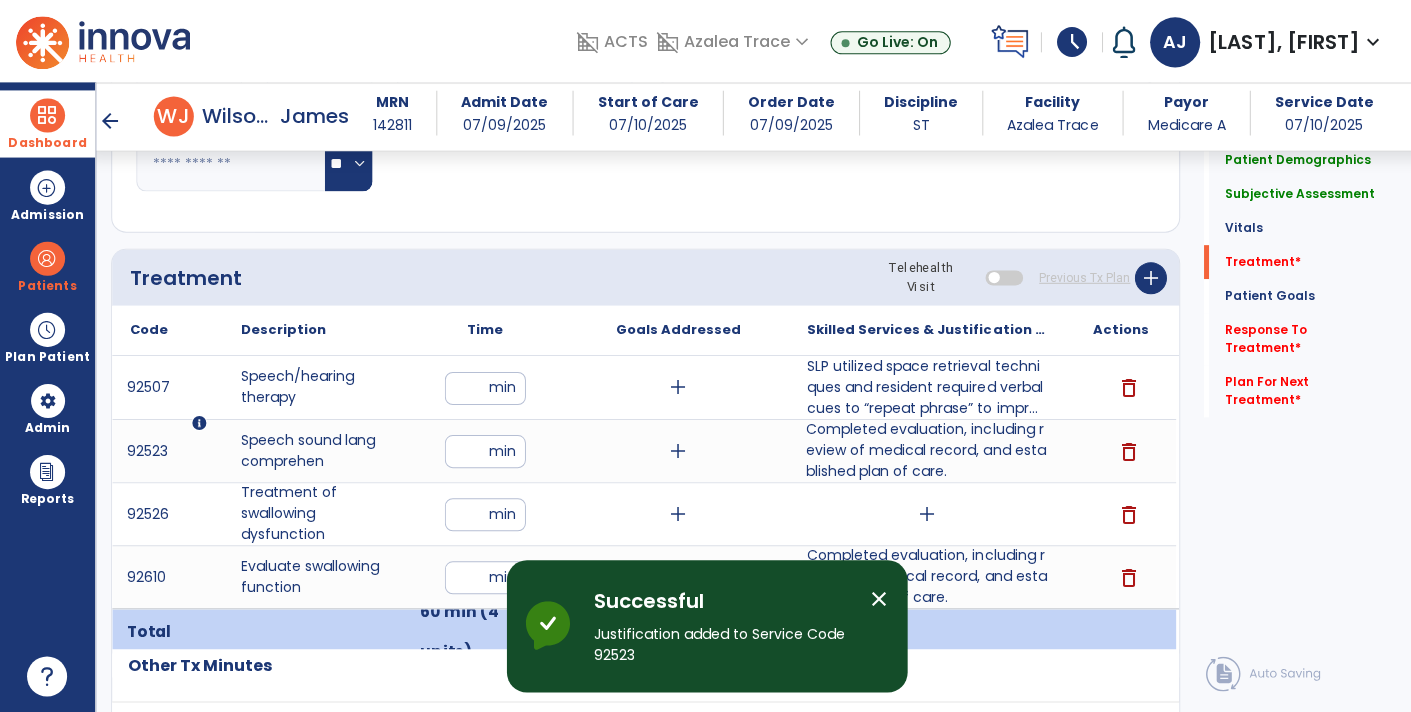 click on "add" at bounding box center (926, 514) 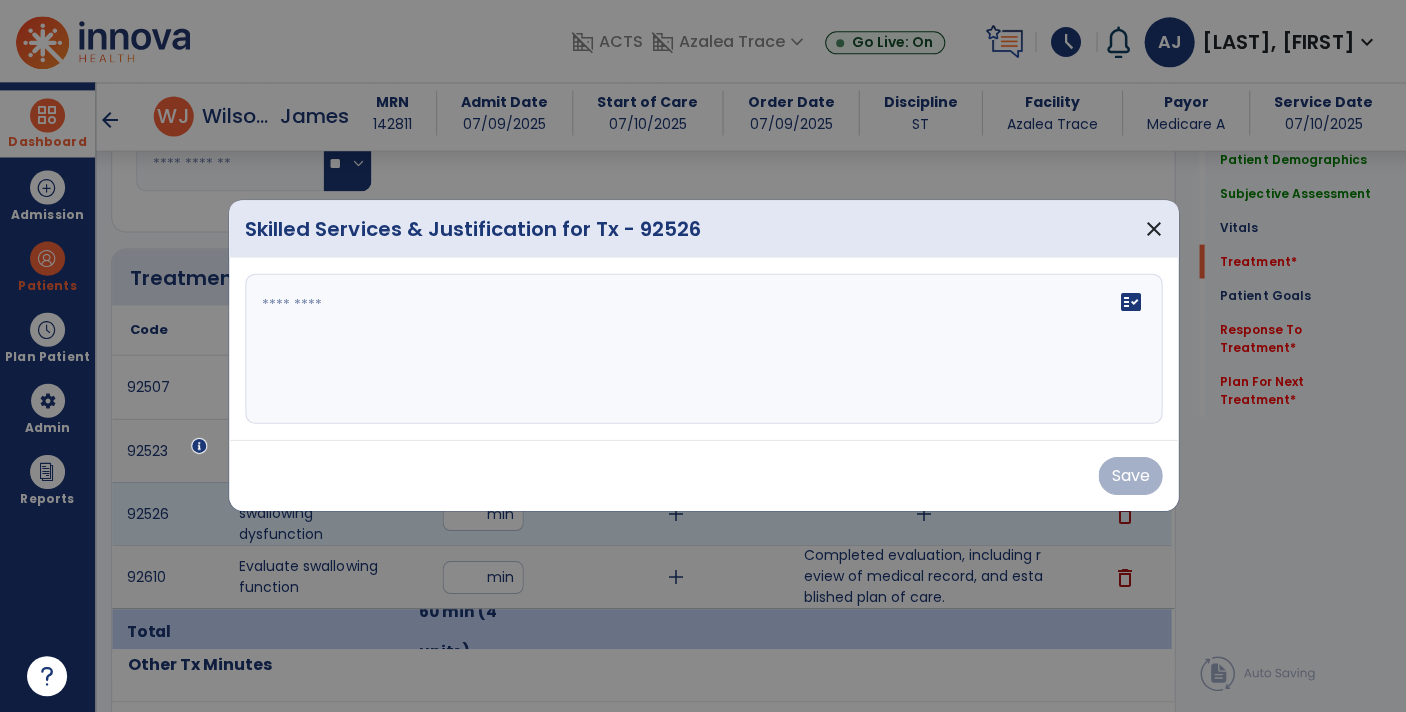 scroll, scrollTop: 1000, scrollLeft: 0, axis: vertical 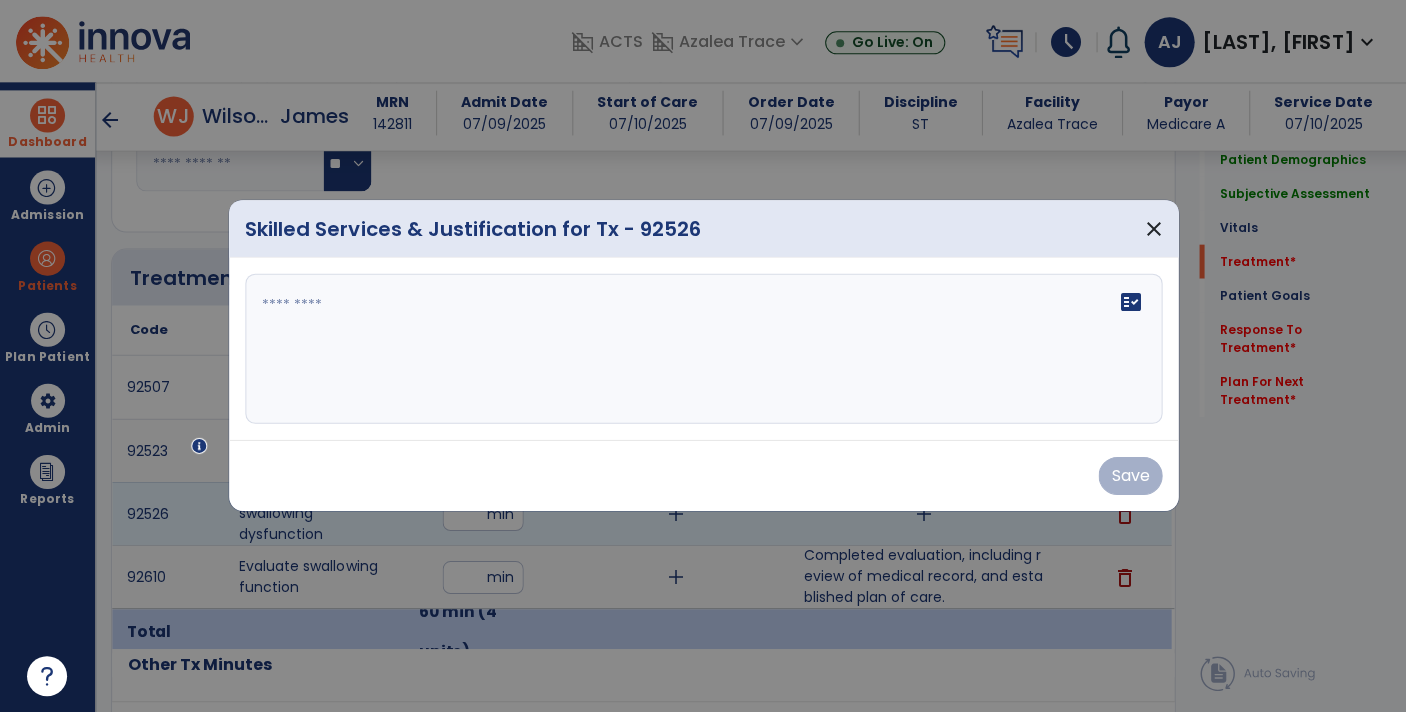 click on "fact_check" at bounding box center (703, 349) 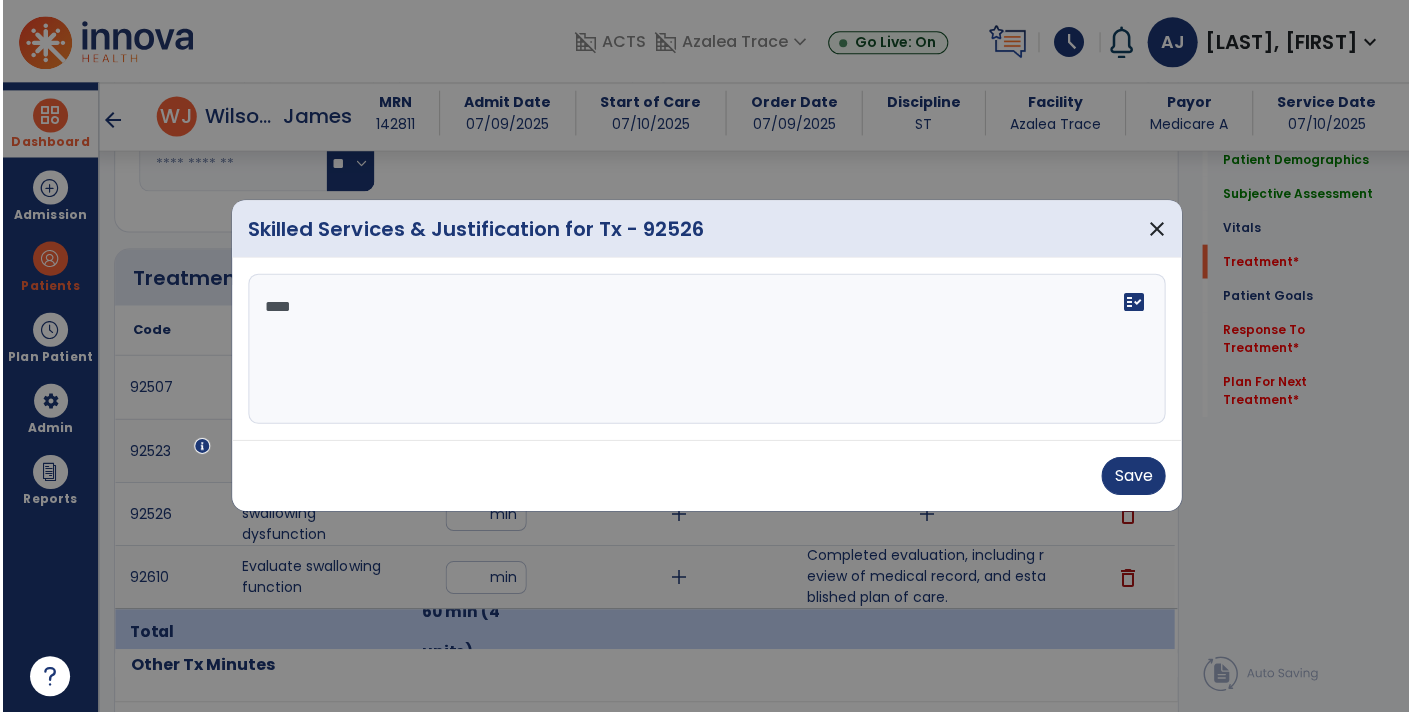 scroll, scrollTop: 0, scrollLeft: 0, axis: both 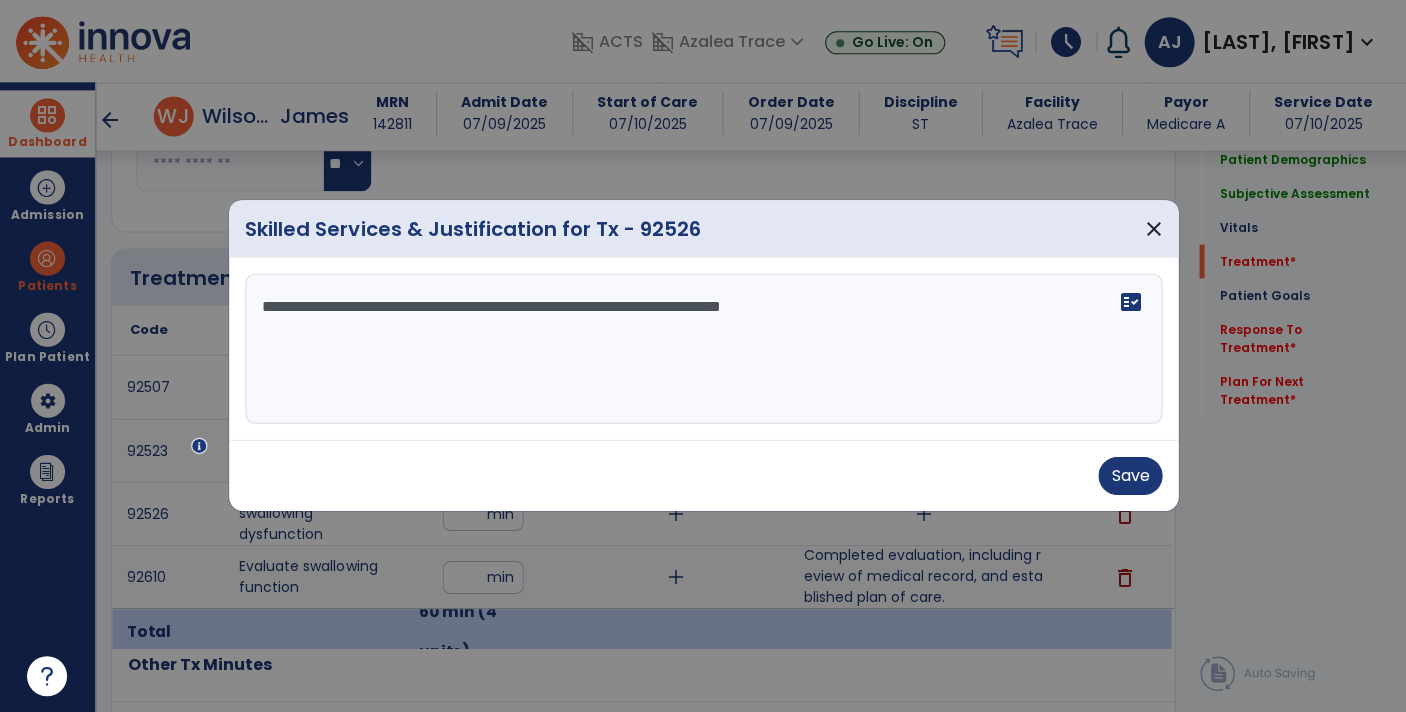 click on "**********" at bounding box center [703, 349] 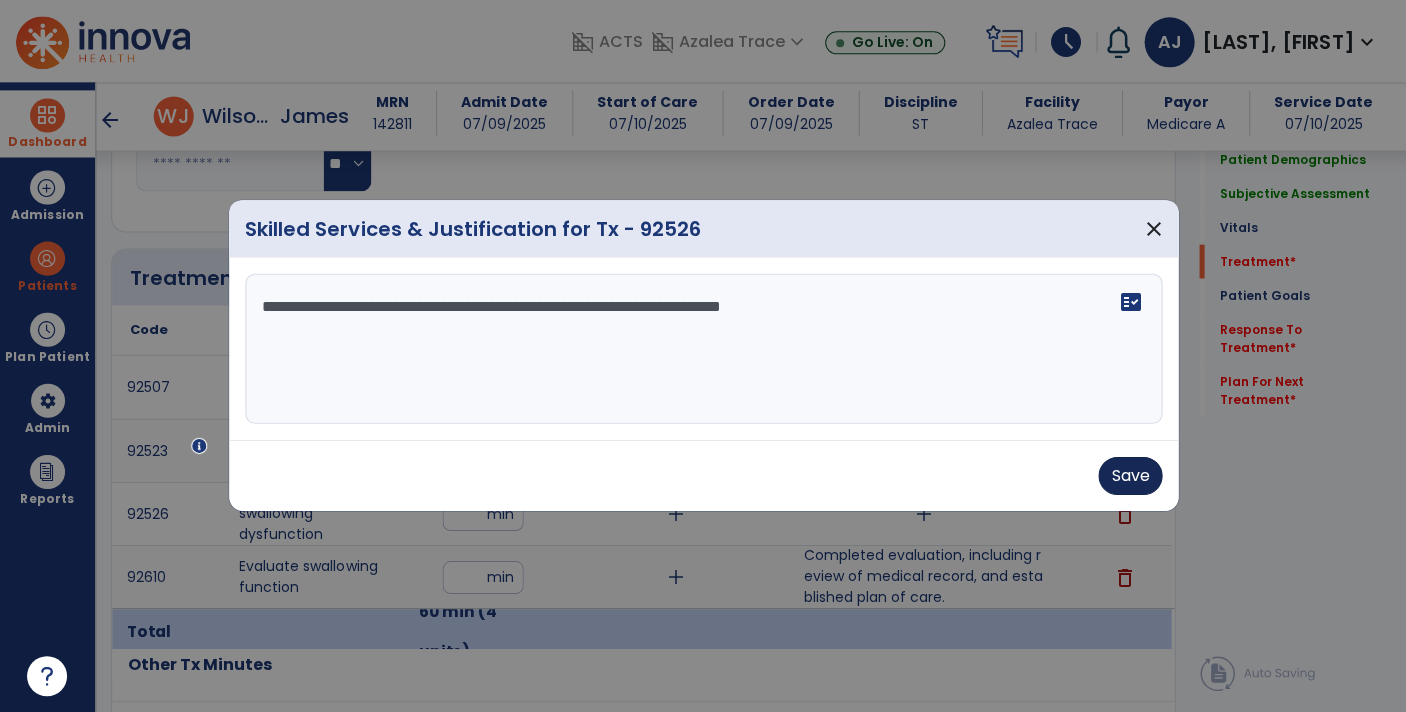 type on "**********" 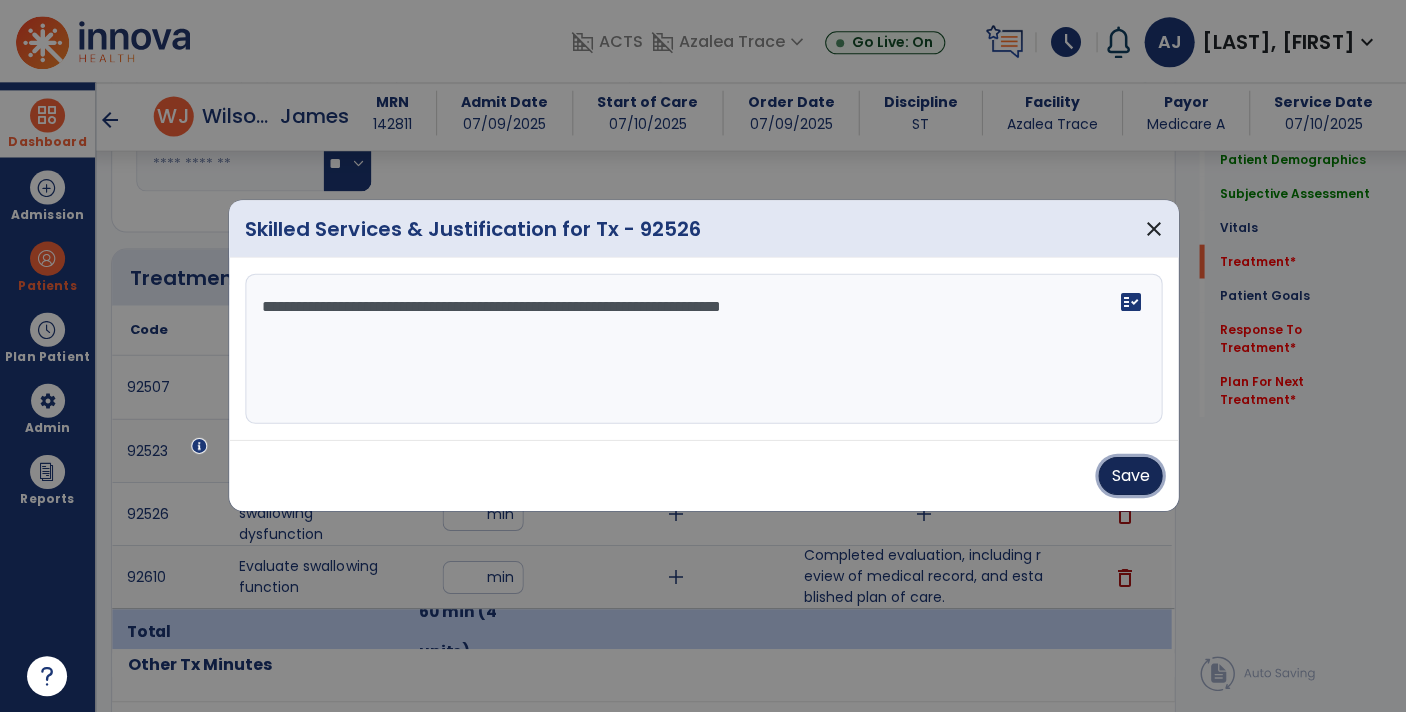 click on "Save" at bounding box center (1129, 476) 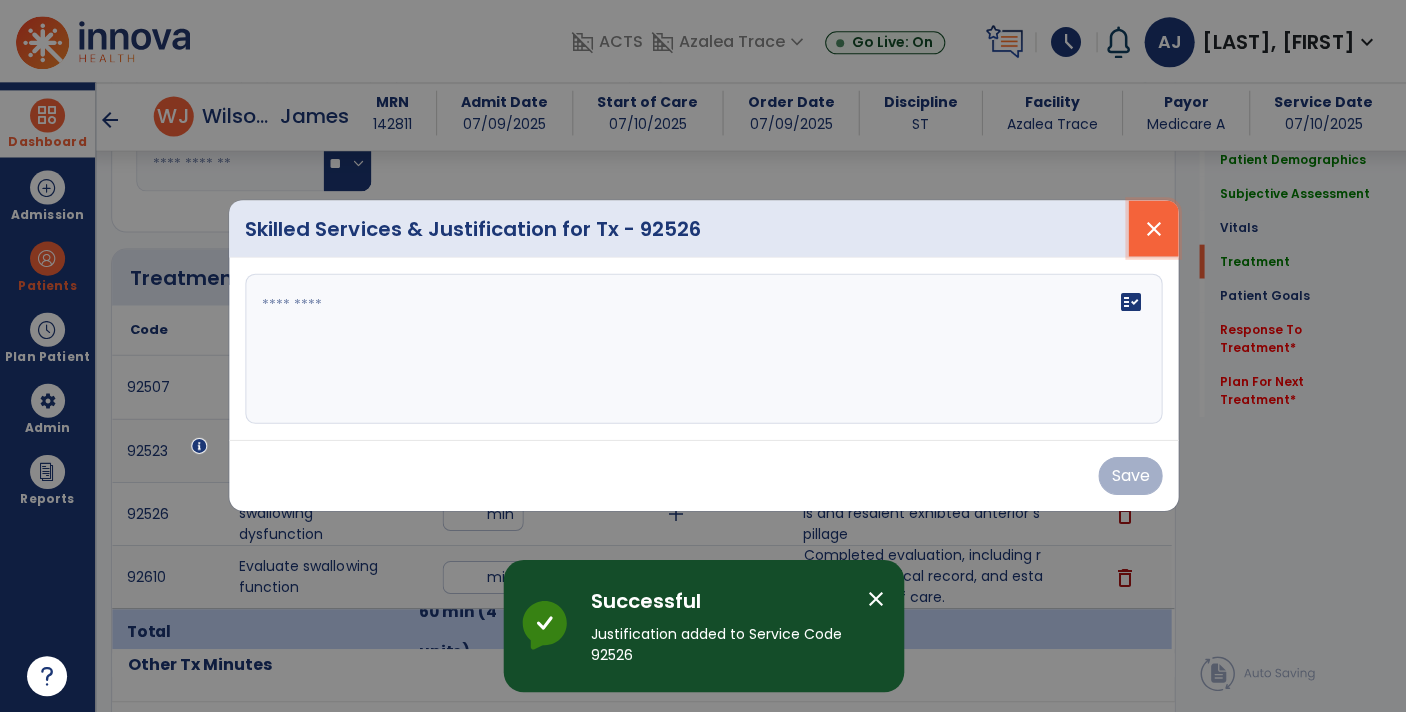 click on "close" at bounding box center [1152, 229] 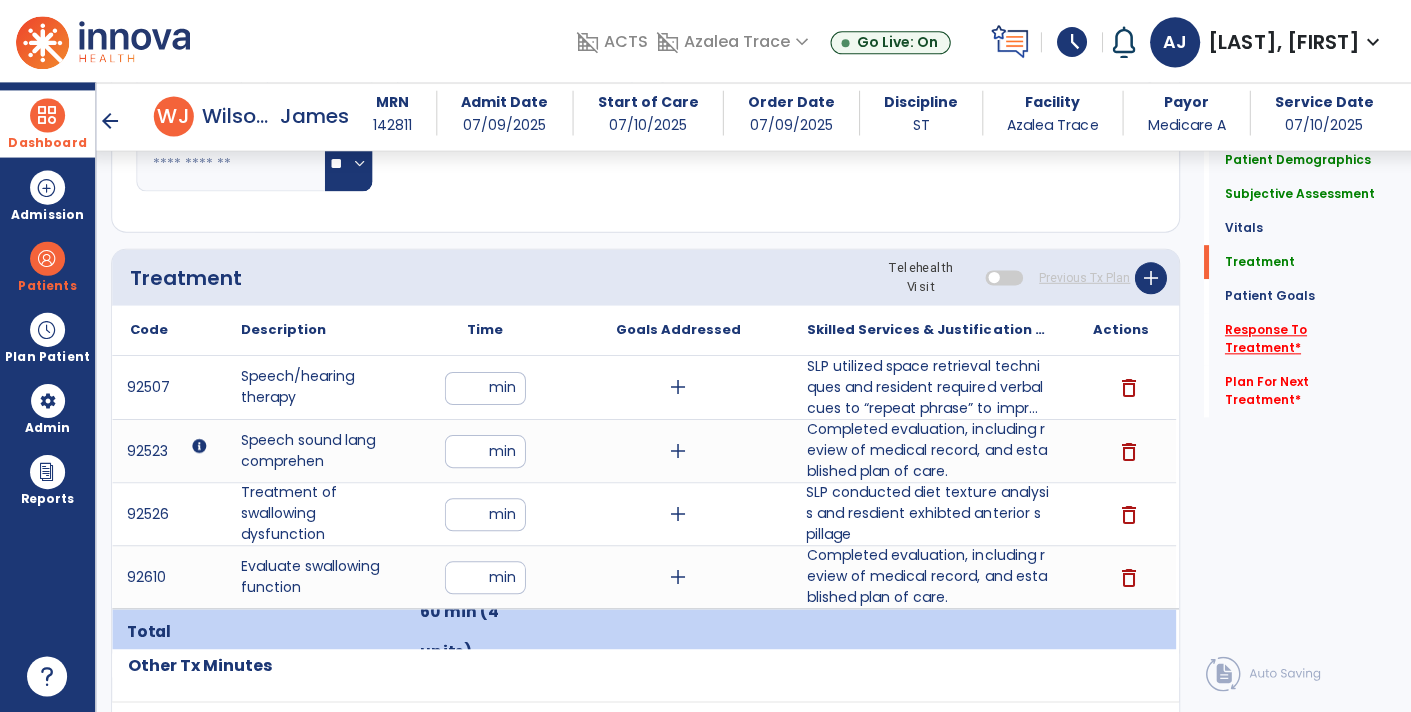 click on "Response To Treatment   *" 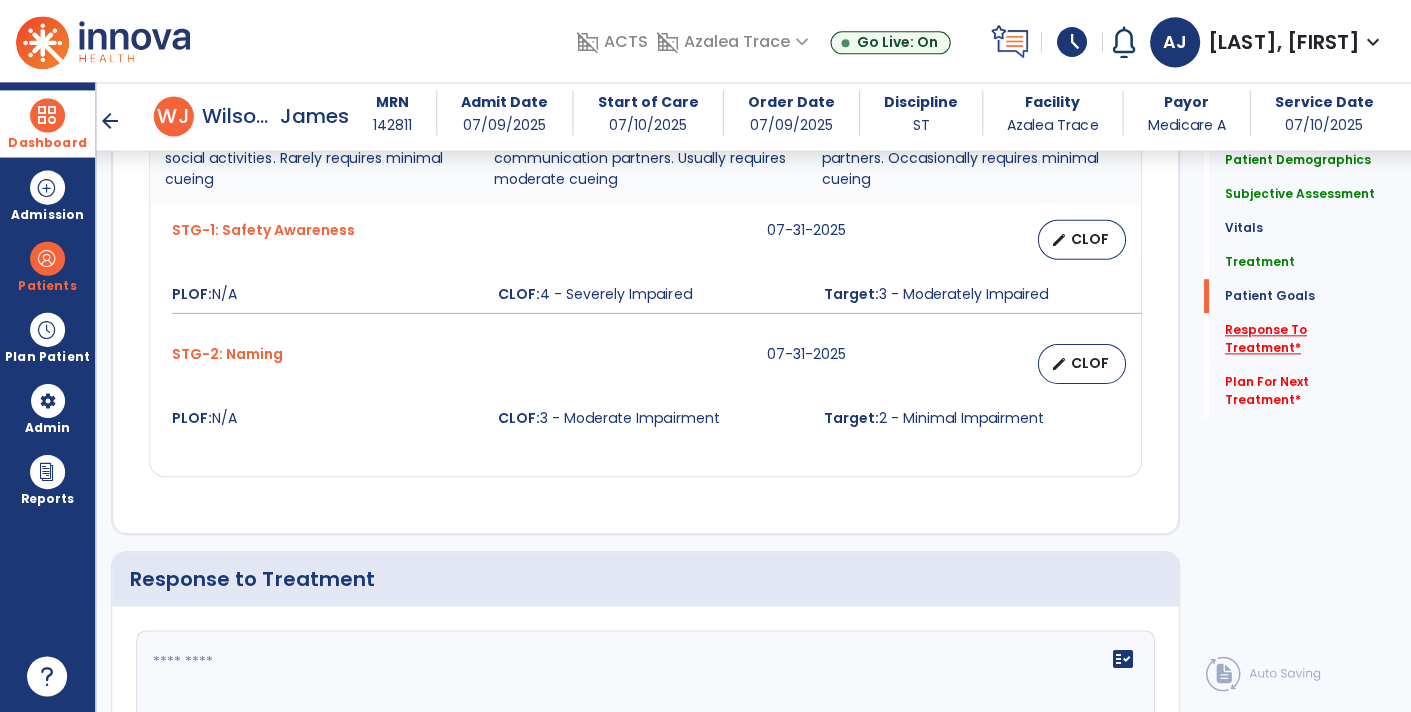 scroll, scrollTop: 2363, scrollLeft: 0, axis: vertical 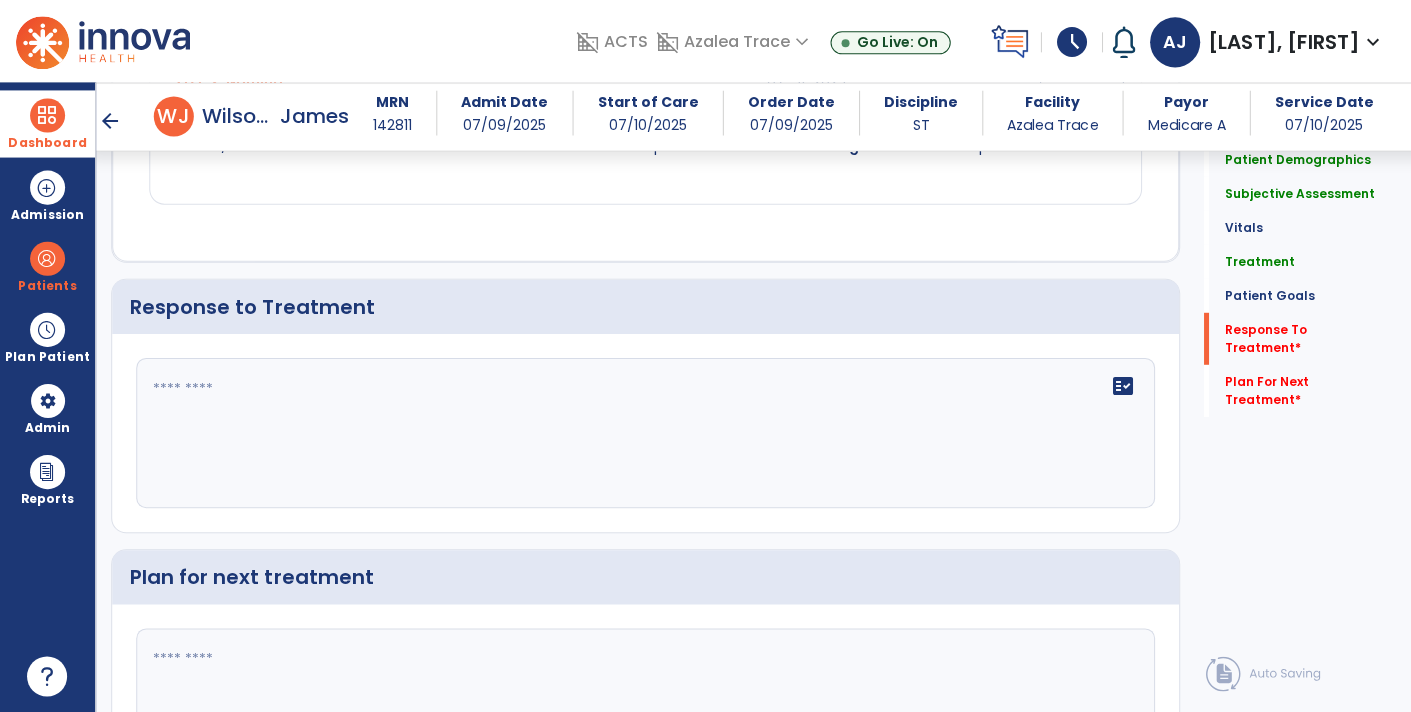 click on "fact_check" 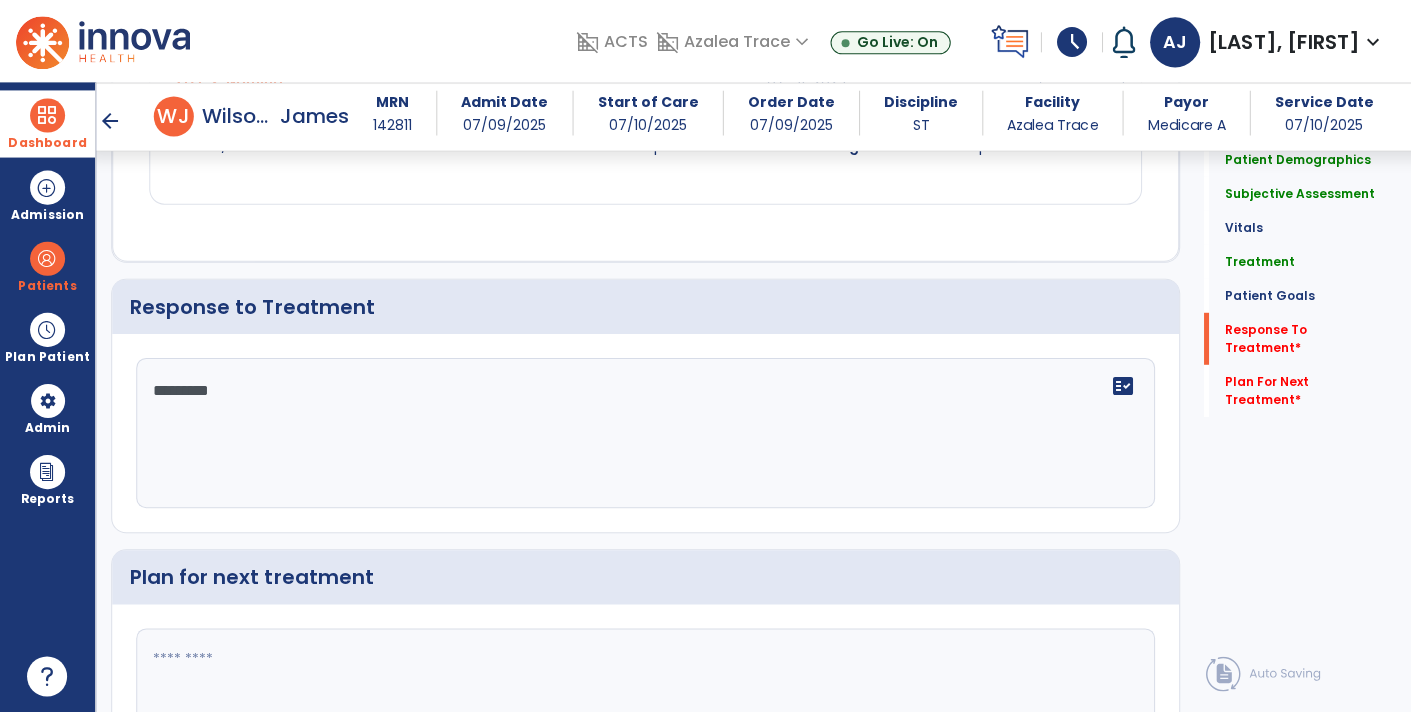 type on "********" 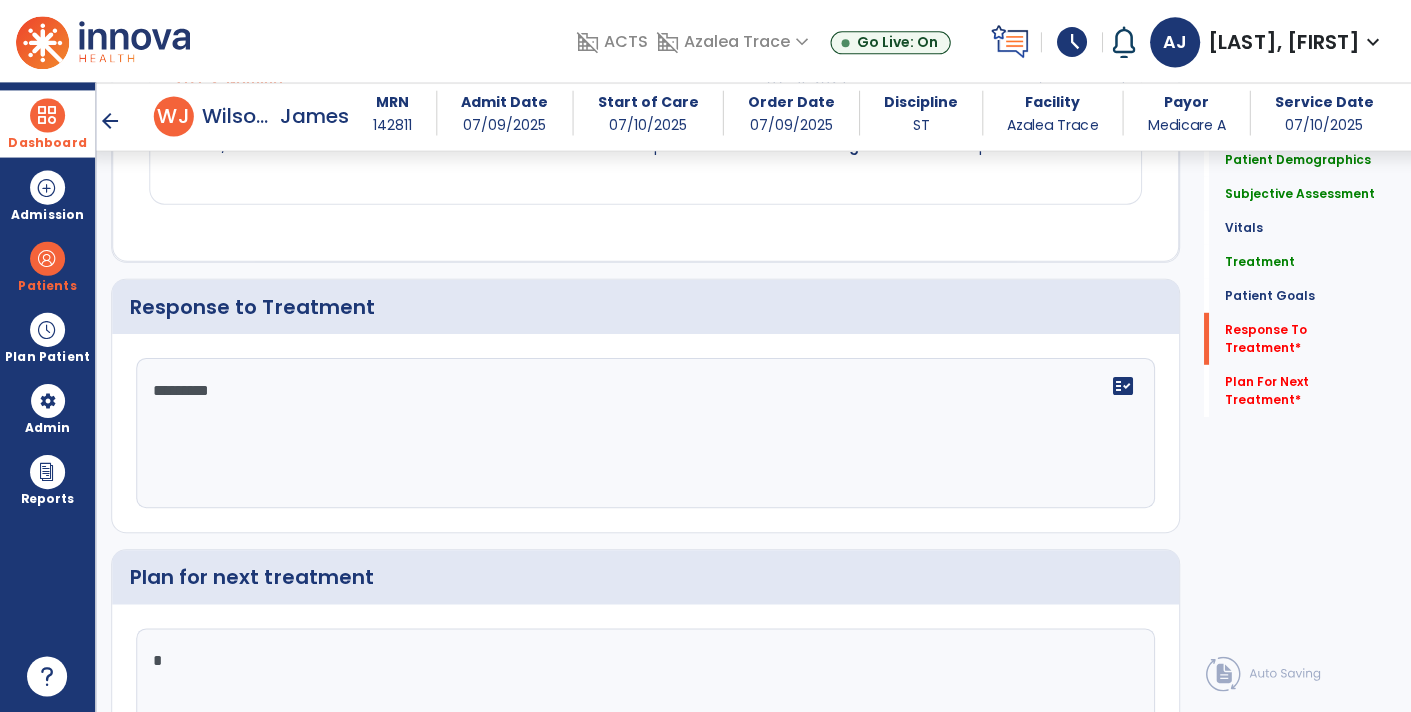 type on "**" 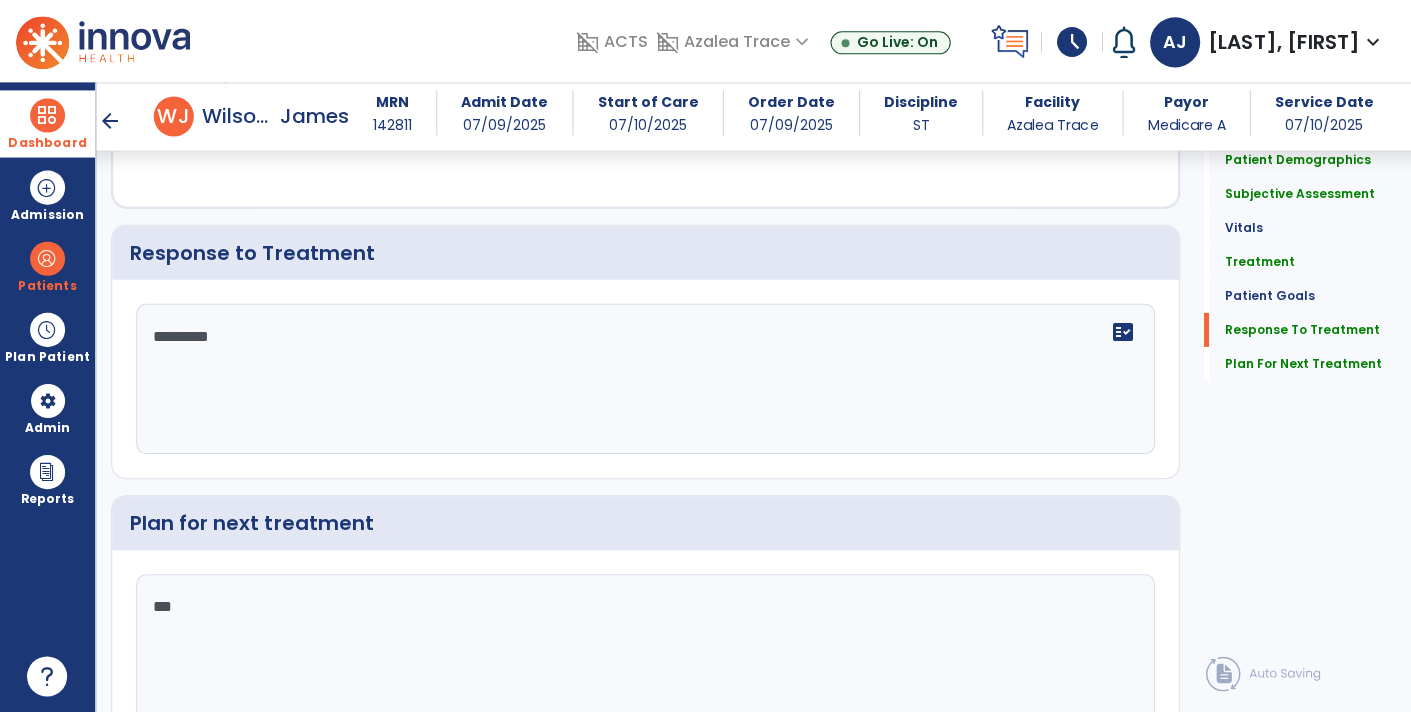 type on "**" 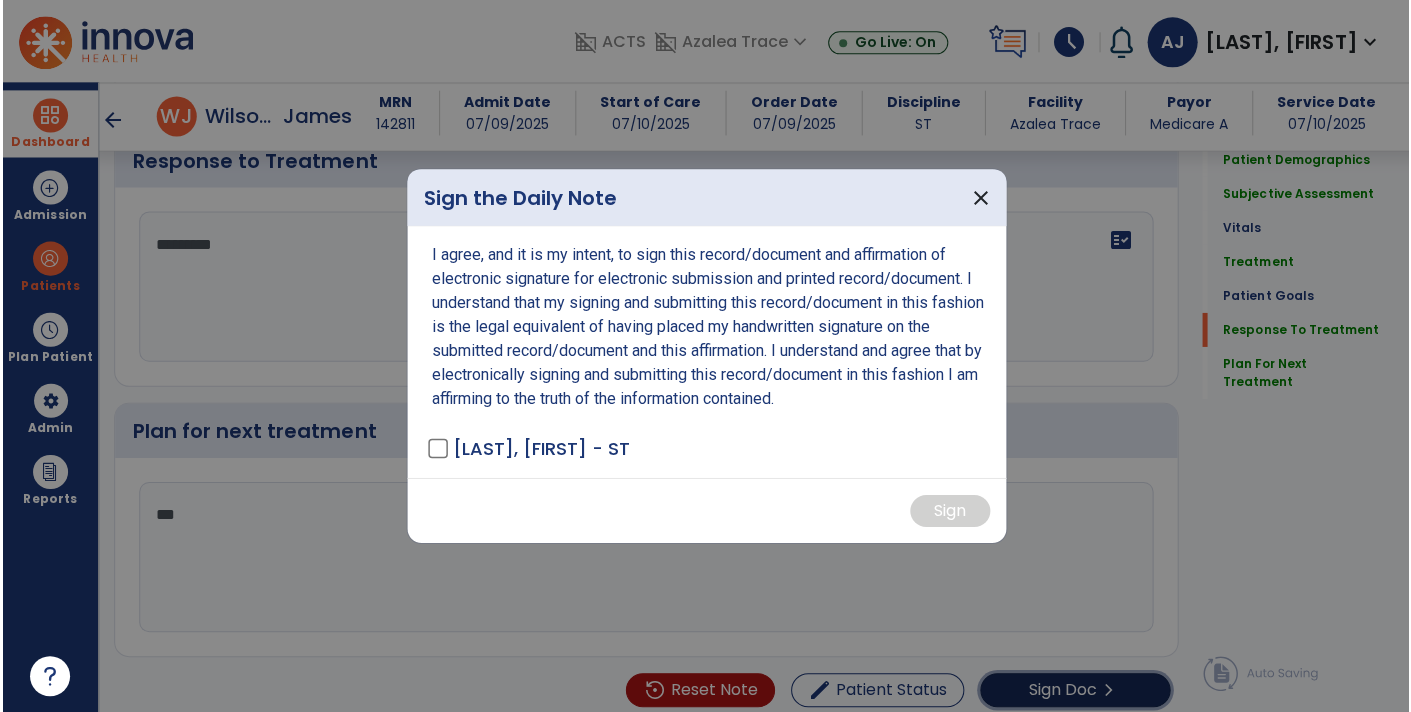 scroll, scrollTop: 2509, scrollLeft: 0, axis: vertical 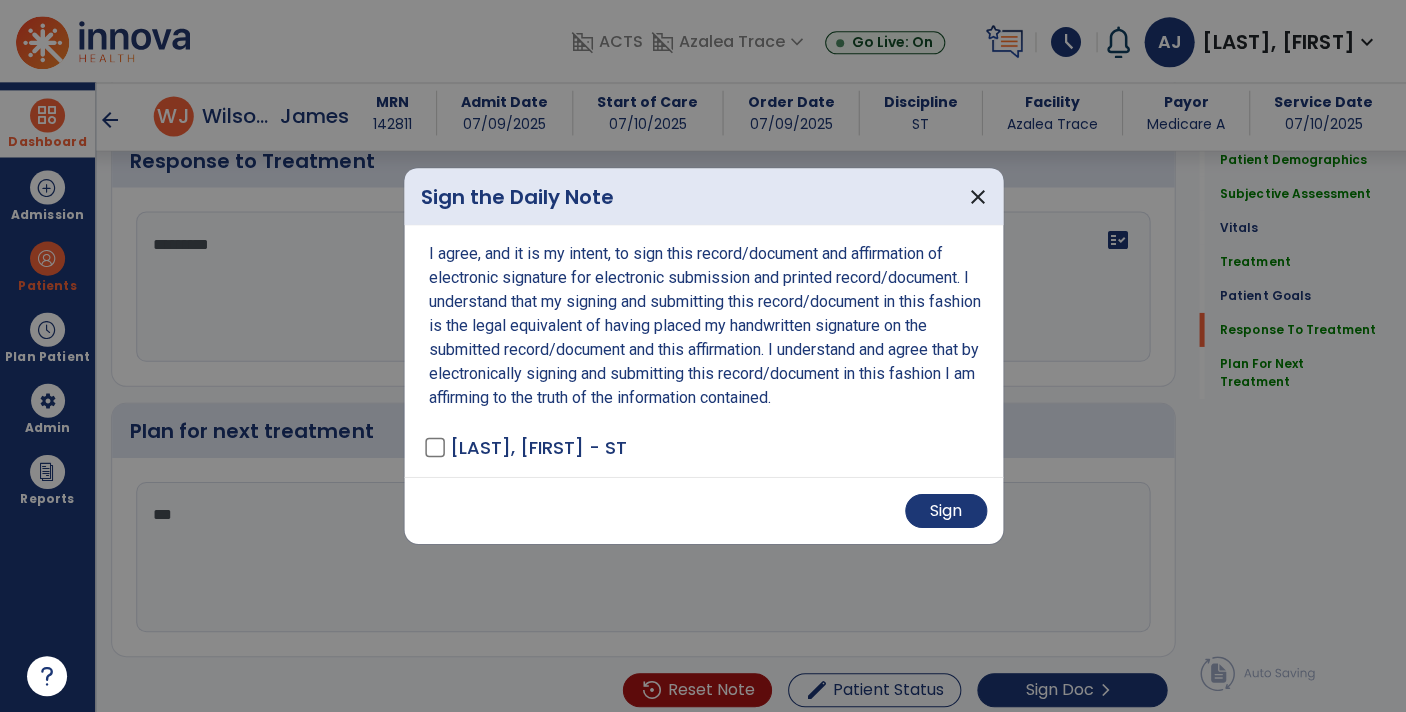 click on "Sign" at bounding box center (703, 510) 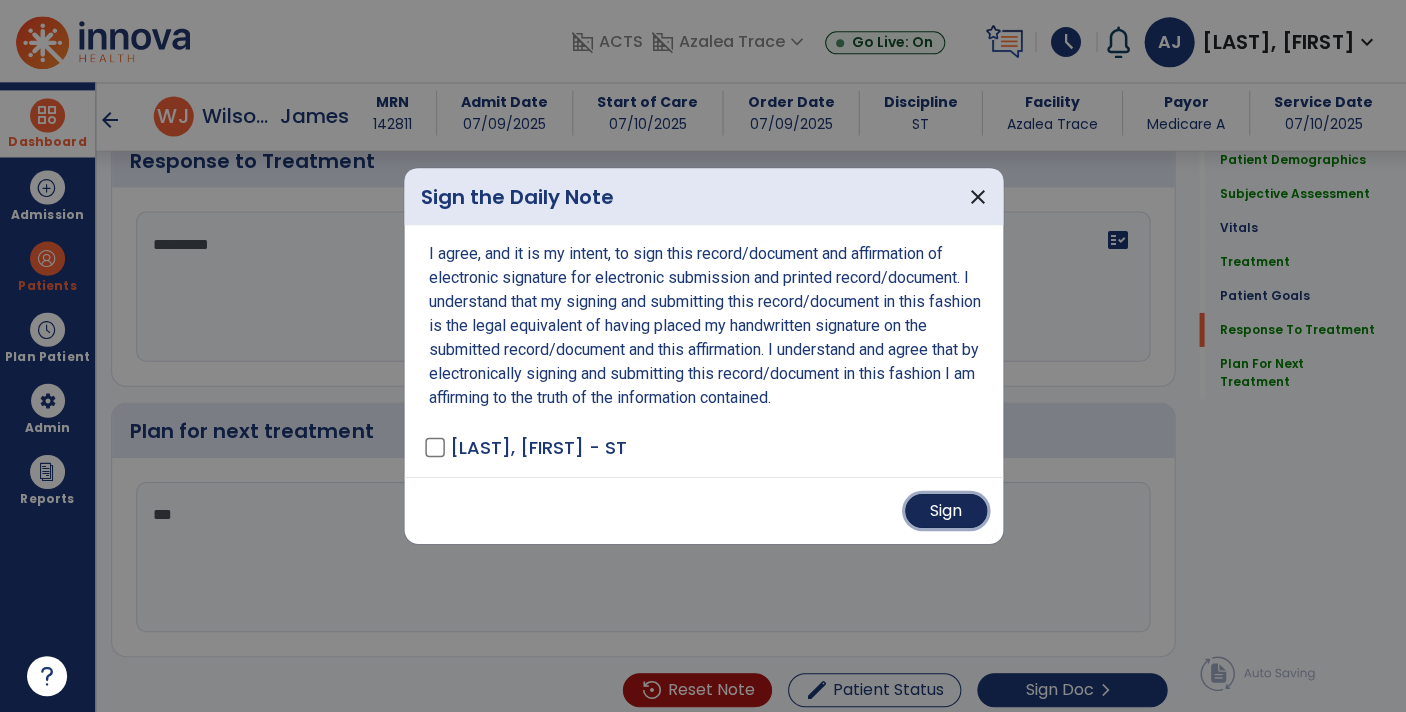 click on "Sign" at bounding box center (945, 511) 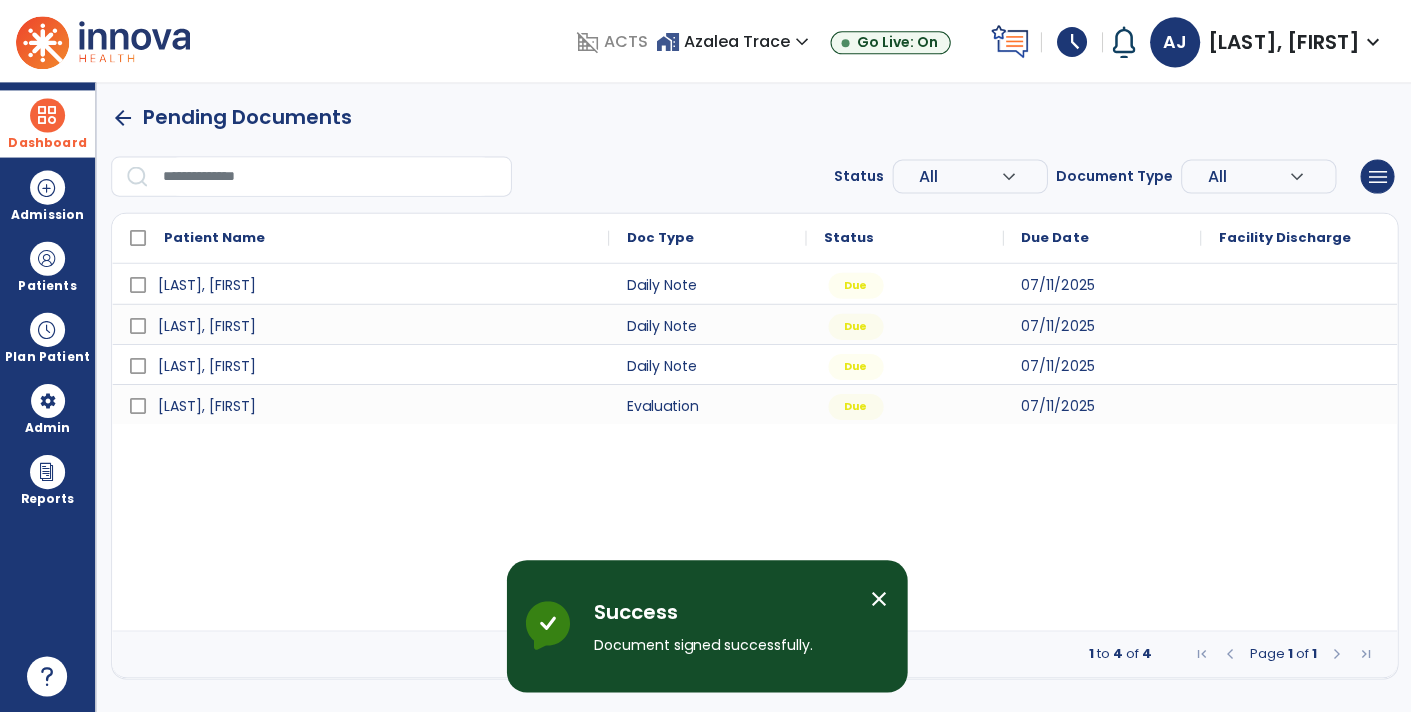scroll, scrollTop: 0, scrollLeft: 0, axis: both 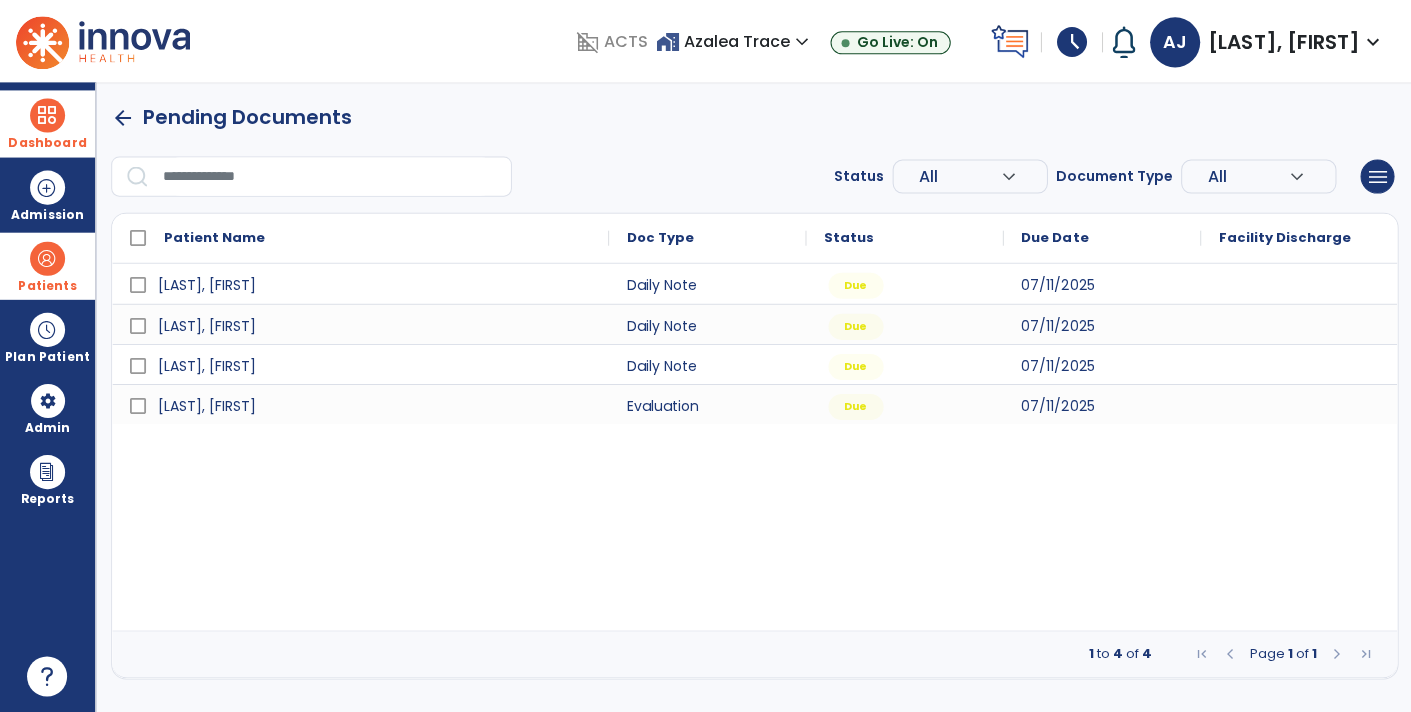 click at bounding box center (47, 259) 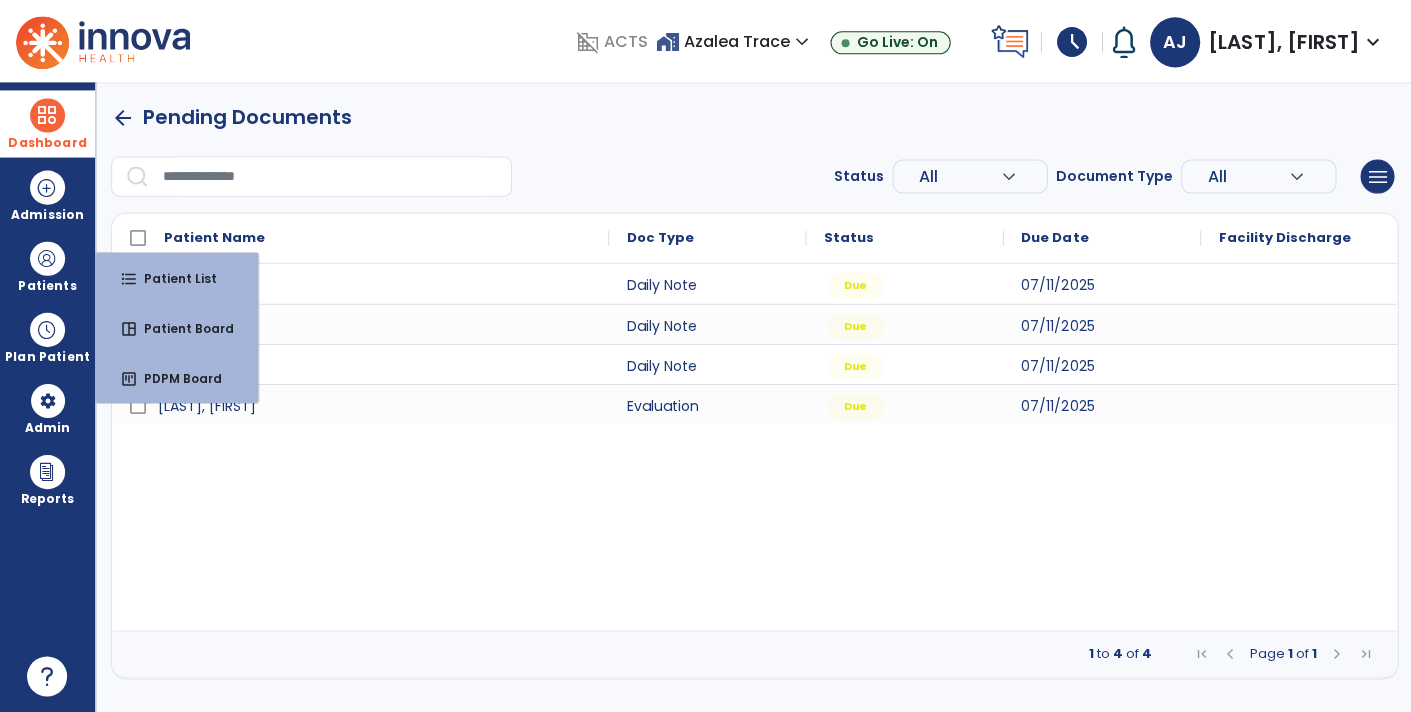 click on "Status All  expand_more  ALL Due Past Due Incomplete Document Type All  expand_more  ALL Daily Note Progress Note Evaluation Discharge Note Recertification  menu   Export List   Print List" at bounding box center [753, 177] 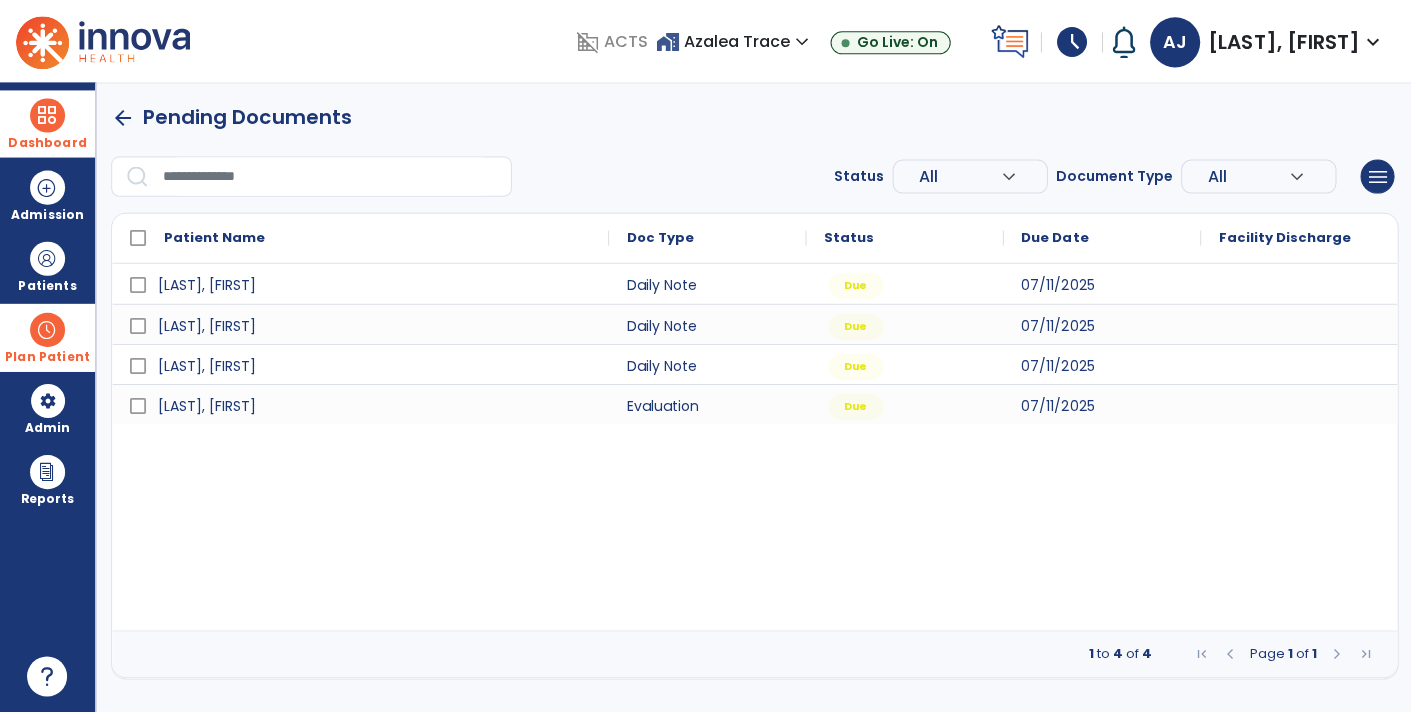 click on "Plan Patient" at bounding box center [47, 286] 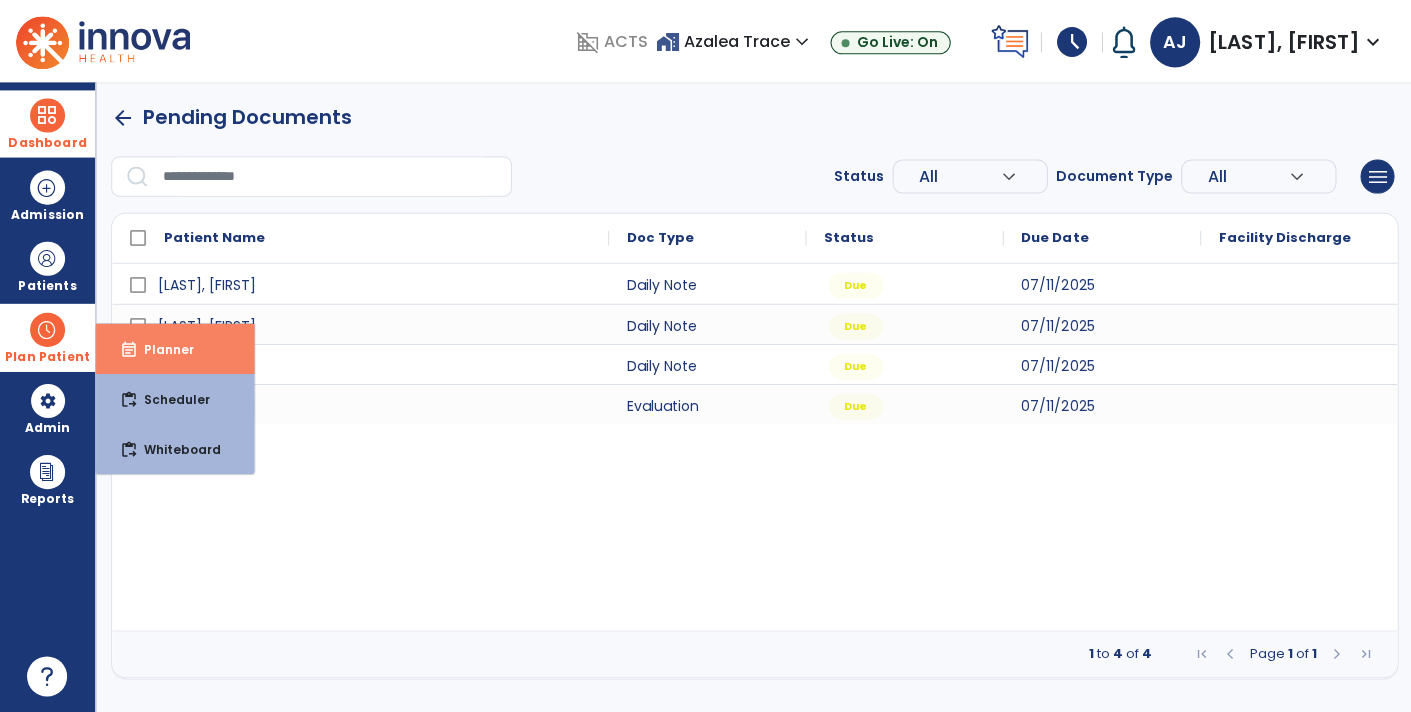 click on "event_note  Planner" at bounding box center [175, 349] 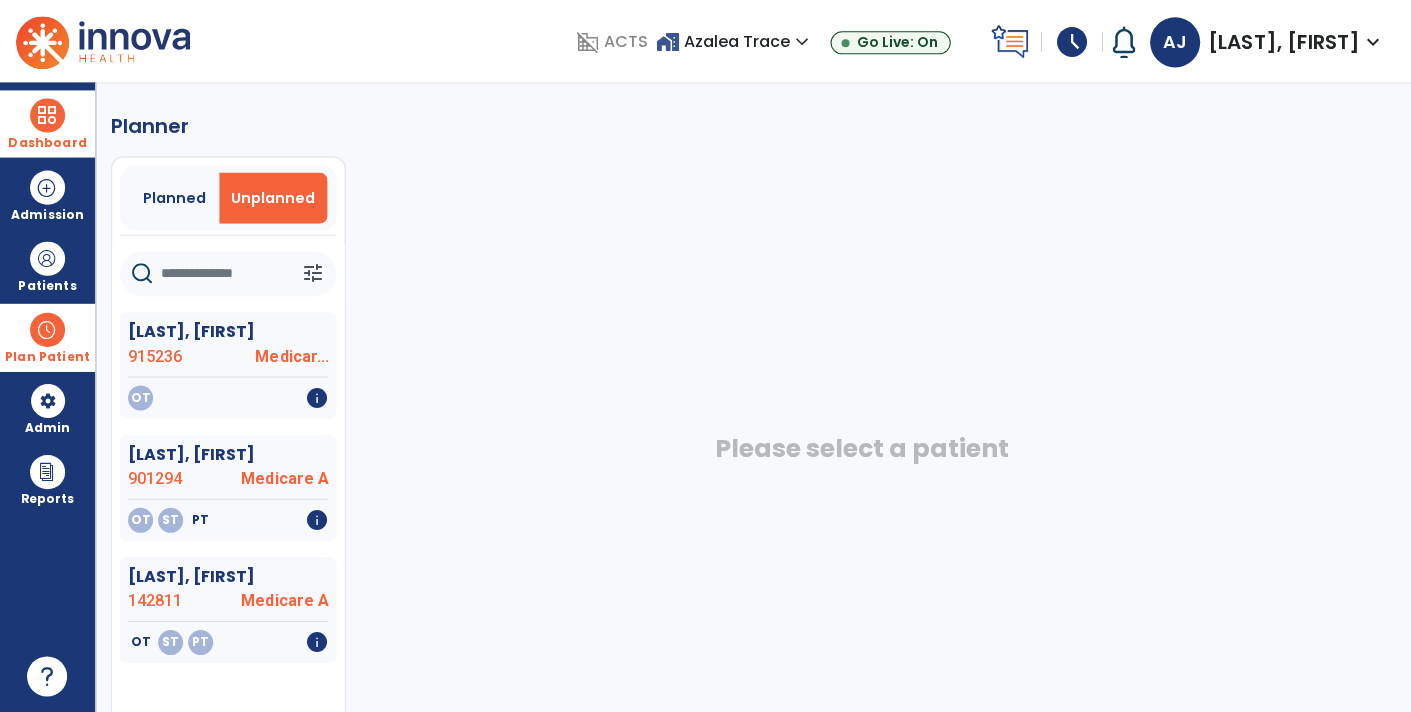 click on "Unplanned" at bounding box center (273, 198) 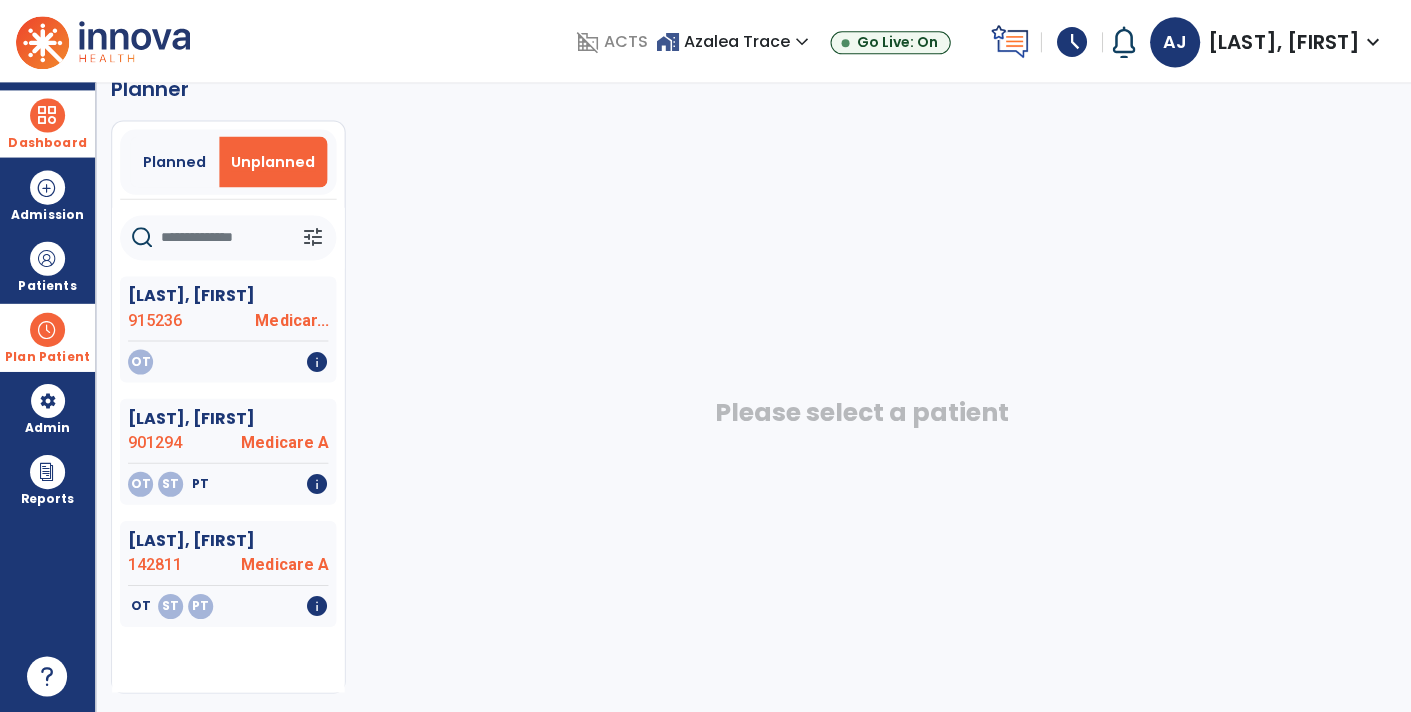 scroll, scrollTop: 36, scrollLeft: 0, axis: vertical 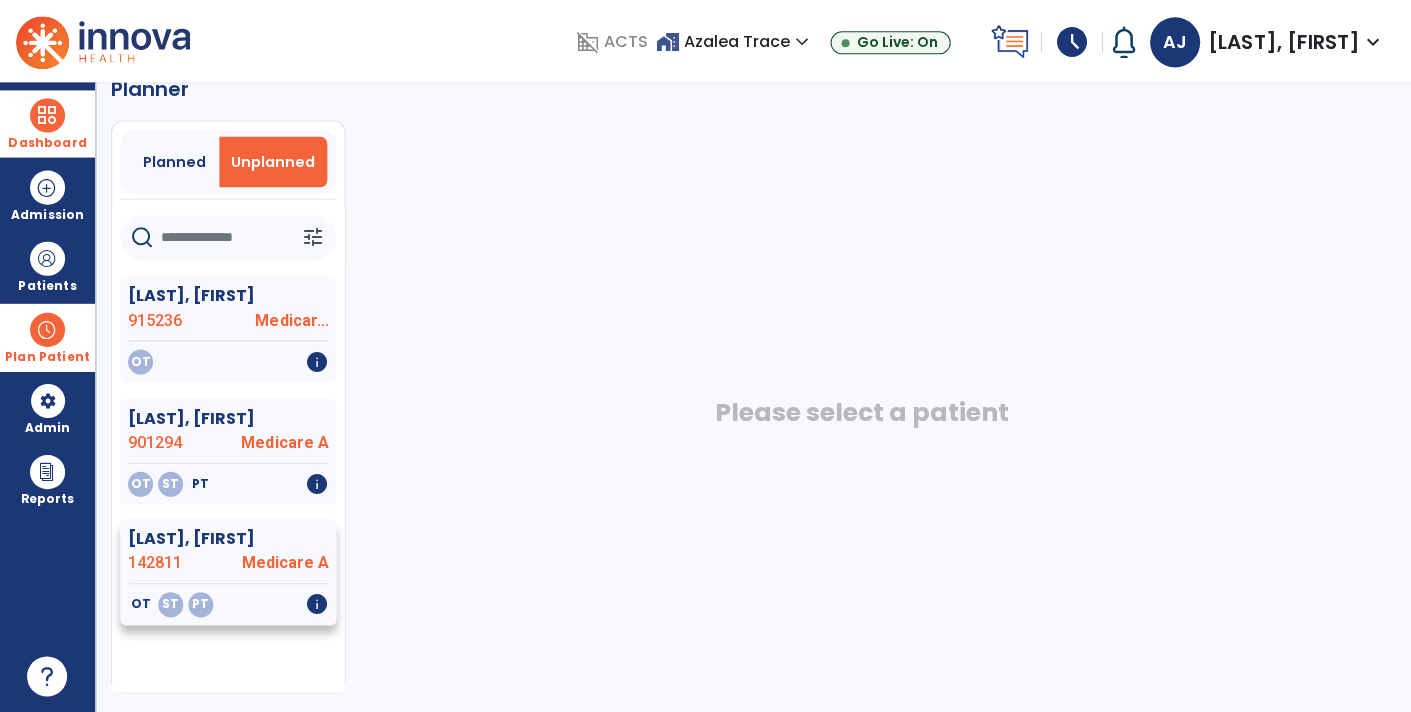 click on "Medicare A" 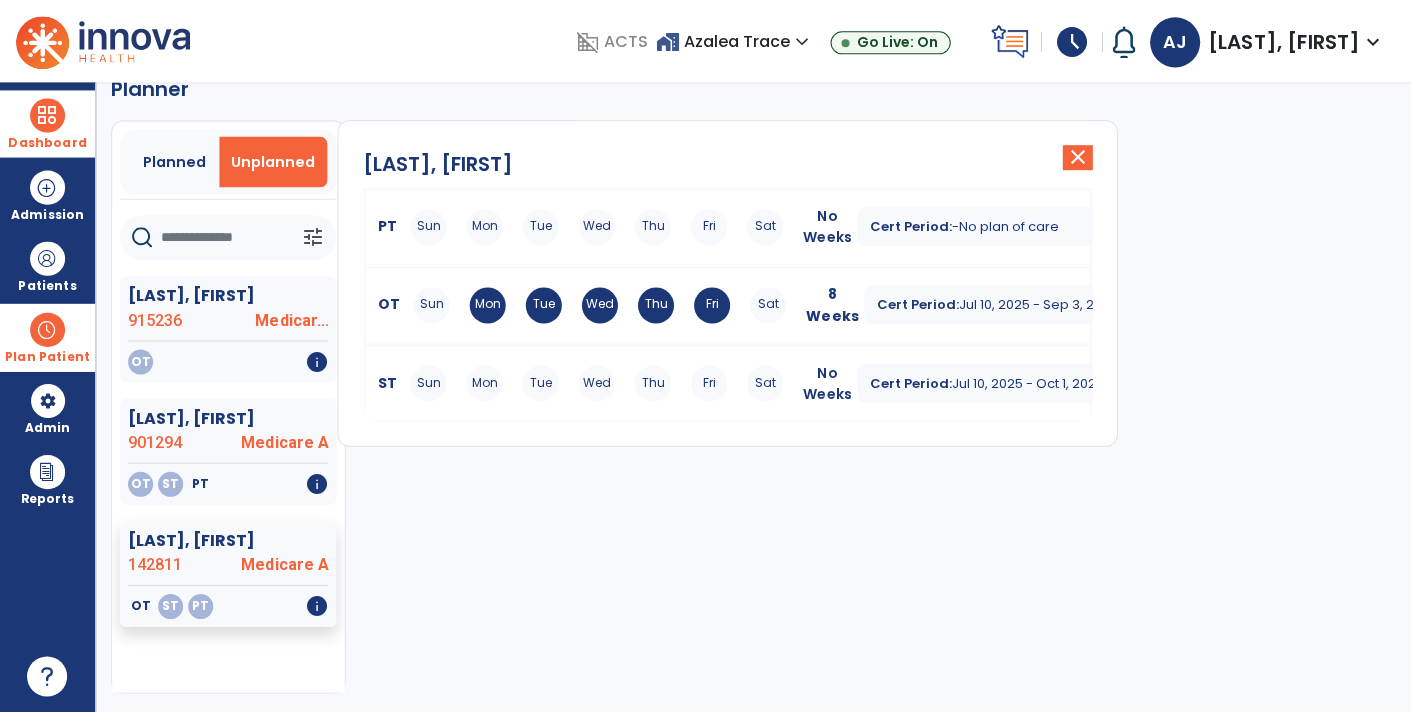 click on "Mon" at bounding box center (484, 384) 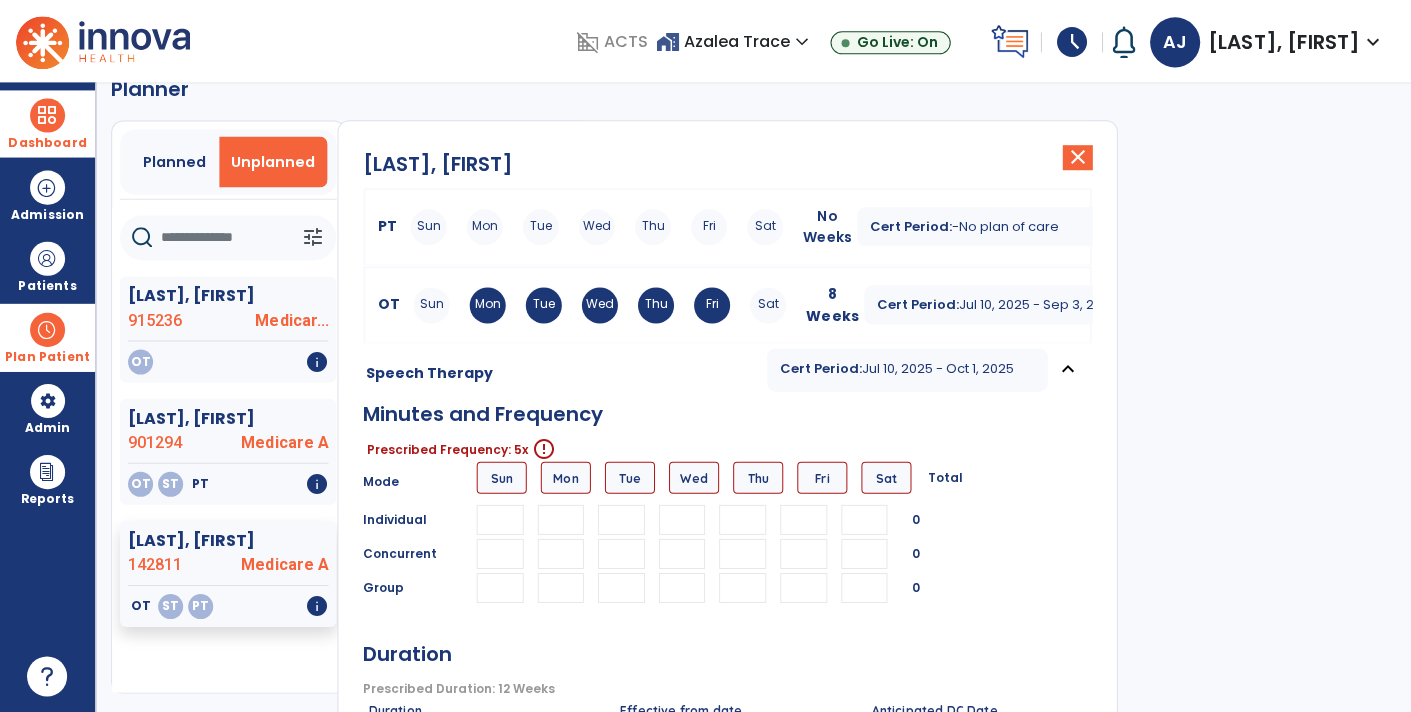 click at bounding box center (560, 554) 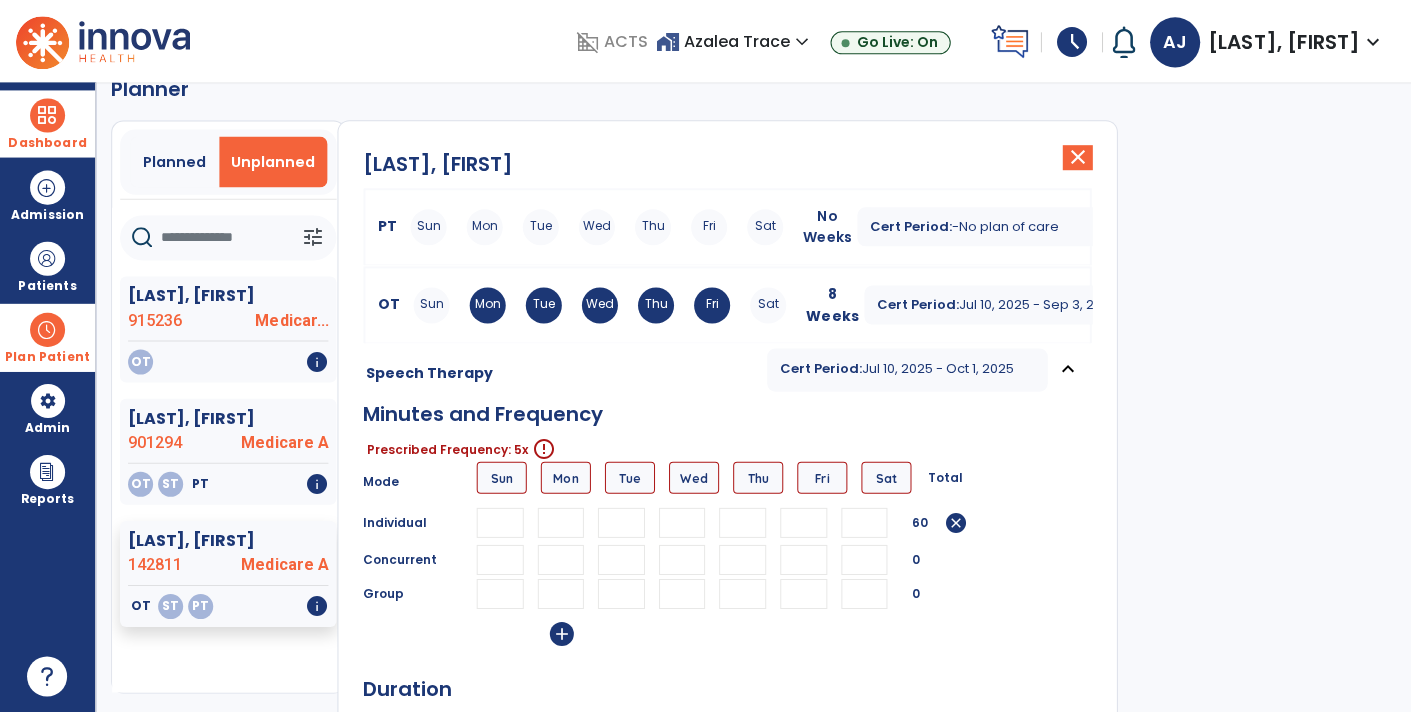 type on "**" 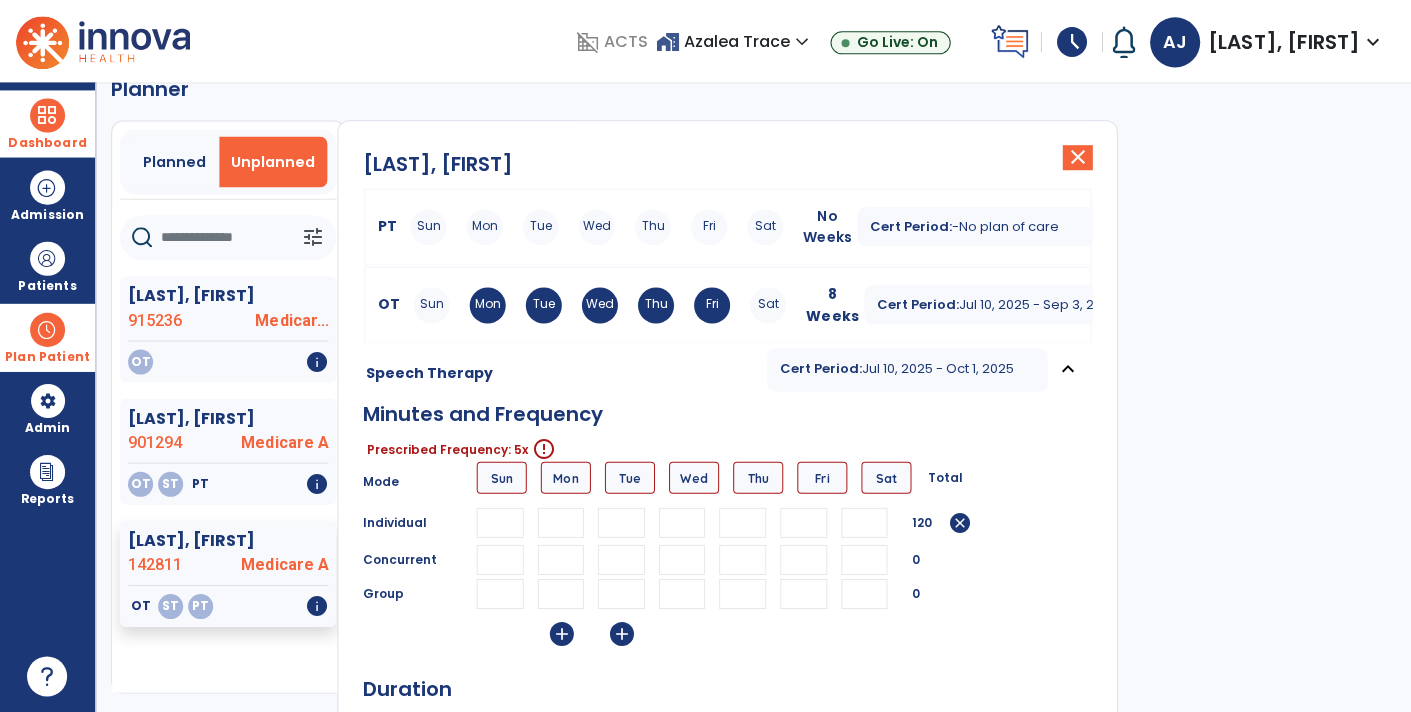 type on "**" 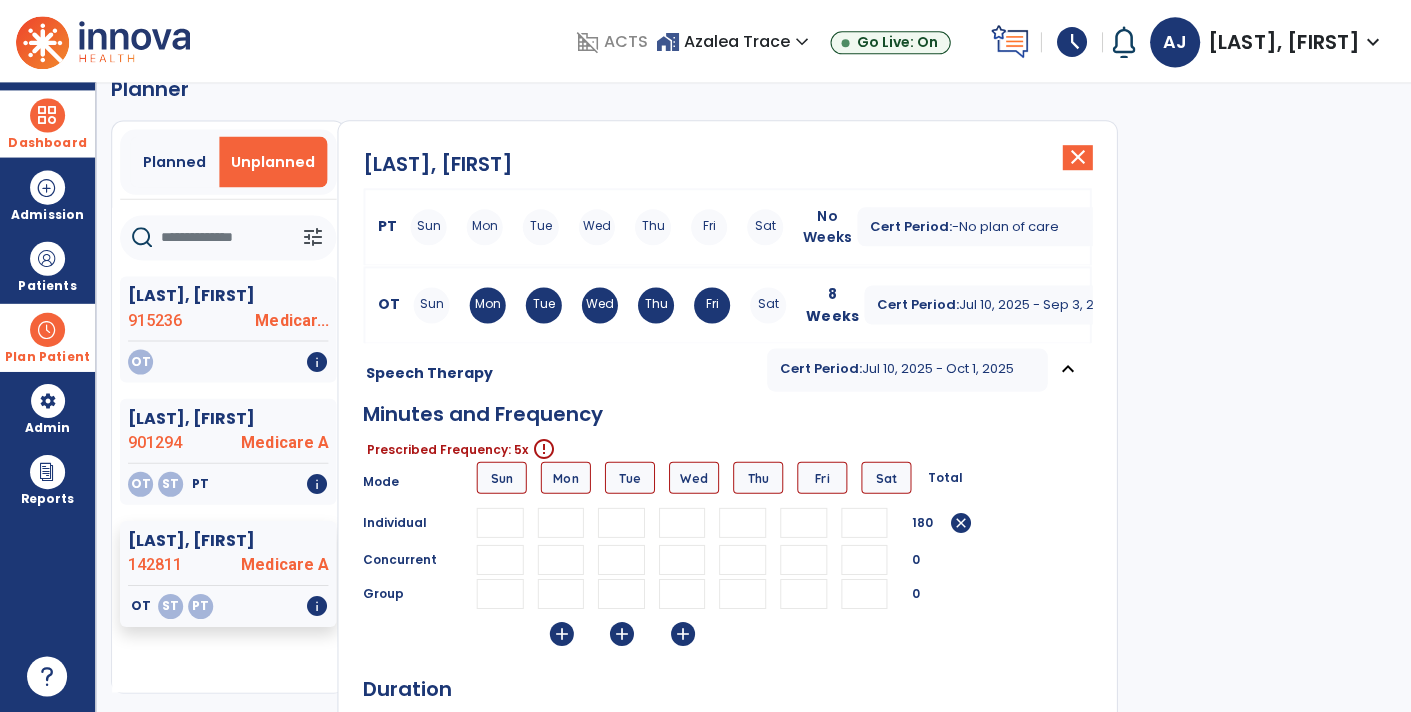 type on "**" 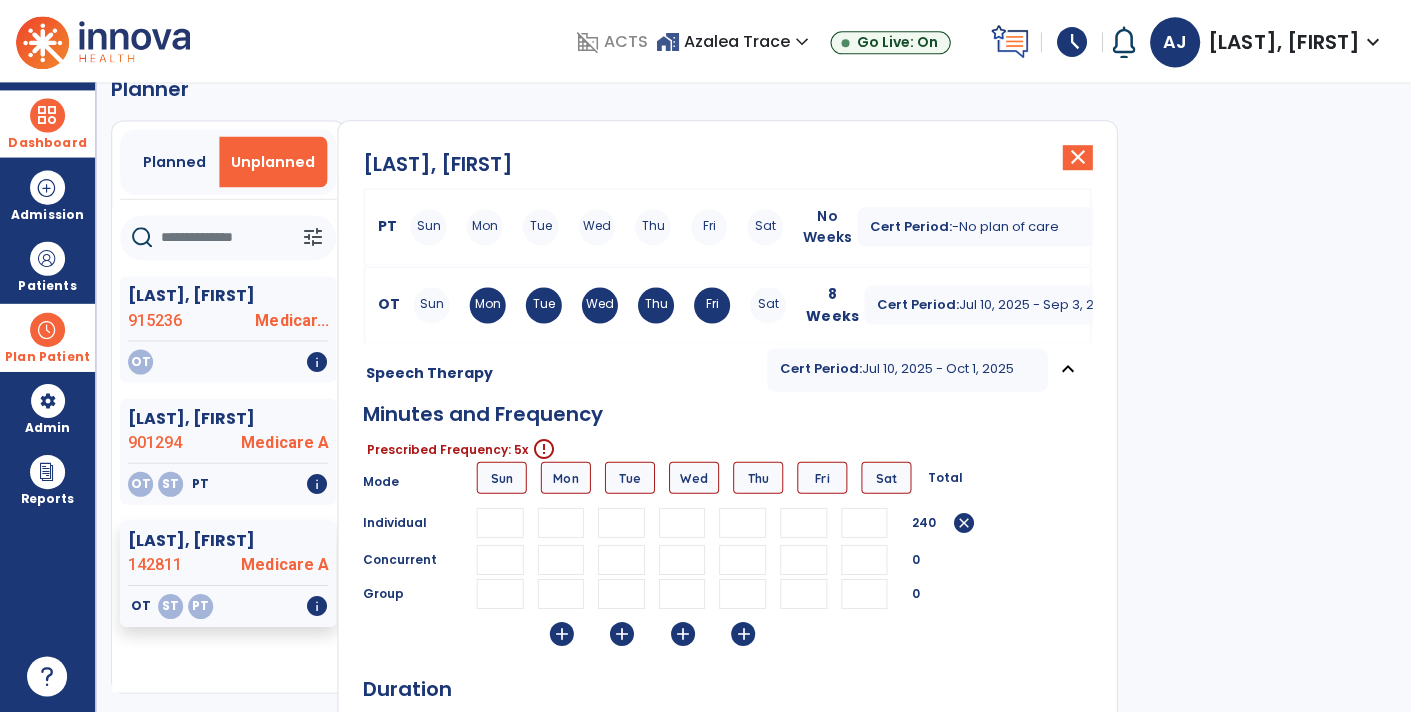 type on "**" 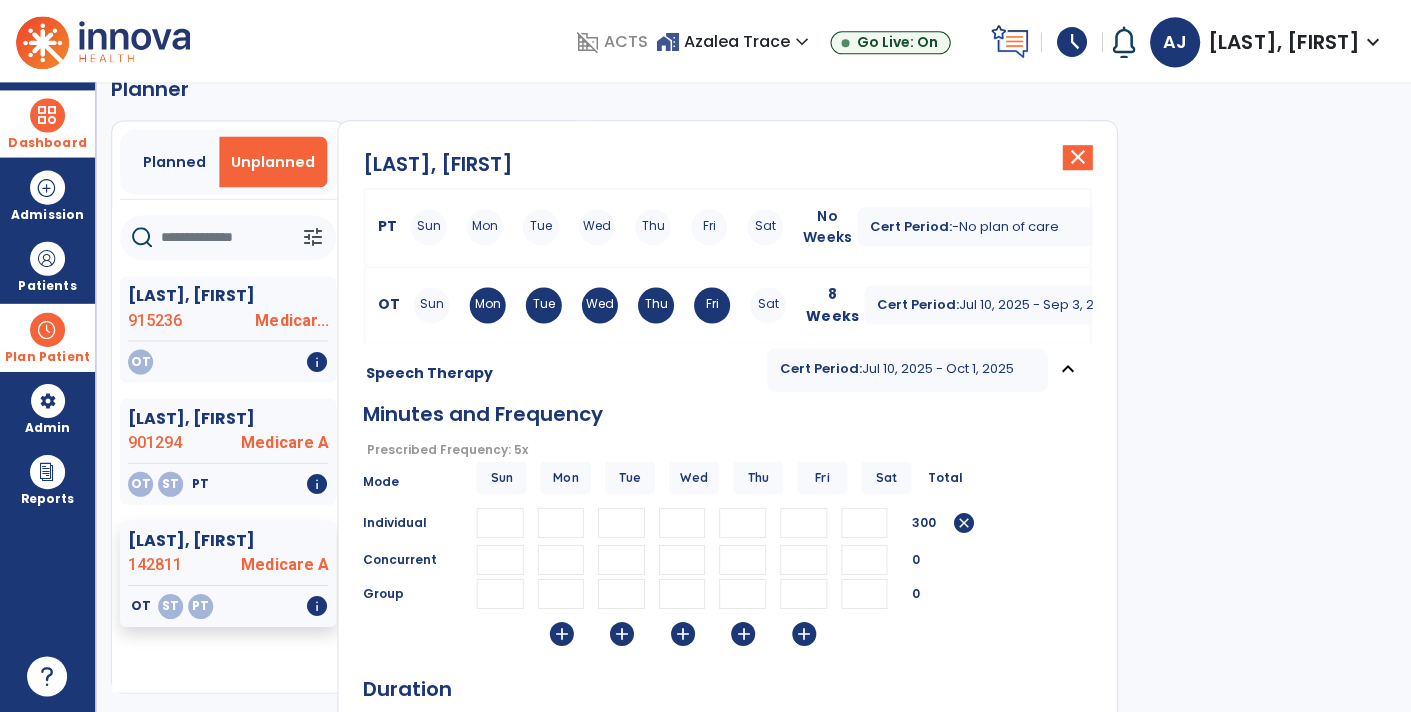 type on "**" 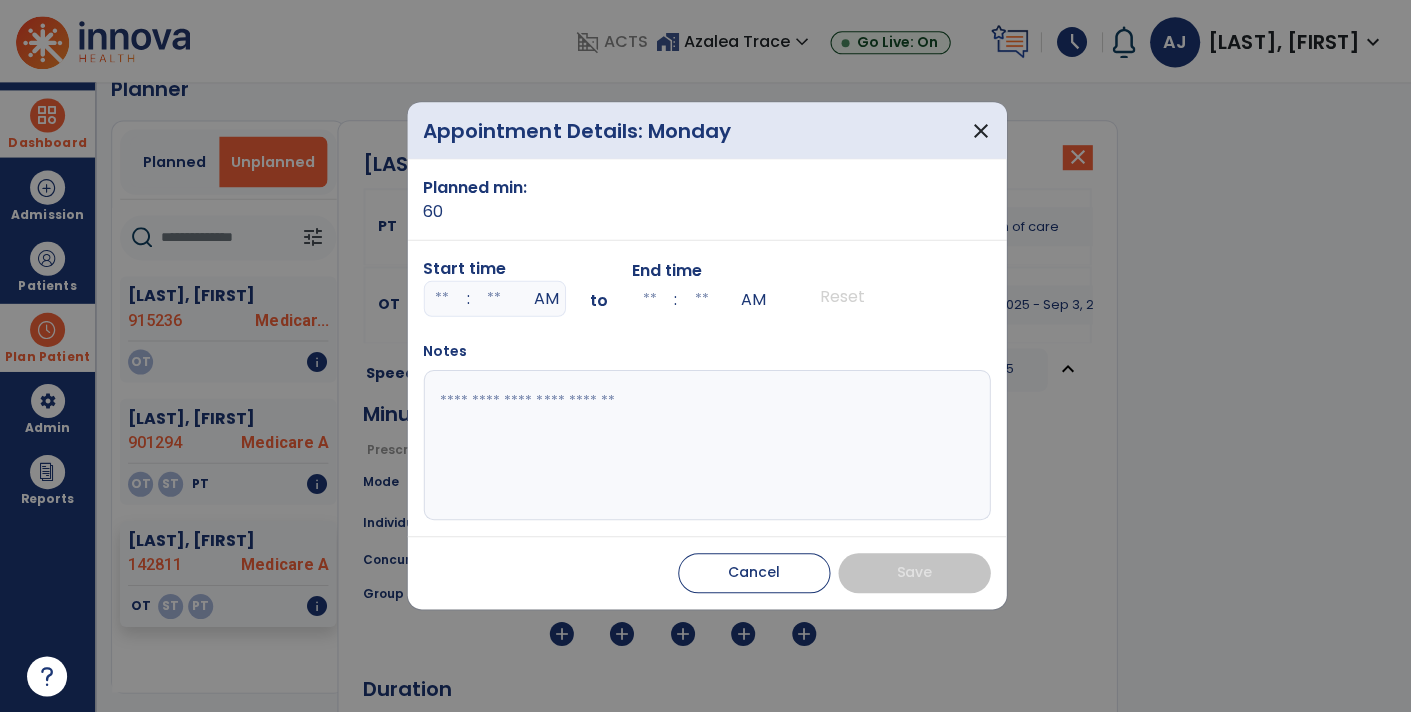 click at bounding box center [442, 299] 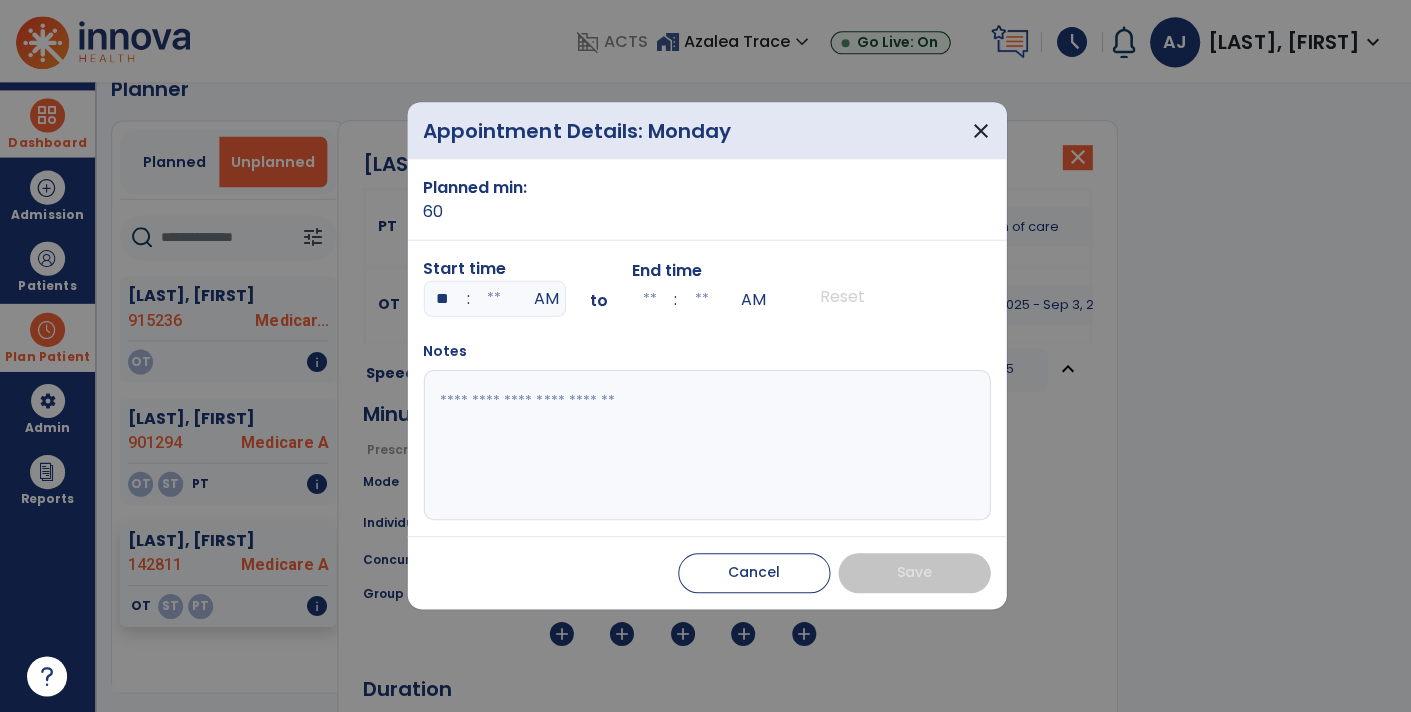 type on "**" 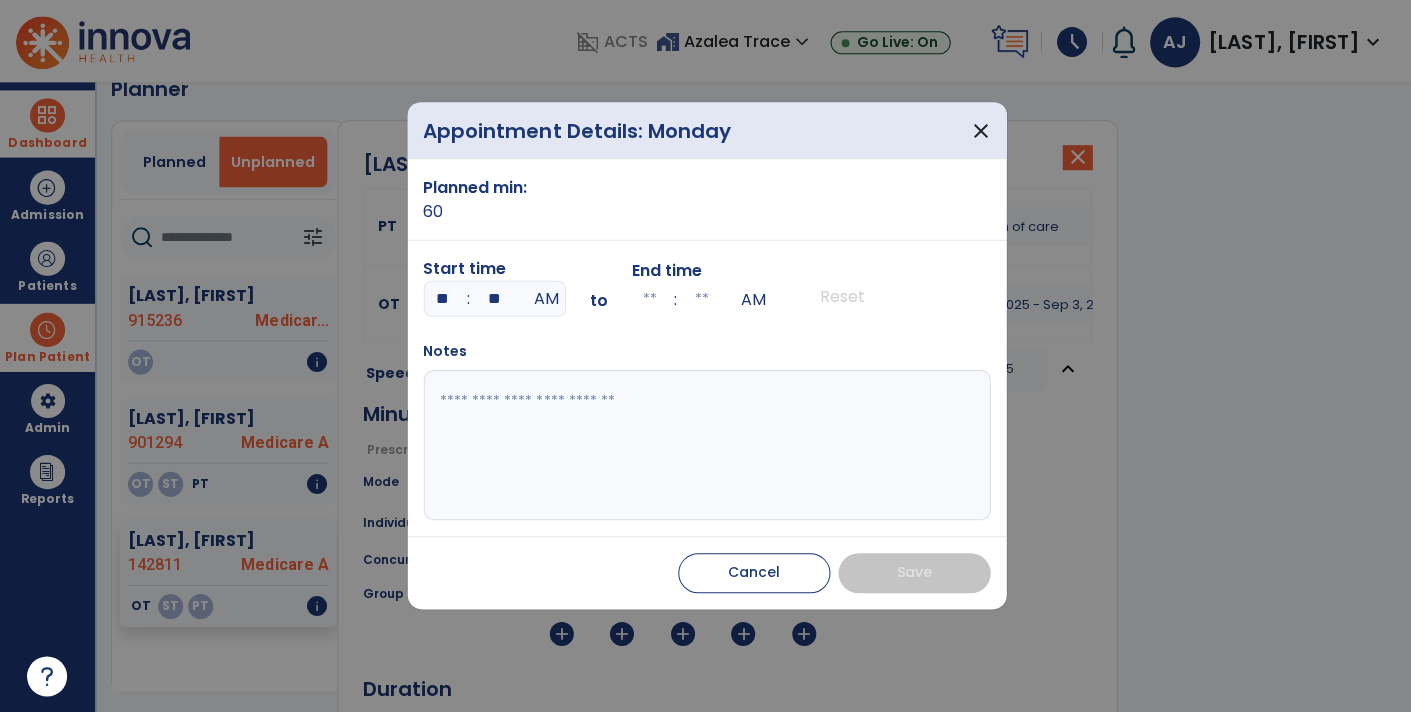 type on "**" 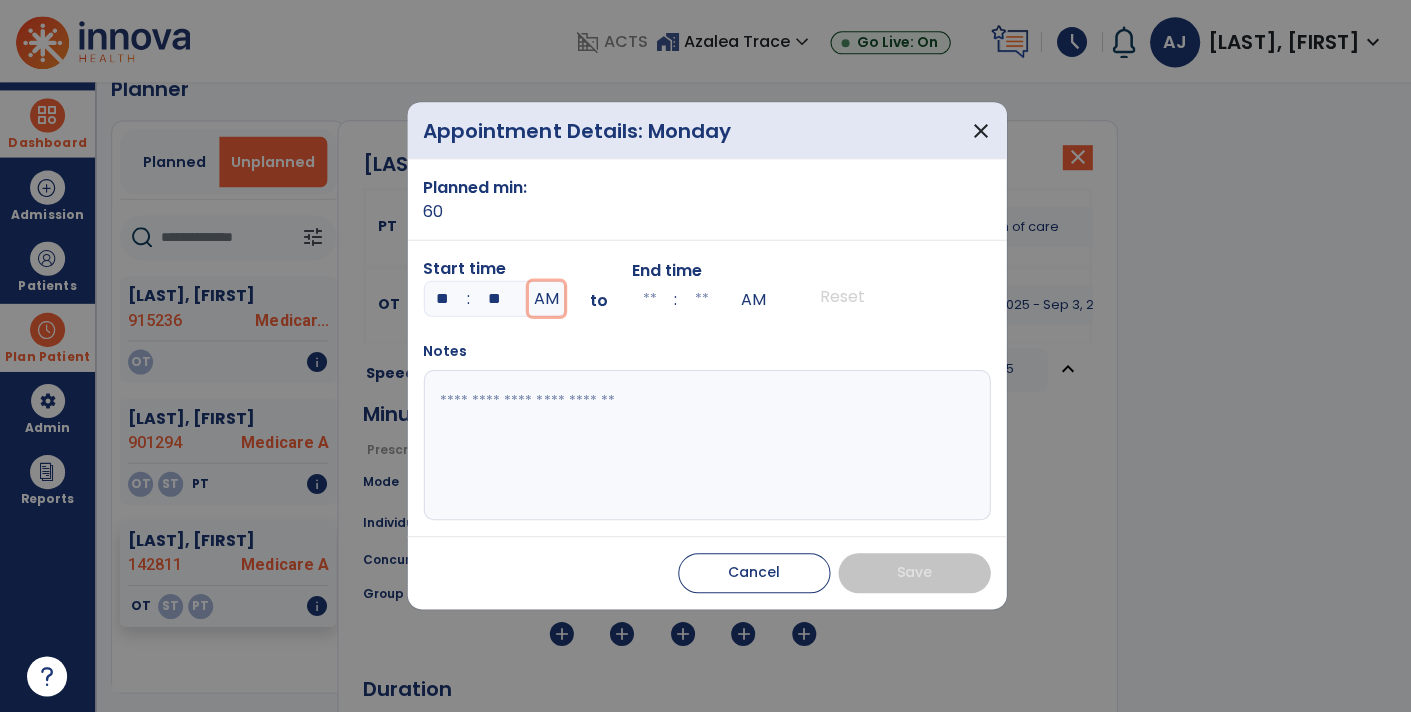 type on "**" 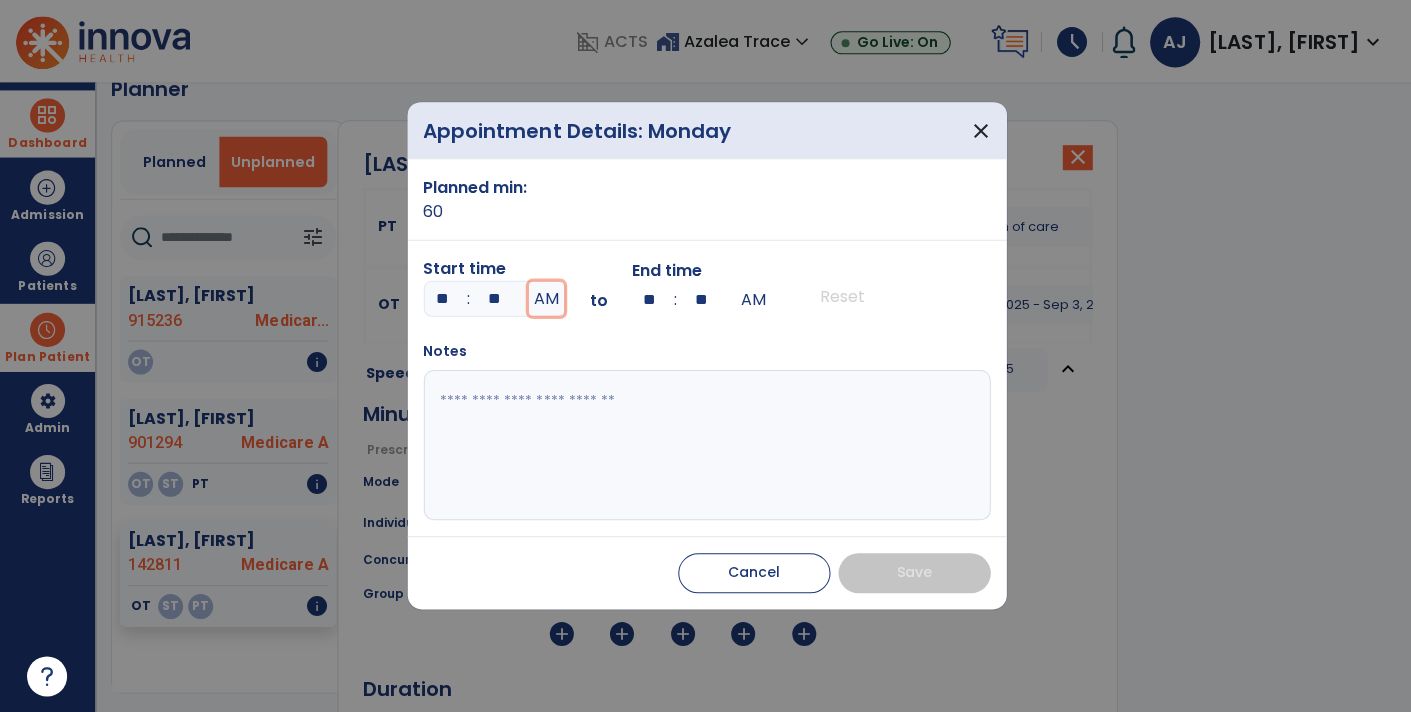 type 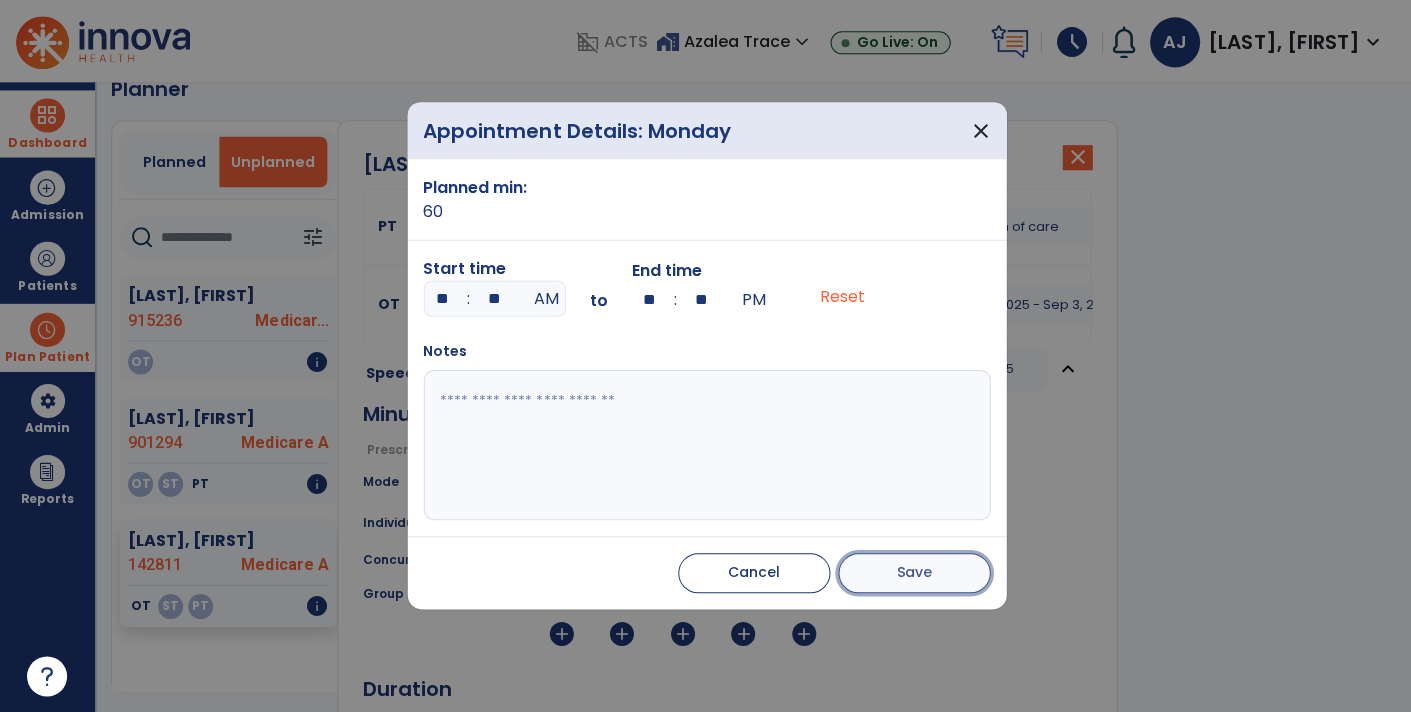 click on "Save" at bounding box center (913, 573) 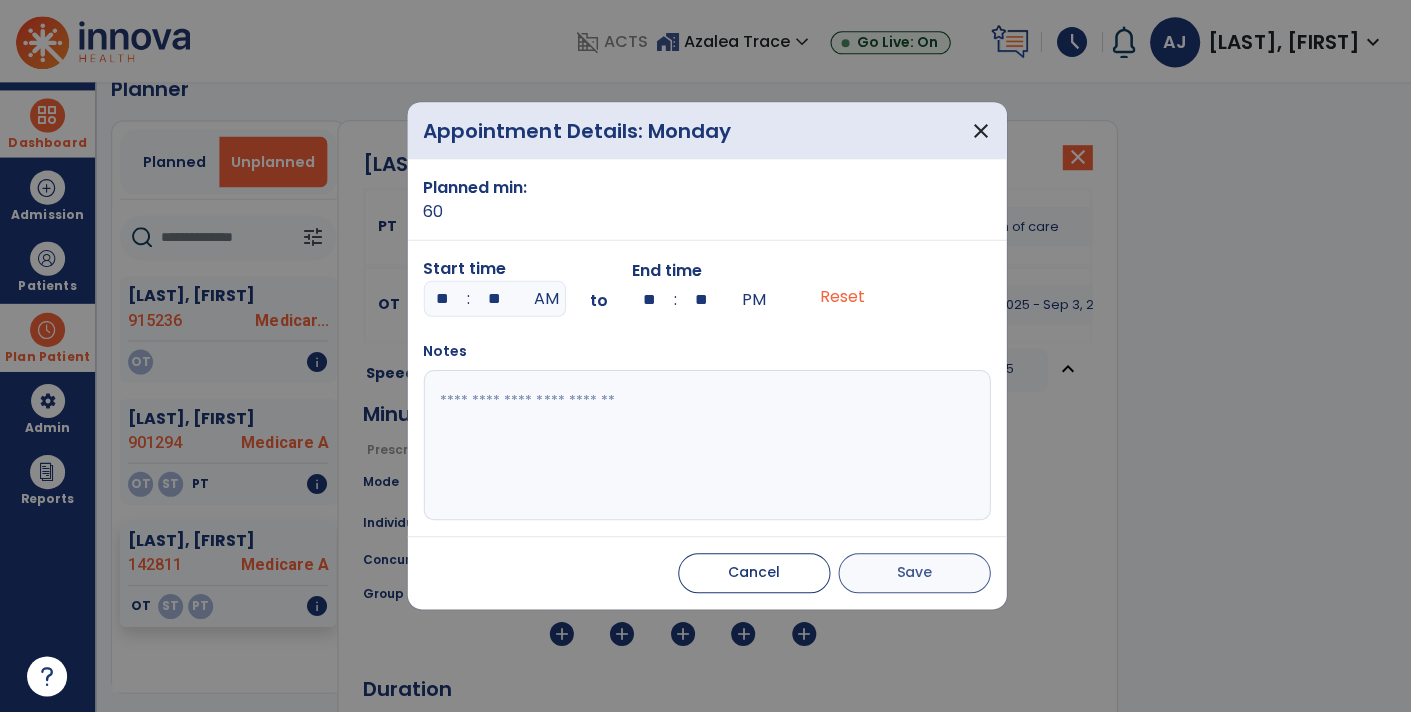 type 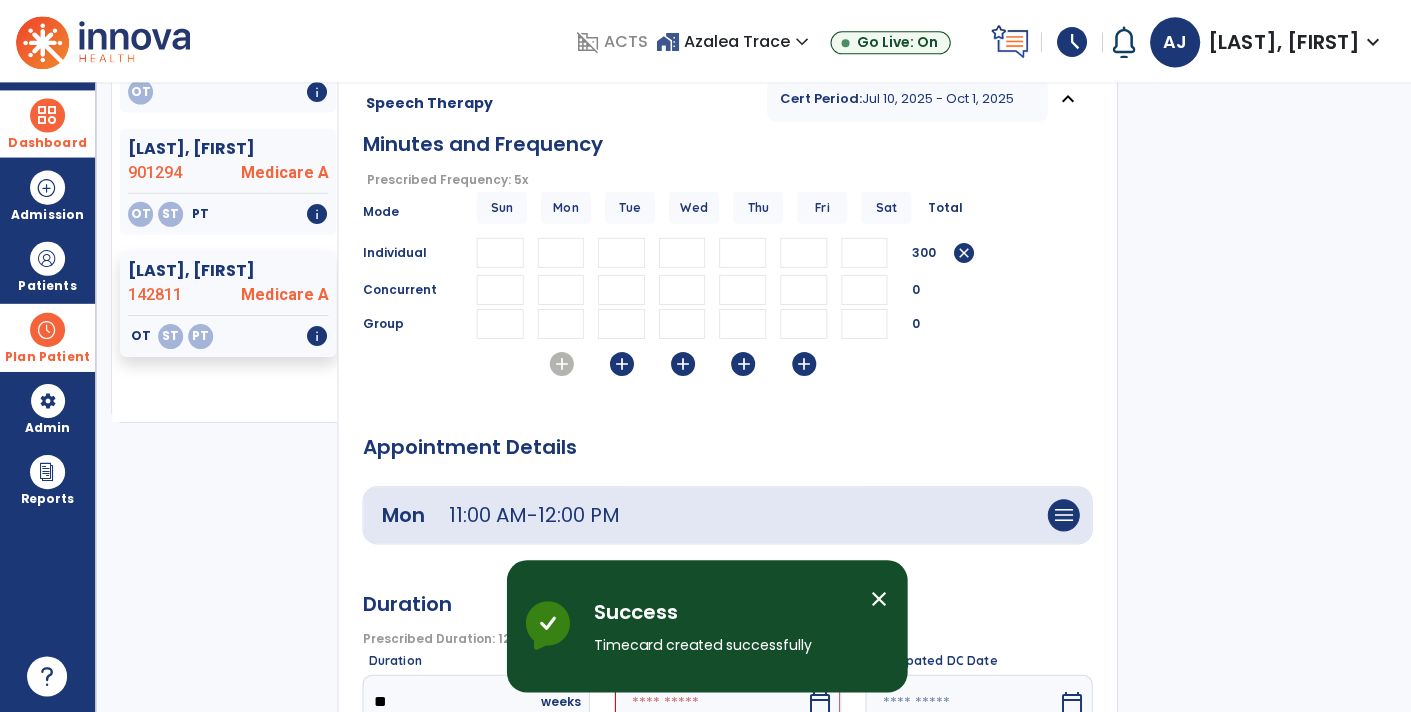 scroll, scrollTop: 316, scrollLeft: 0, axis: vertical 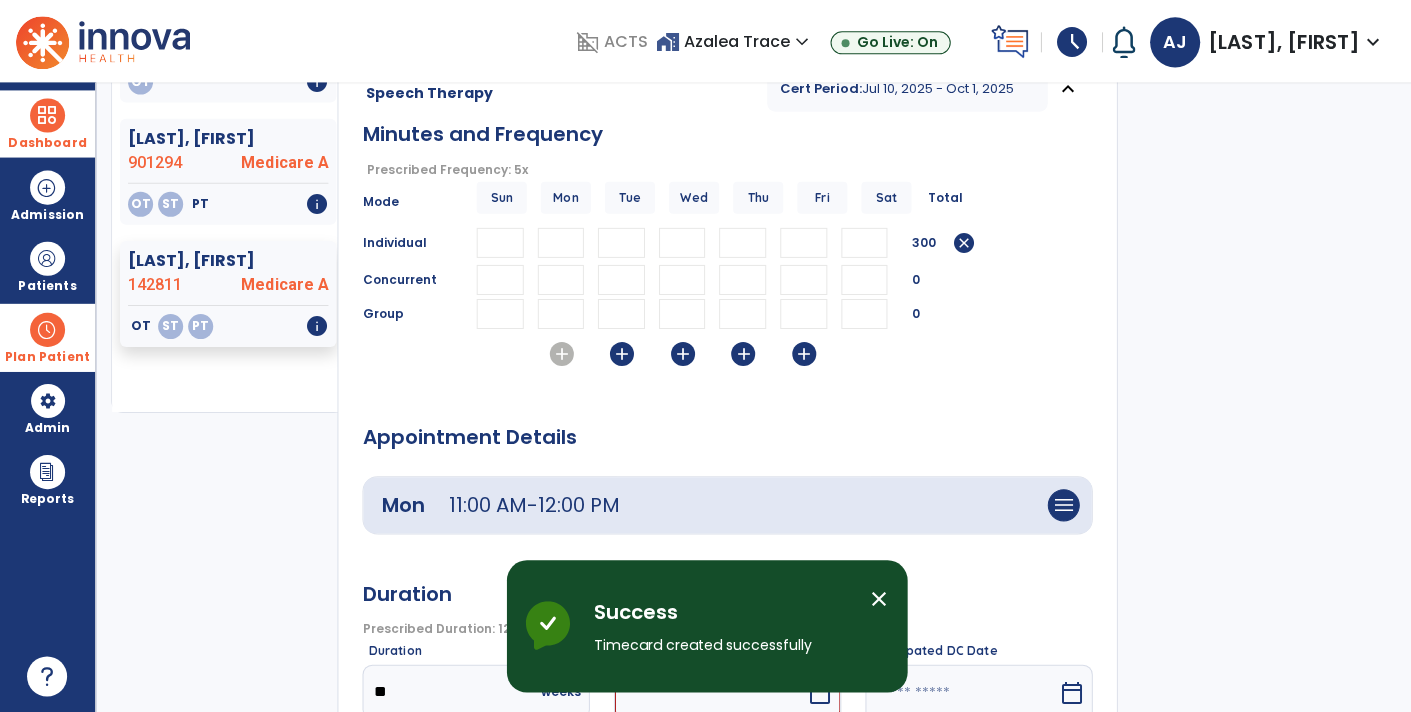 click on "add" at bounding box center (621, 354) 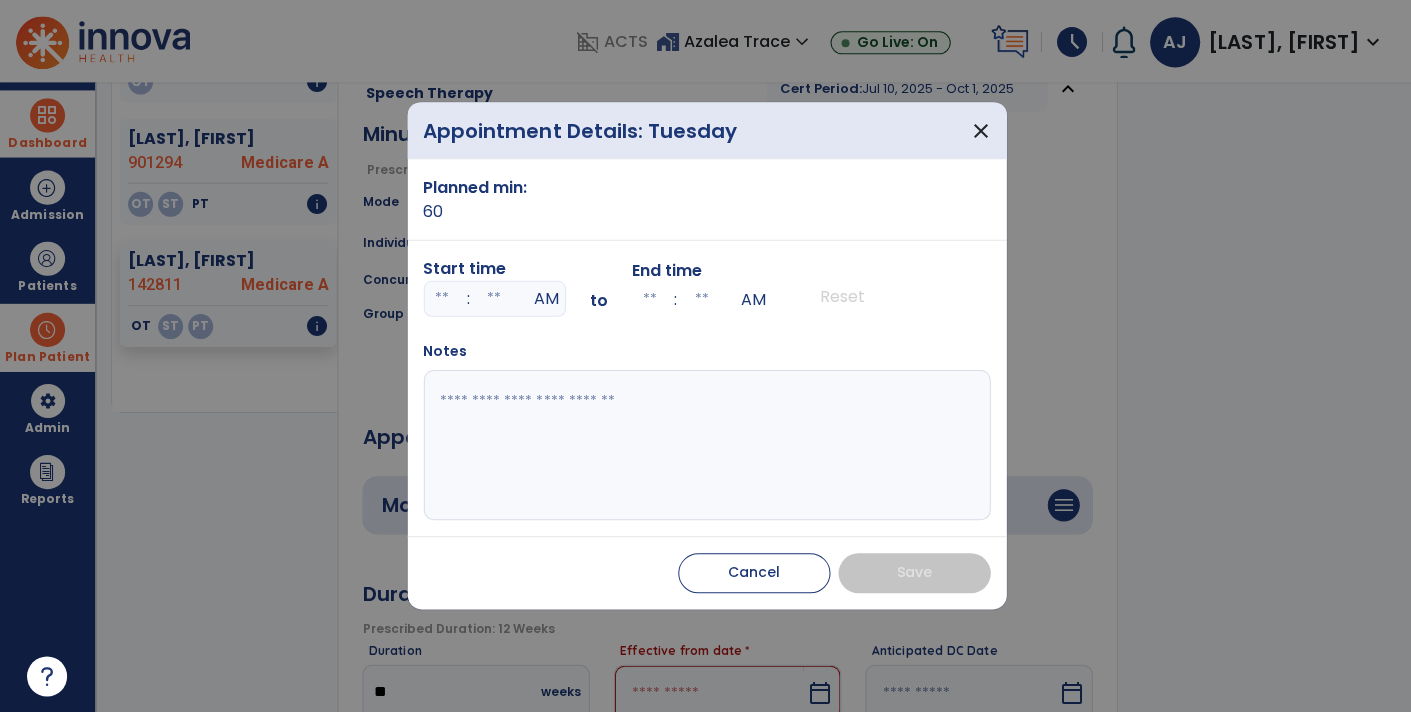 click at bounding box center [442, 299] 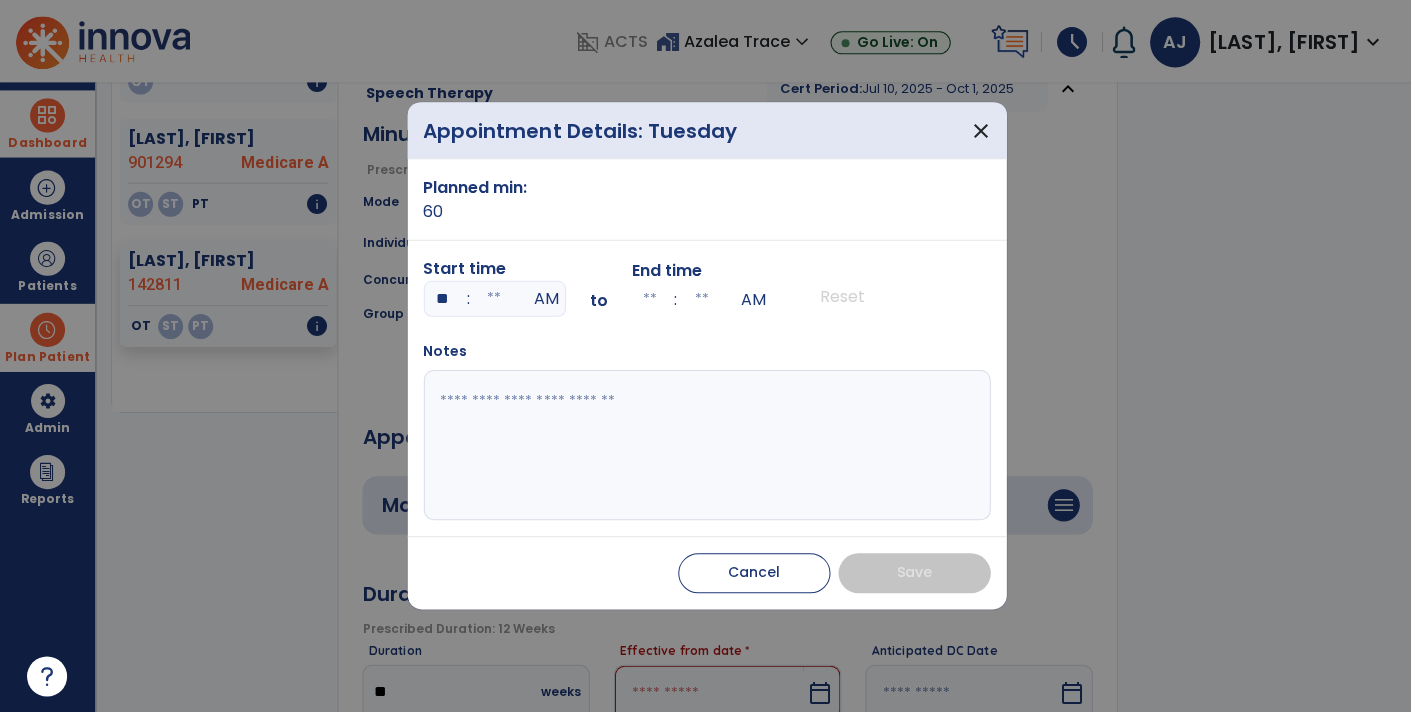 type on "*" 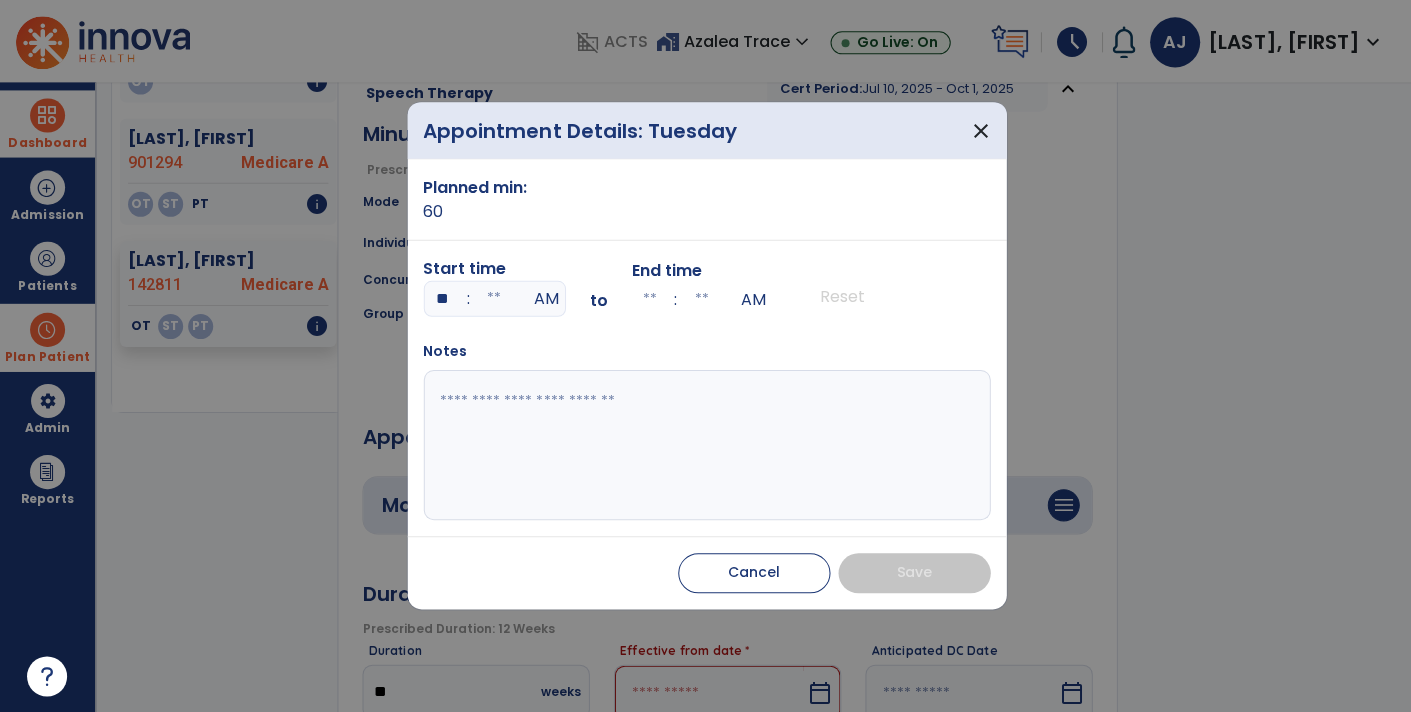 type on "**" 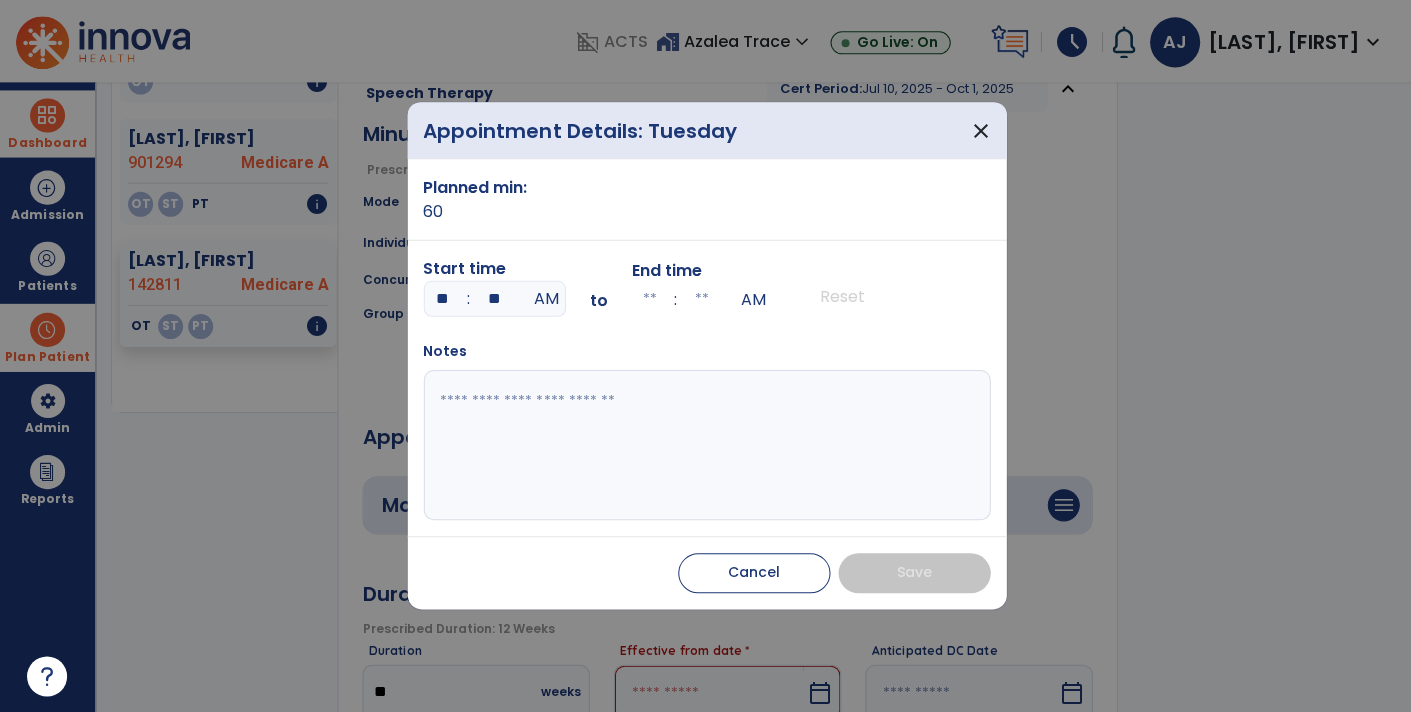 type on "**" 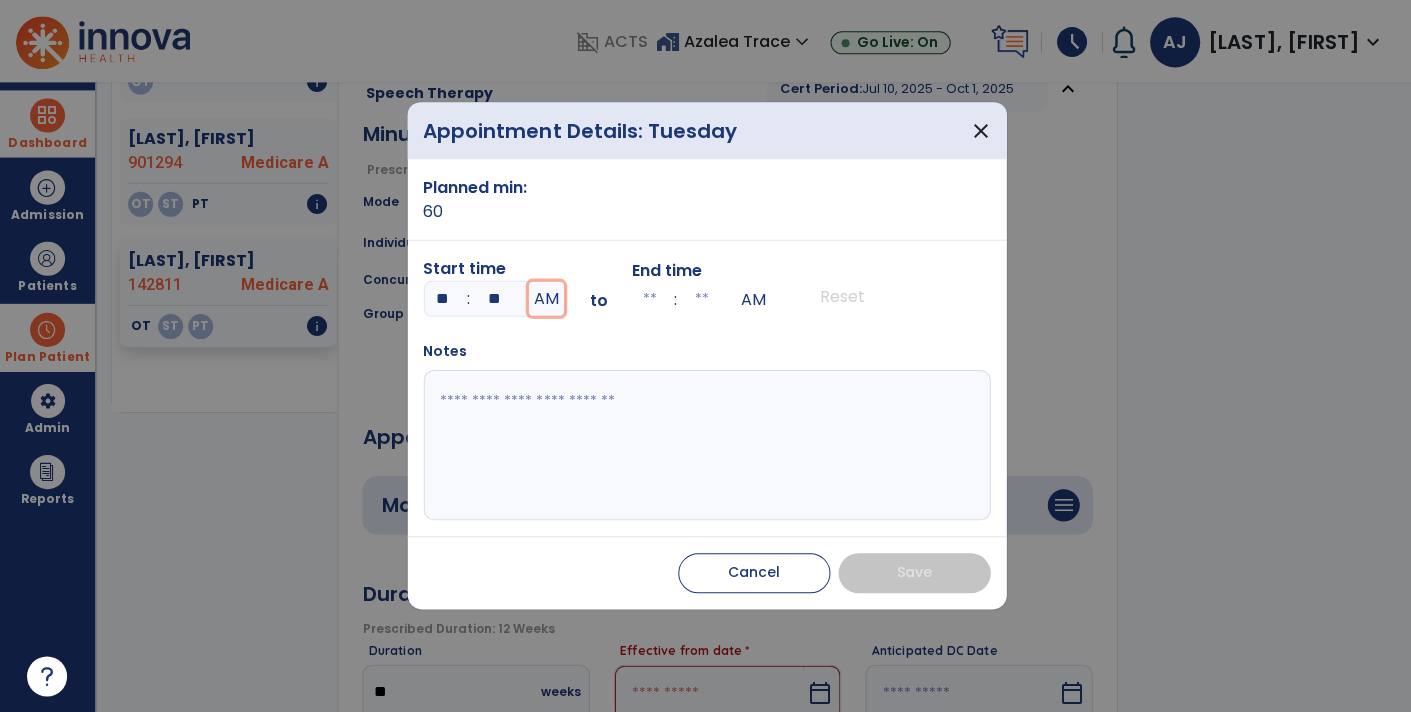 type on "**" 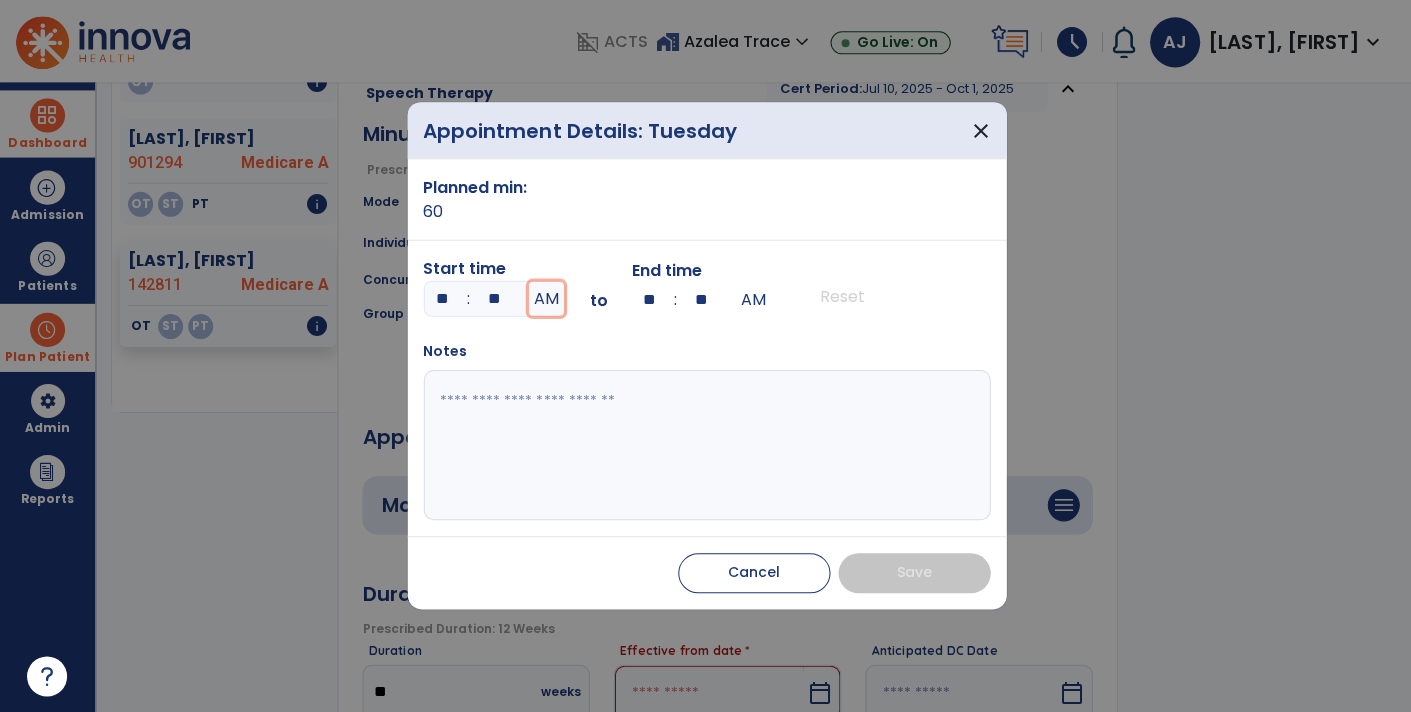 type 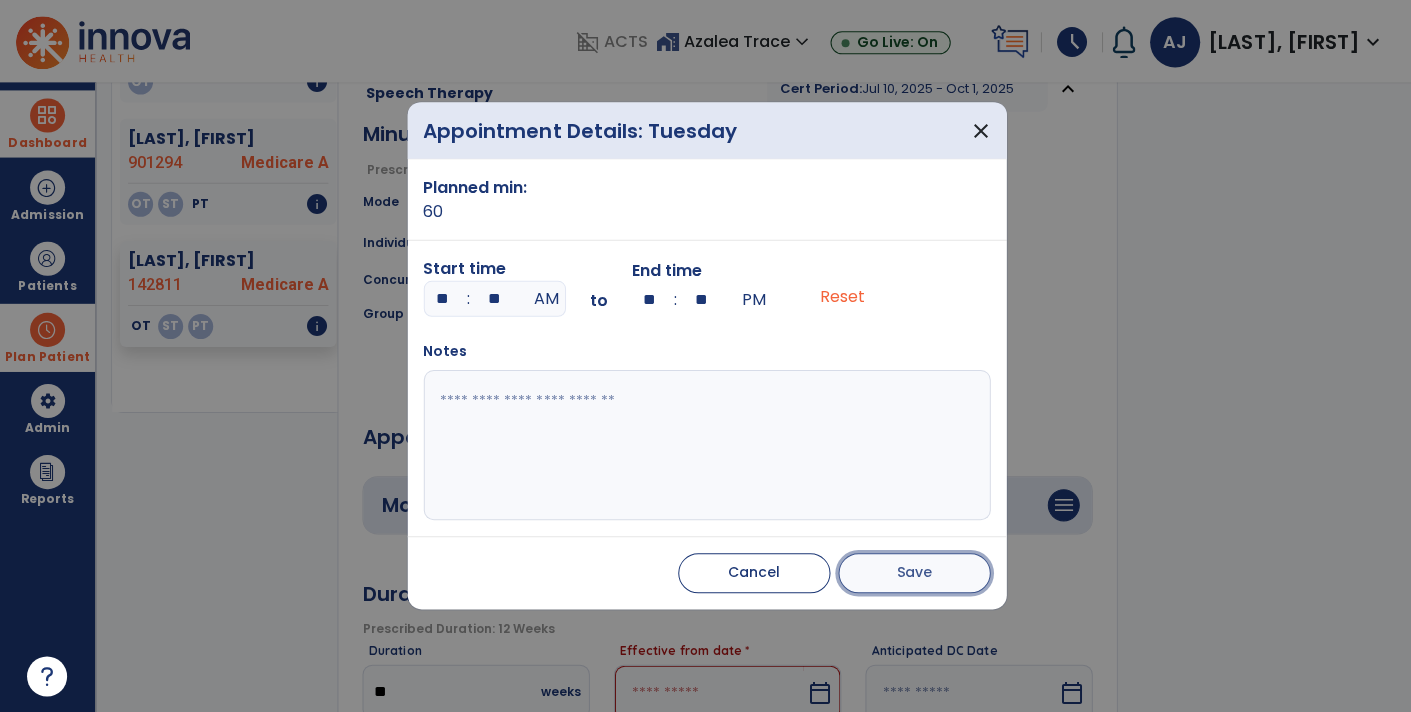 click on "Save" at bounding box center [913, 573] 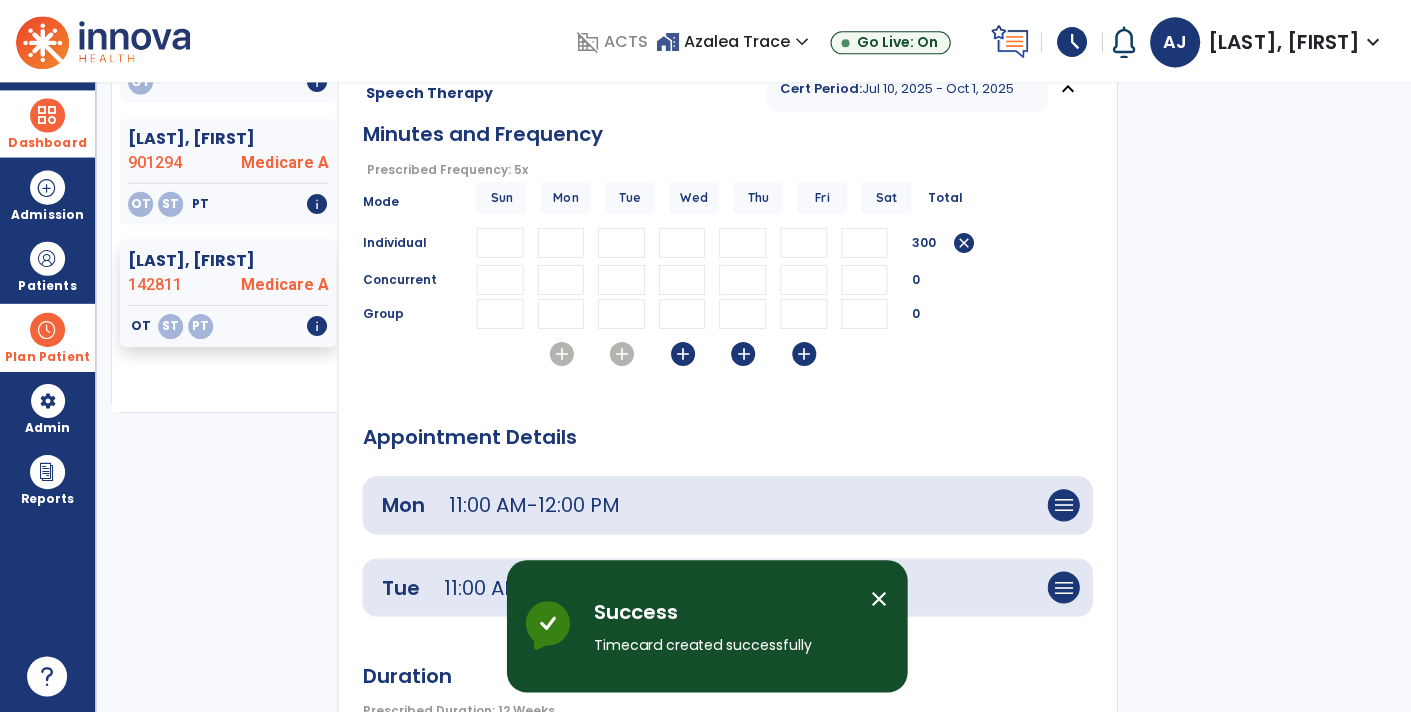 click on "add" at bounding box center [682, 354] 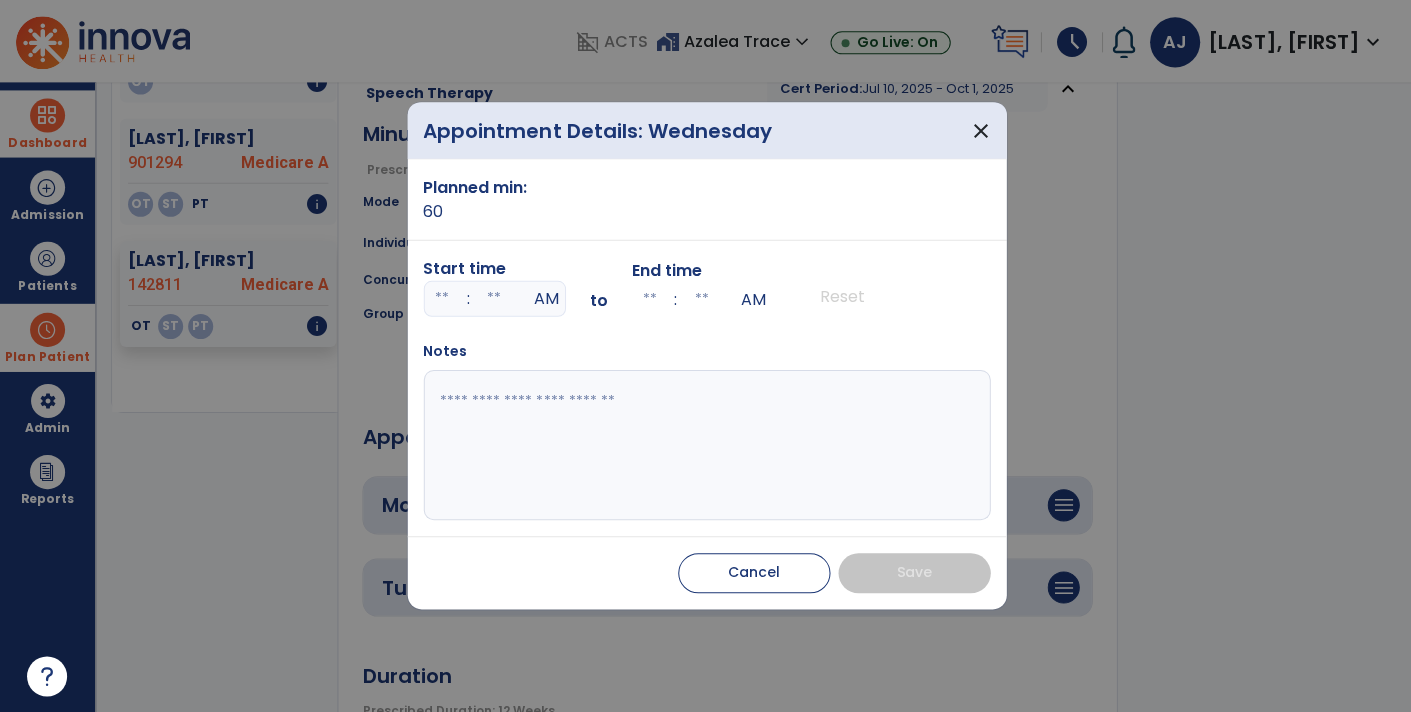 click at bounding box center [442, 299] 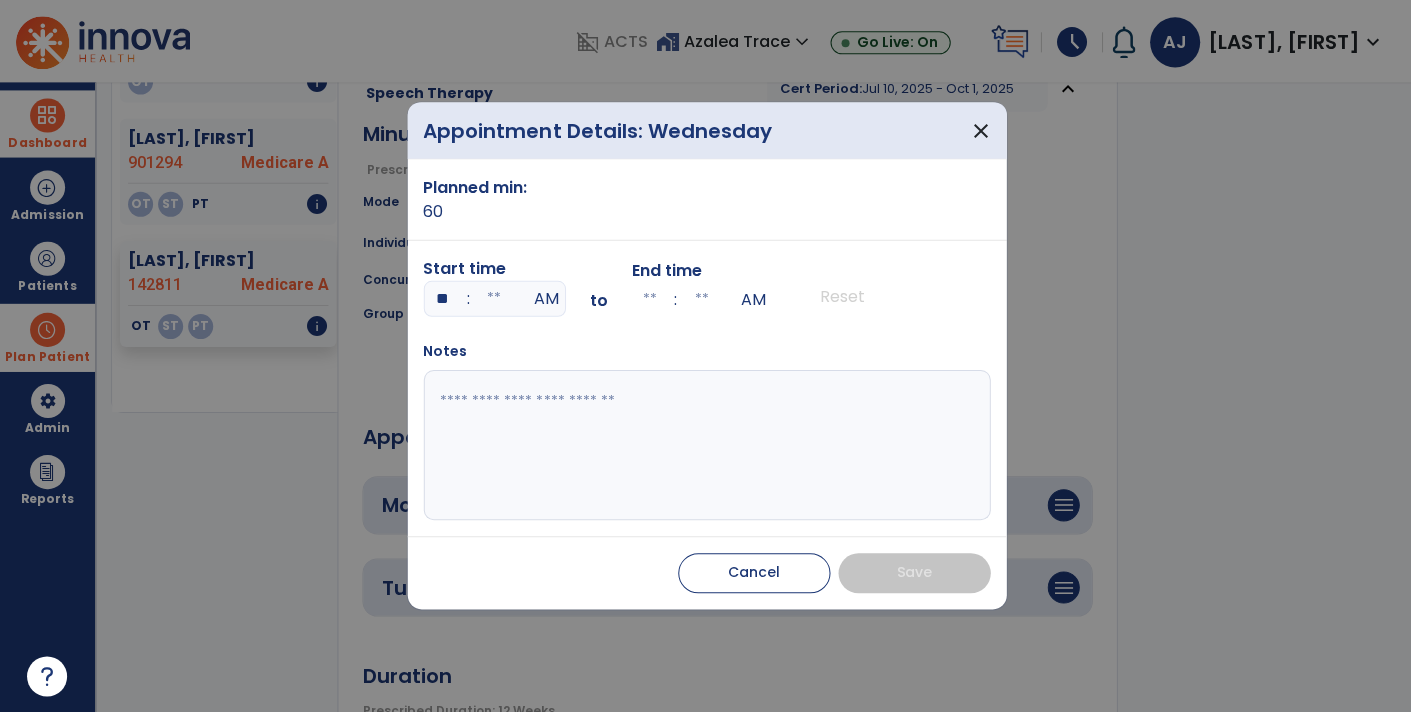 type on "**" 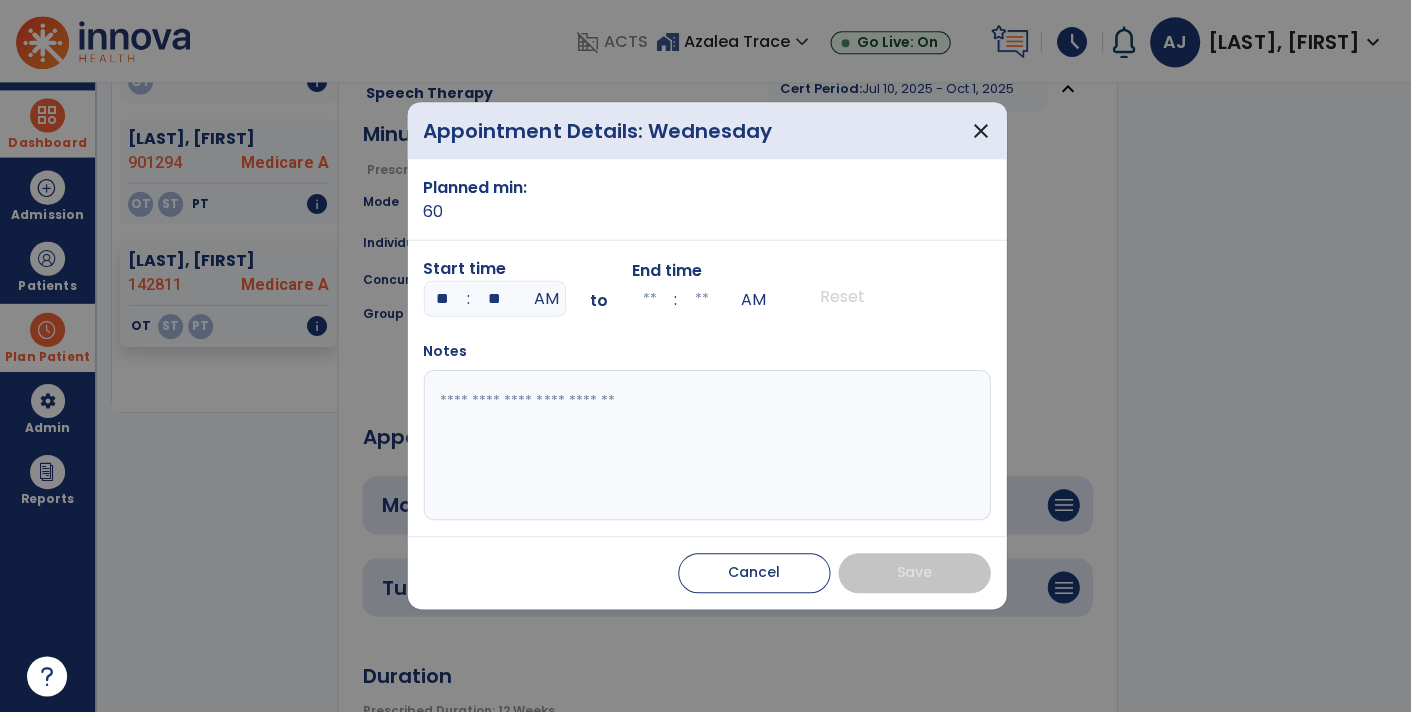 type on "**" 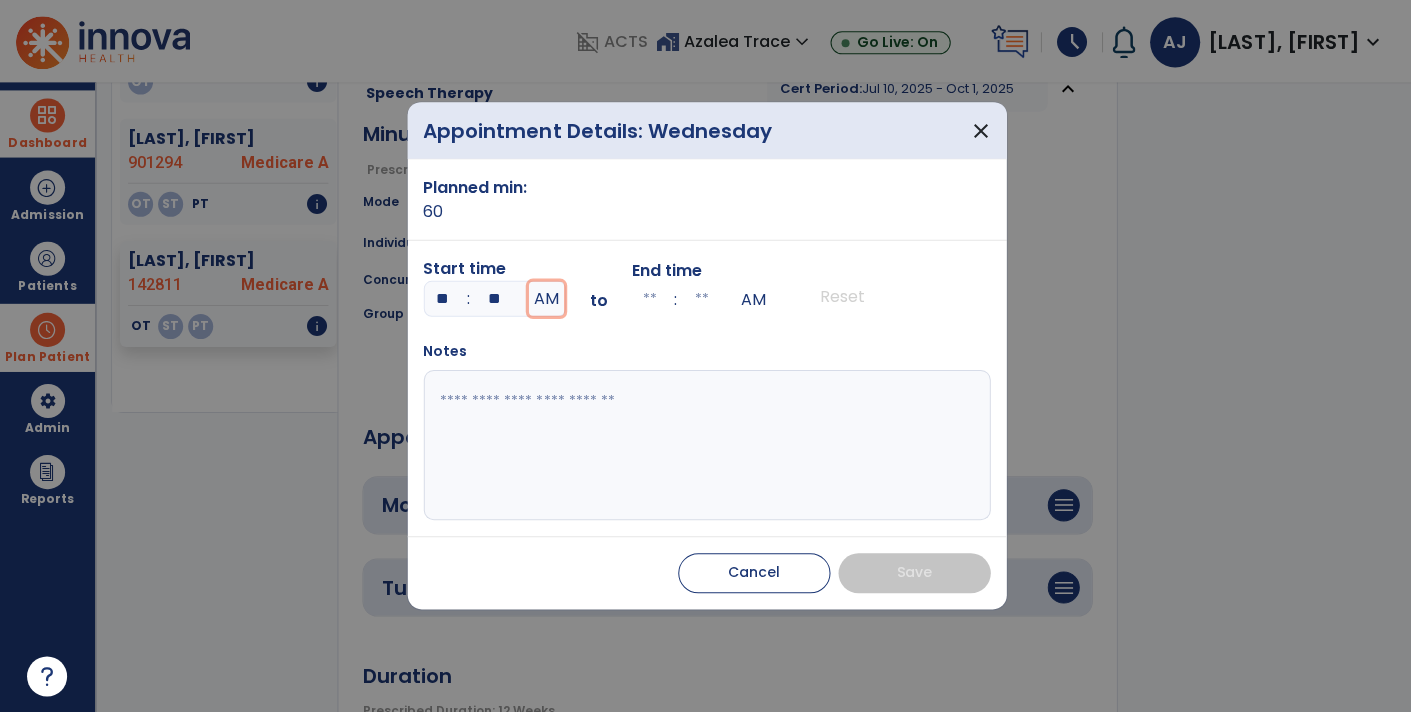 type on "**" 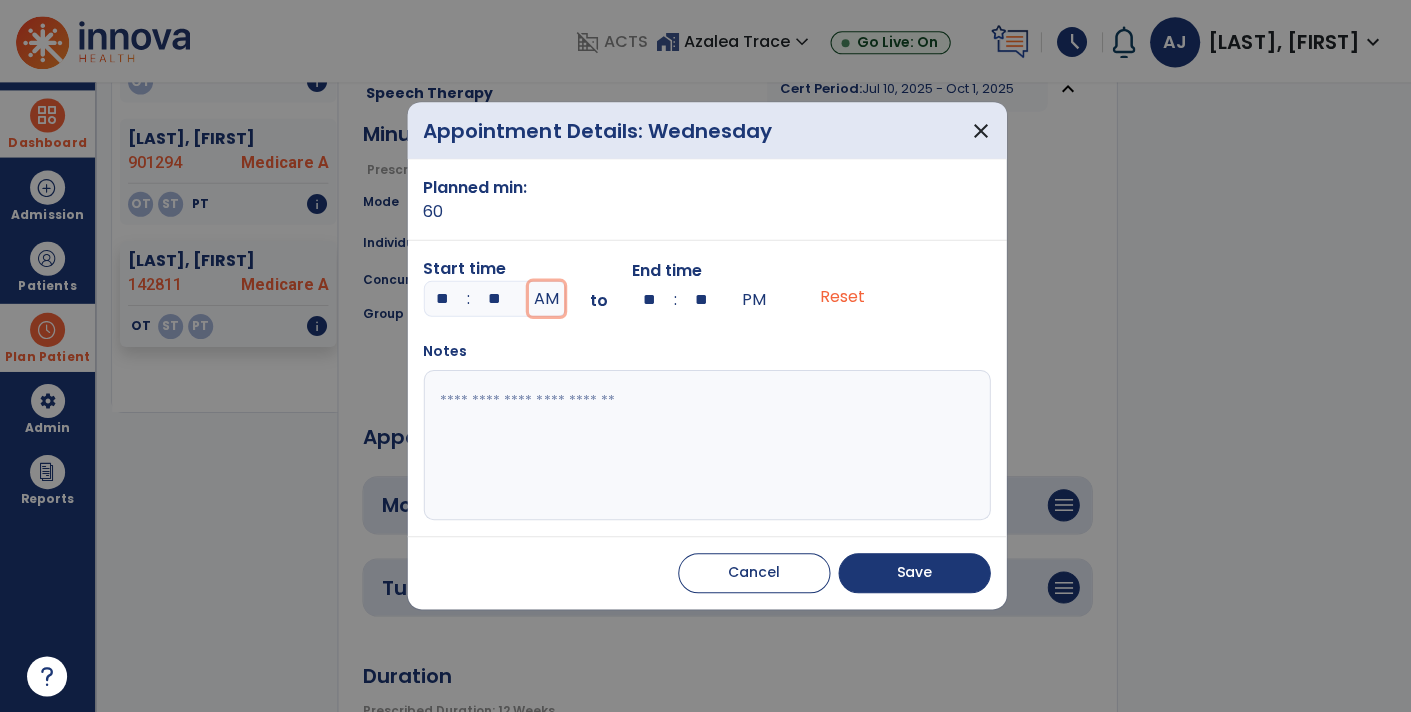 type 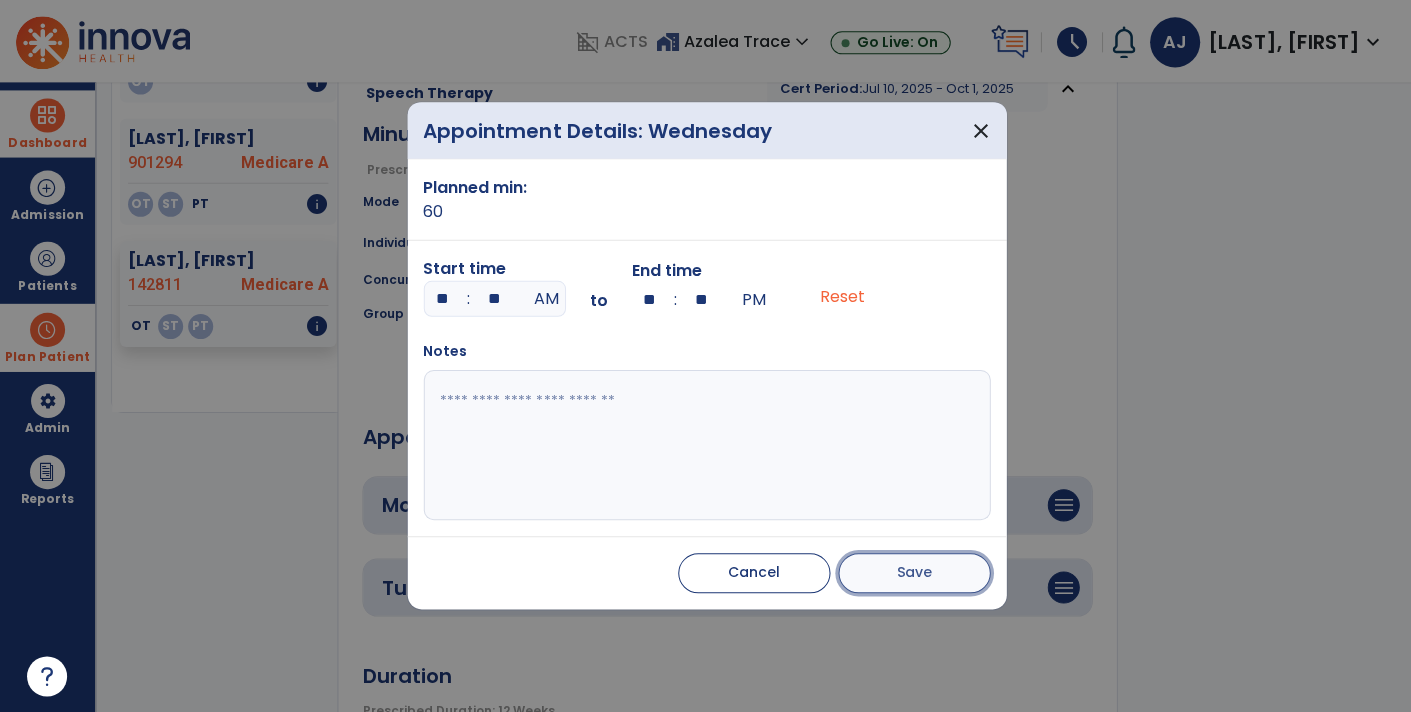 click on "Save" at bounding box center [913, 573] 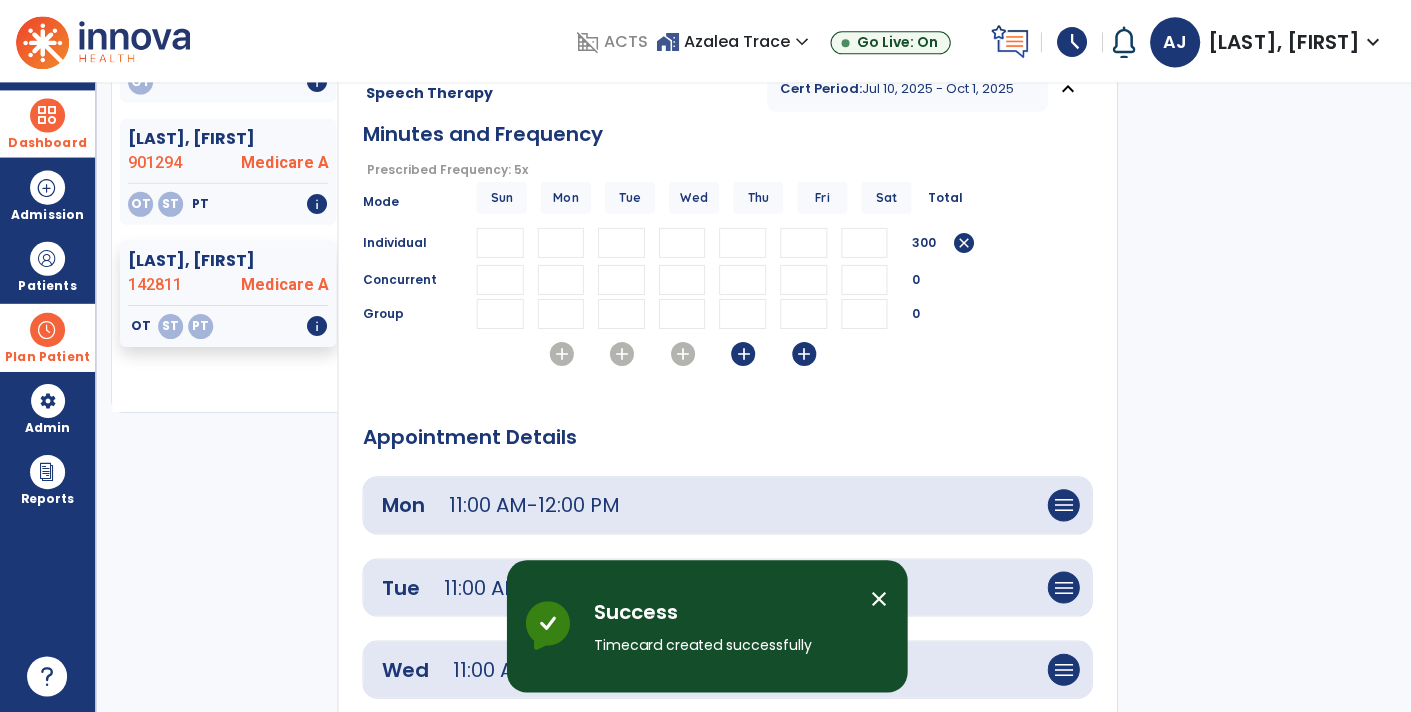 click on "add" at bounding box center (742, 354) 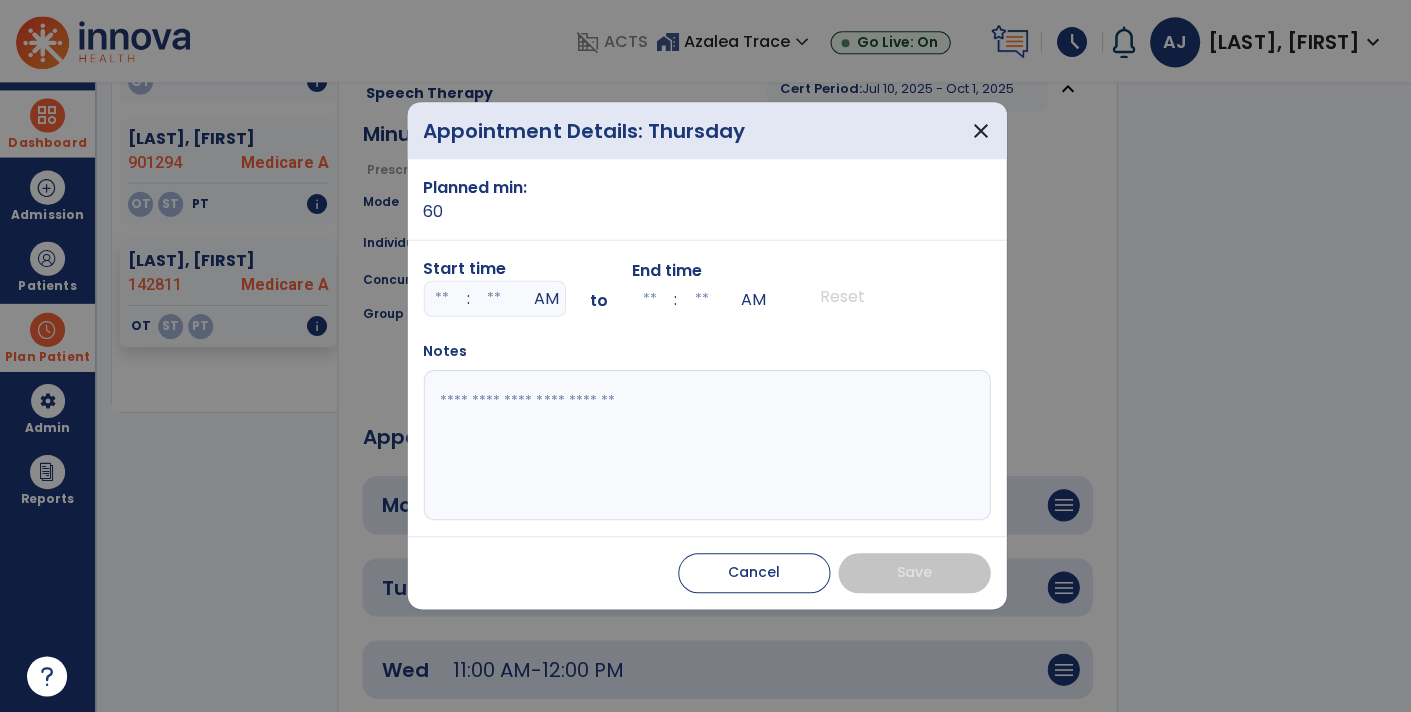 click at bounding box center (442, 299) 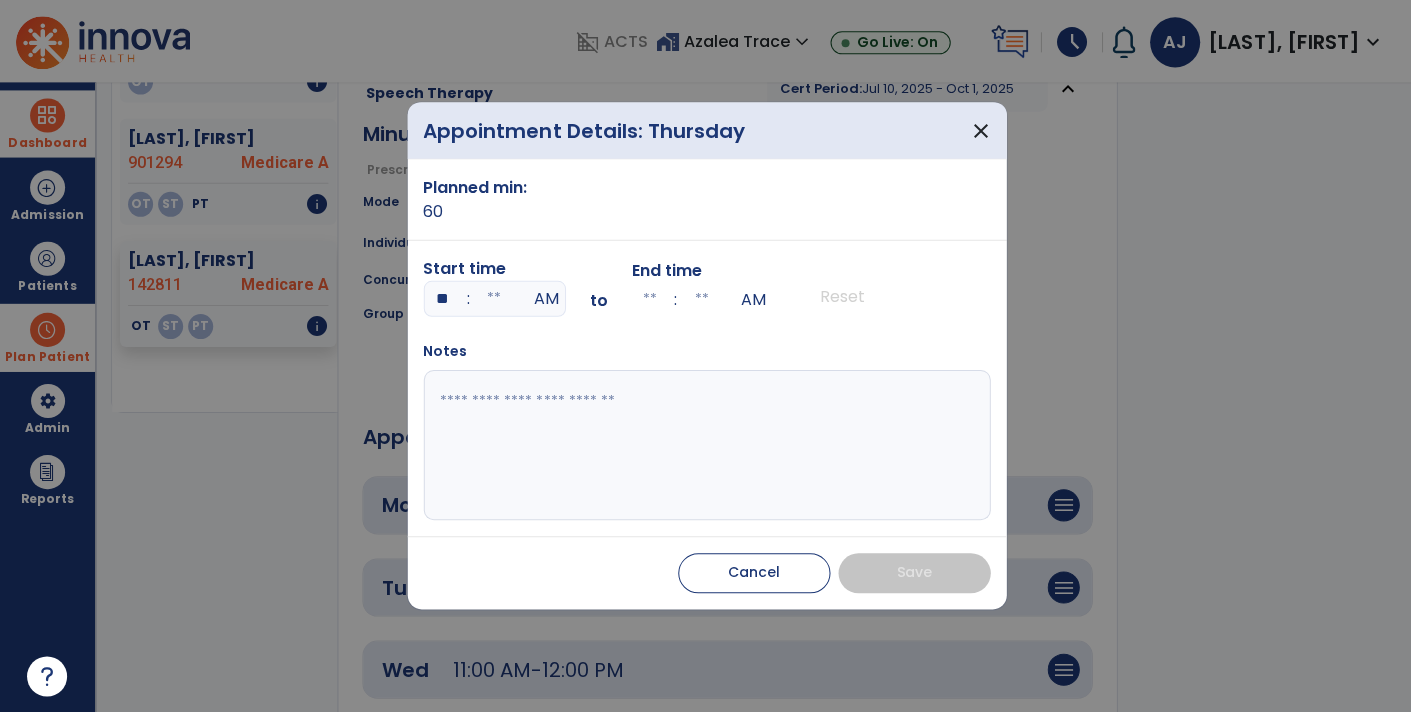 type on "**" 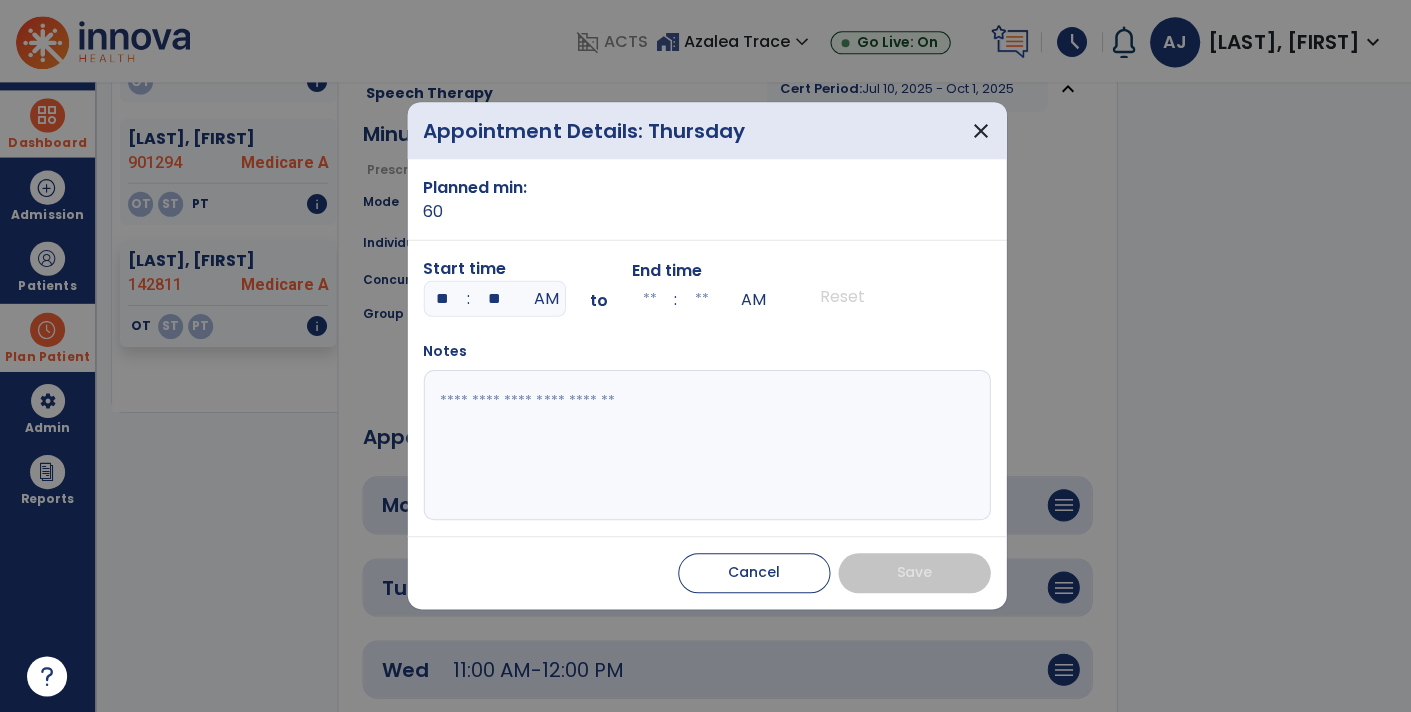 type on "**" 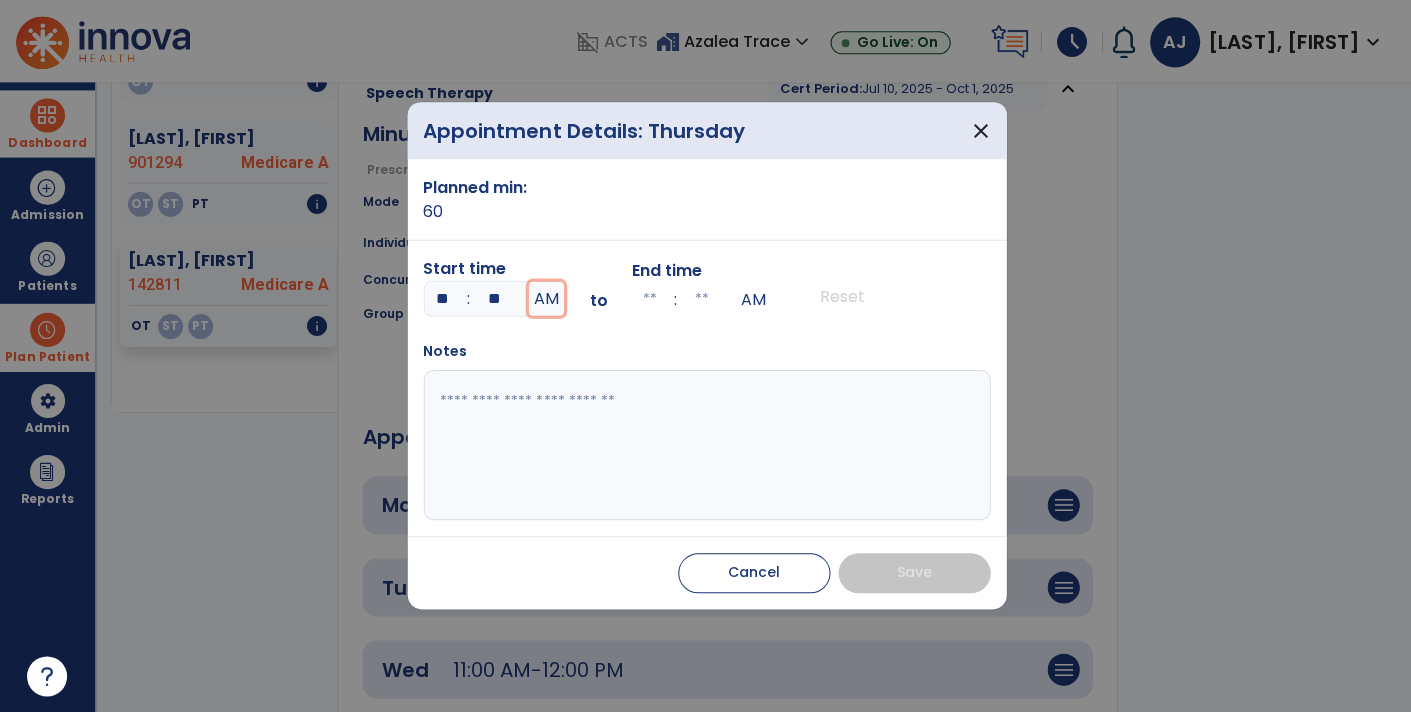 type on "**" 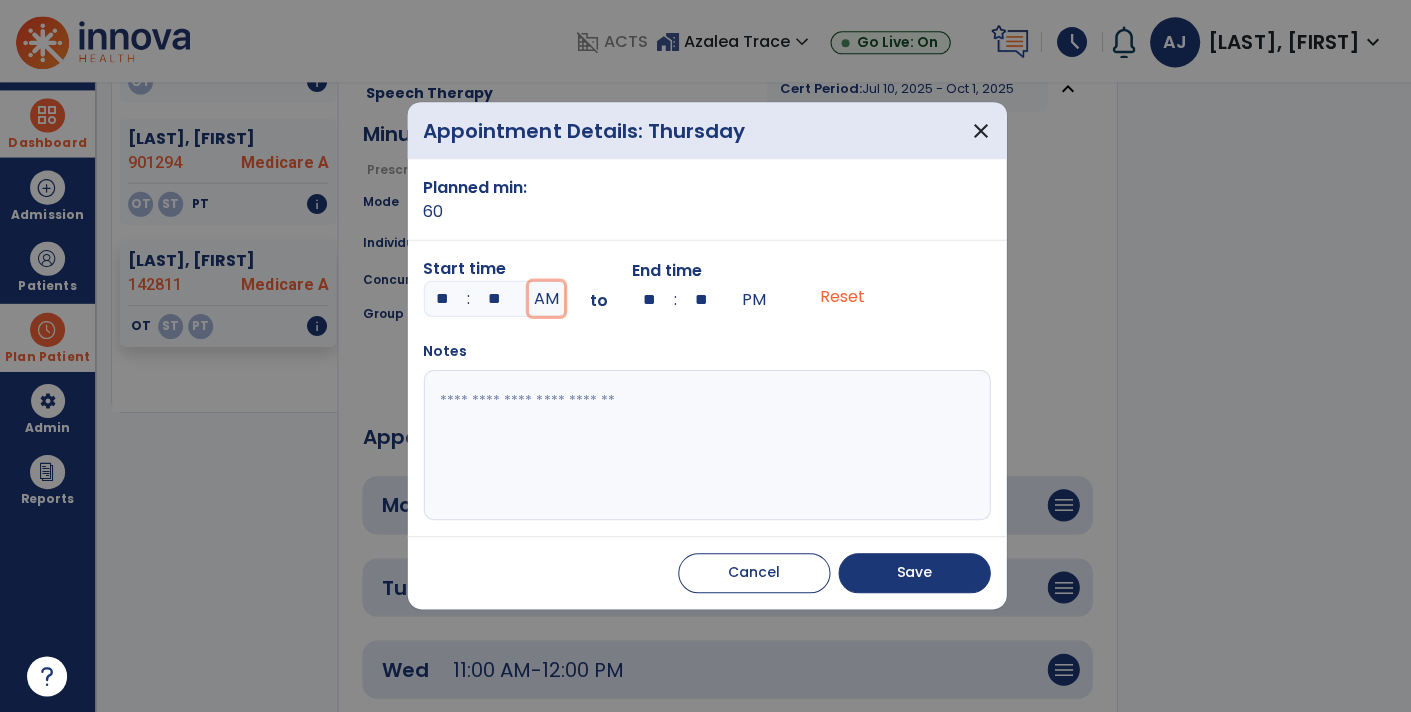 type 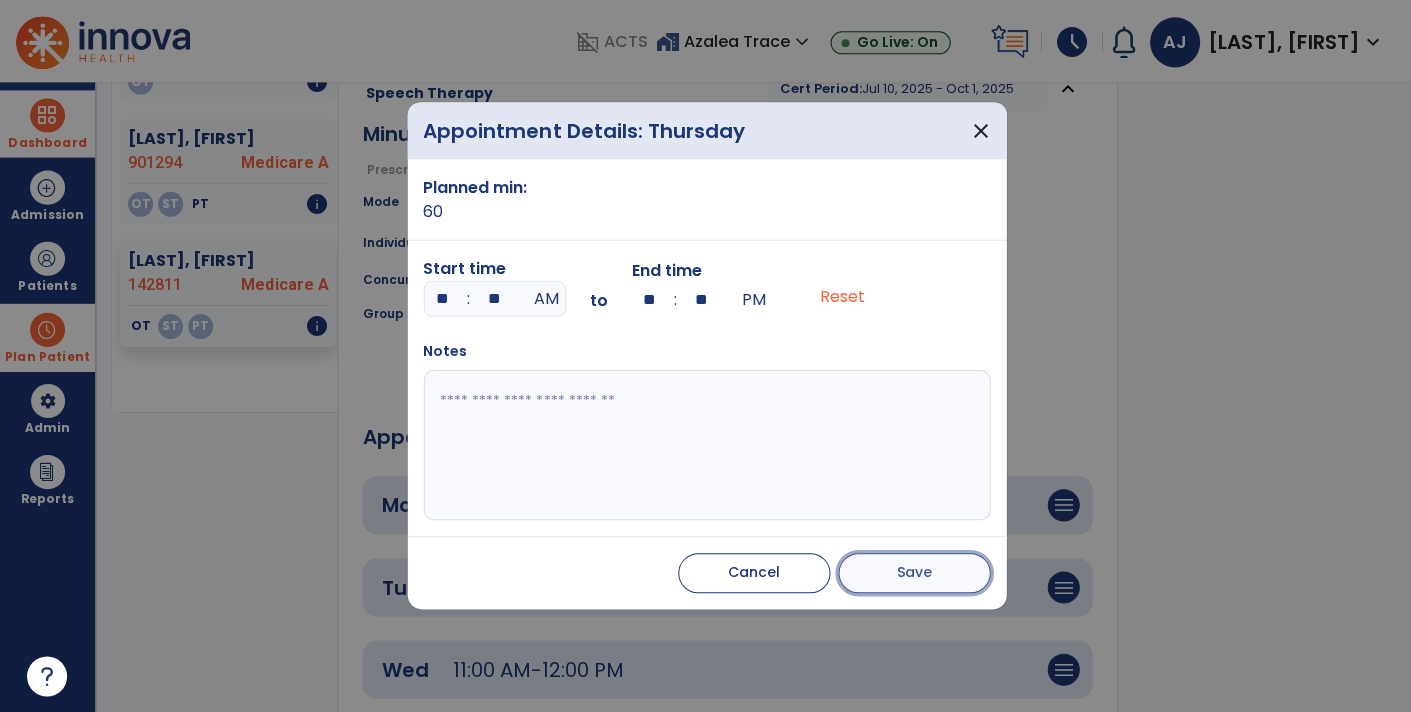 click on "Save" at bounding box center (913, 573) 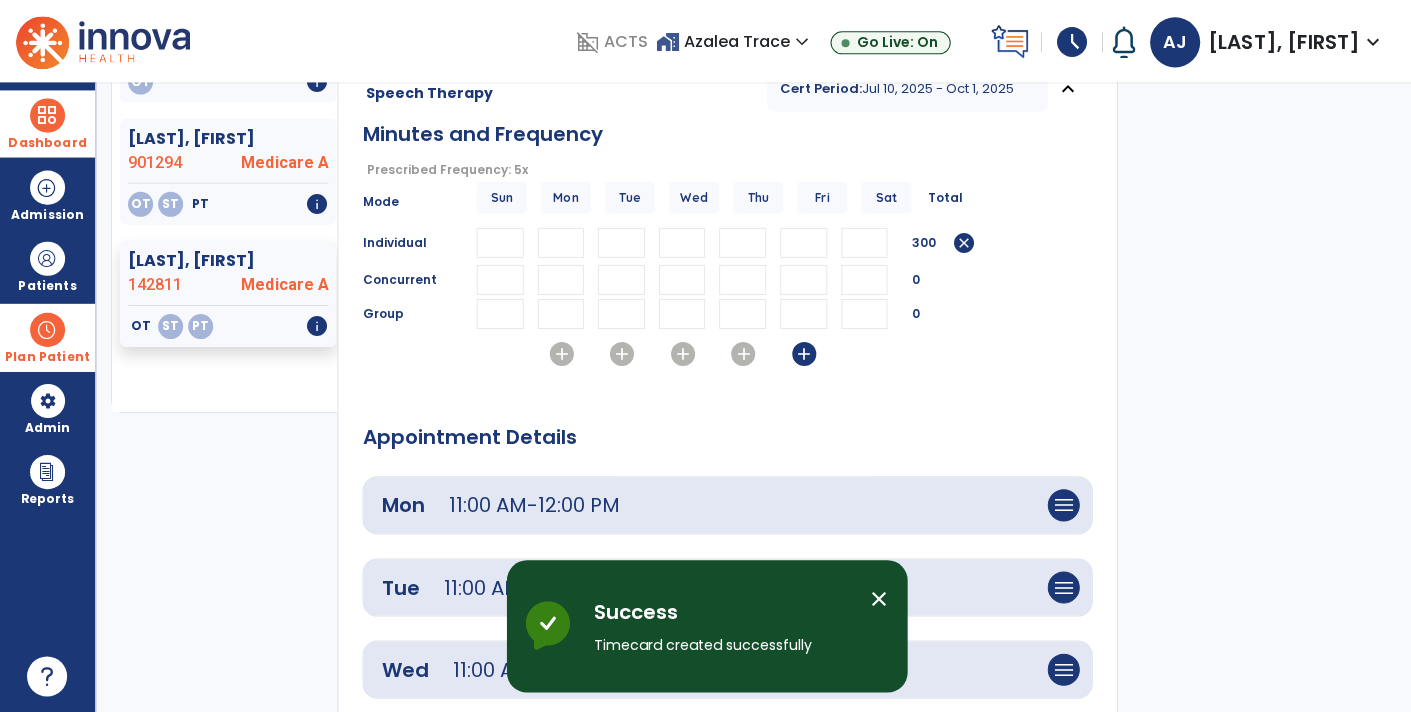 click on "add" at bounding box center (803, 354) 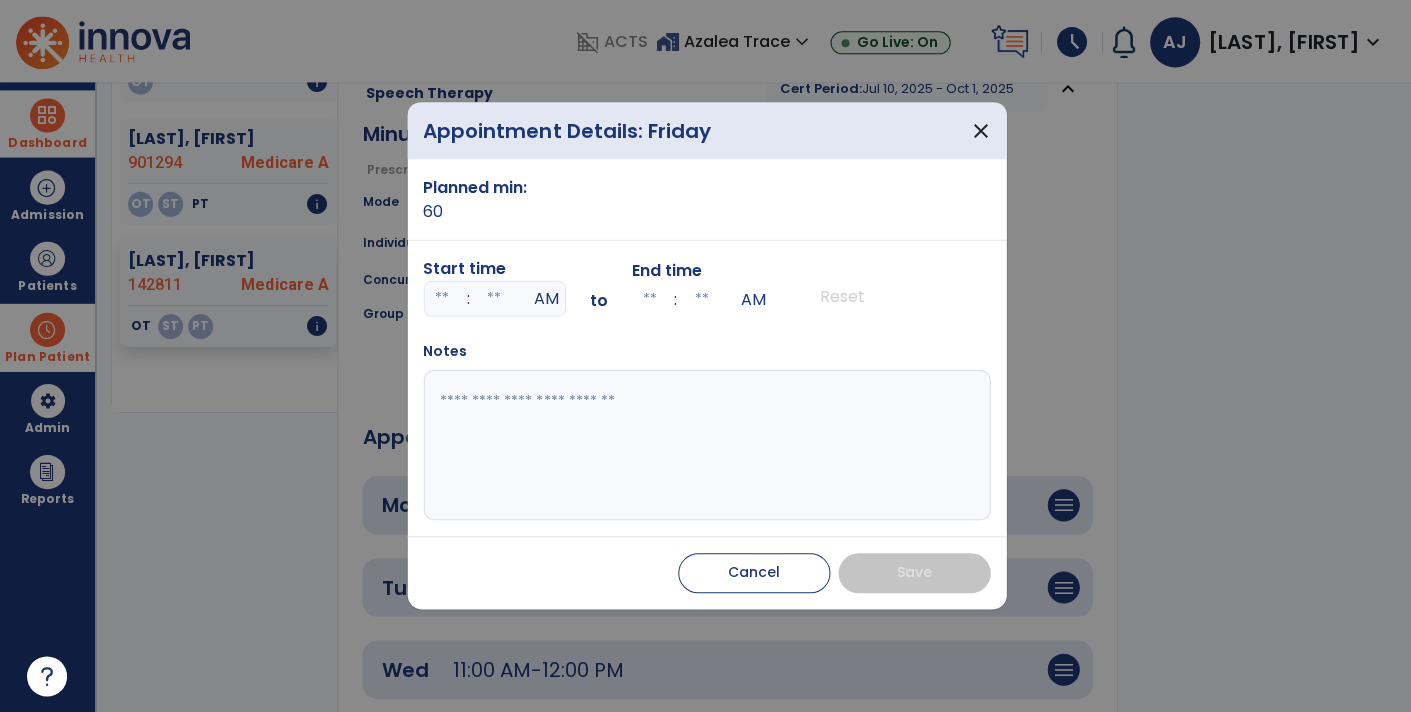click at bounding box center (442, 299) 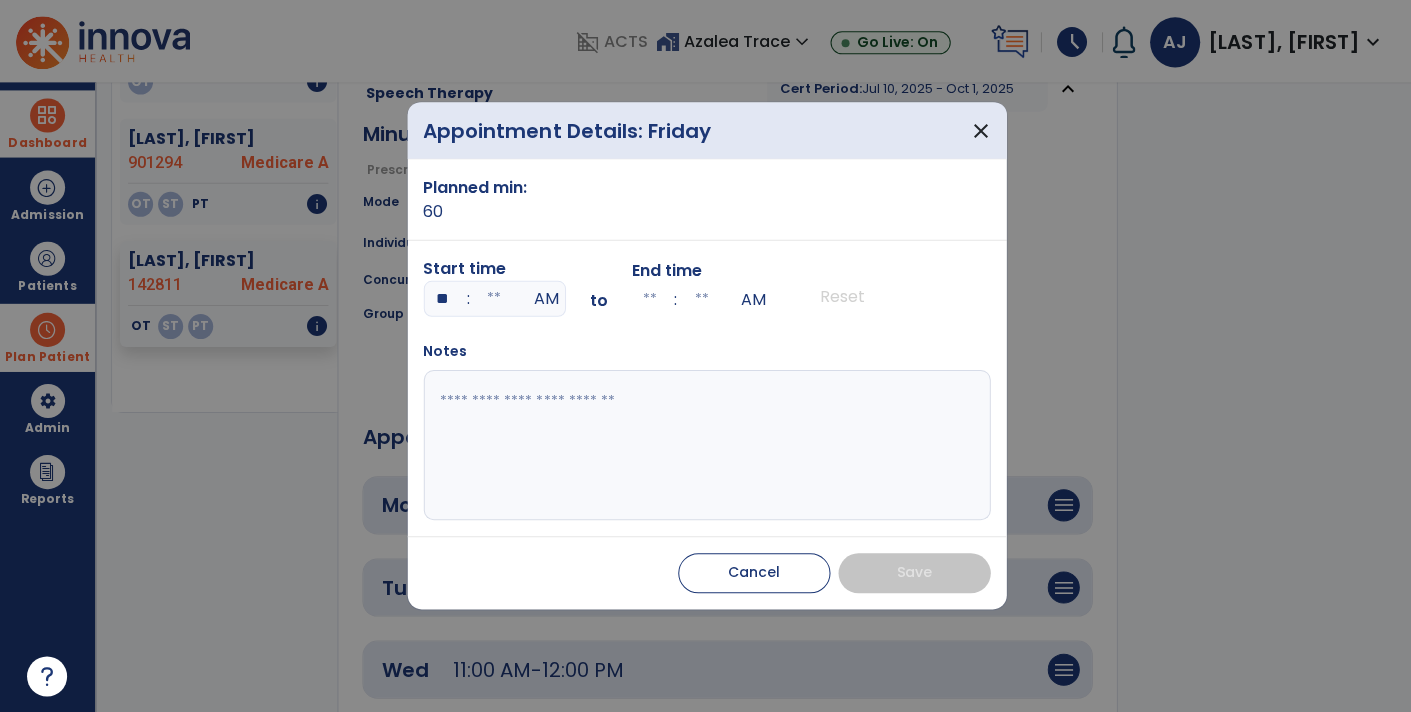 type on "**" 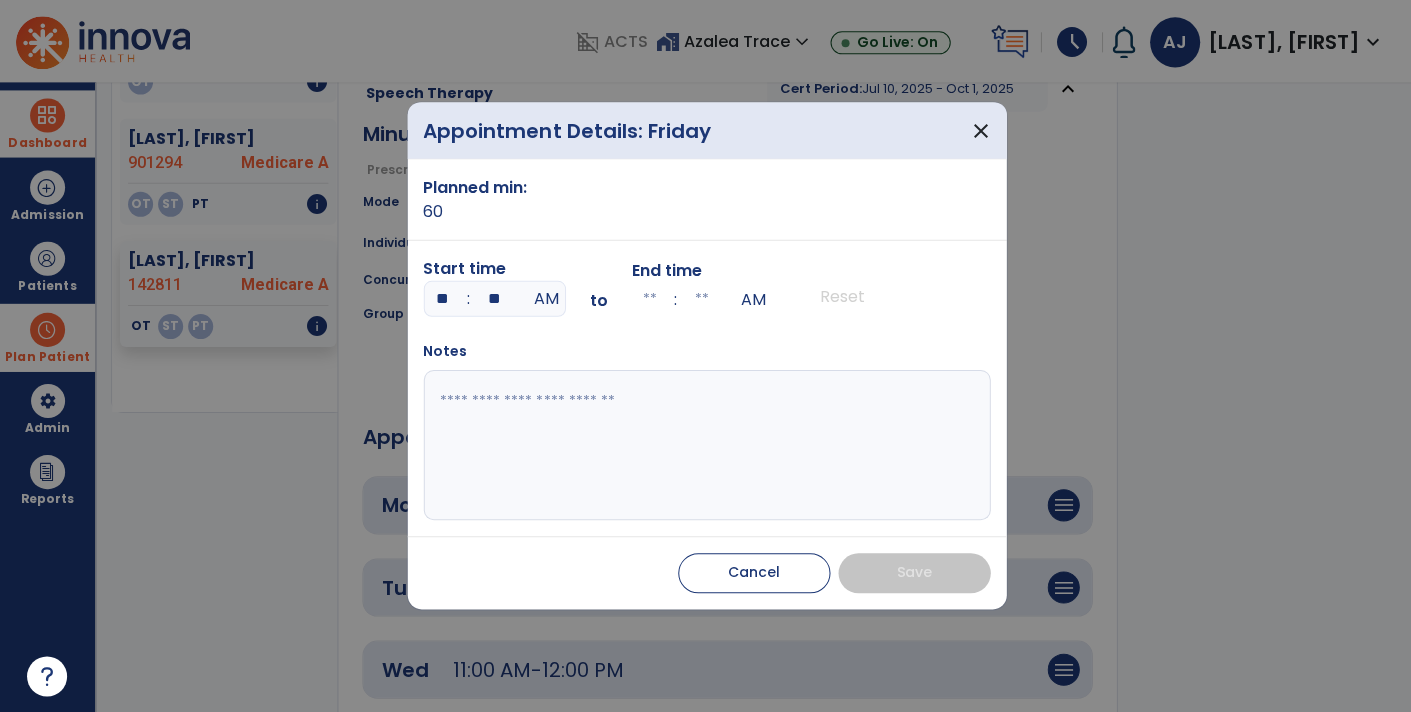 type on "**" 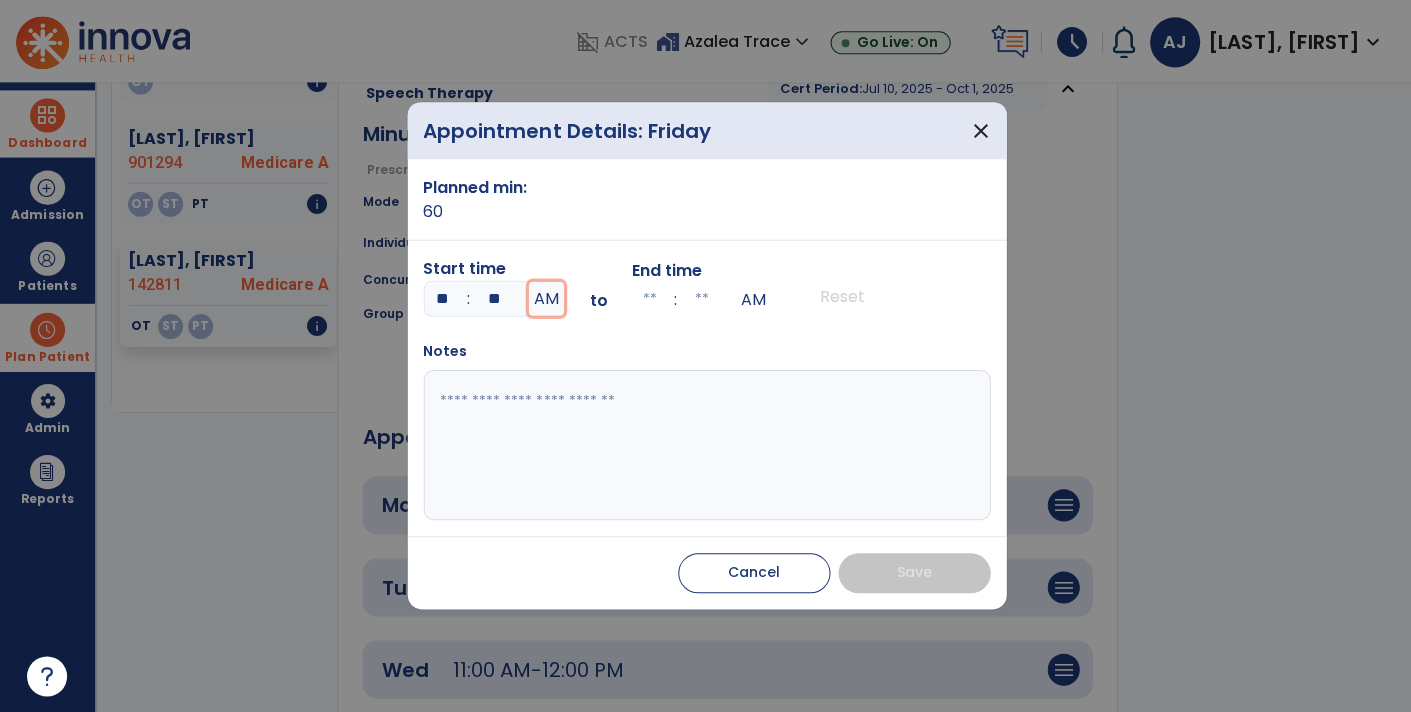 type on "**" 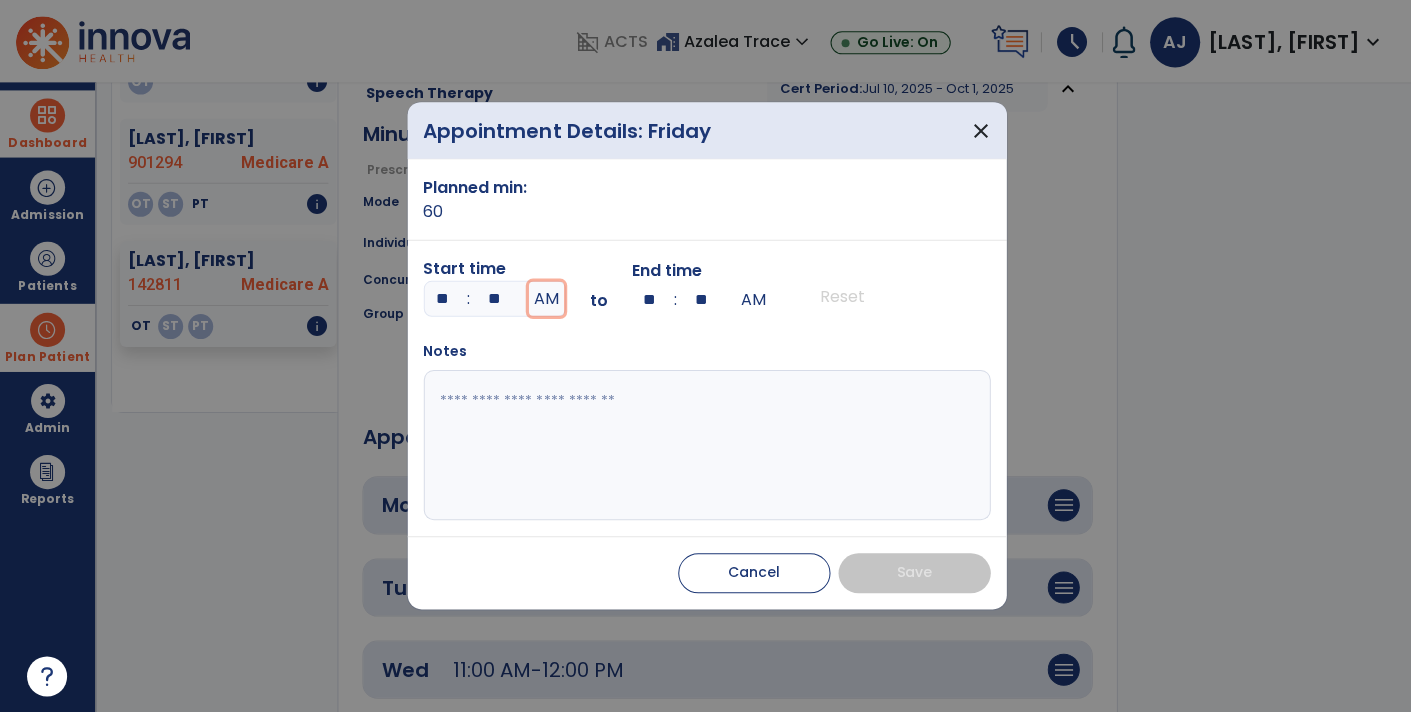 type 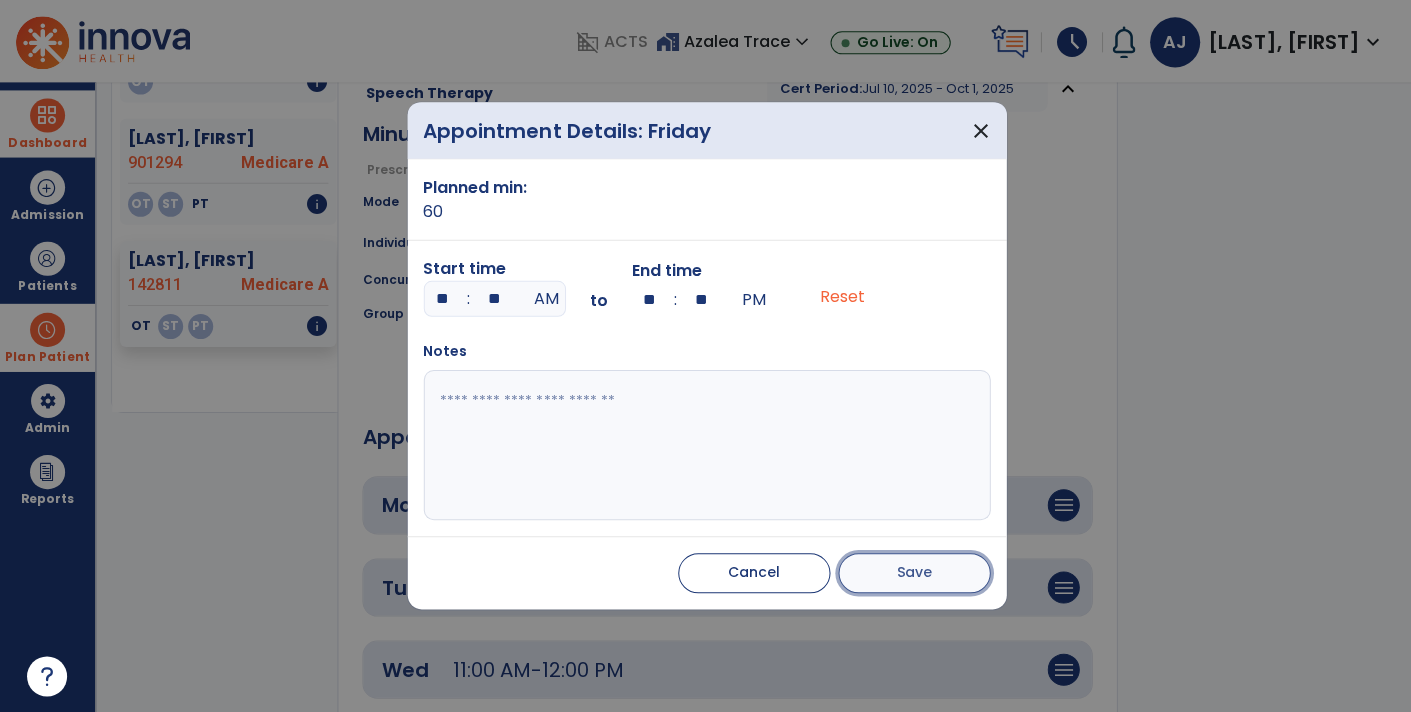 click on "Save" at bounding box center (913, 573) 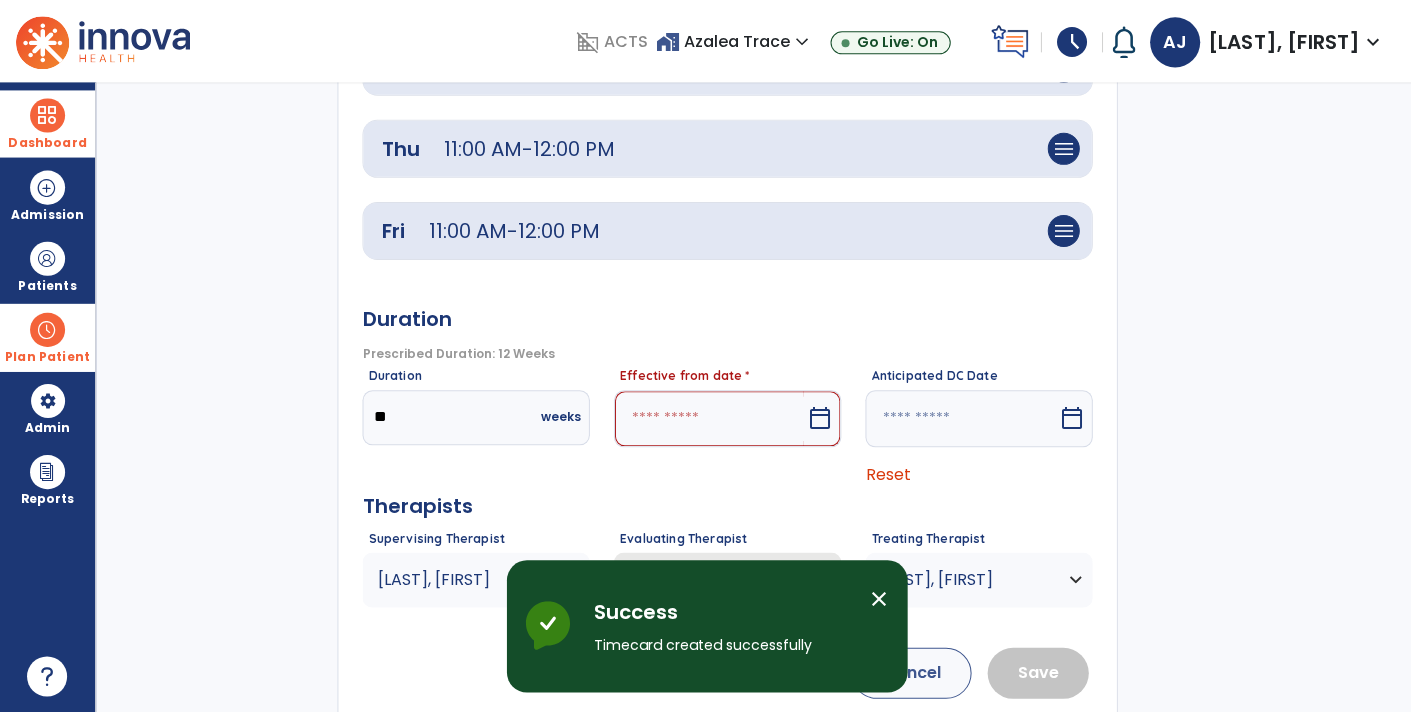 scroll, scrollTop: 945, scrollLeft: 0, axis: vertical 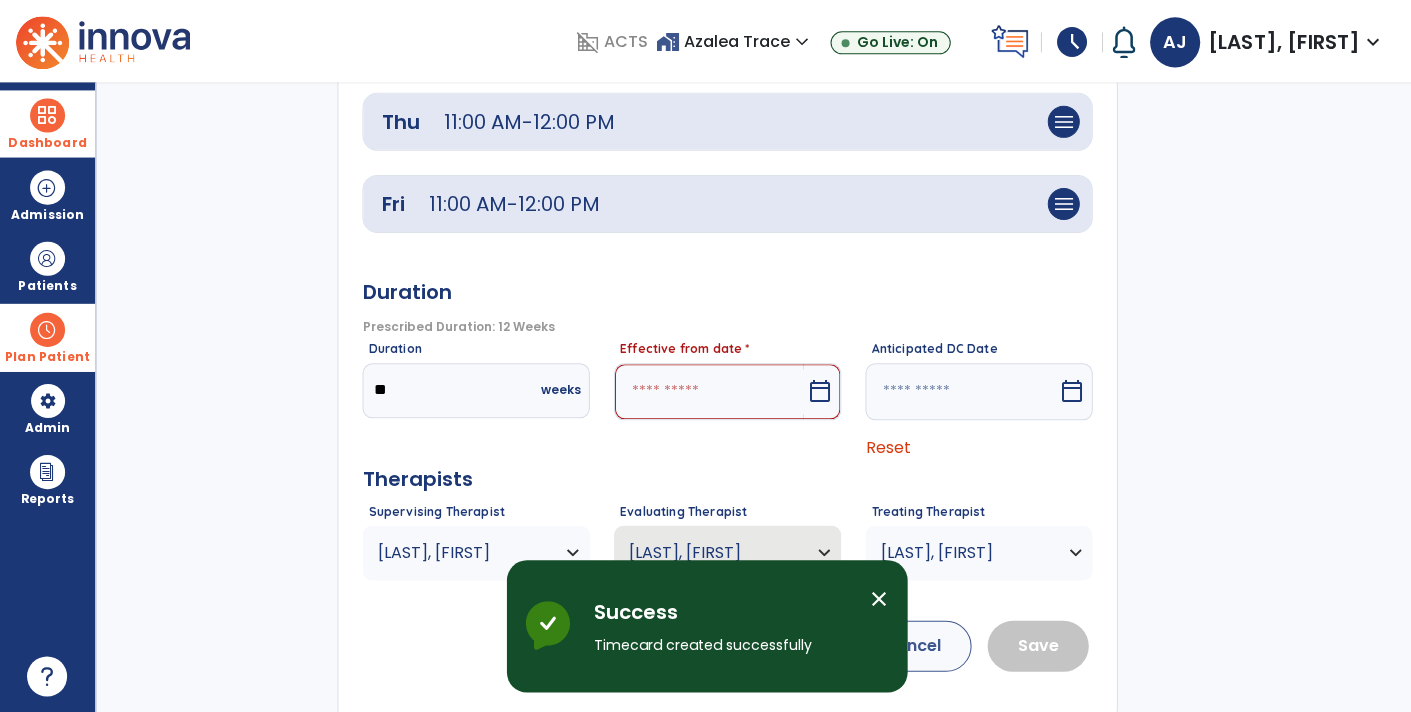 click on "calendar_today" at bounding box center [818, 391] 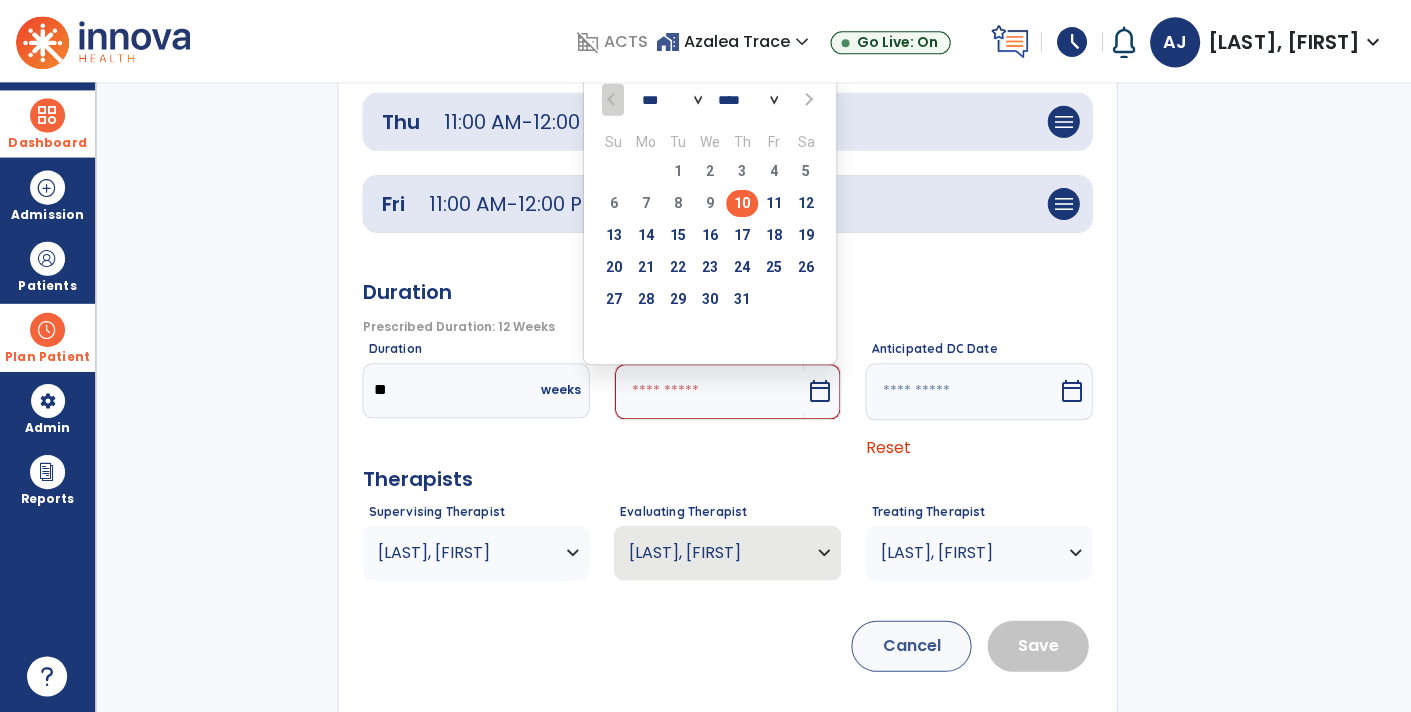 click on "10" at bounding box center (741, 203) 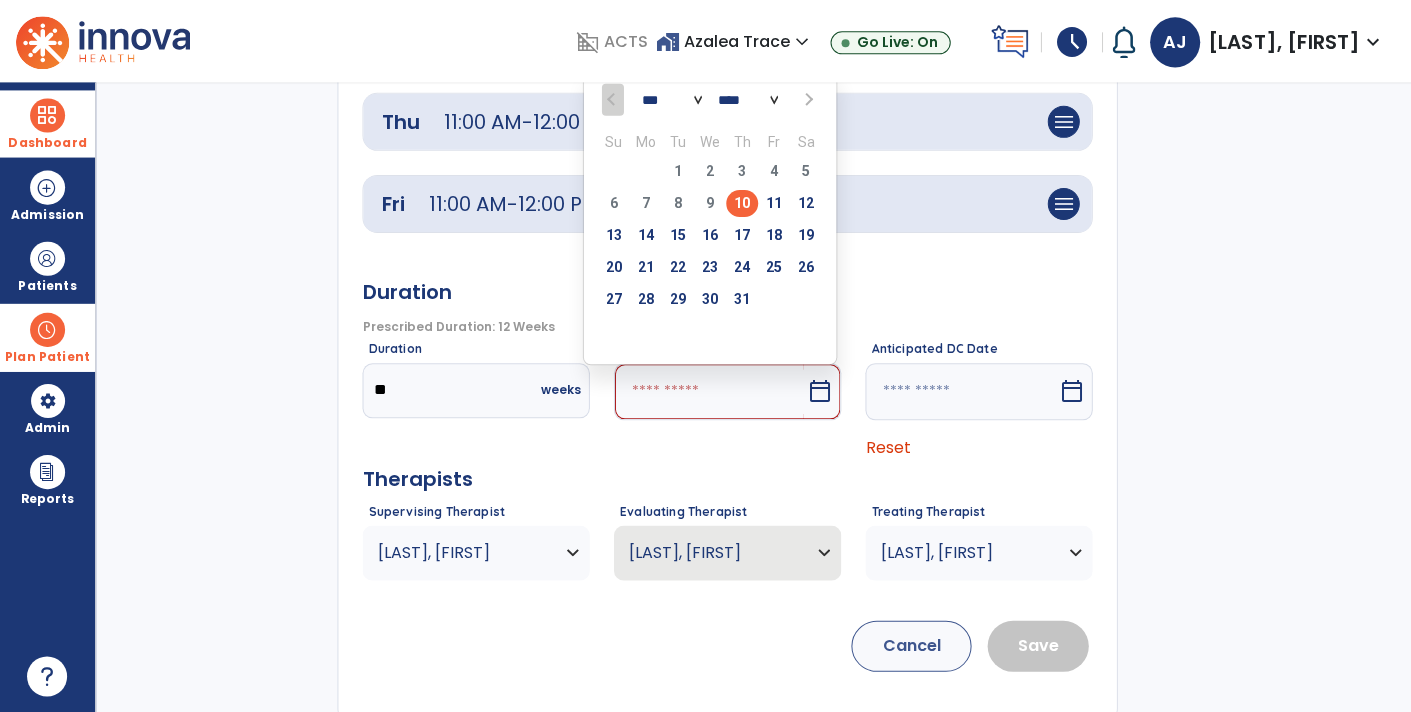 type on "*********" 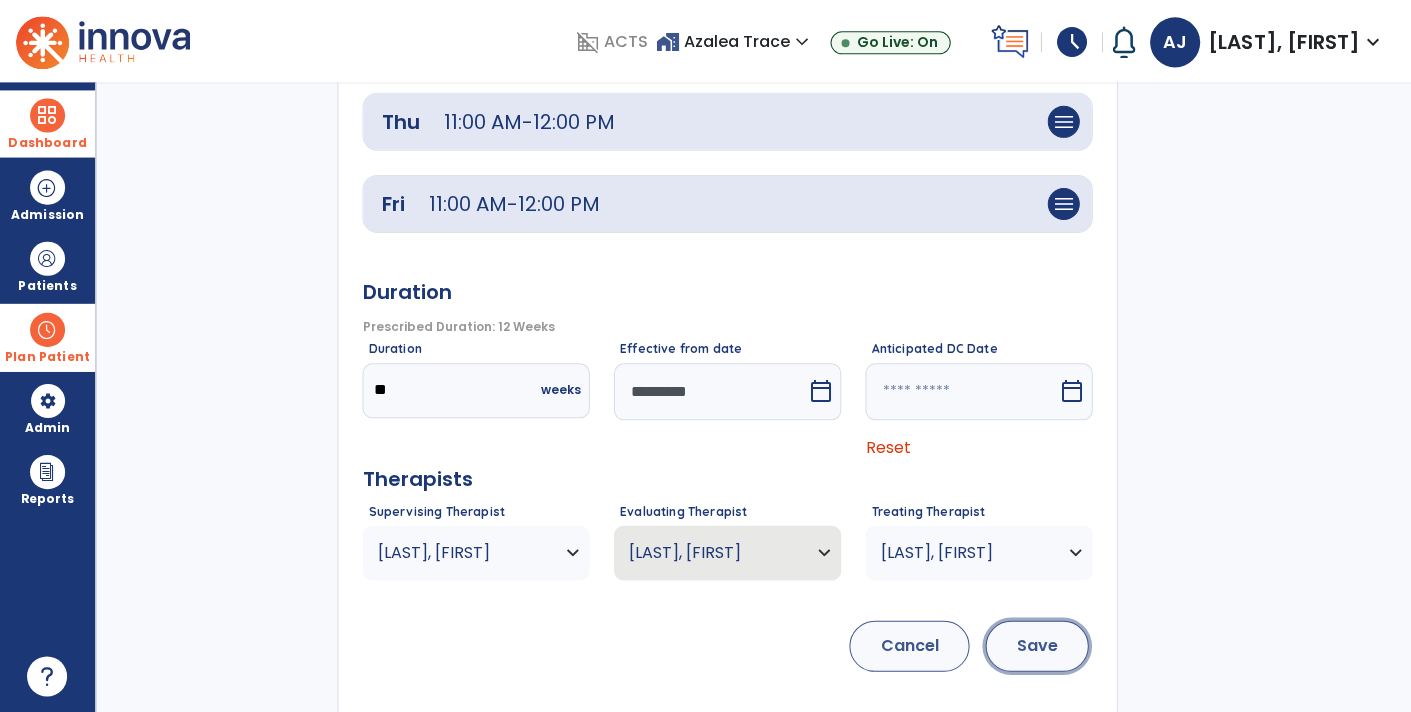 click on "Save" at bounding box center (1035, 645) 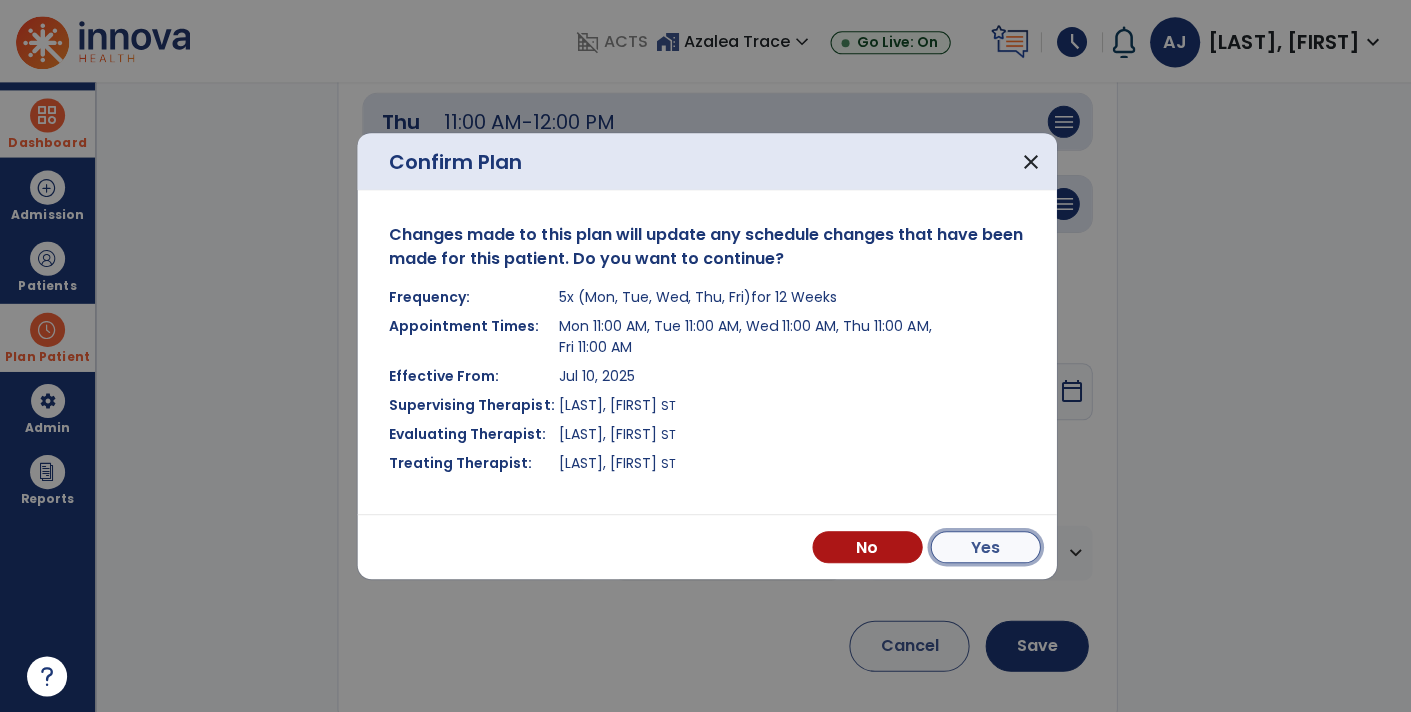 click on "Yes" at bounding box center (984, 547) 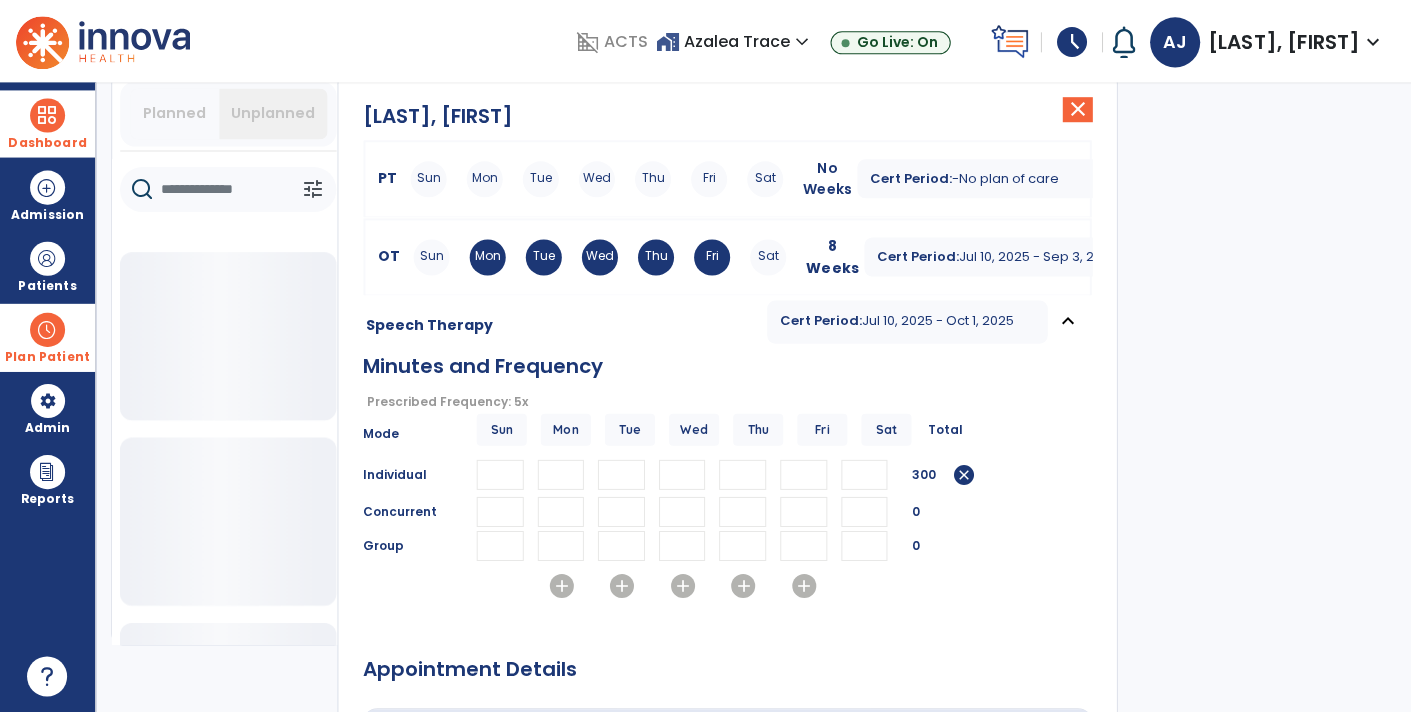 scroll, scrollTop: 0, scrollLeft: 0, axis: both 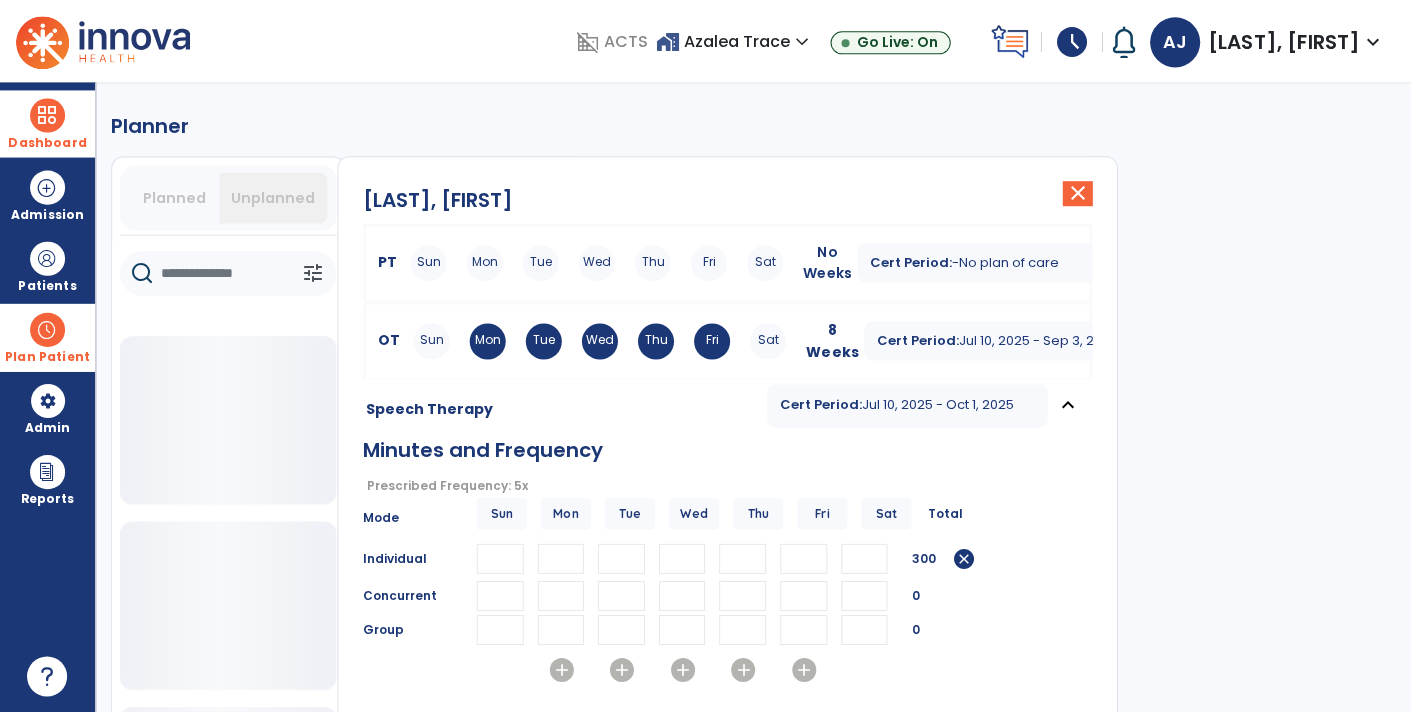 type 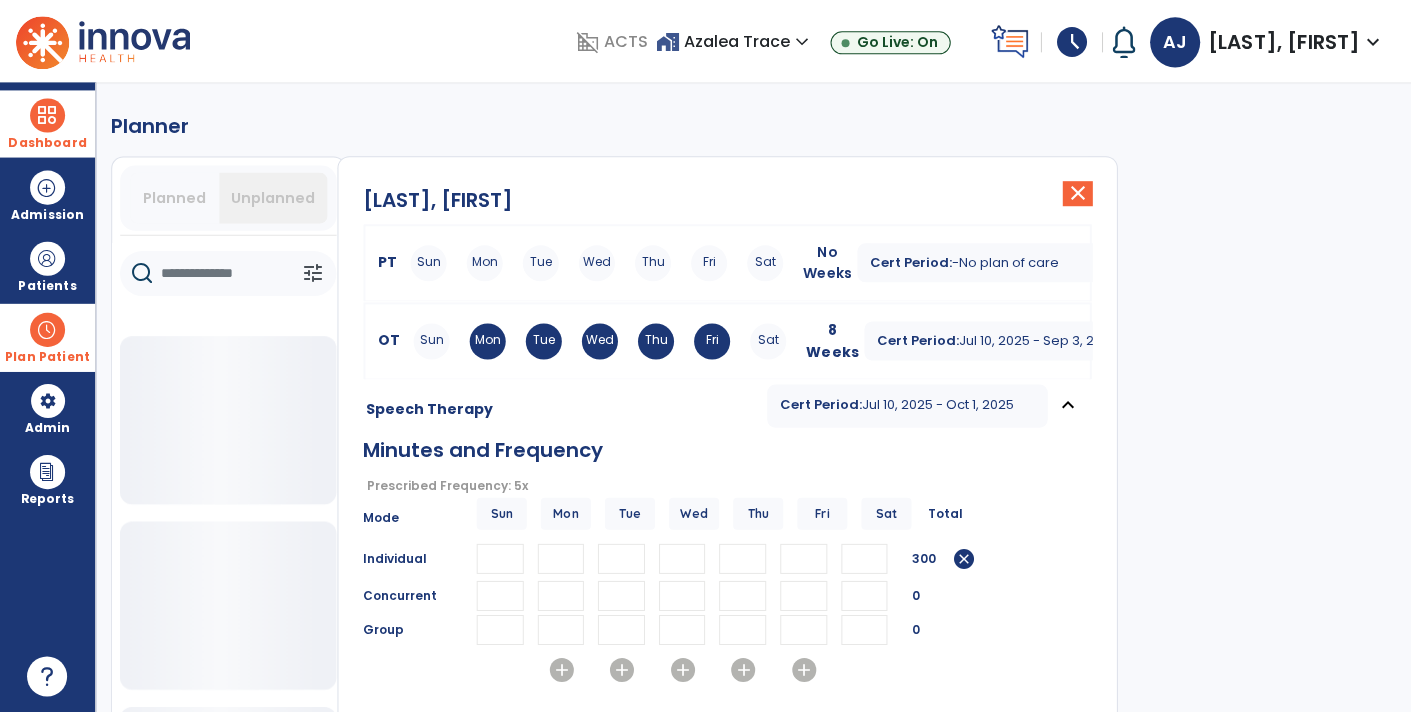type 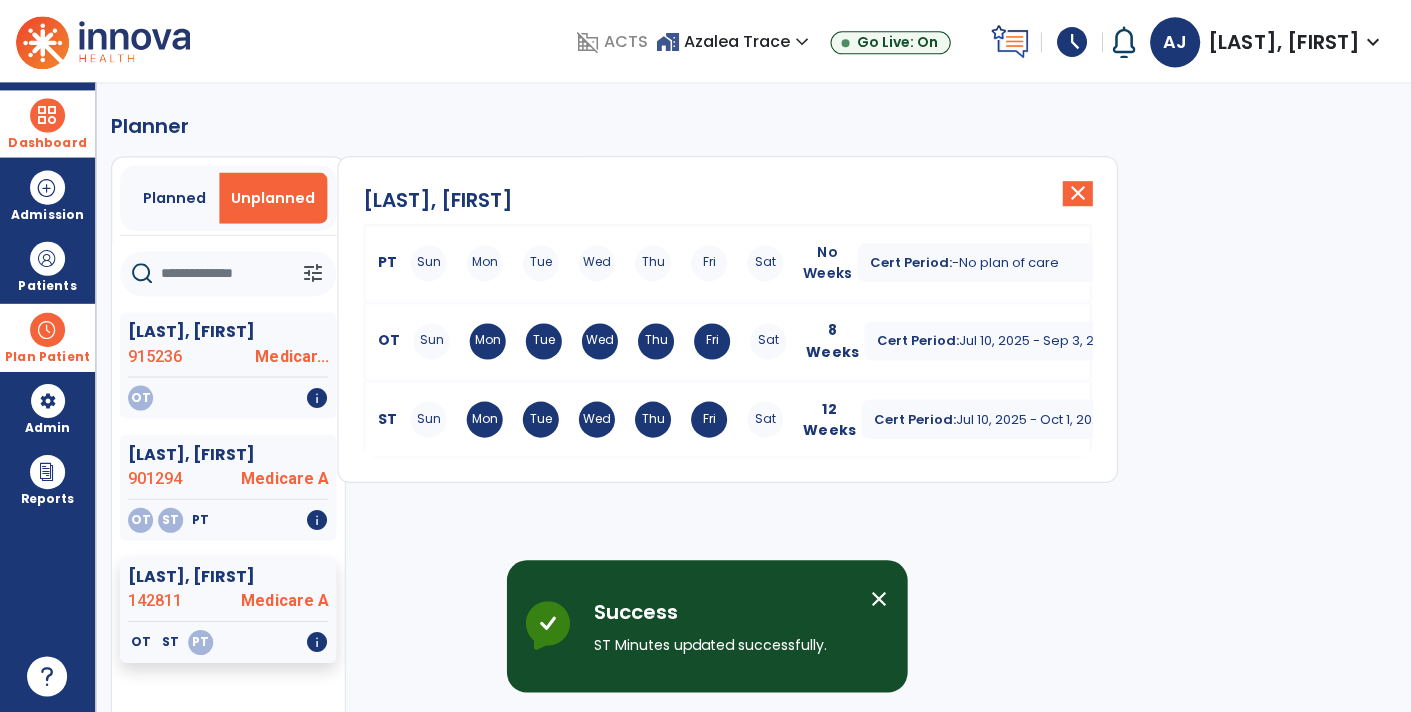 click on "Dashboard" at bounding box center (47, 143) 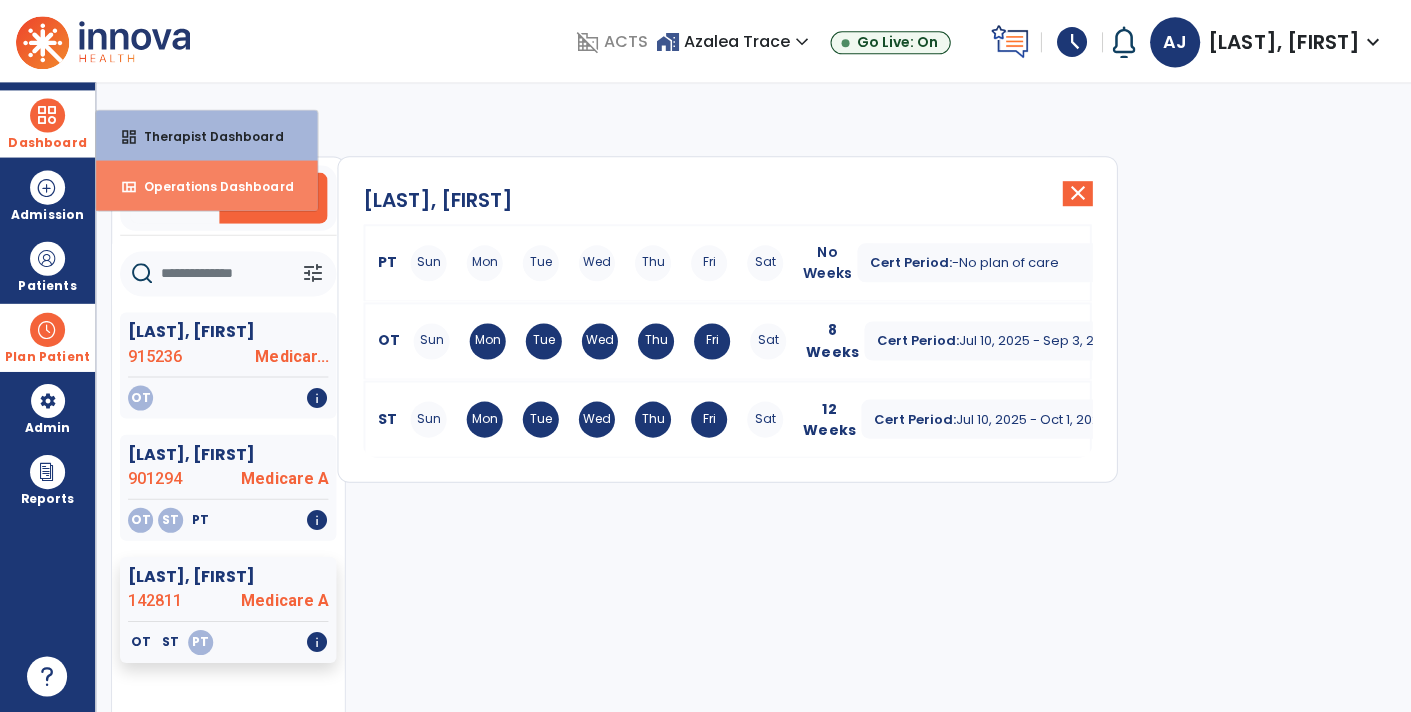 click on "view_quilt  Operations Dashboard" at bounding box center (206, 186) 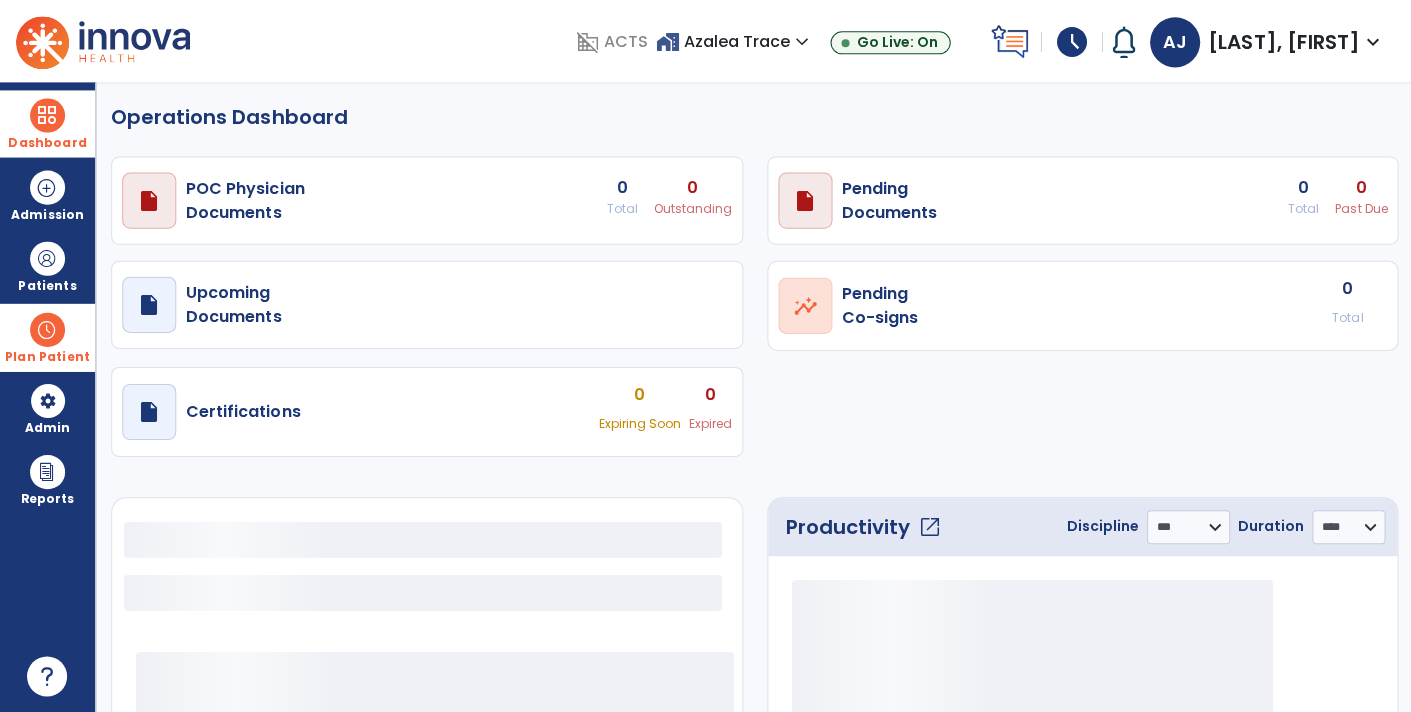 select on "***" 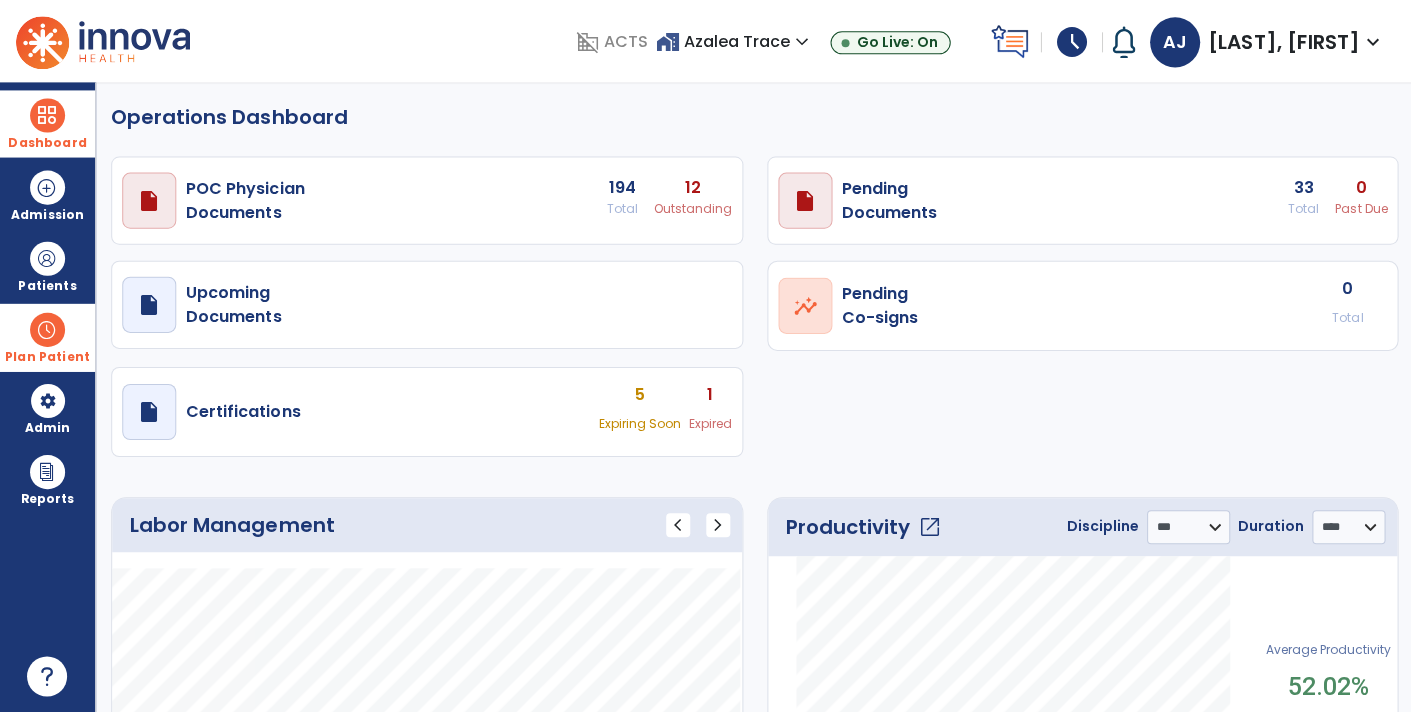 click on "Dashboard" at bounding box center [47, 143] 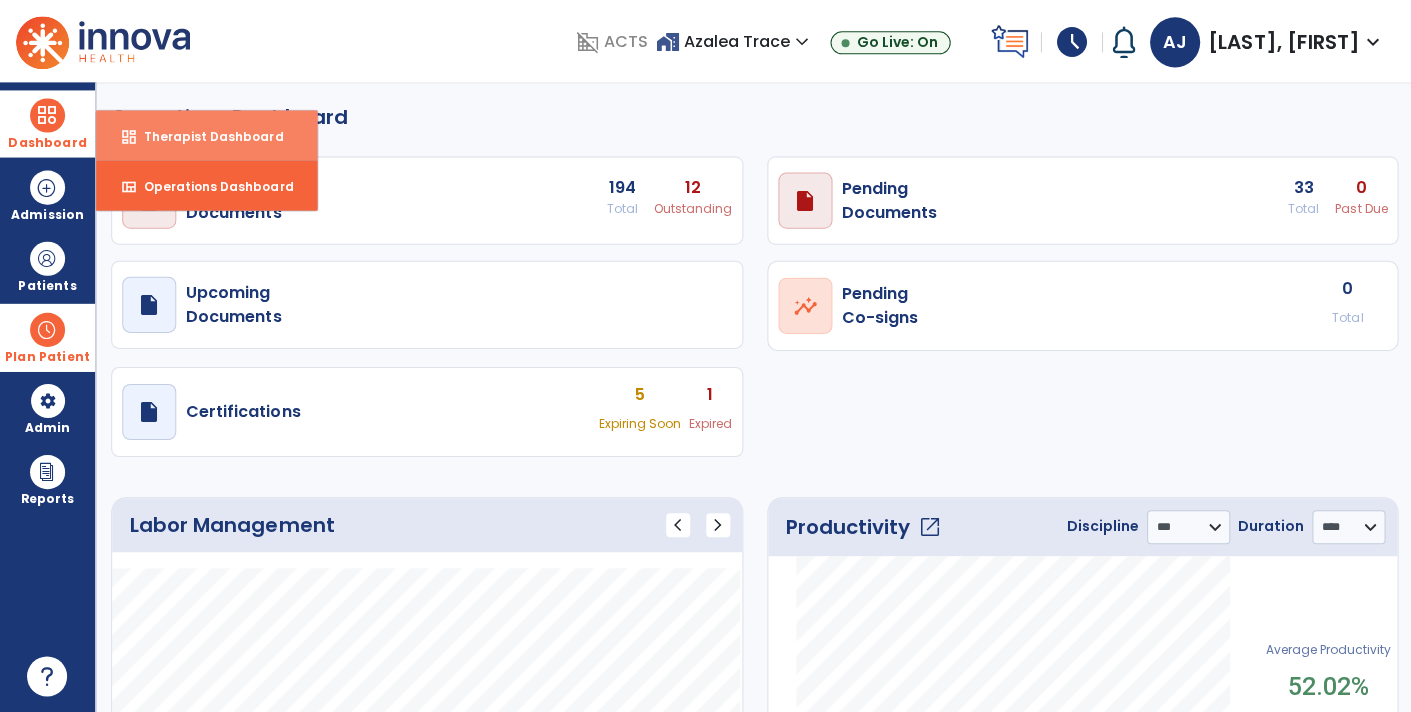 click on "dashboard  Therapist Dashboard" at bounding box center (206, 136) 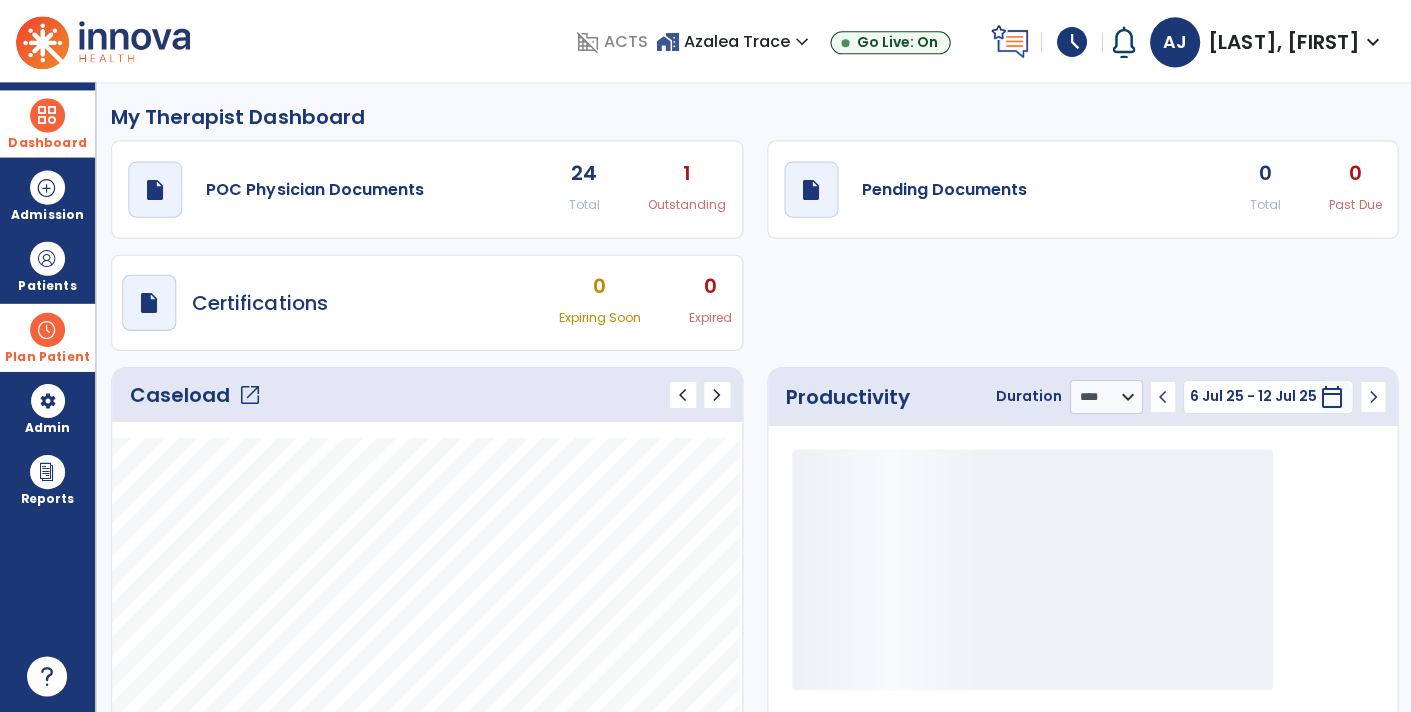 click on "draft   open_in_new  Pending Documents 0 Total 0 Past Due" 